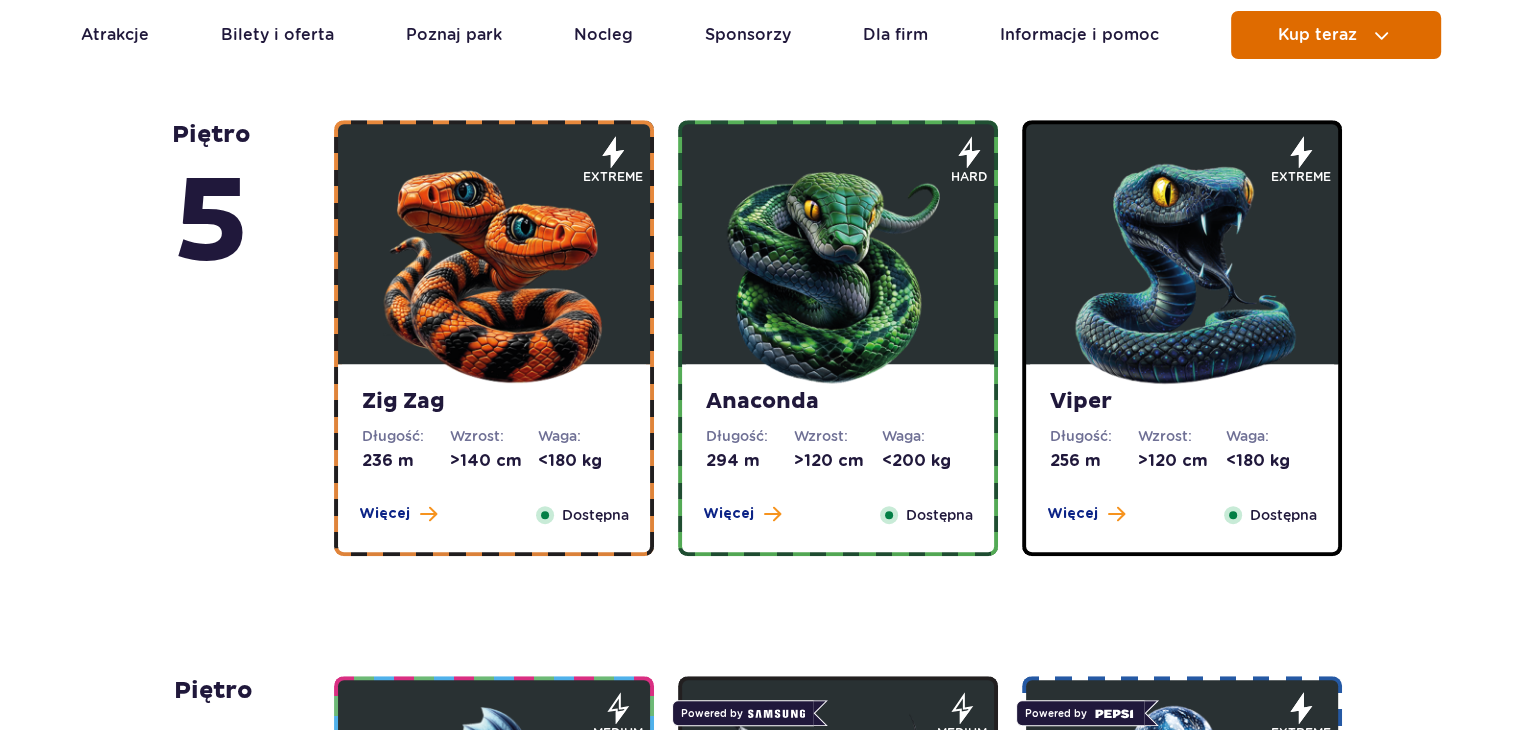 scroll, scrollTop: 1200, scrollLeft: 0, axis: vertical 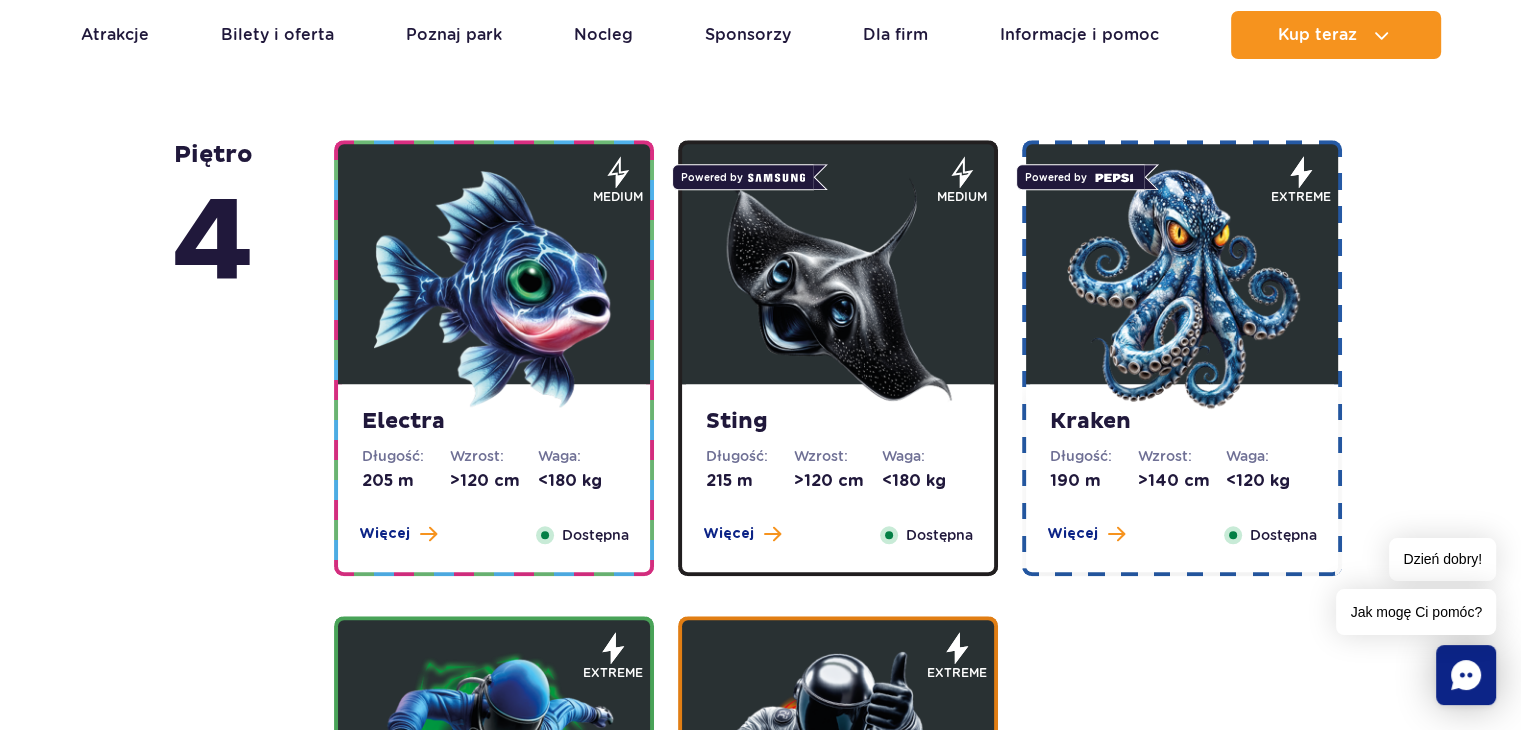 click at bounding box center (838, 289) 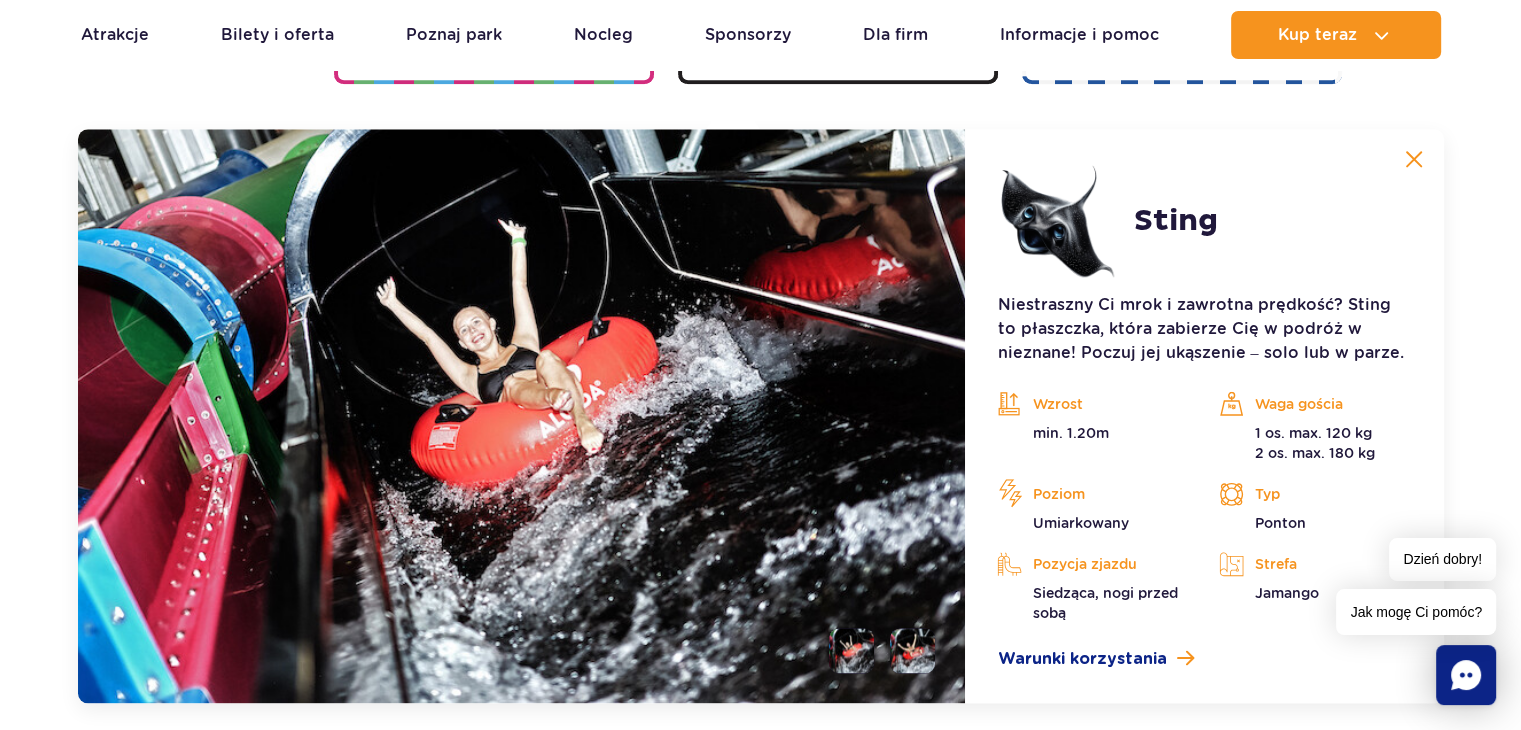scroll, scrollTop: 2236, scrollLeft: 0, axis: vertical 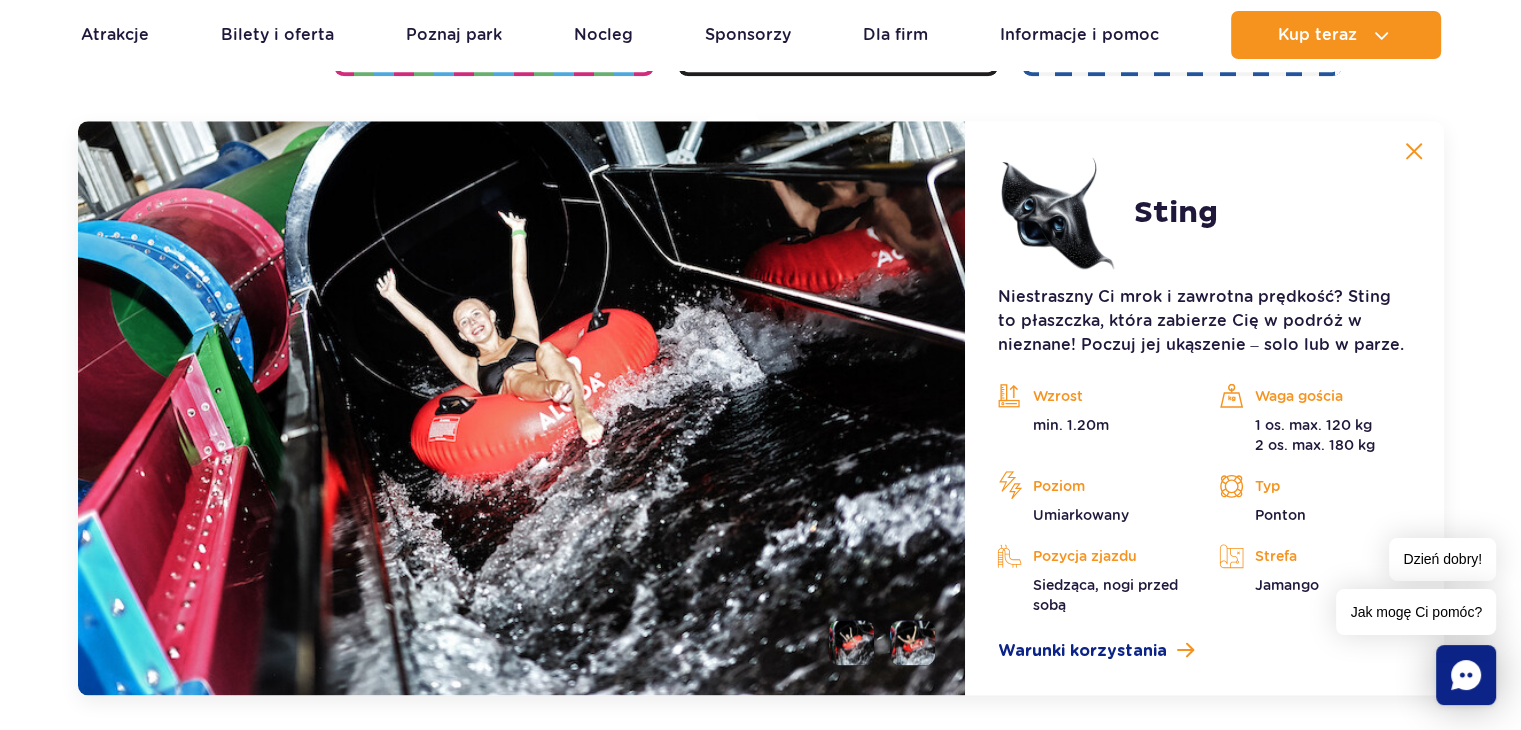 click at bounding box center (1414, 151) 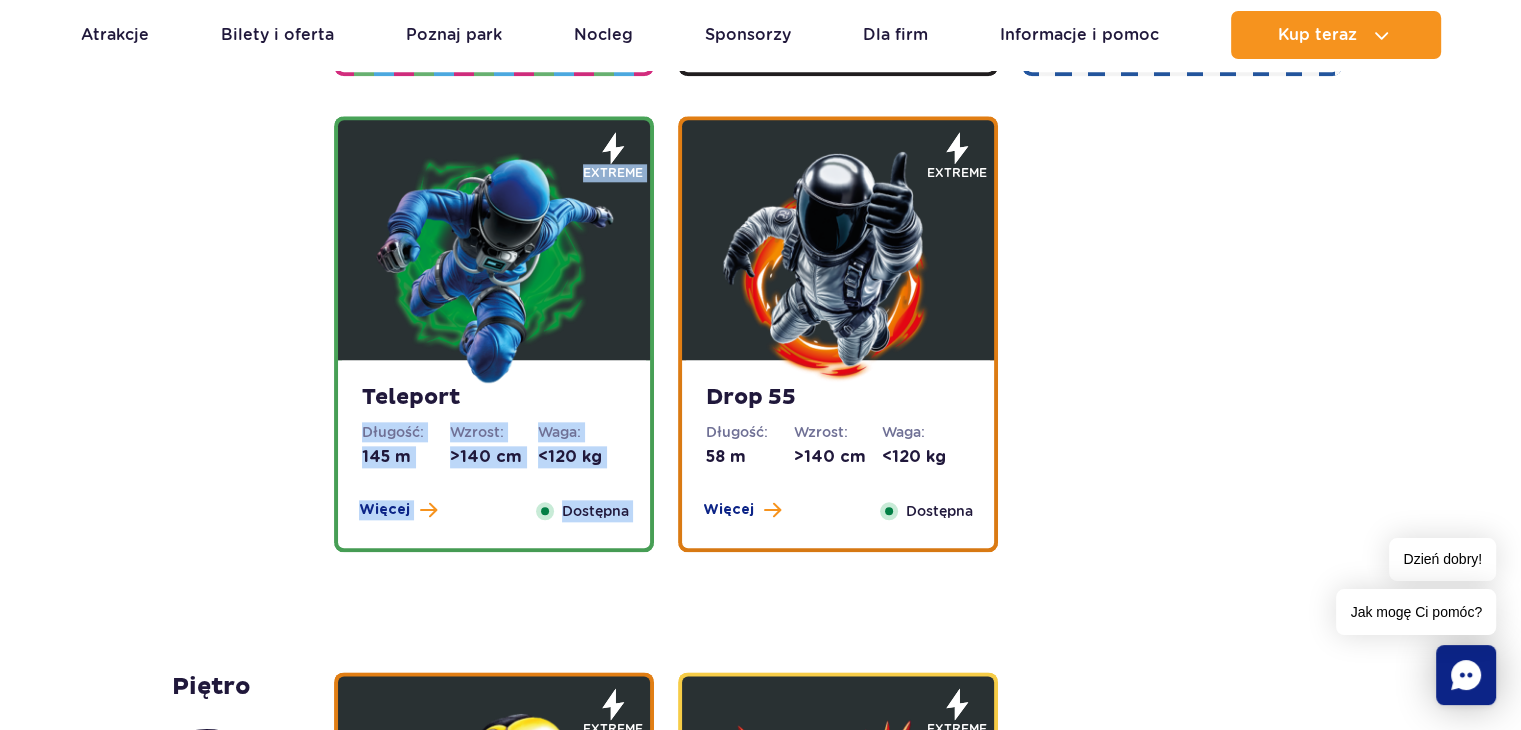 drag, startPoint x: 604, startPoint y: 403, endPoint x: 938, endPoint y: 405, distance: 334.00598 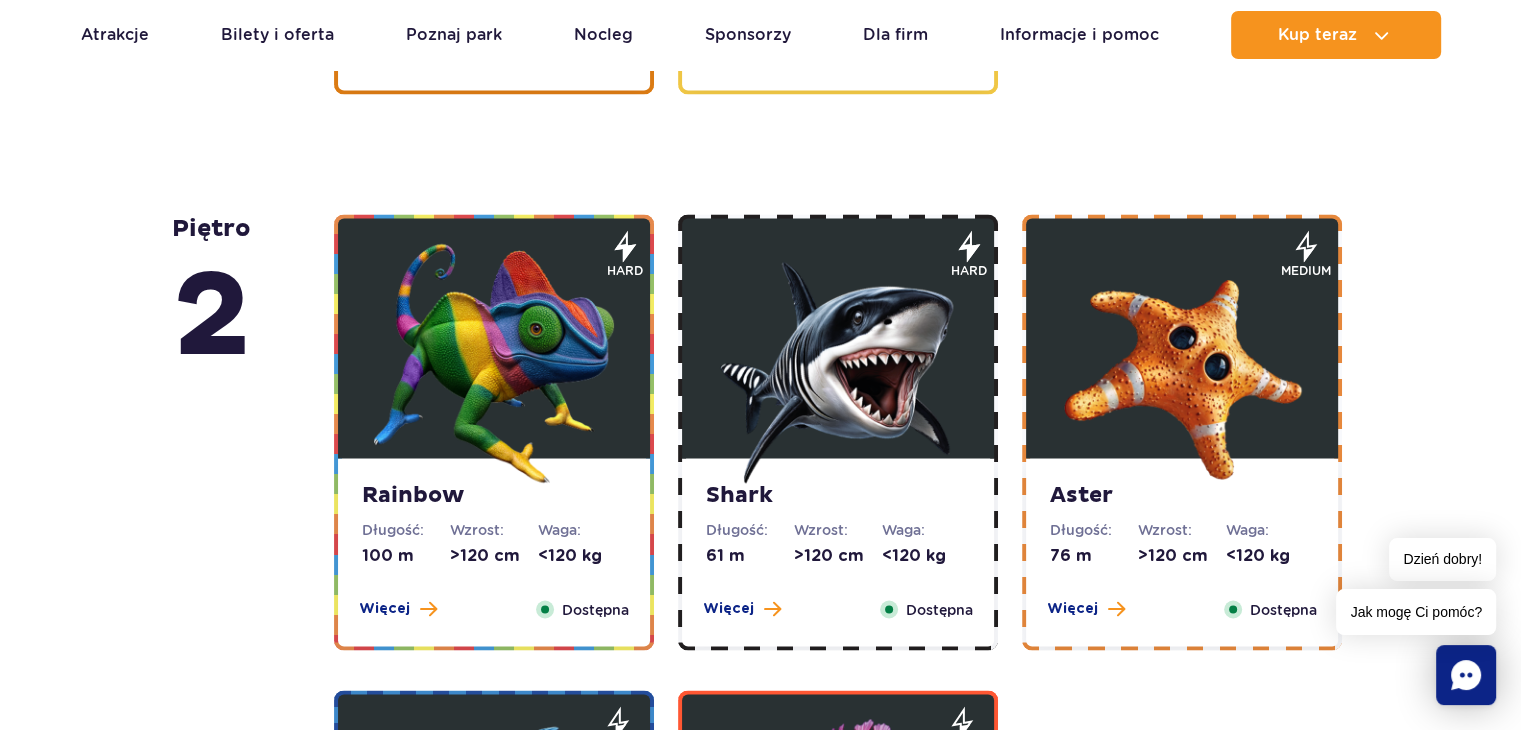 scroll, scrollTop: 3280, scrollLeft: 0, axis: vertical 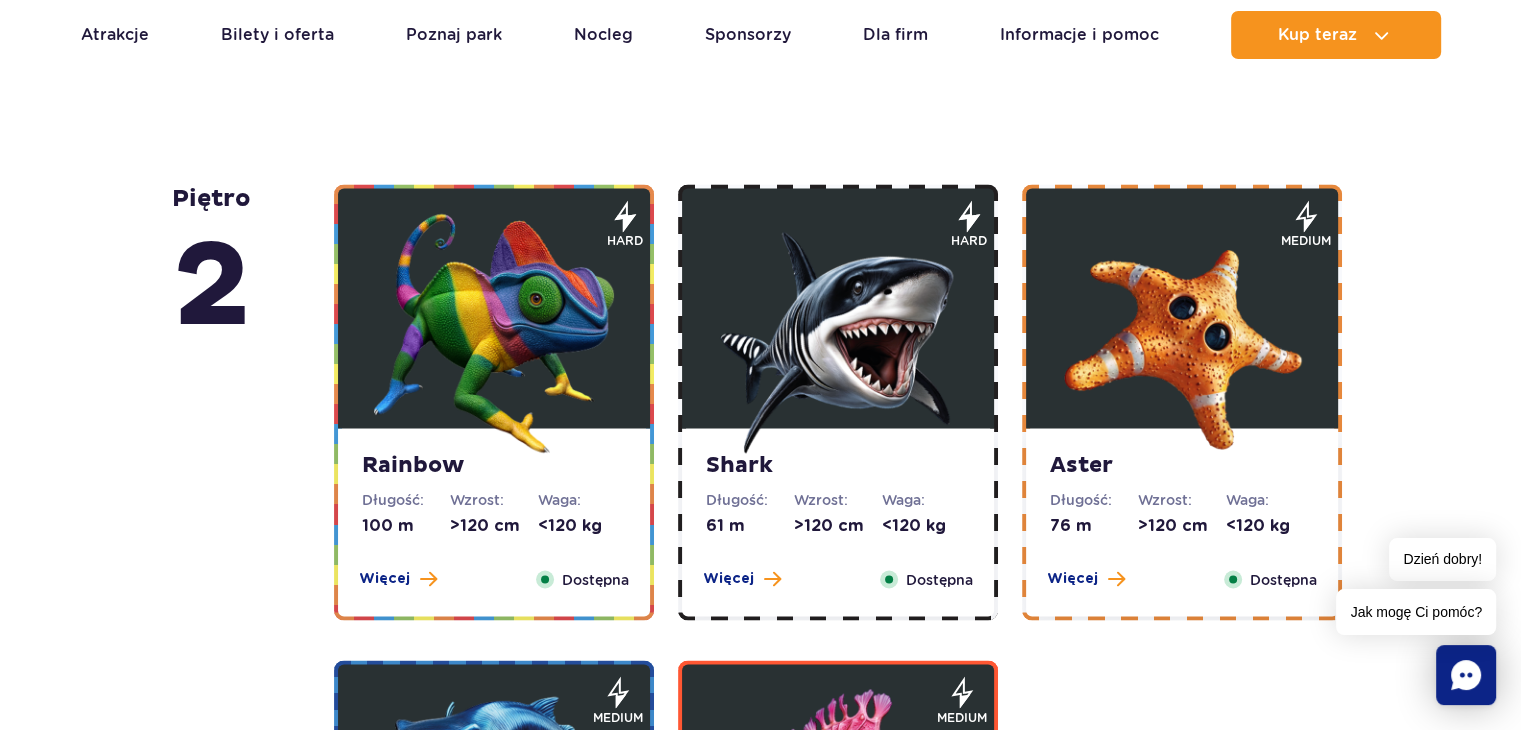 click at bounding box center (838, 333) 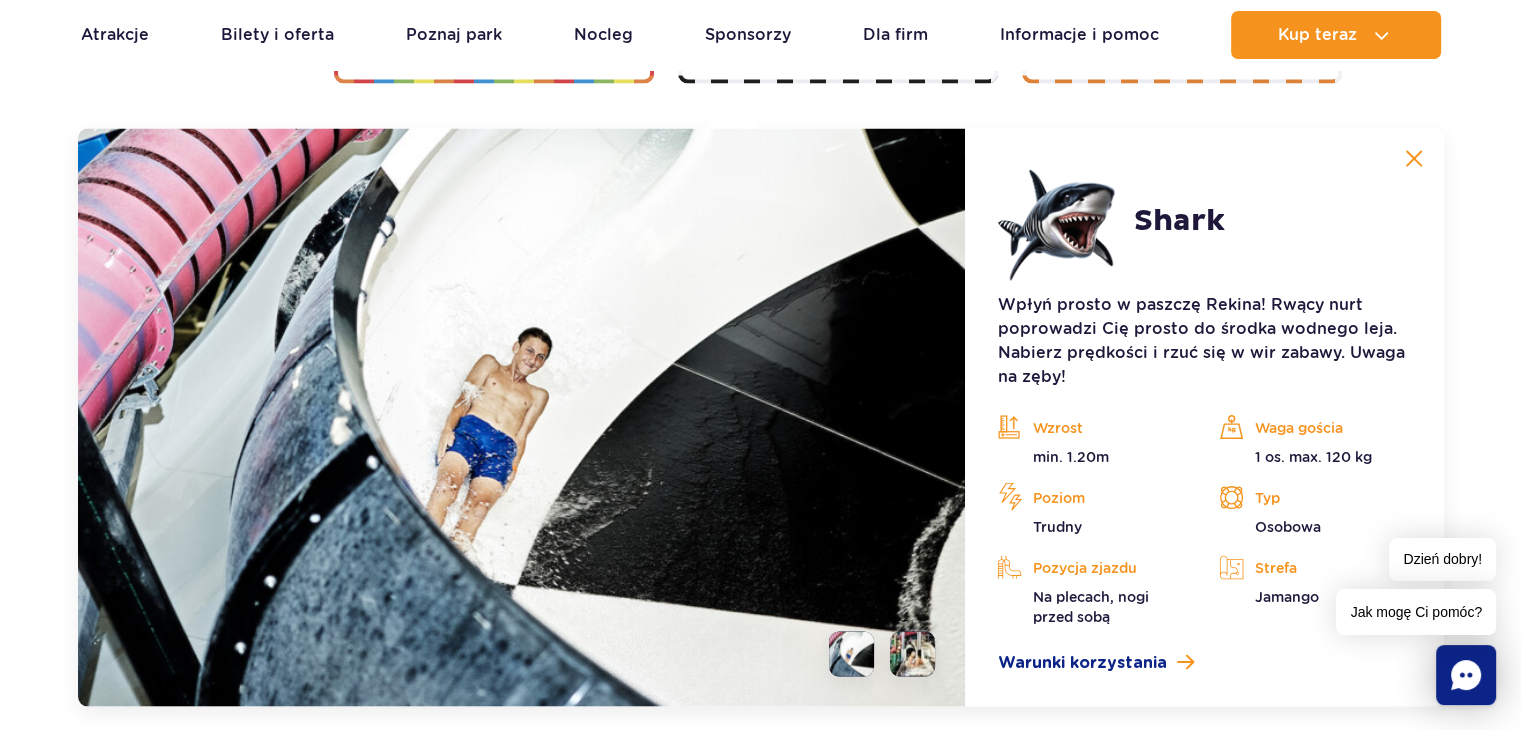 scroll, scrollTop: 3824, scrollLeft: 0, axis: vertical 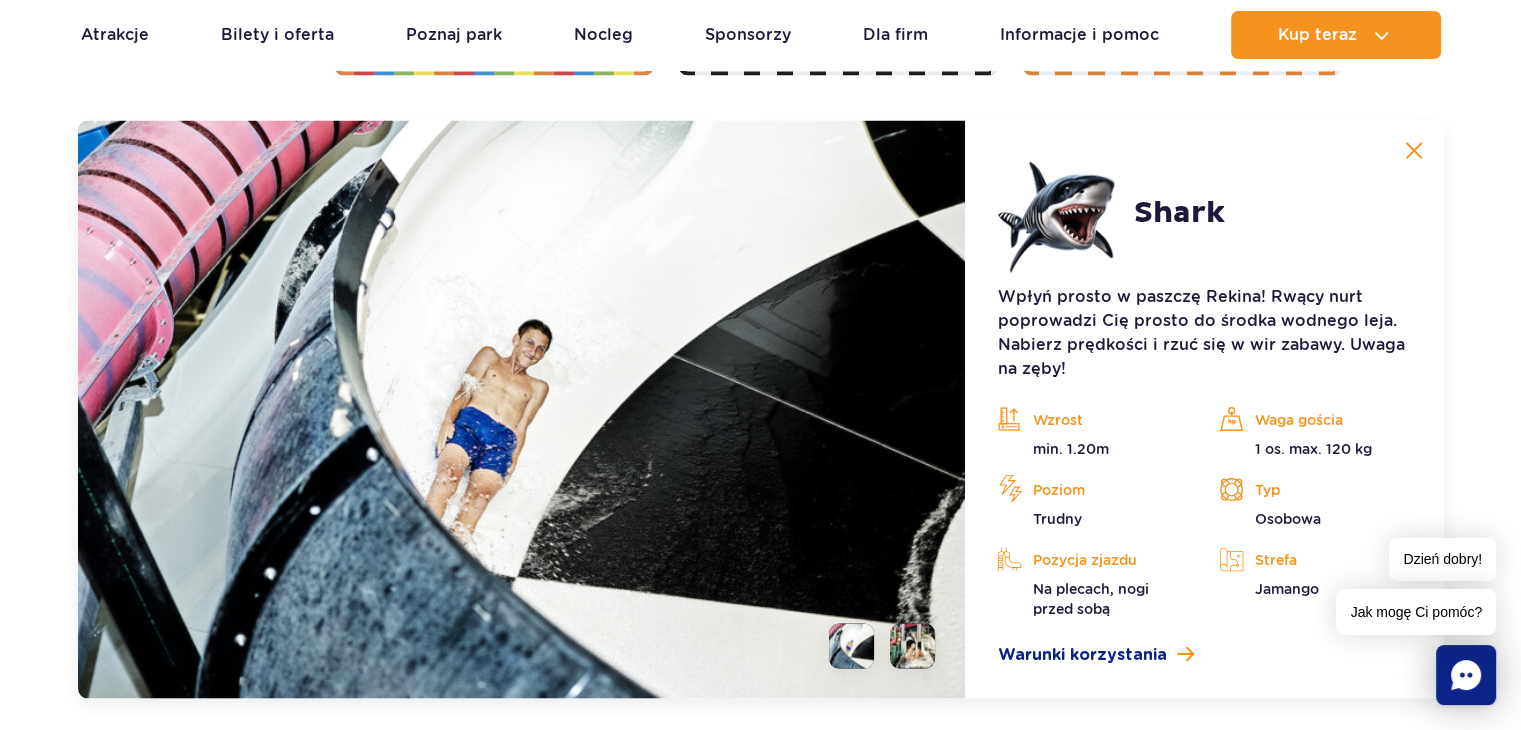 click at bounding box center [851, 646] 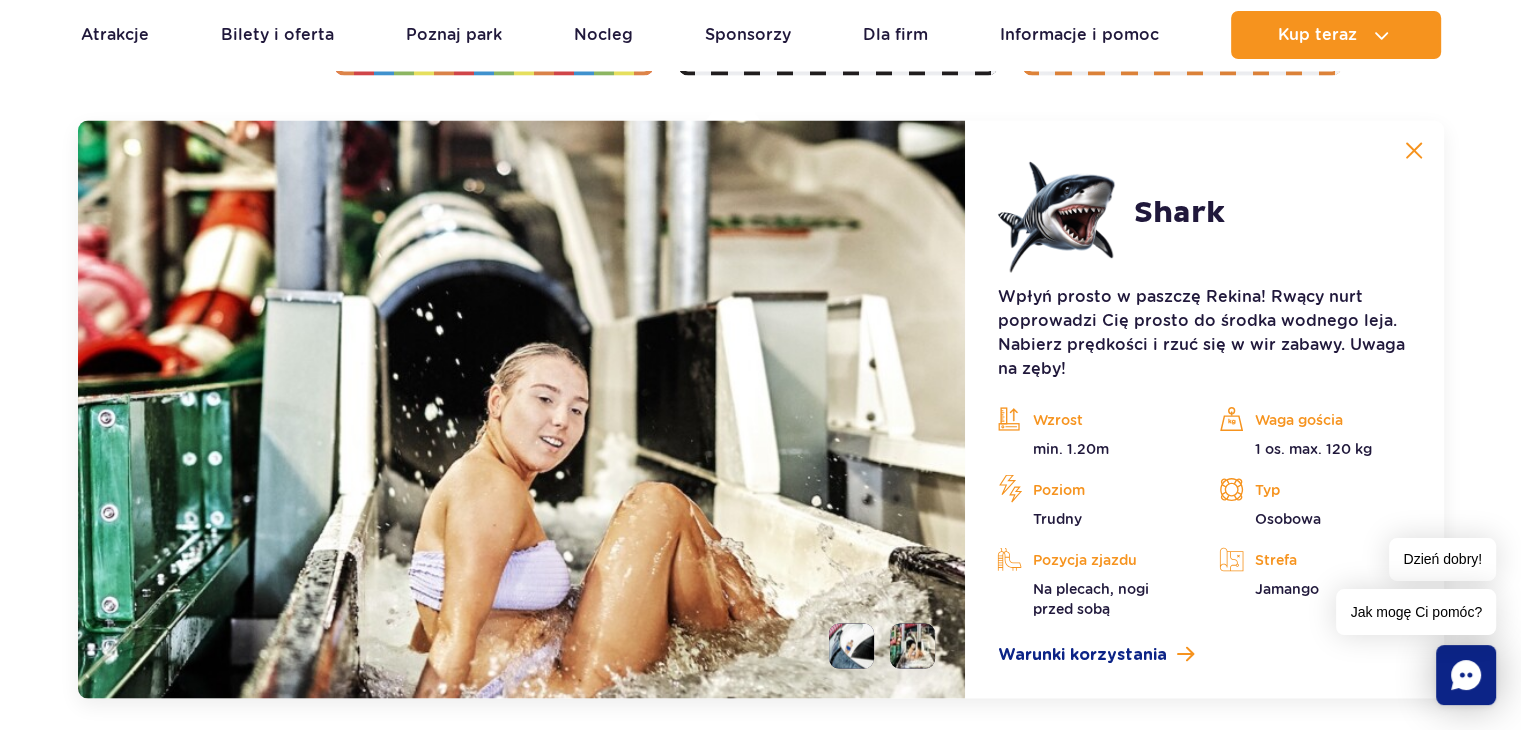 click at bounding box center (1414, 151) 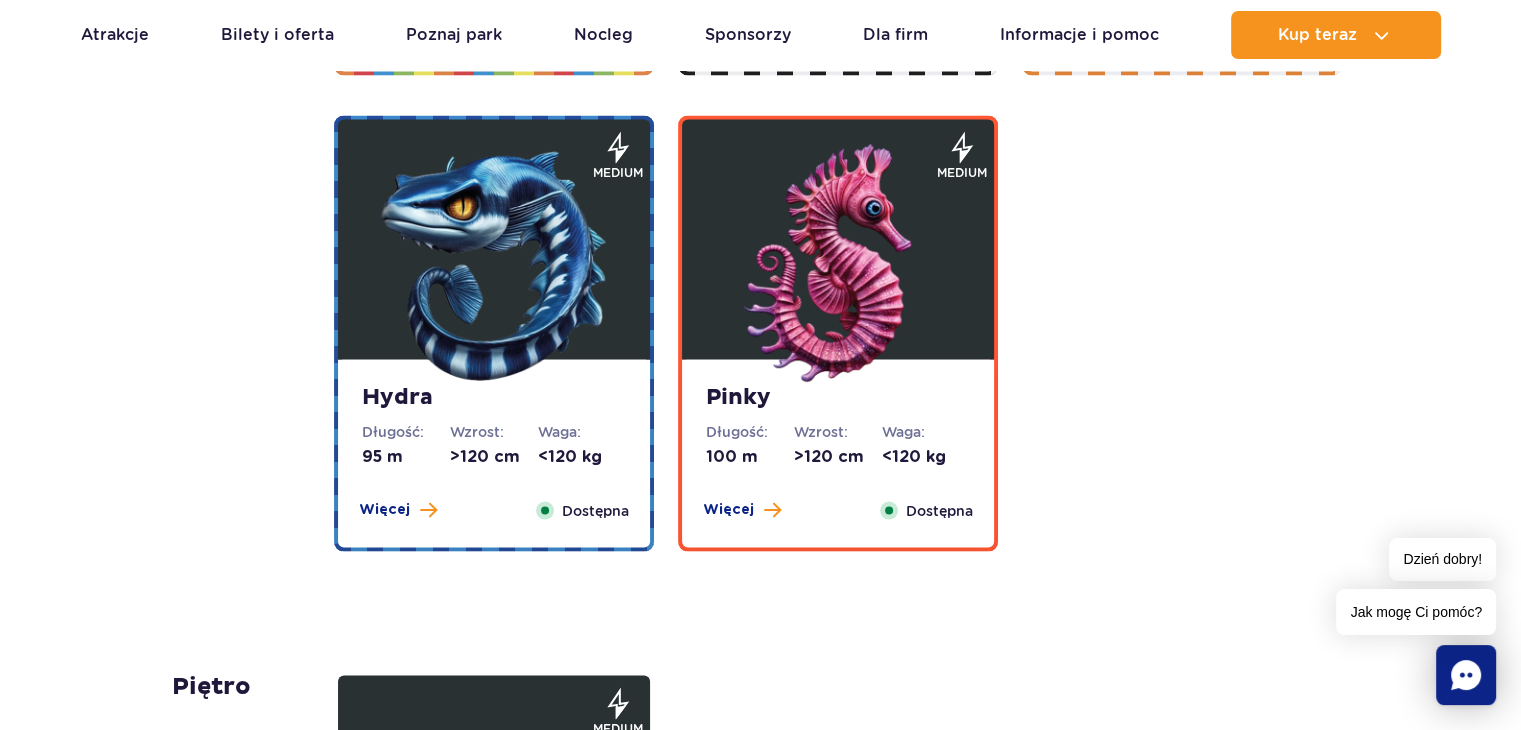click at bounding box center (494, 265) 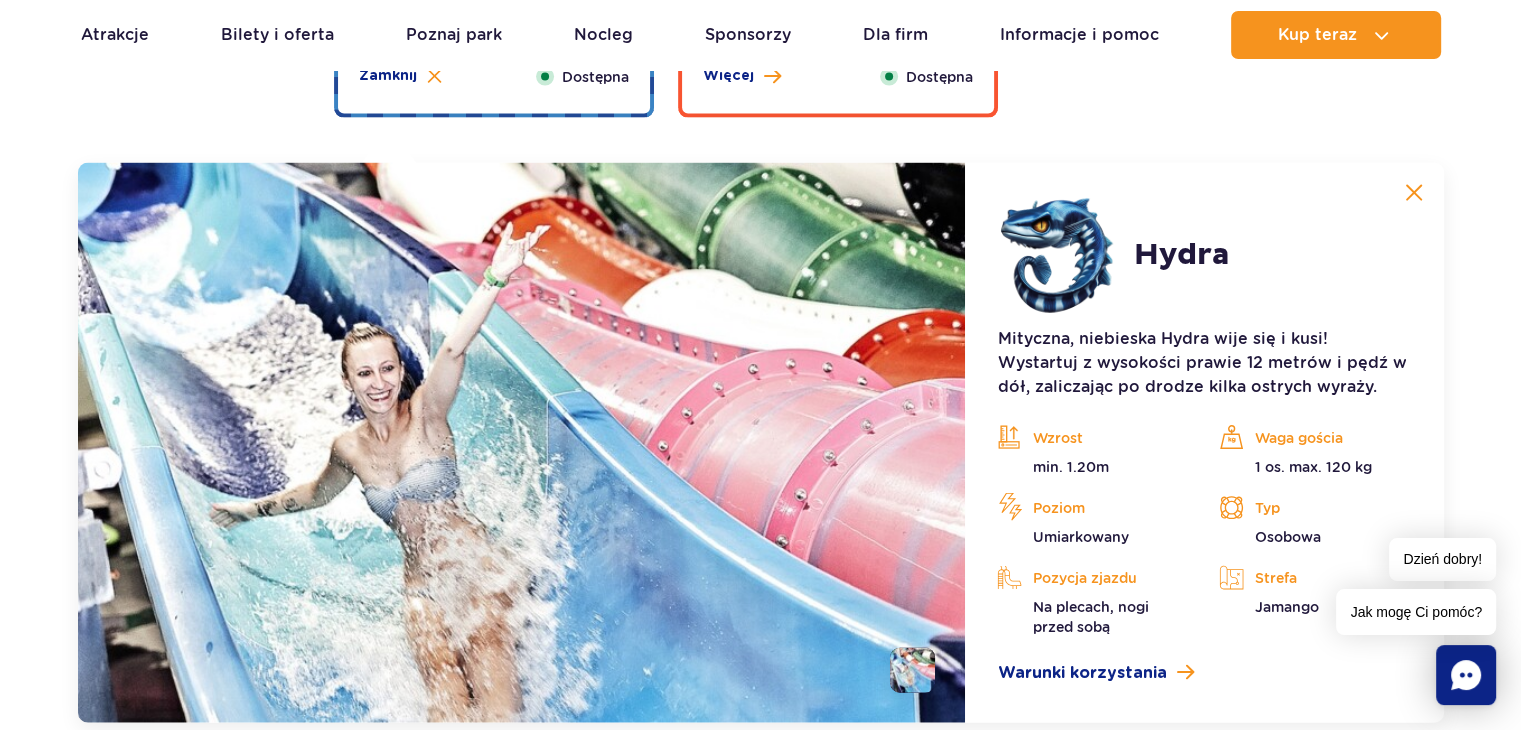 scroll, scrollTop: 4300, scrollLeft: 0, axis: vertical 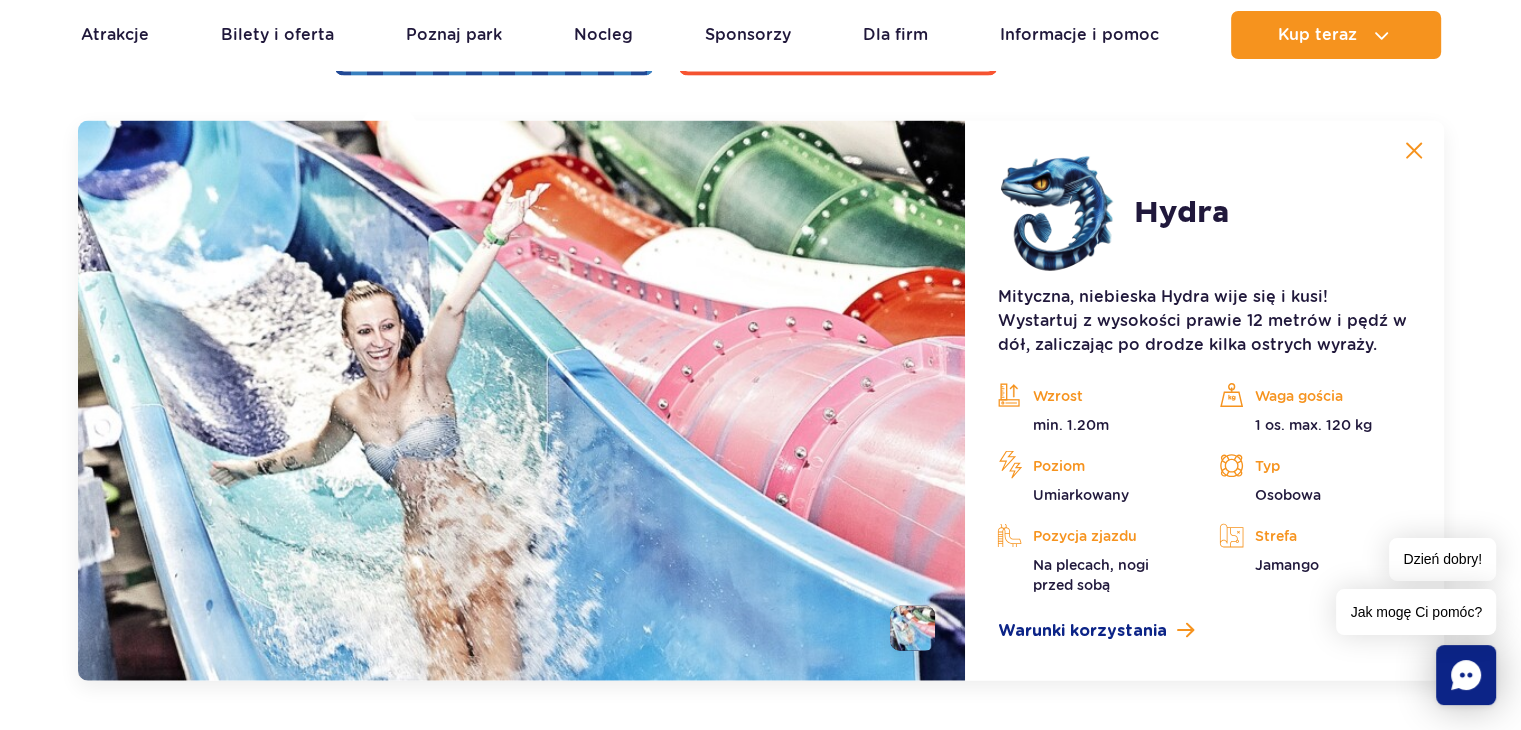 click at bounding box center [1414, 151] 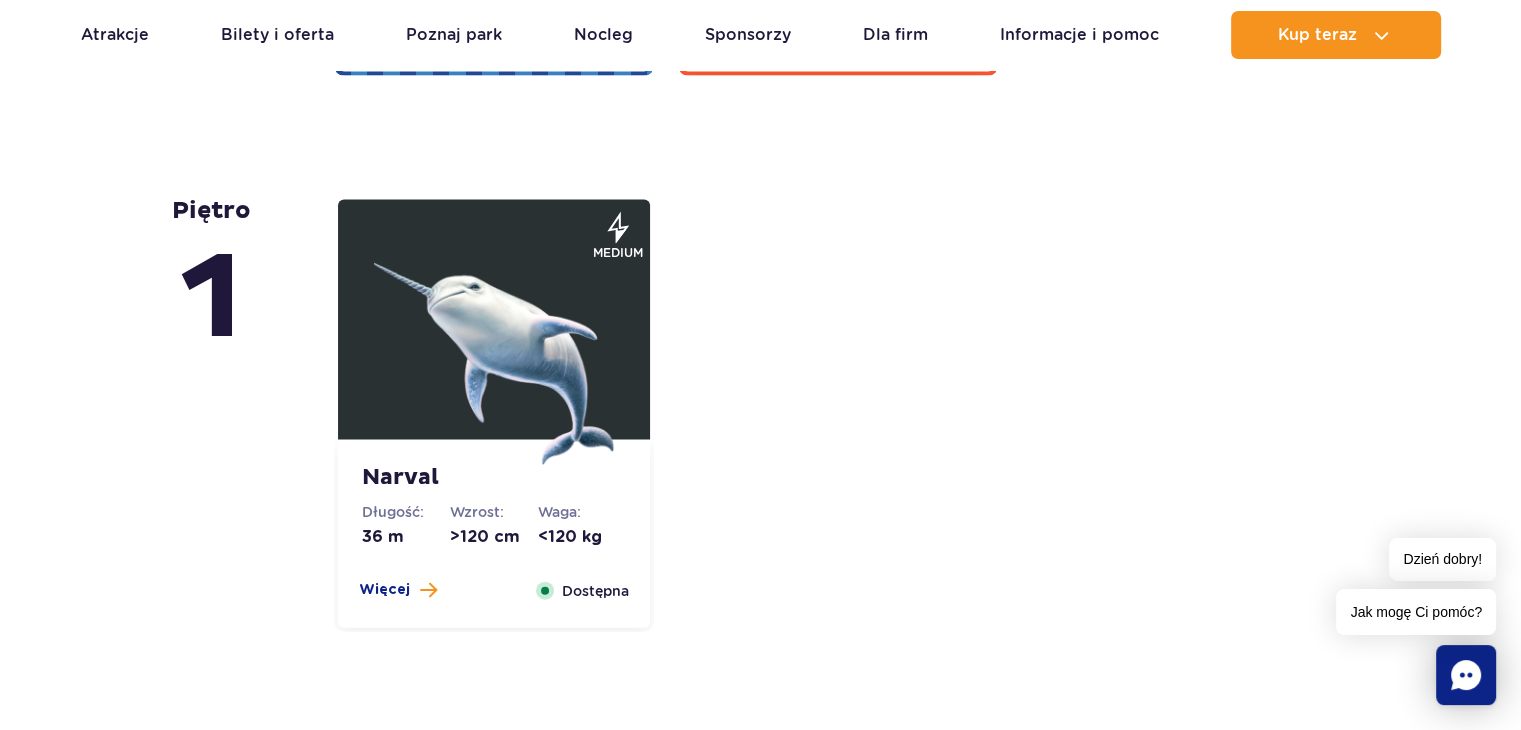drag, startPoint x: 929, startPoint y: 289, endPoint x: 1086, endPoint y: 192, distance: 184.5481 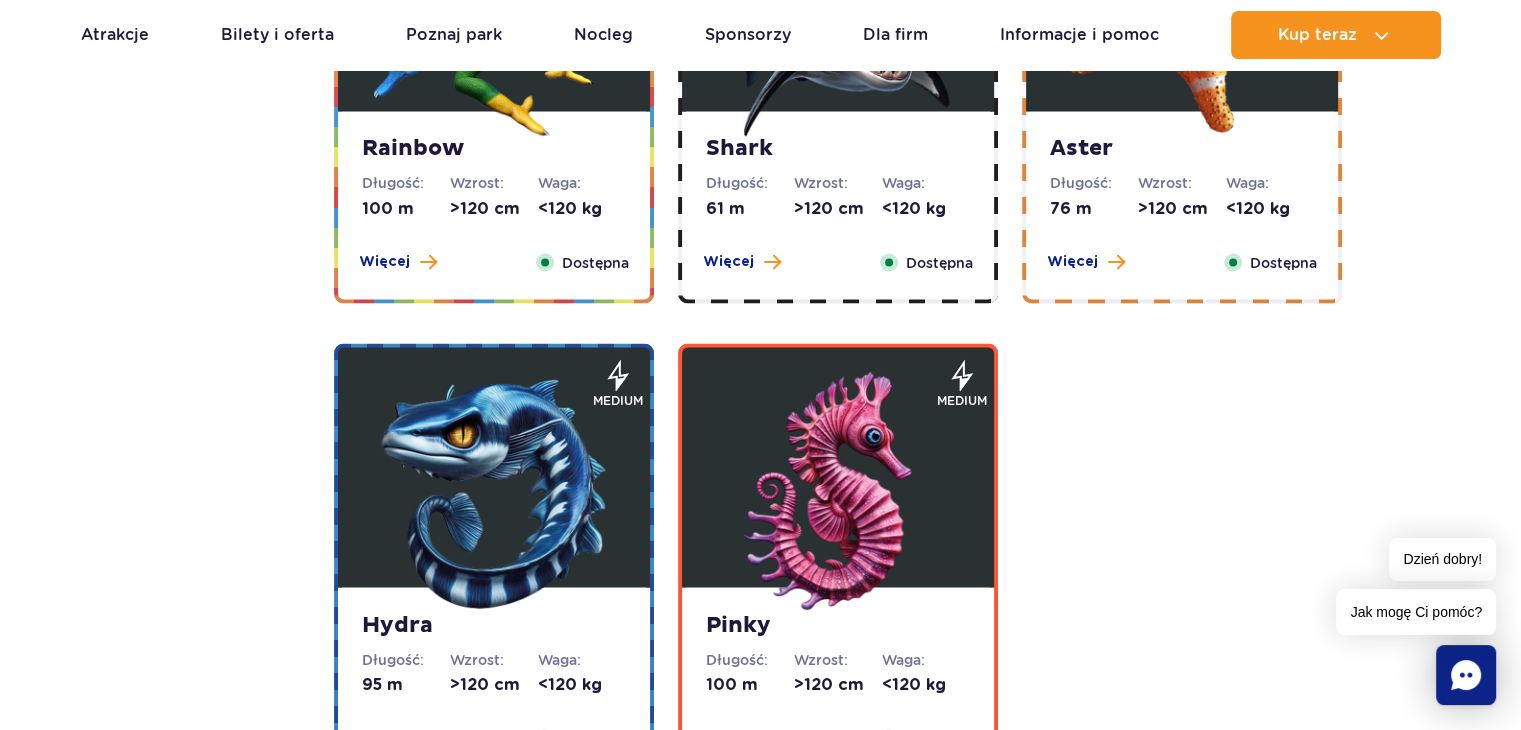 scroll, scrollTop: 3719, scrollLeft: 0, axis: vertical 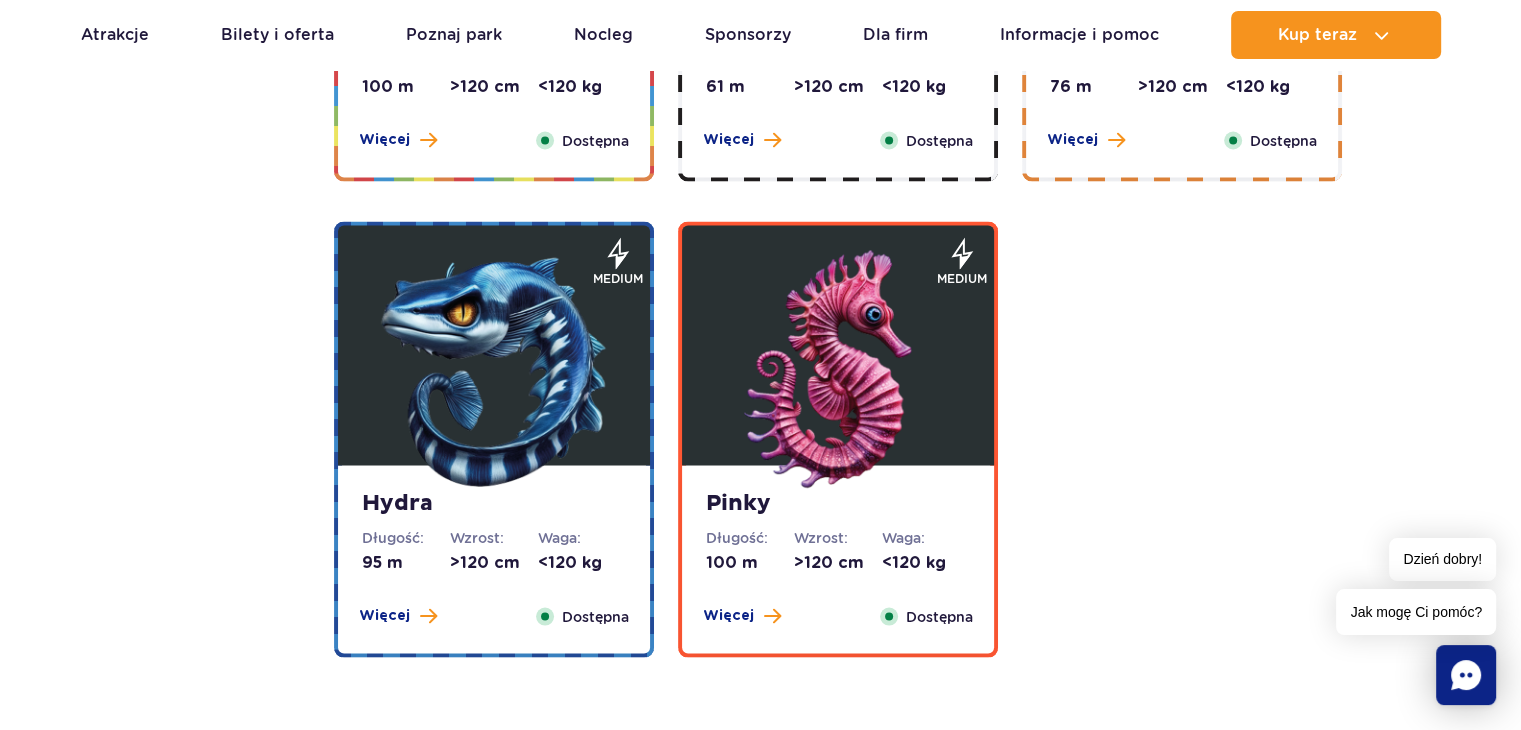 click at bounding box center (838, 370) 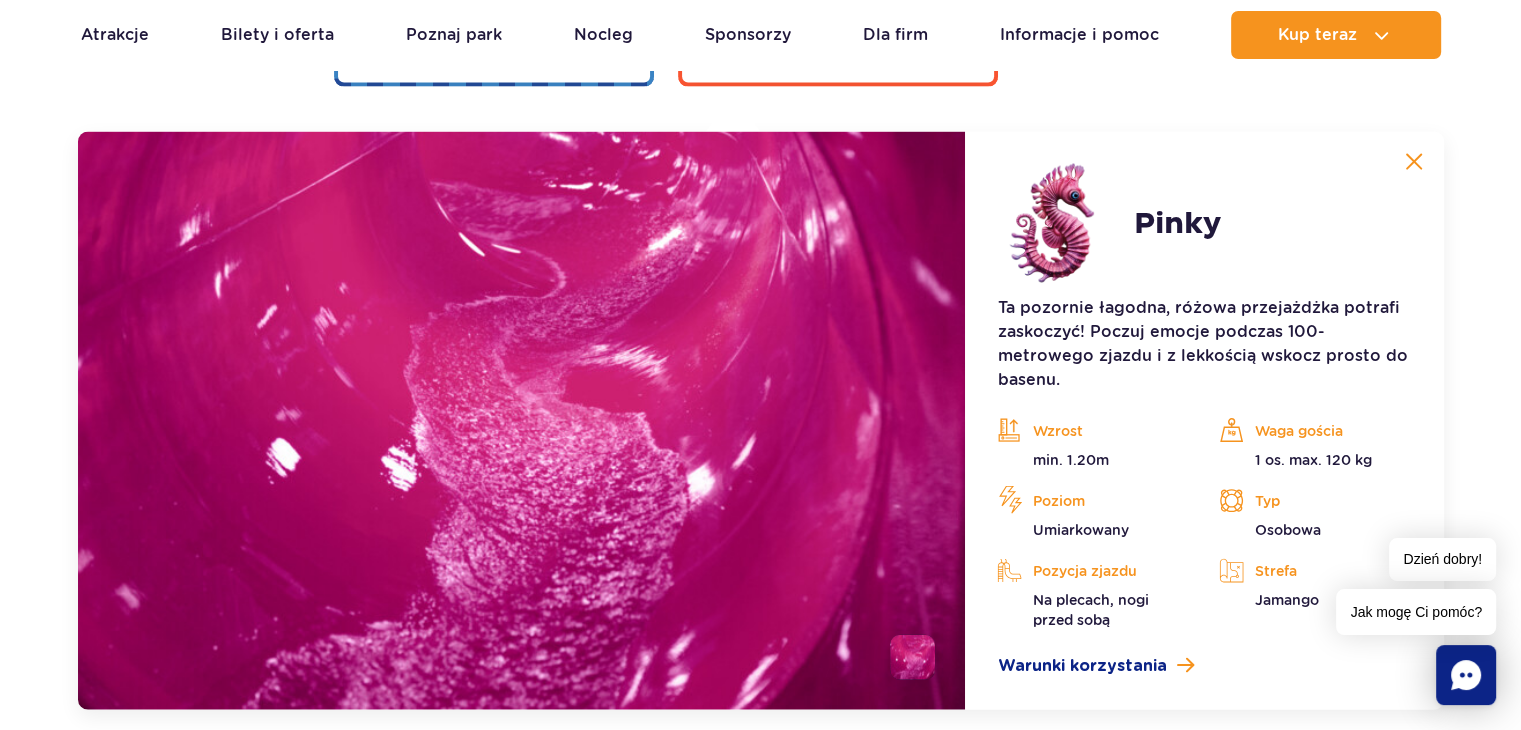 scroll, scrollTop: 4300, scrollLeft: 0, axis: vertical 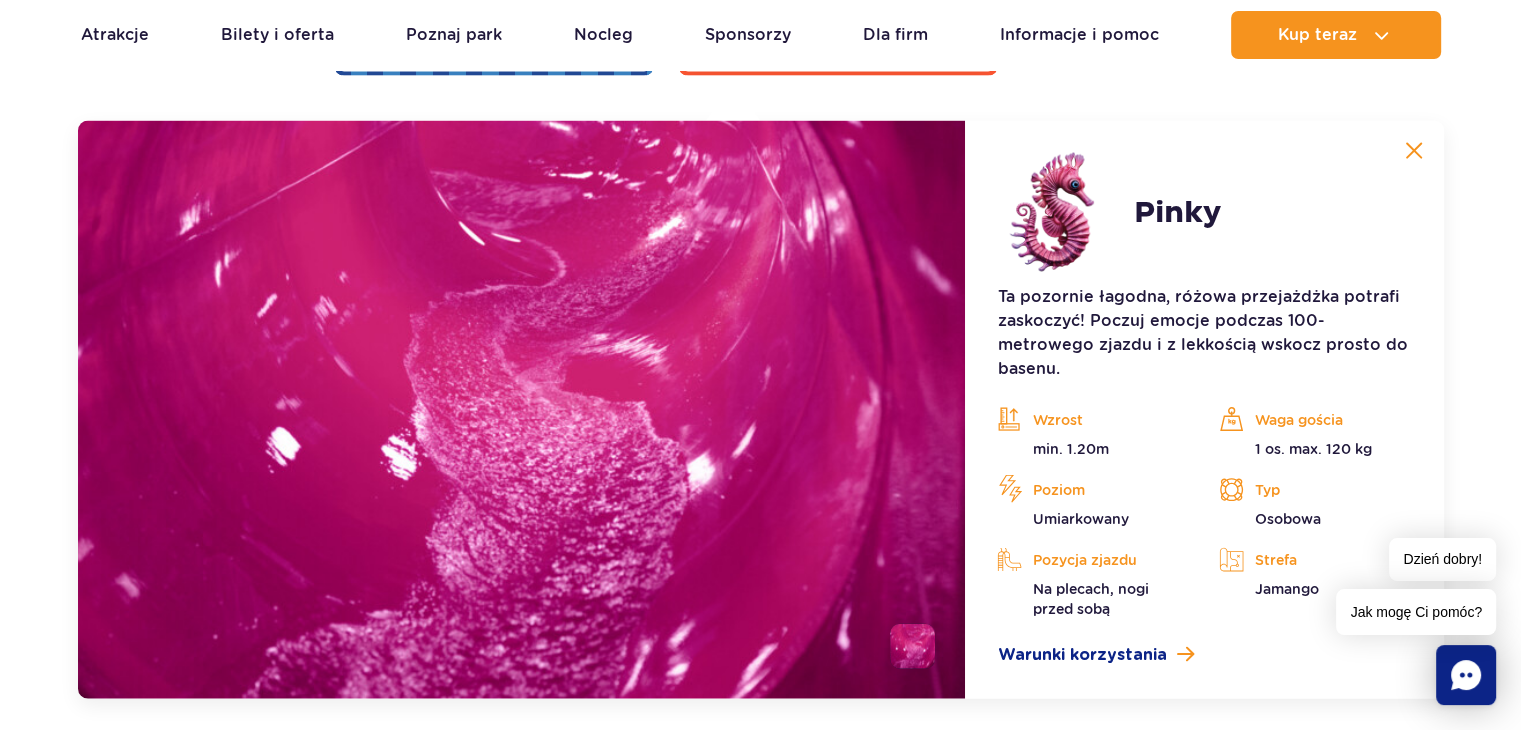 click at bounding box center [1414, 151] 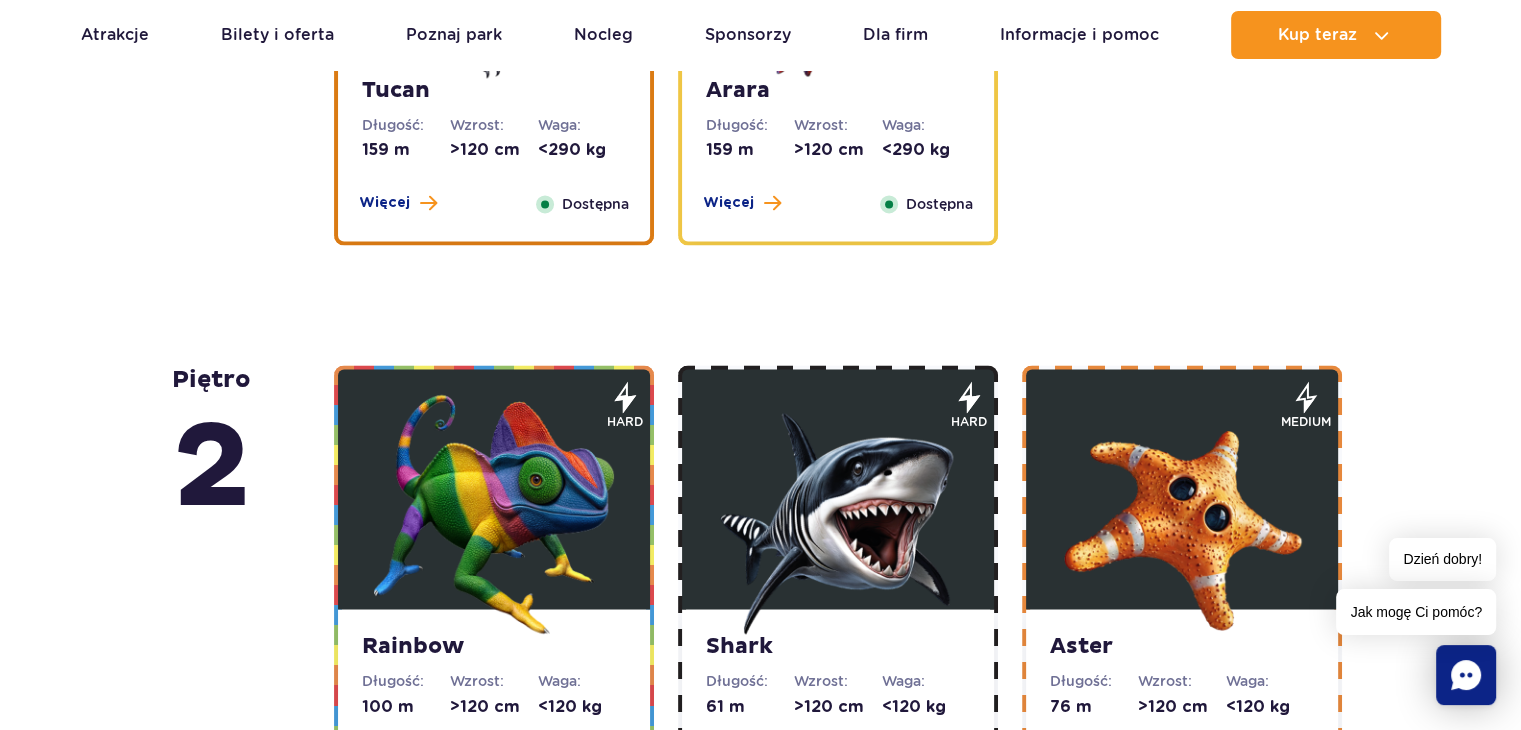 scroll, scrollTop: 3140, scrollLeft: 0, axis: vertical 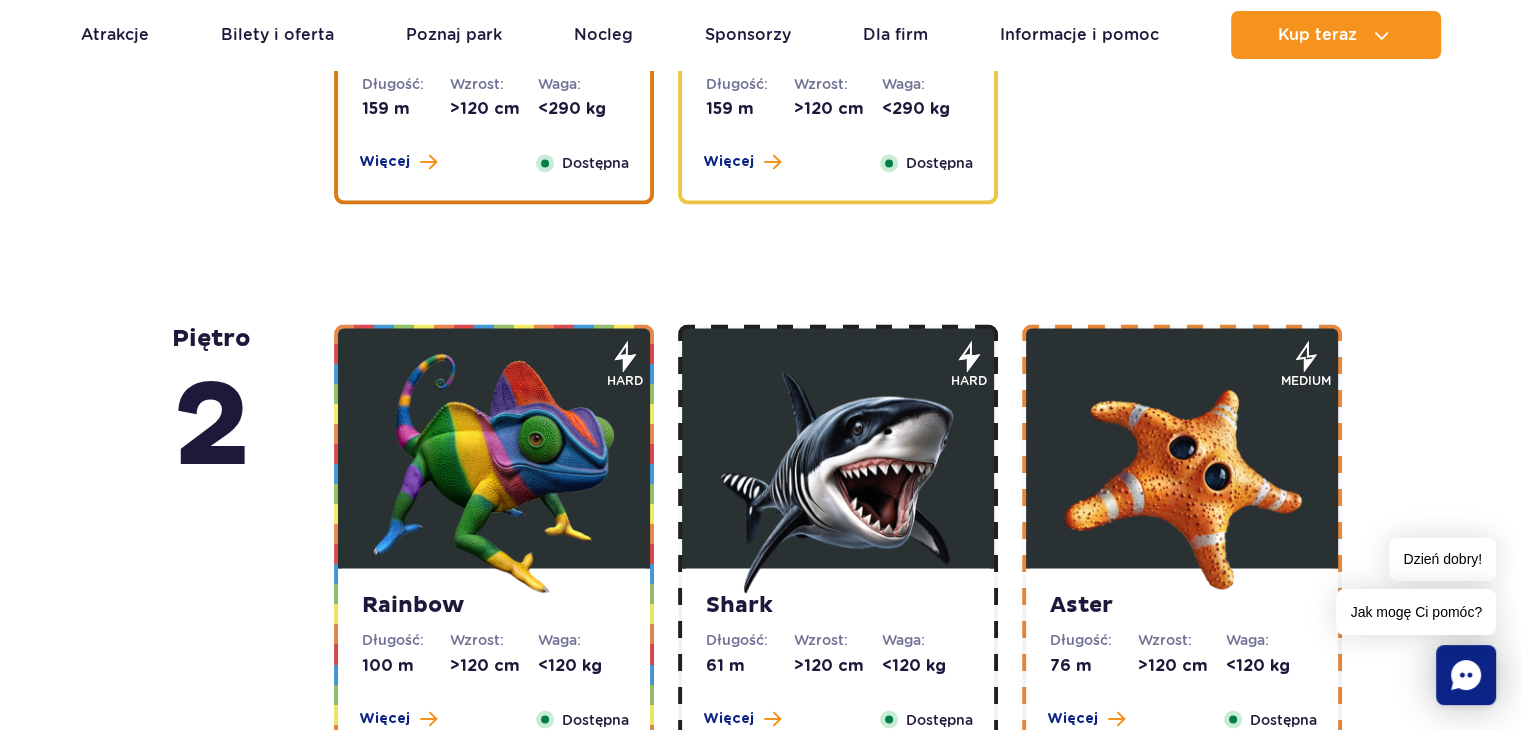click at bounding box center (494, 473) 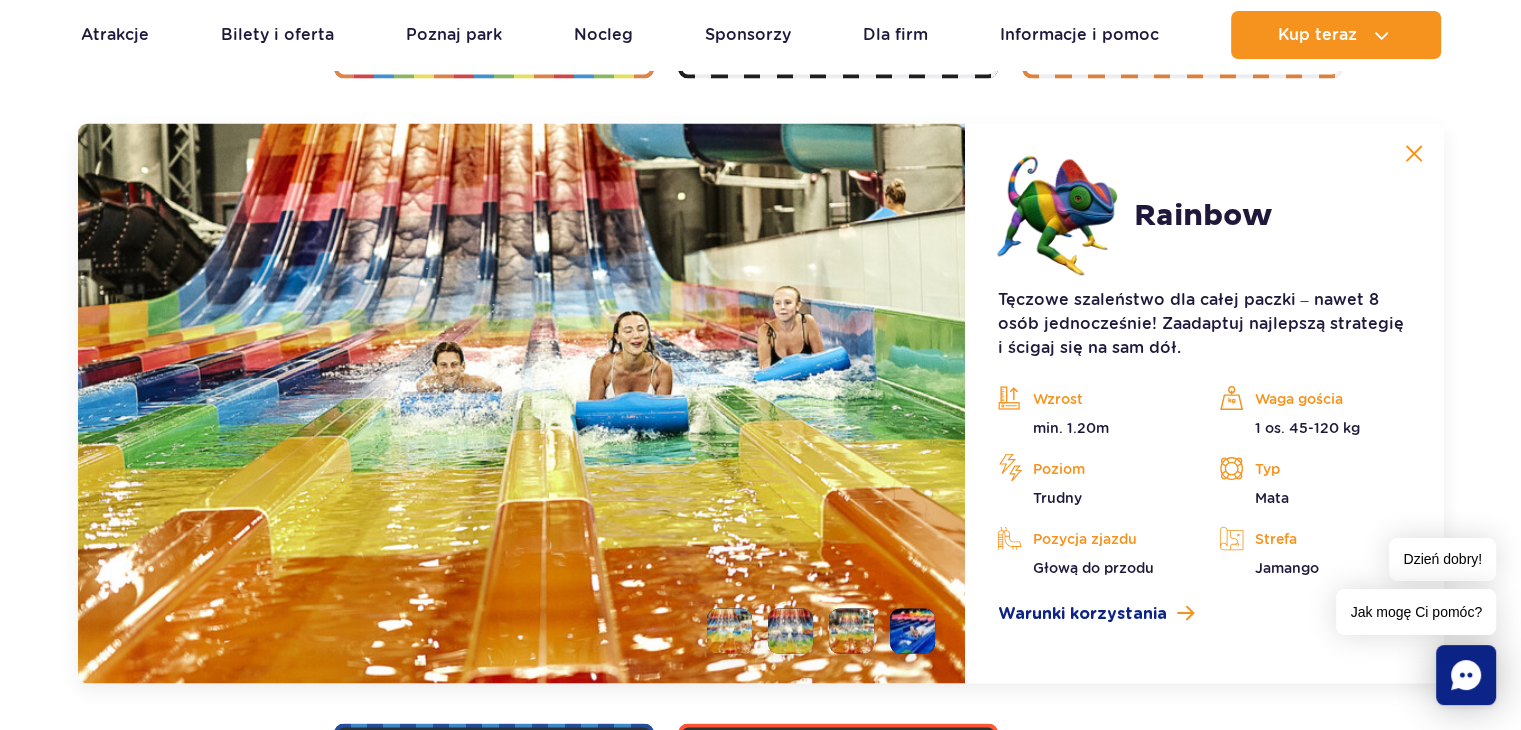 scroll, scrollTop: 3824, scrollLeft: 0, axis: vertical 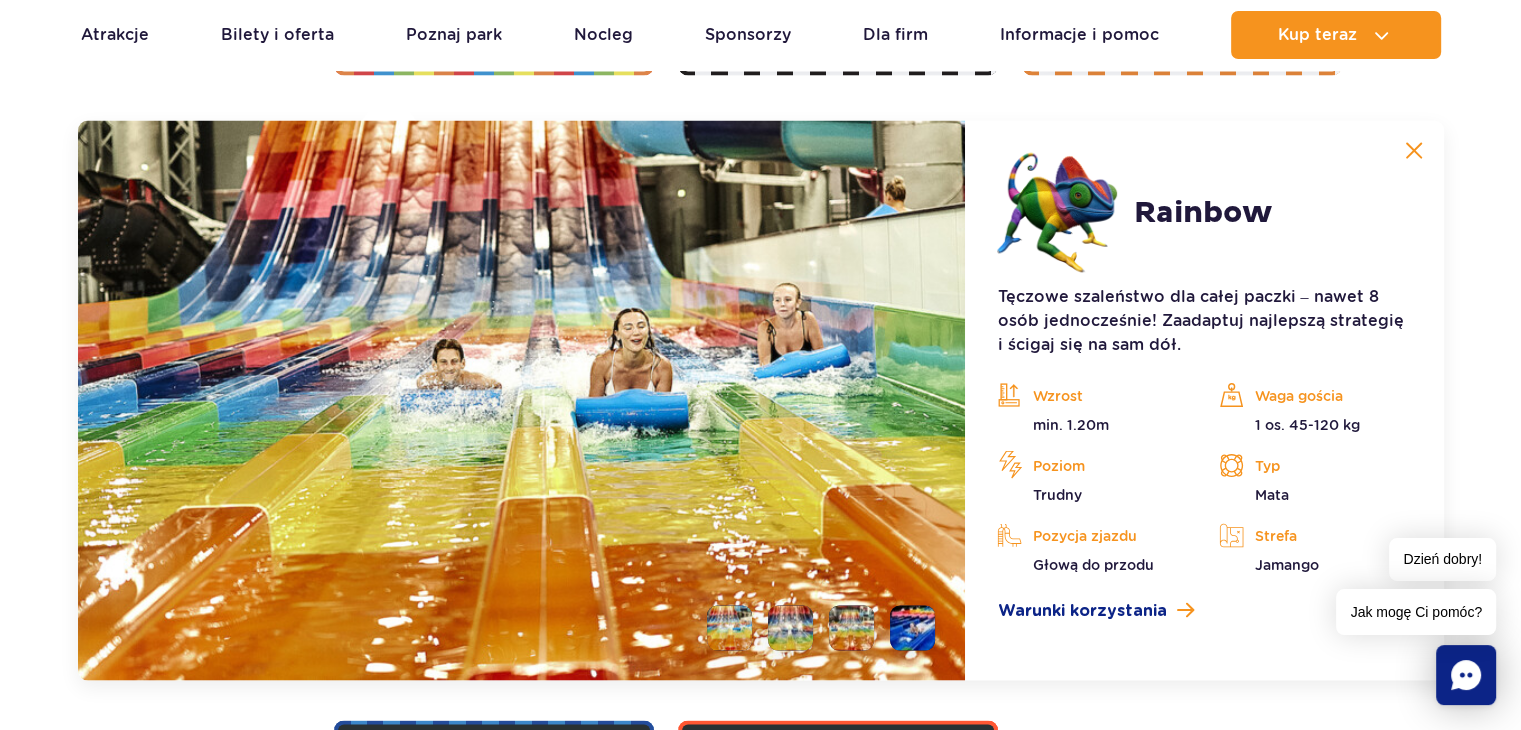 click at bounding box center [1414, 151] 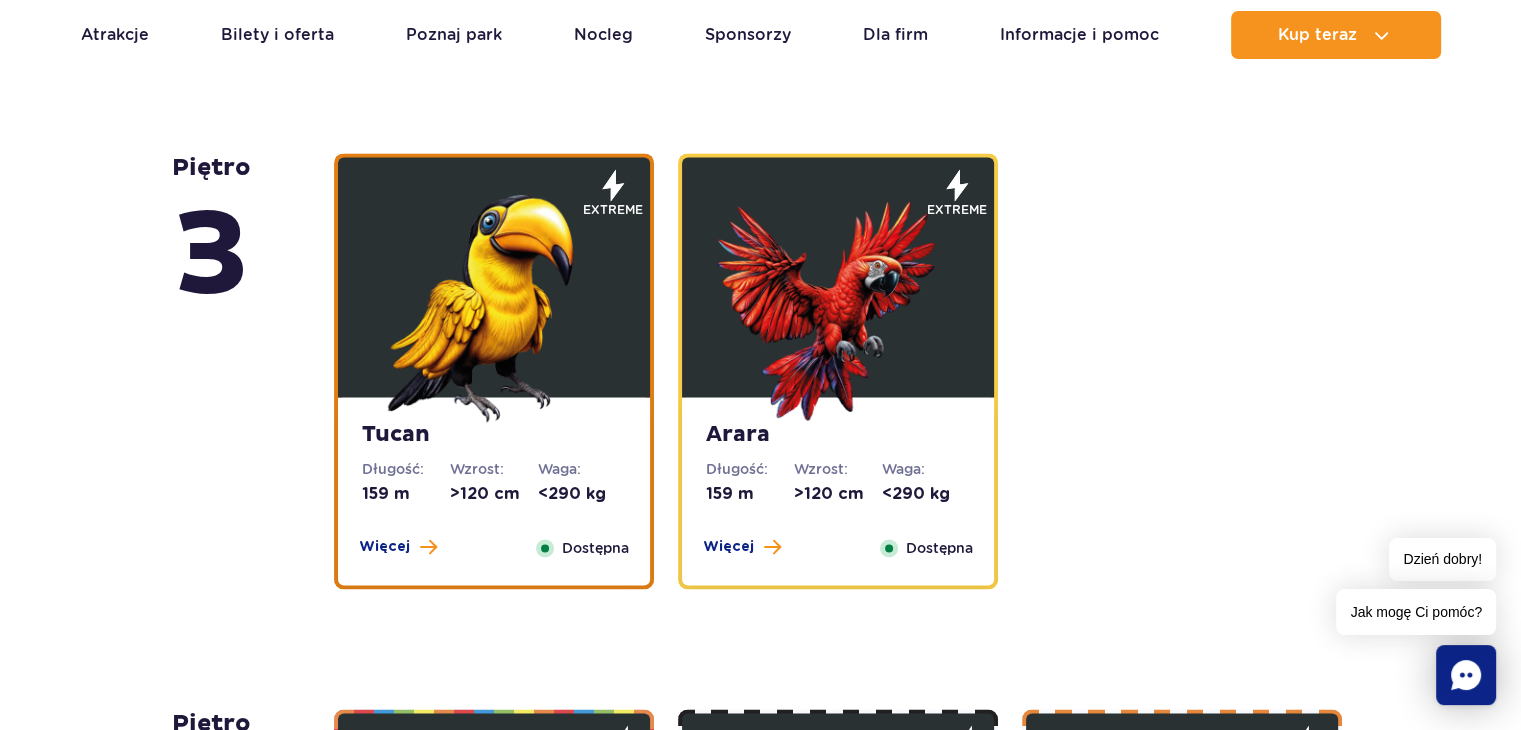 scroll, scrollTop: 2765, scrollLeft: 0, axis: vertical 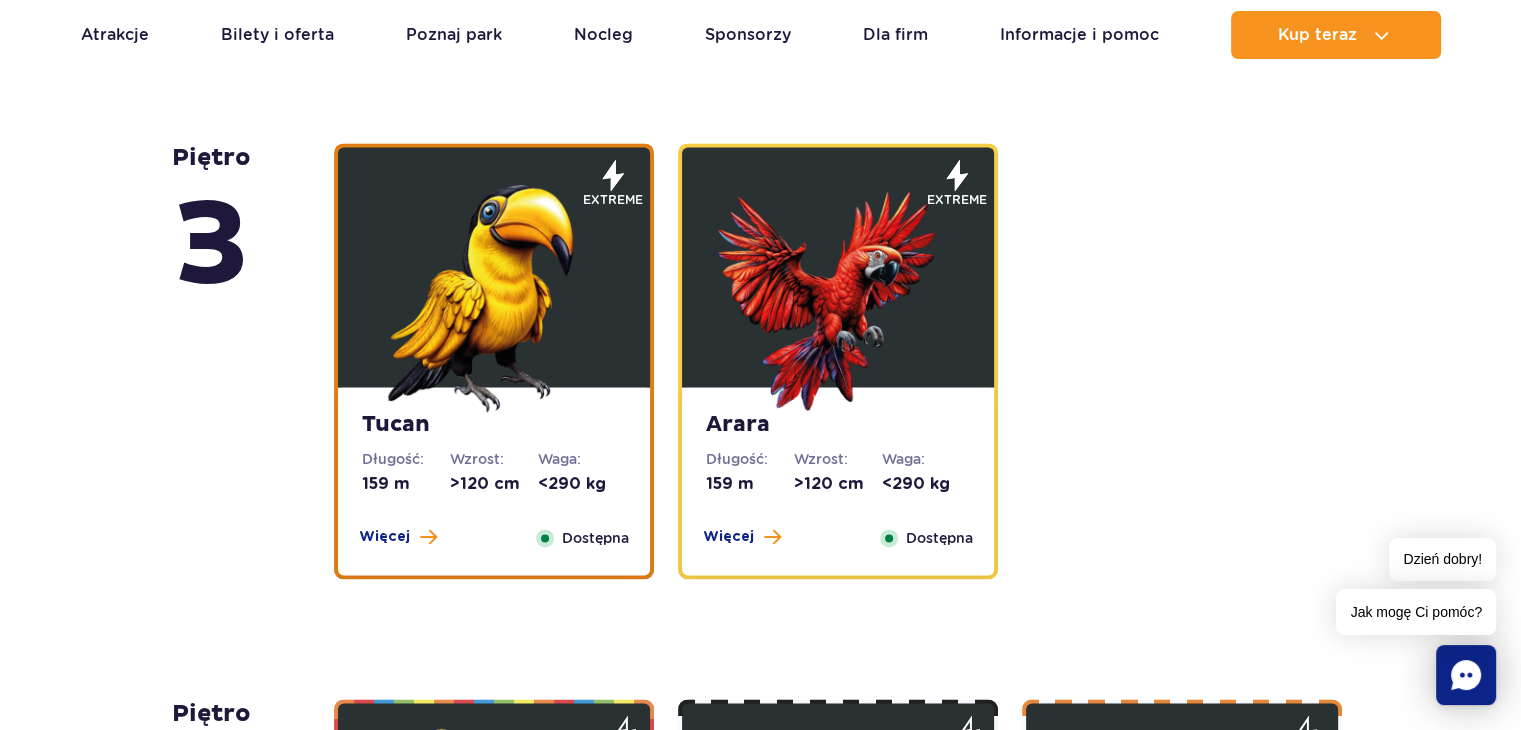 click on ">120 cm" at bounding box center (494, 484) 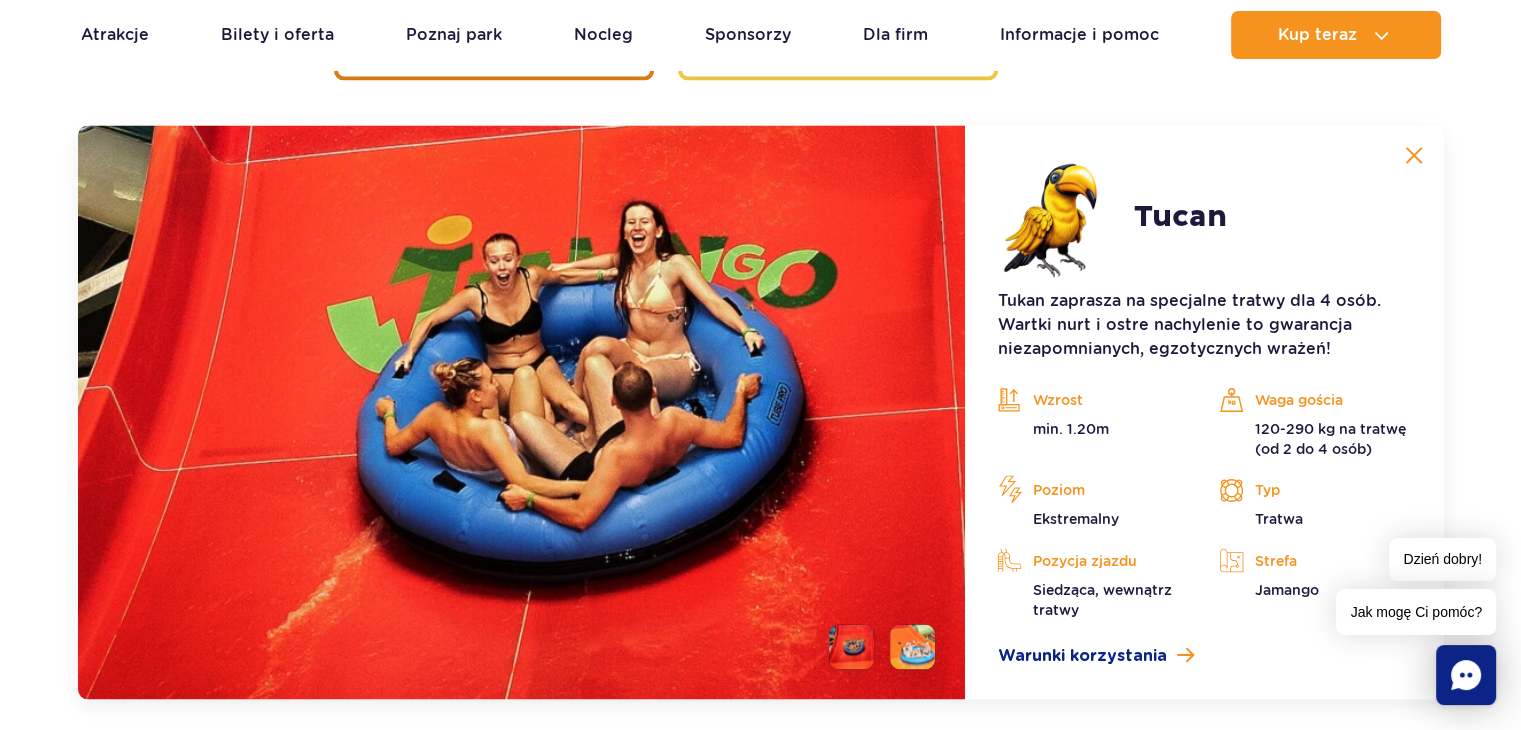 scroll, scrollTop: 3268, scrollLeft: 0, axis: vertical 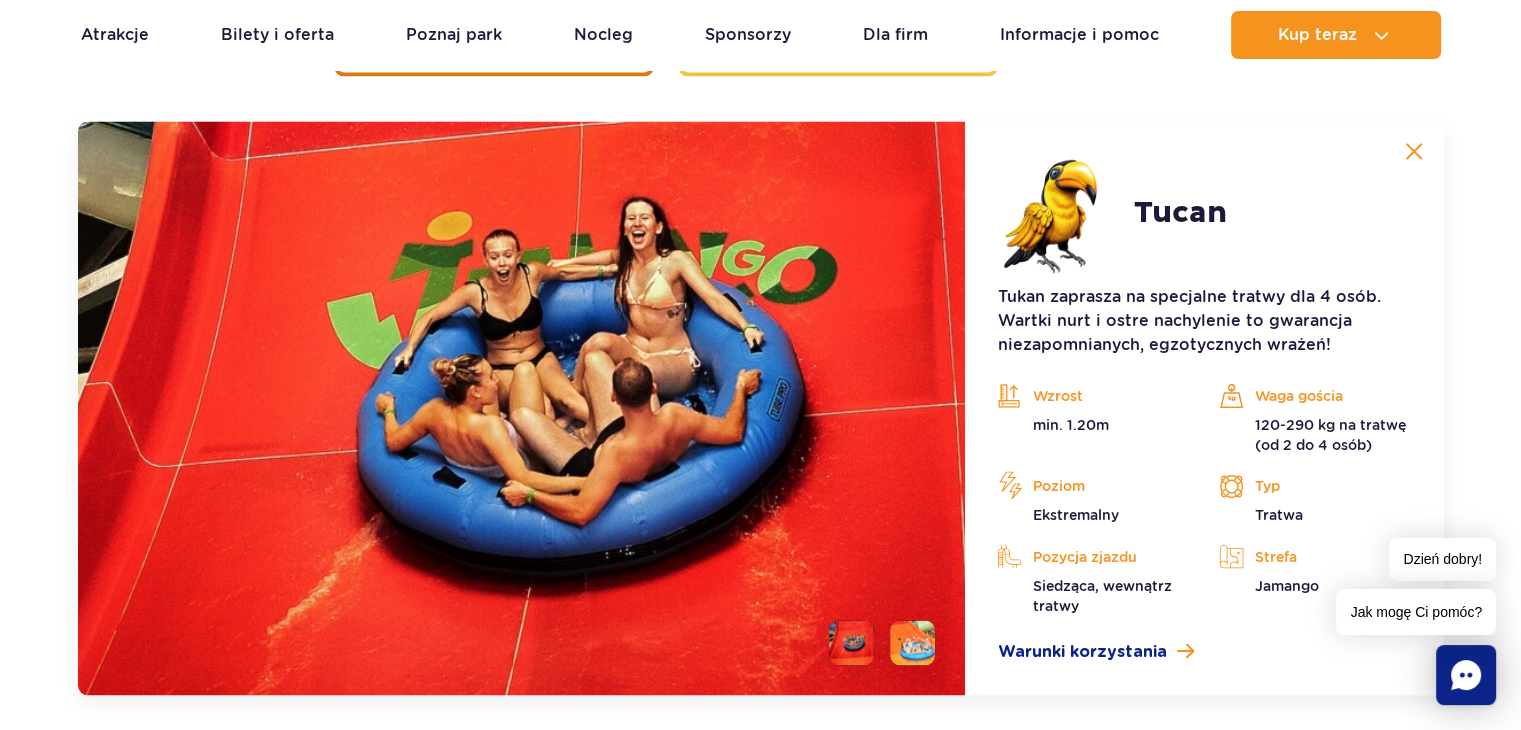click at bounding box center (912, 642) 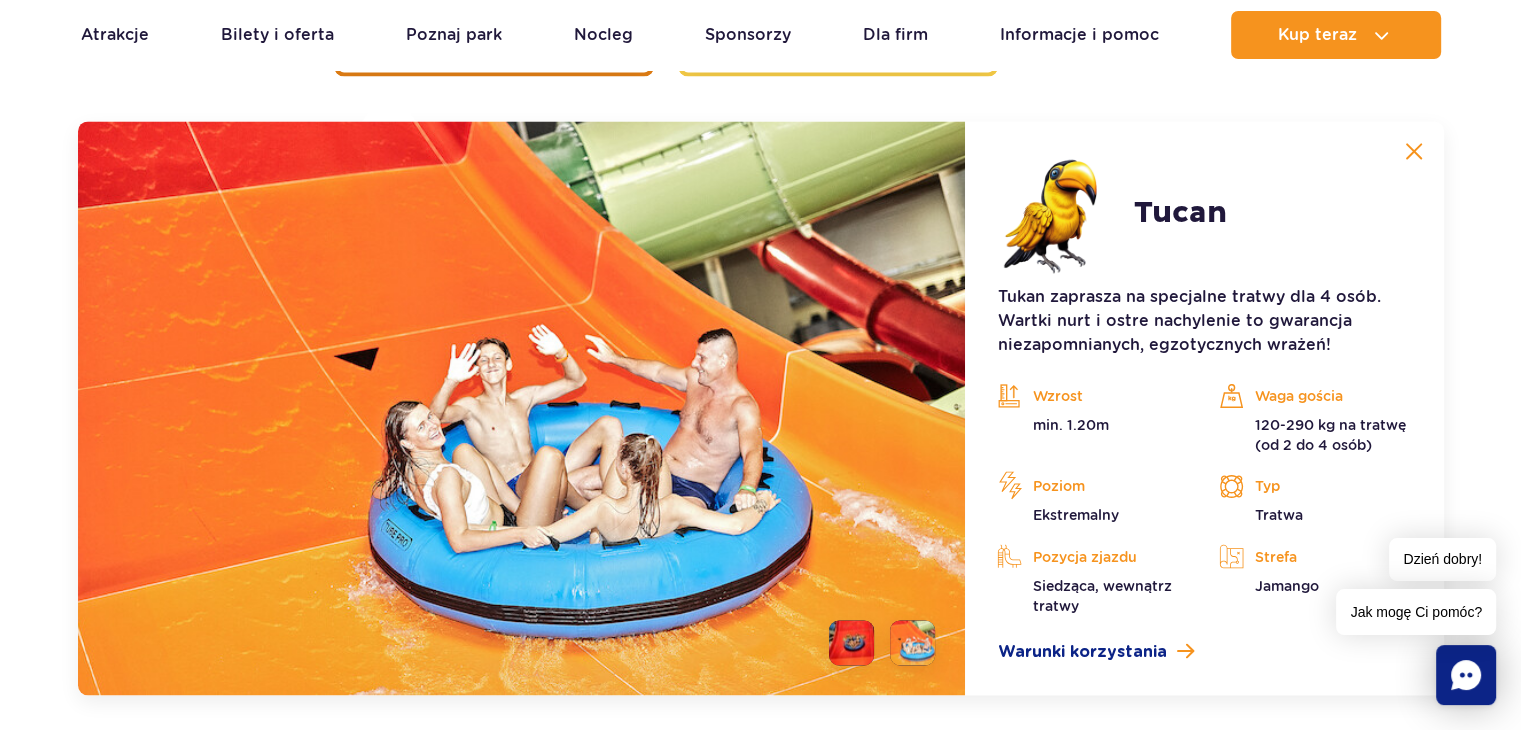 click at bounding box center [1414, 151] 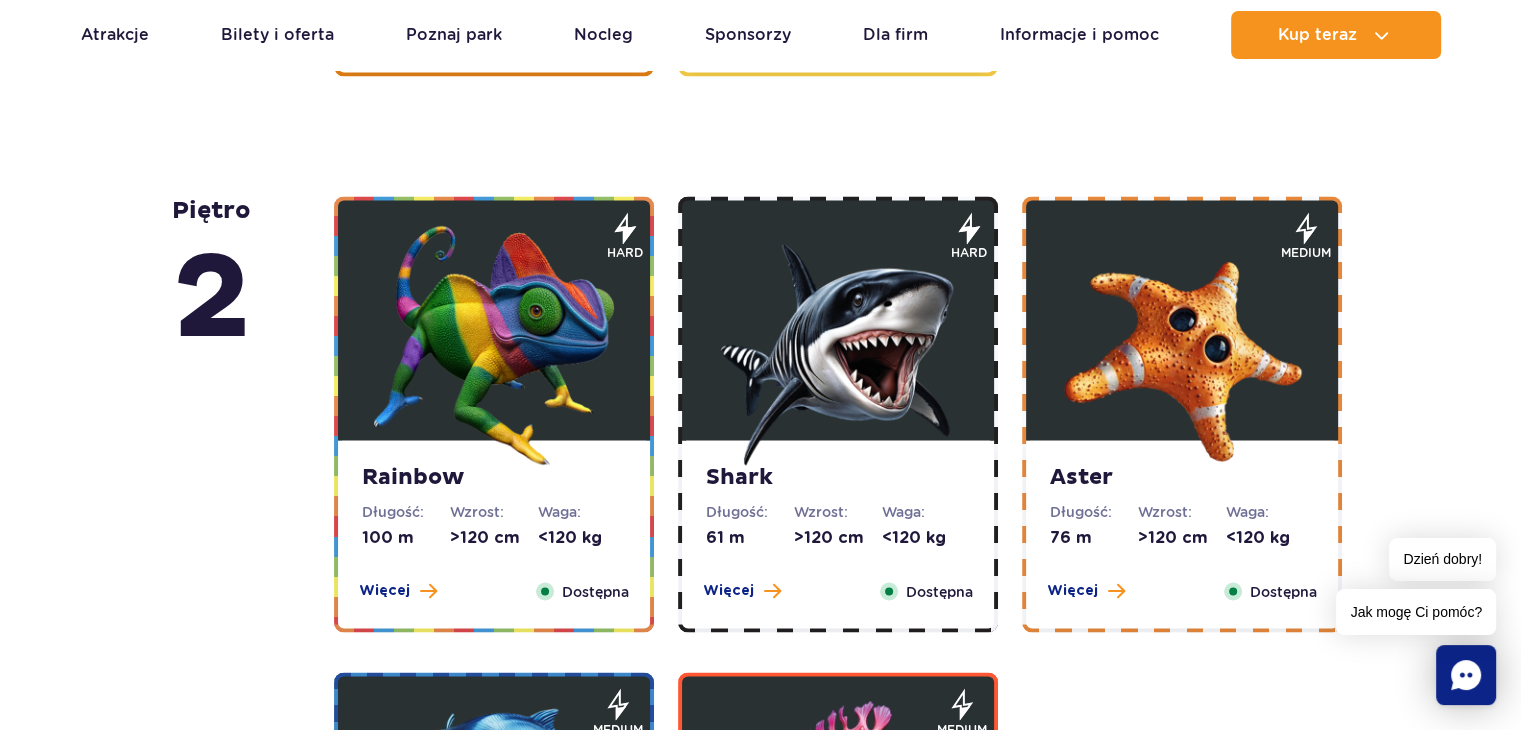 click at bounding box center [1182, 345] 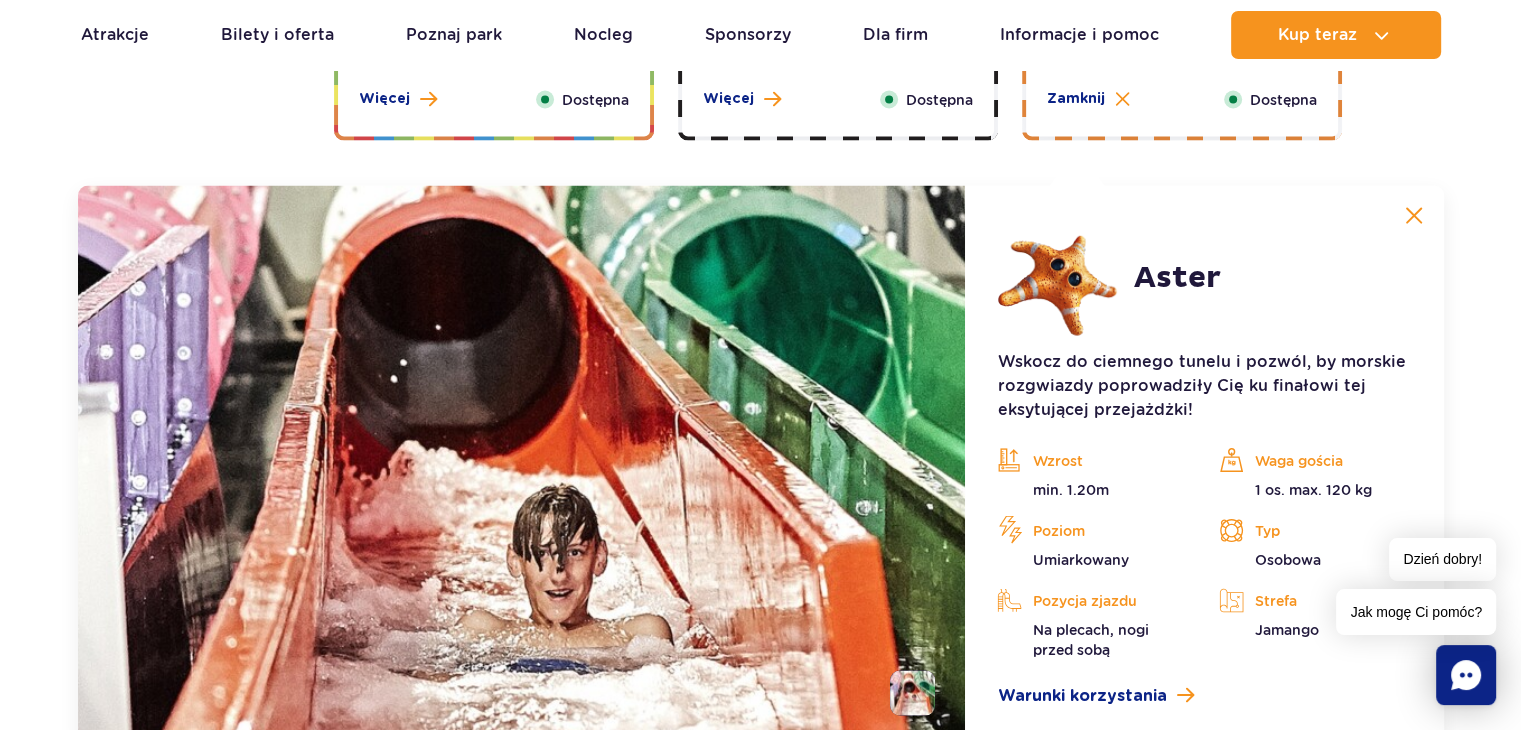 scroll, scrollTop: 3824, scrollLeft: 0, axis: vertical 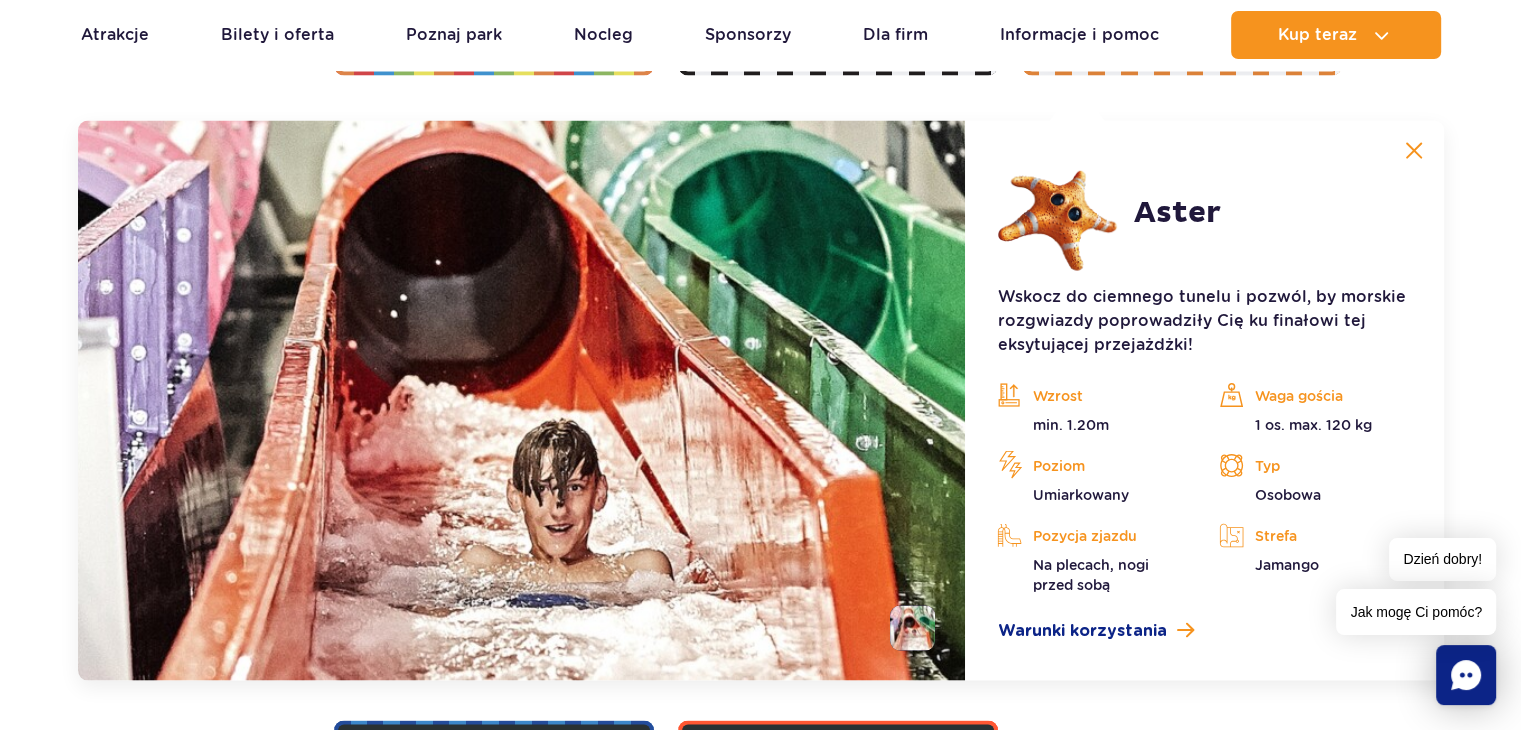 click at bounding box center [912, 628] 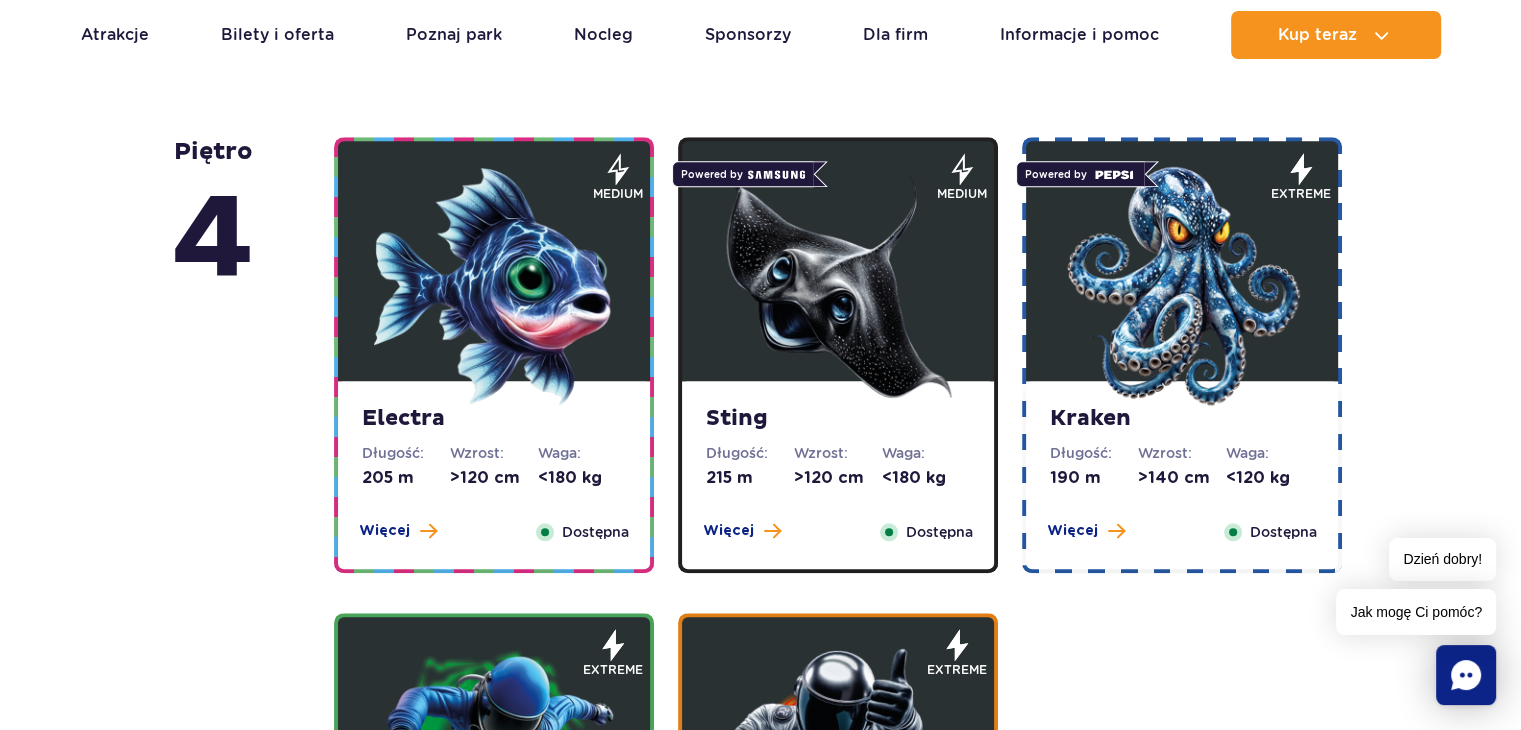scroll, scrollTop: 1729, scrollLeft: 0, axis: vertical 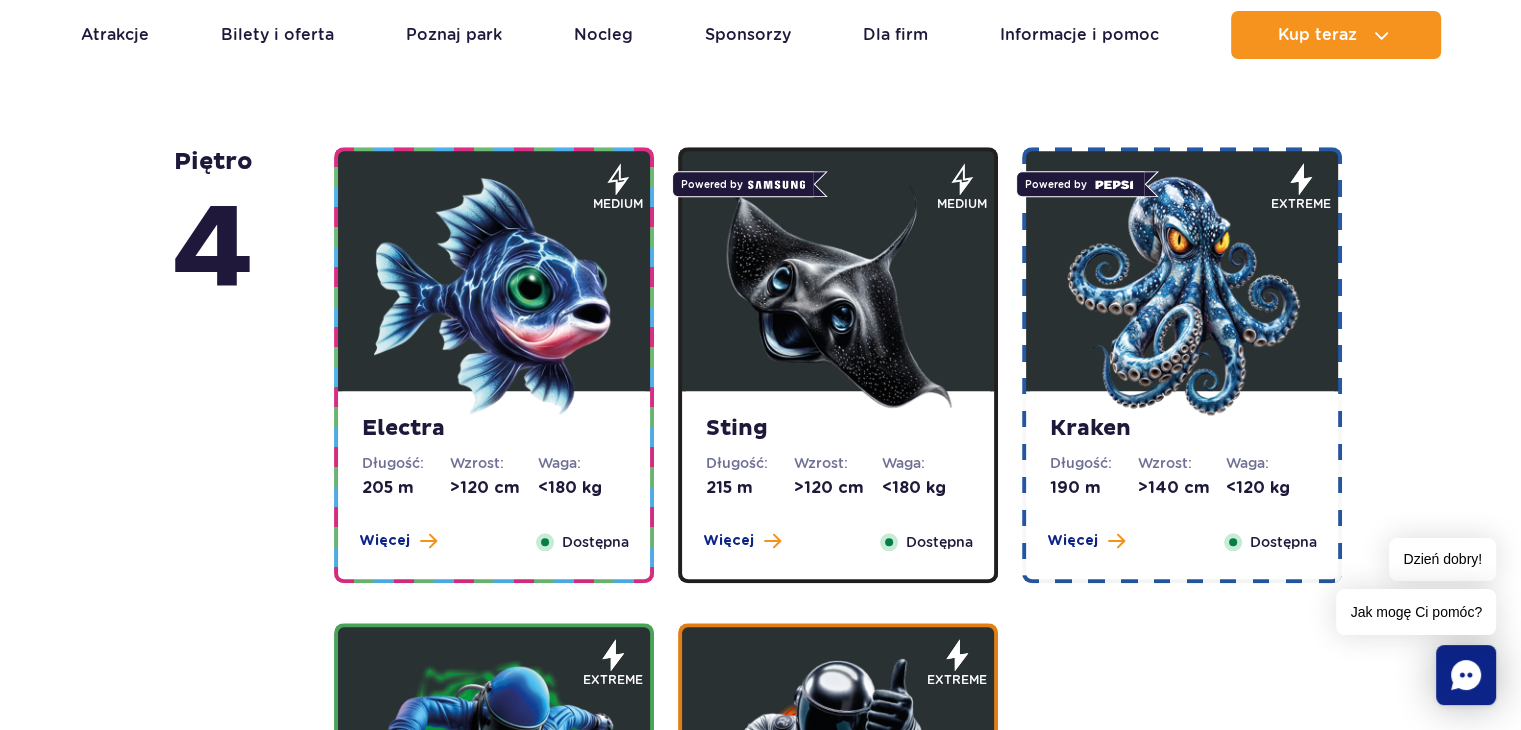 click at bounding box center [494, 296] 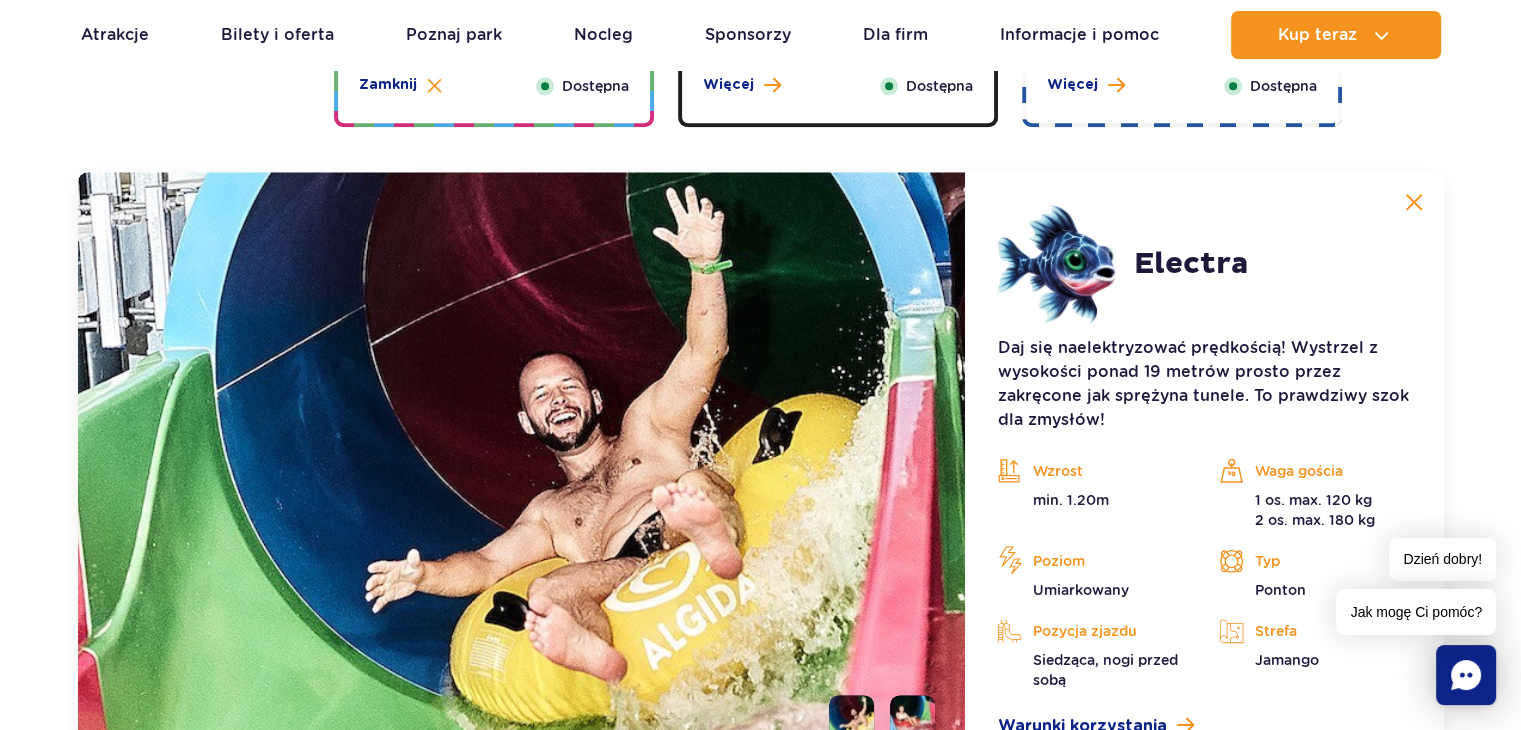 scroll, scrollTop: 2236, scrollLeft: 0, axis: vertical 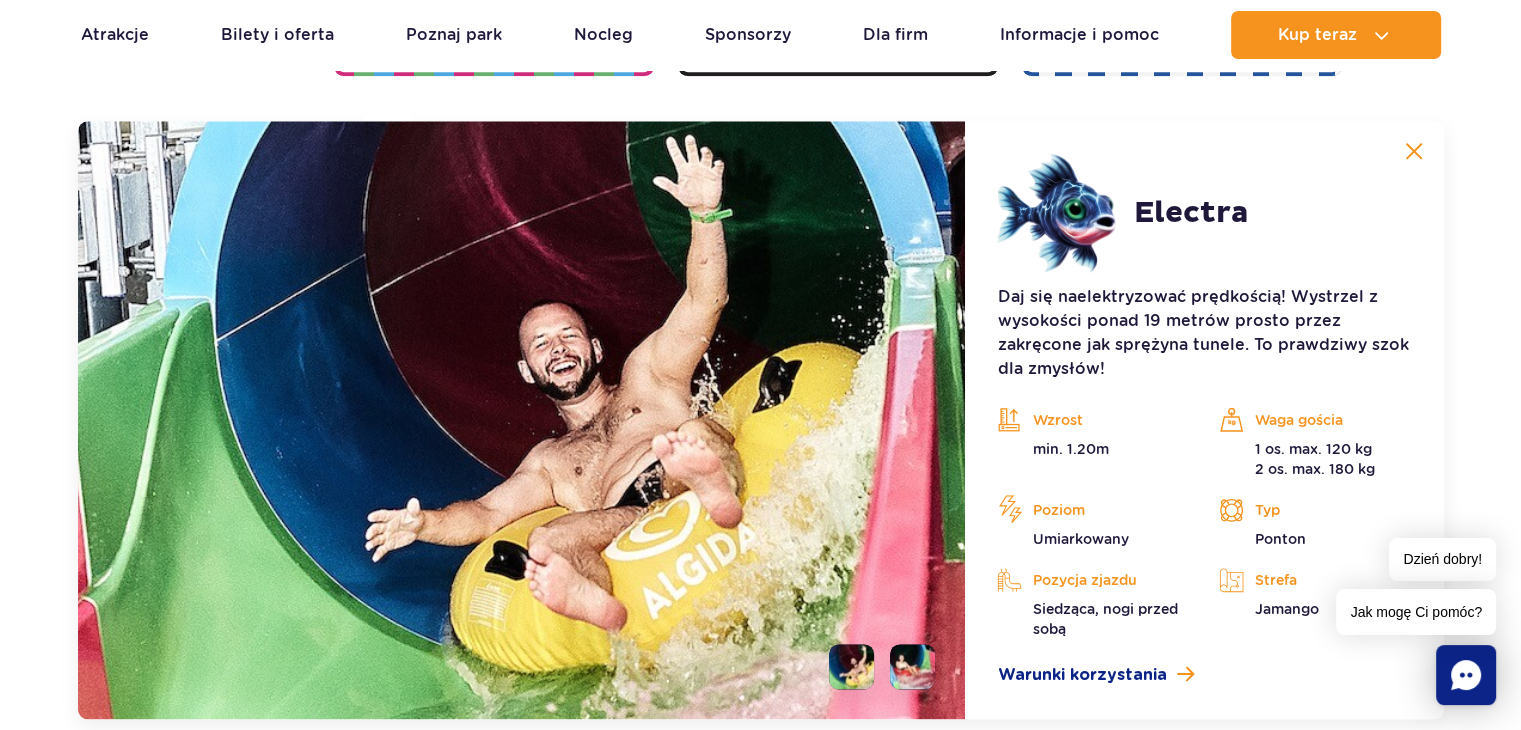 click at bounding box center (912, 666) 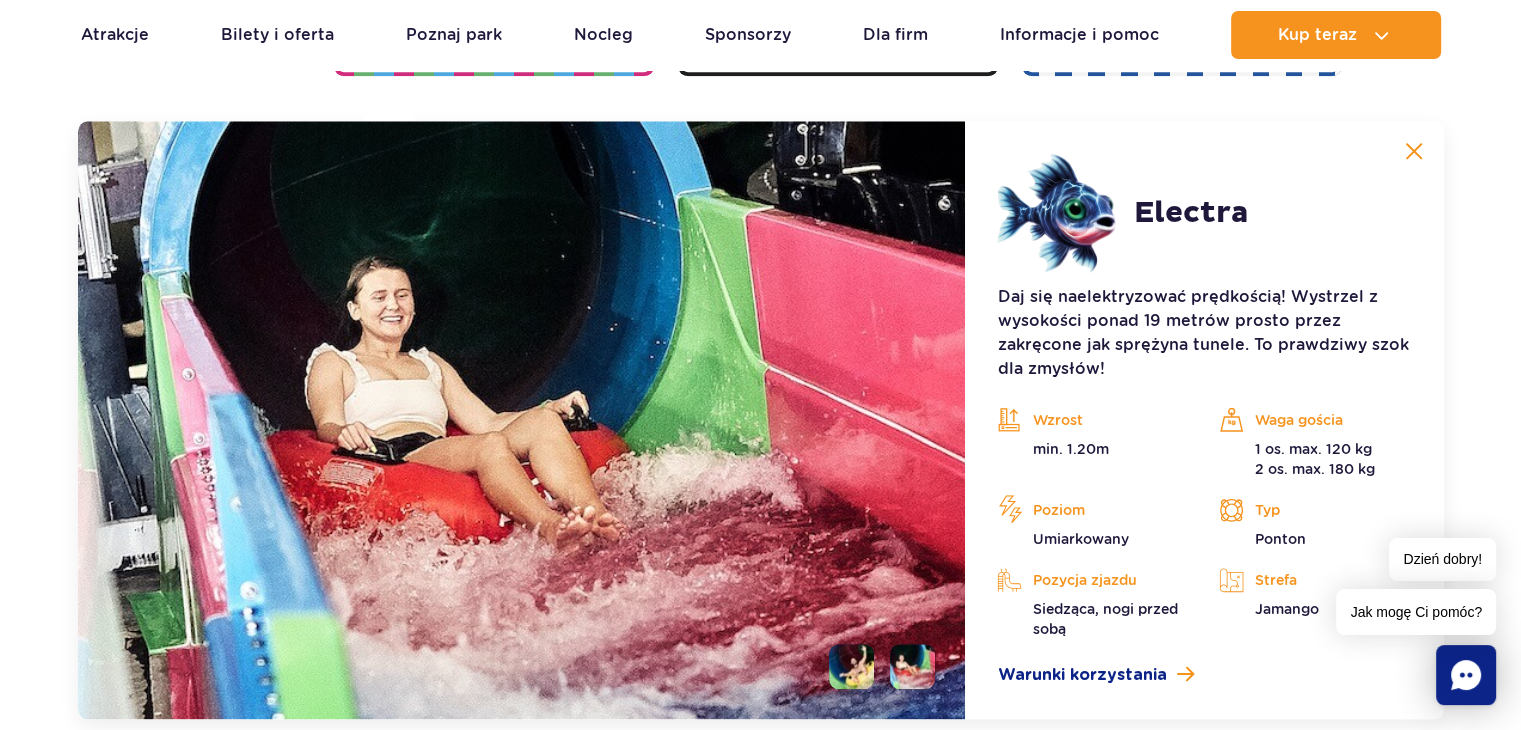 click at bounding box center (851, 666) 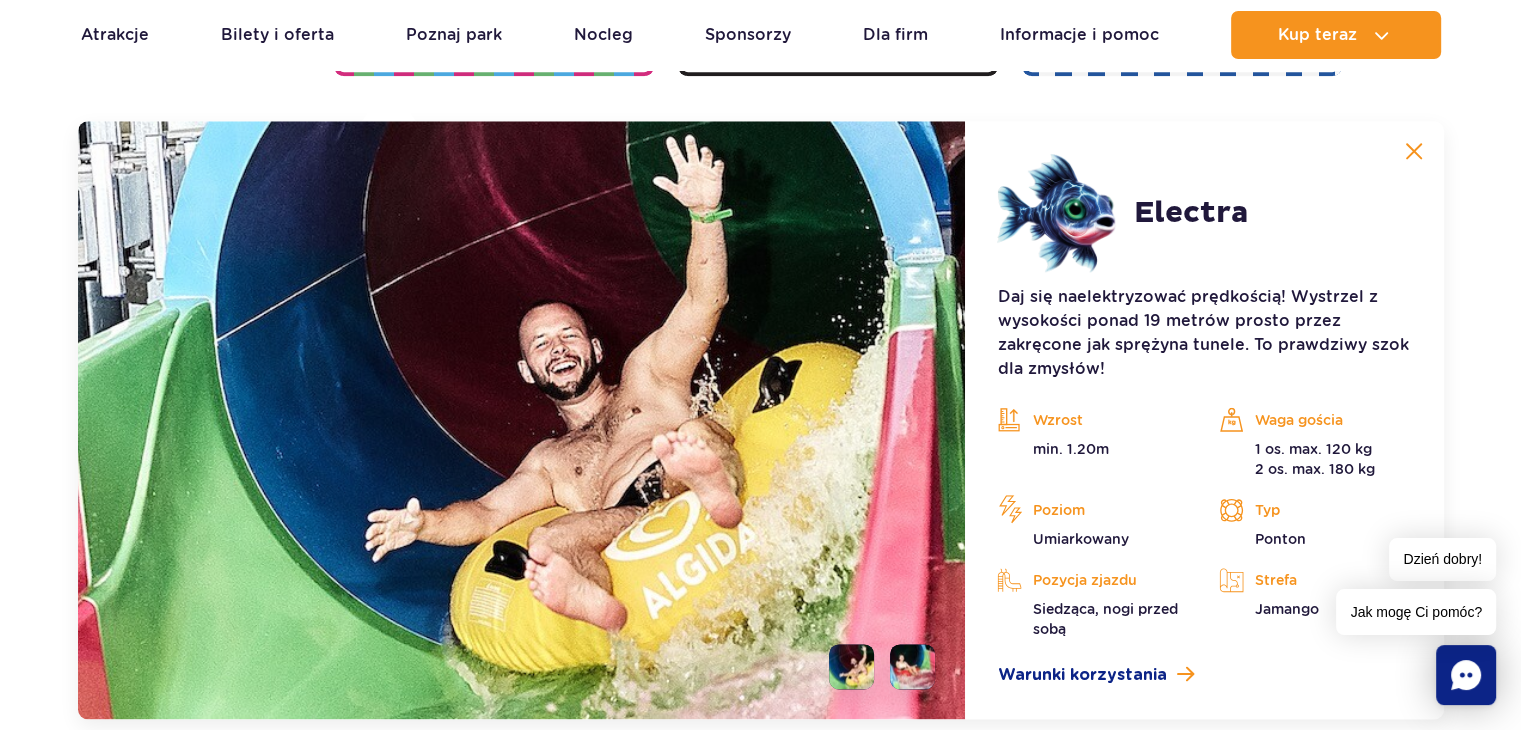 click at bounding box center (912, 666) 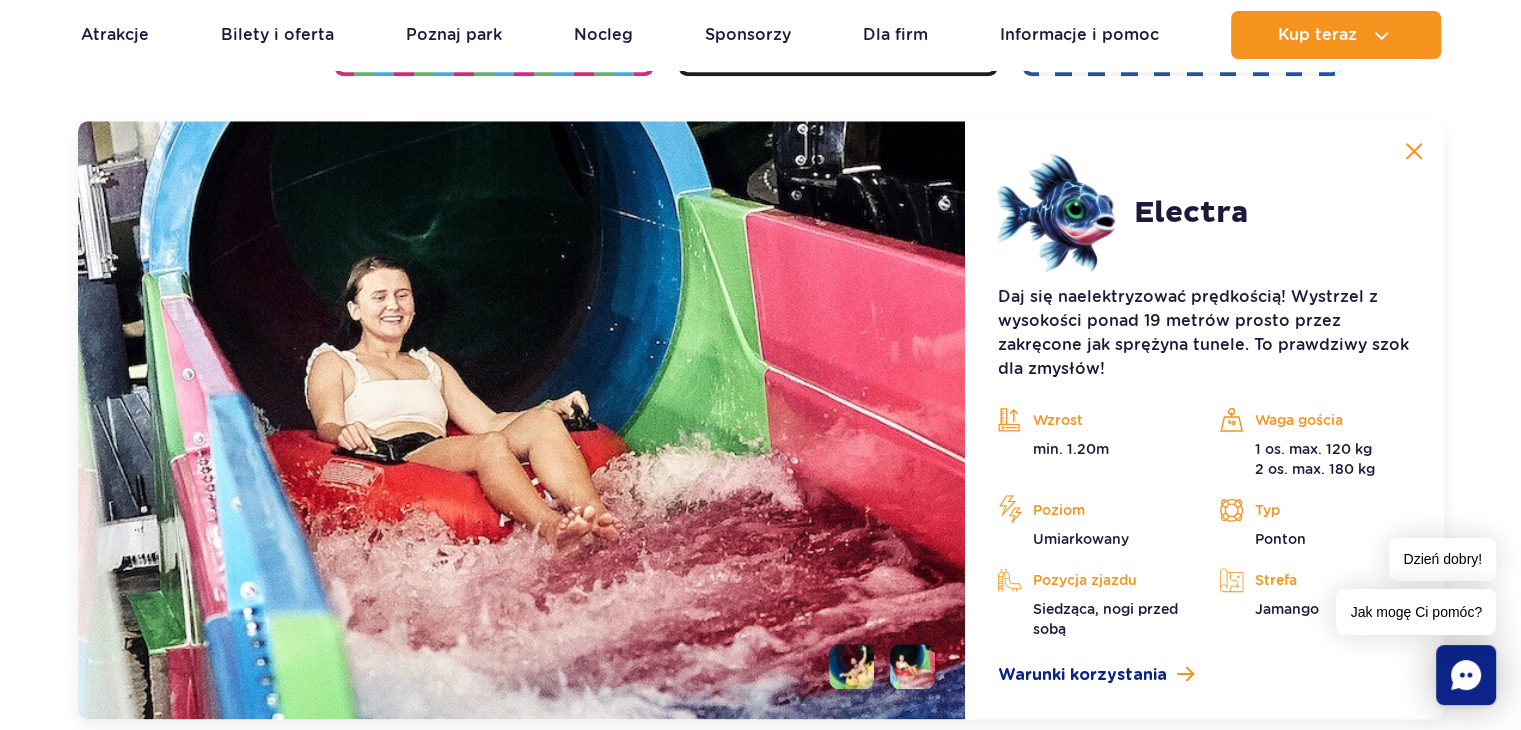 click at bounding box center [1414, 151] 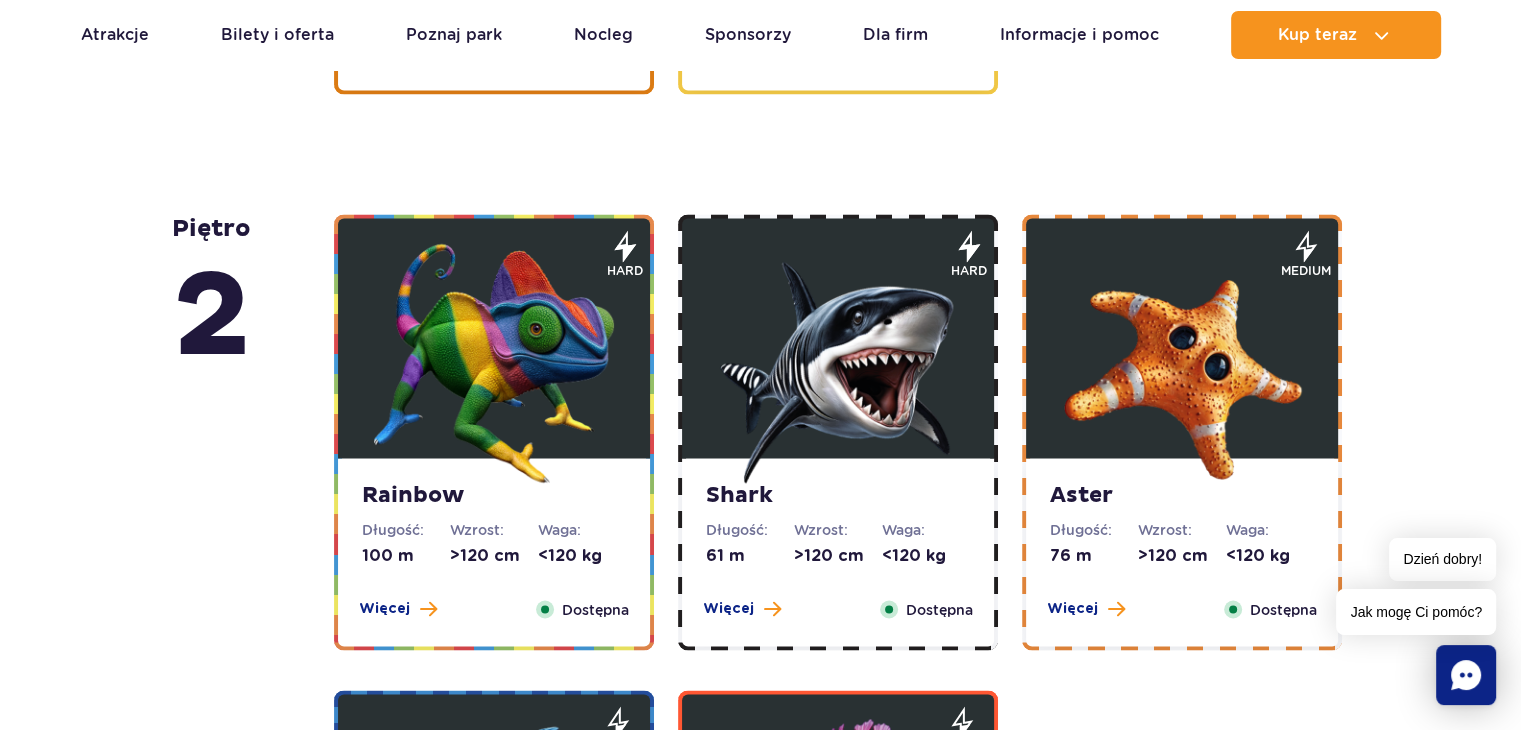 scroll, scrollTop: 3260, scrollLeft: 0, axis: vertical 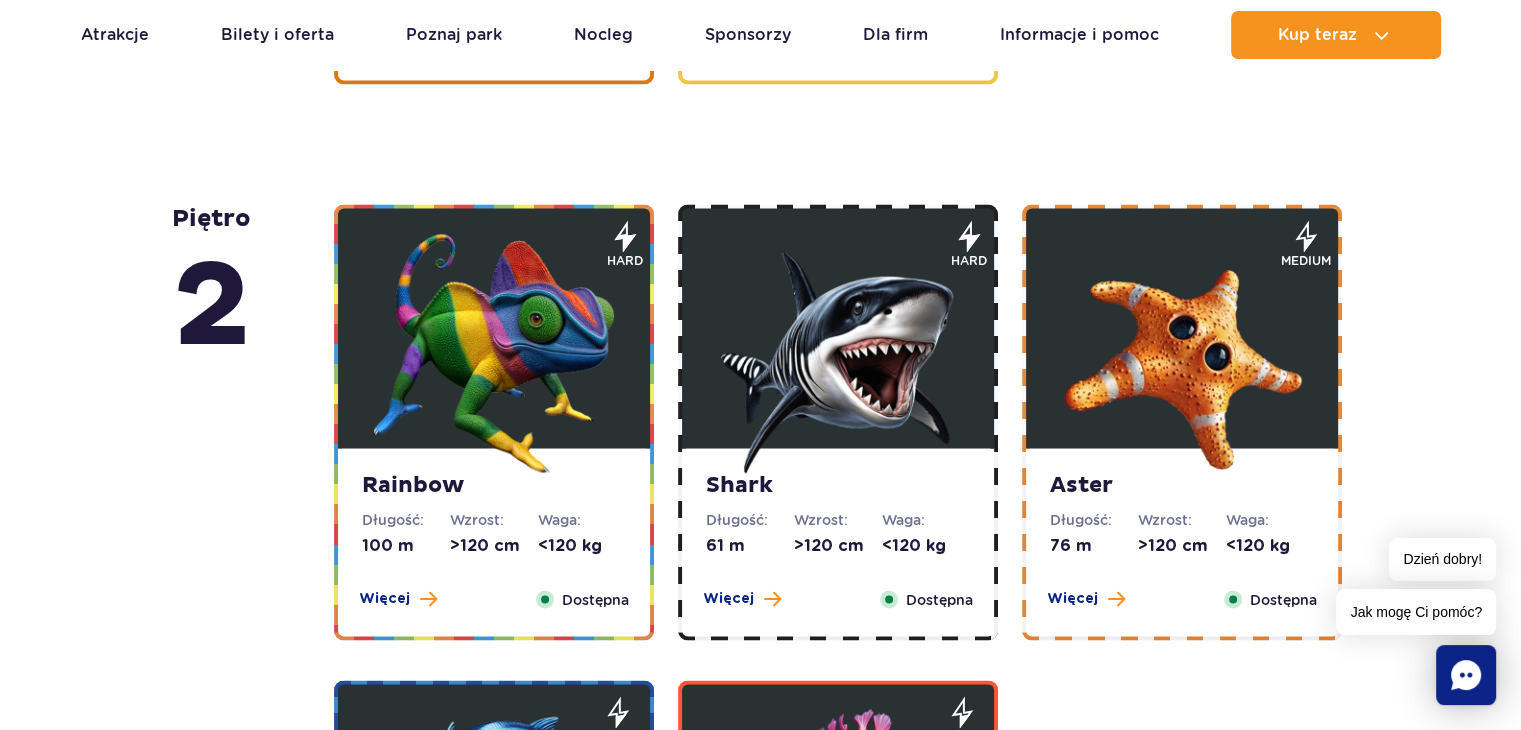 click on "Shark" at bounding box center (838, 486) 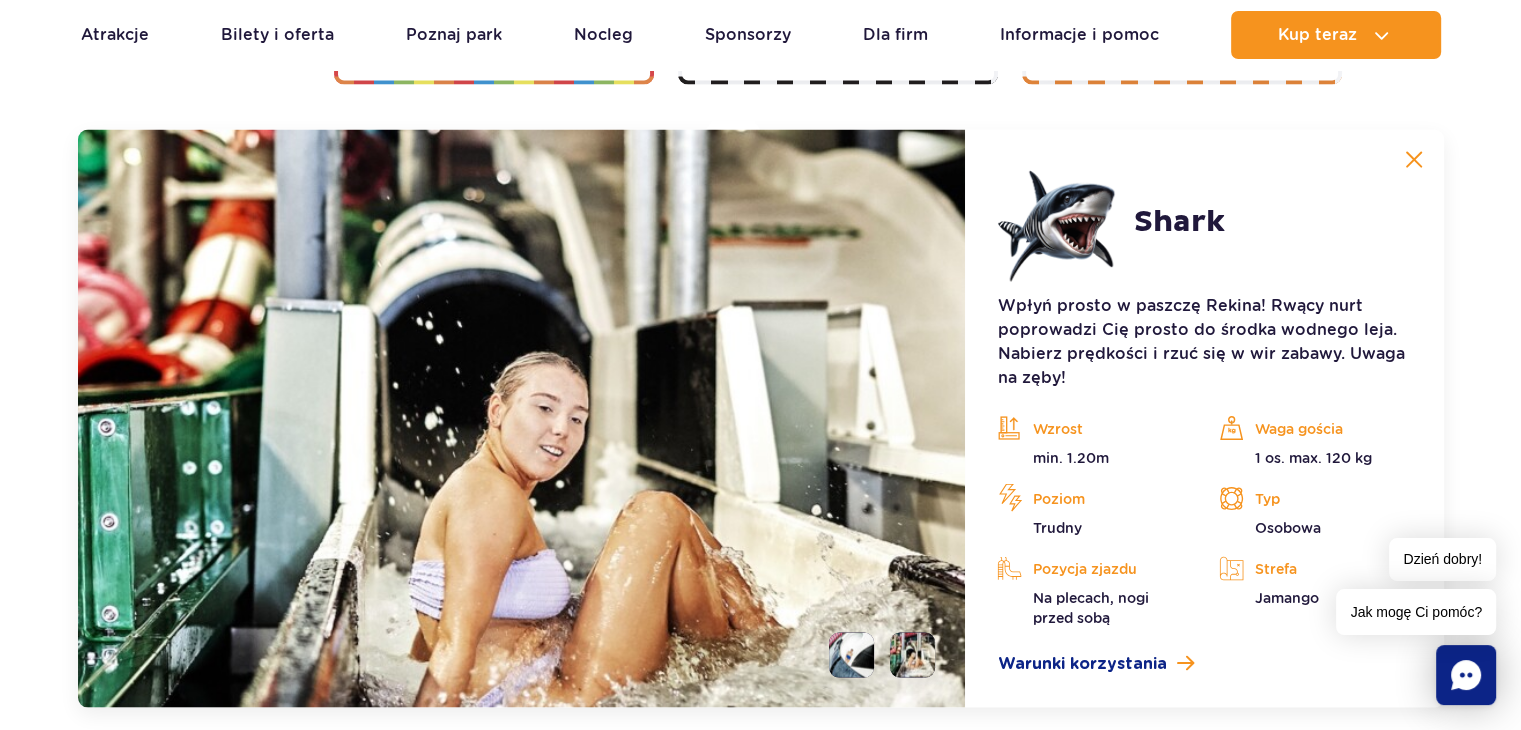 scroll, scrollTop: 3824, scrollLeft: 0, axis: vertical 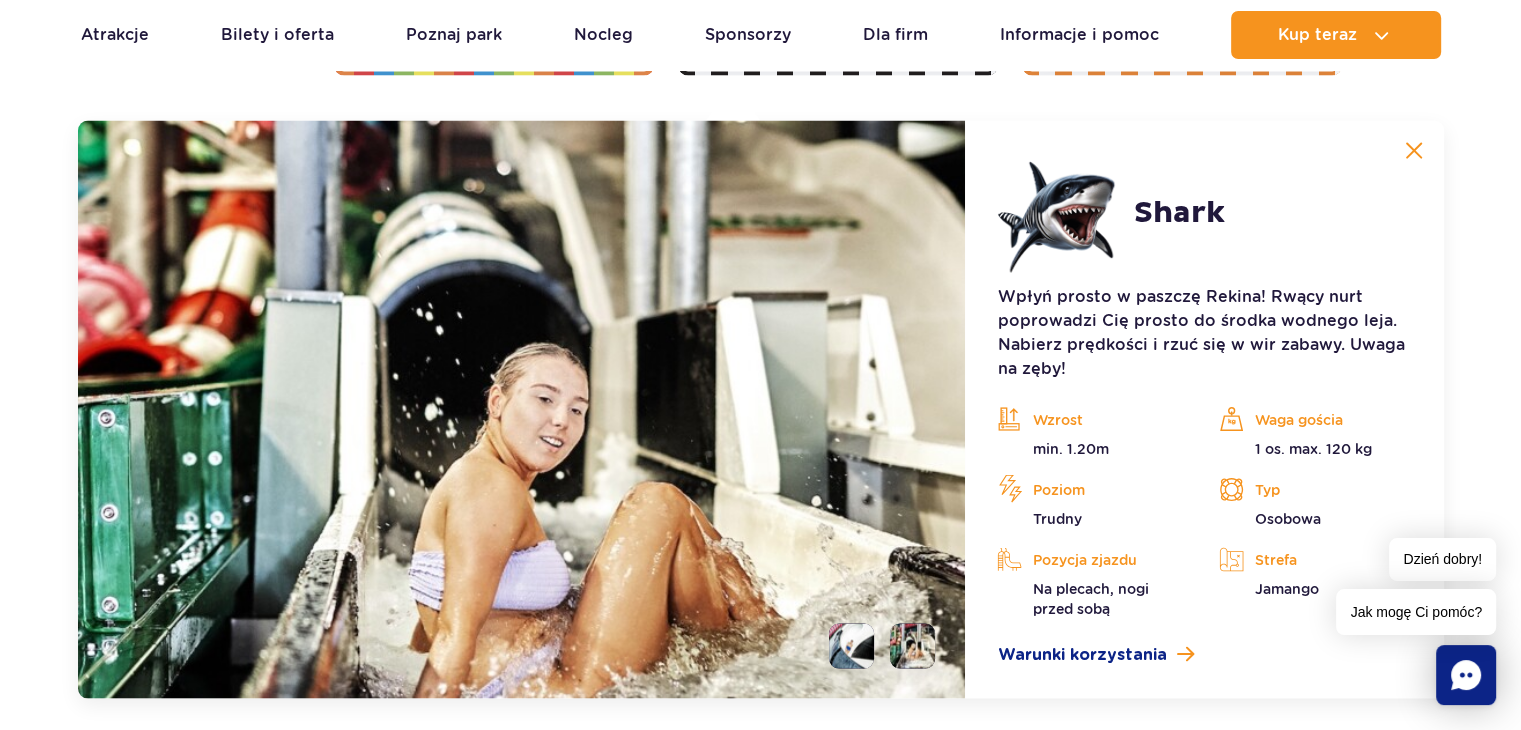 click at bounding box center (1414, 151) 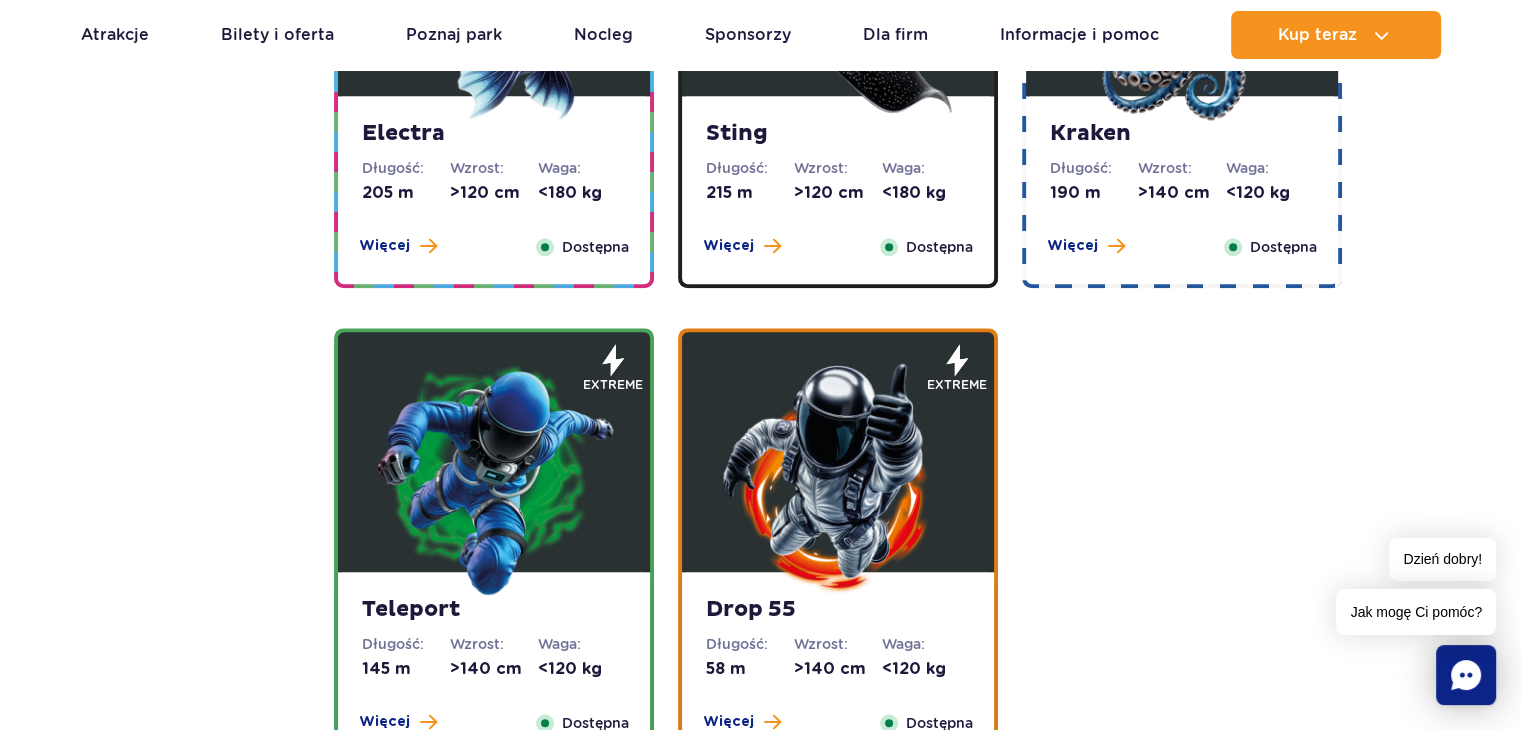 scroll, scrollTop: 2084, scrollLeft: 0, axis: vertical 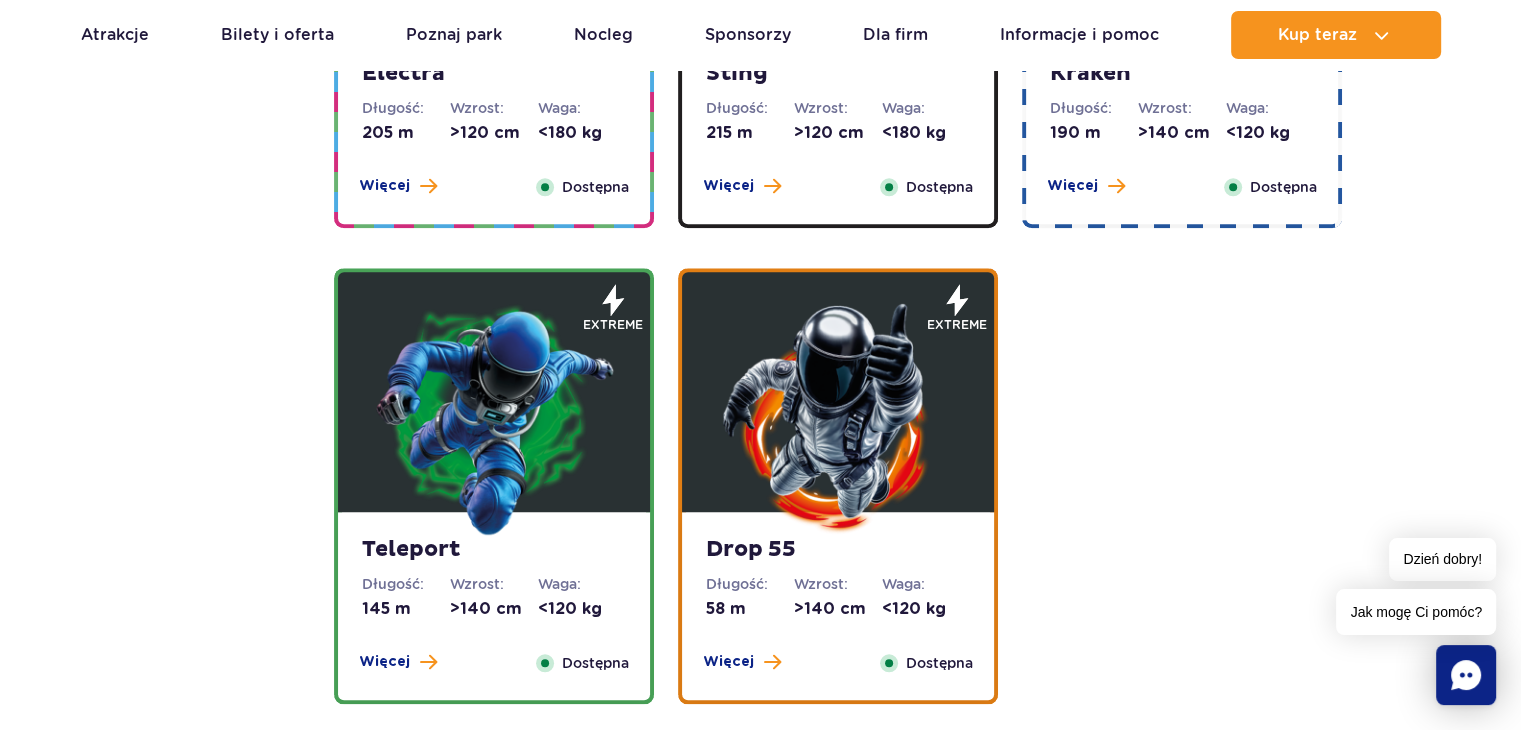 click at bounding box center [494, 417] 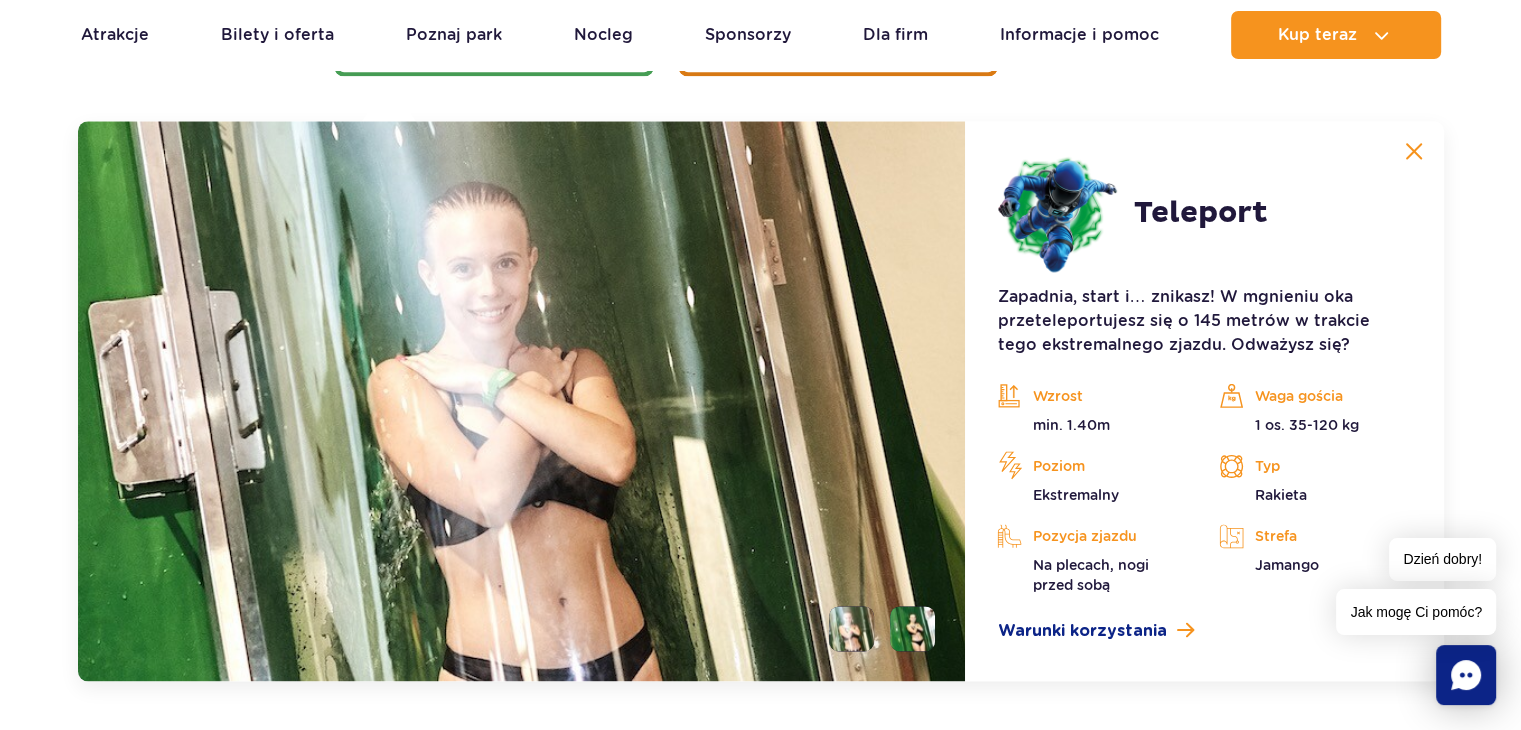 scroll, scrollTop: 2712, scrollLeft: 0, axis: vertical 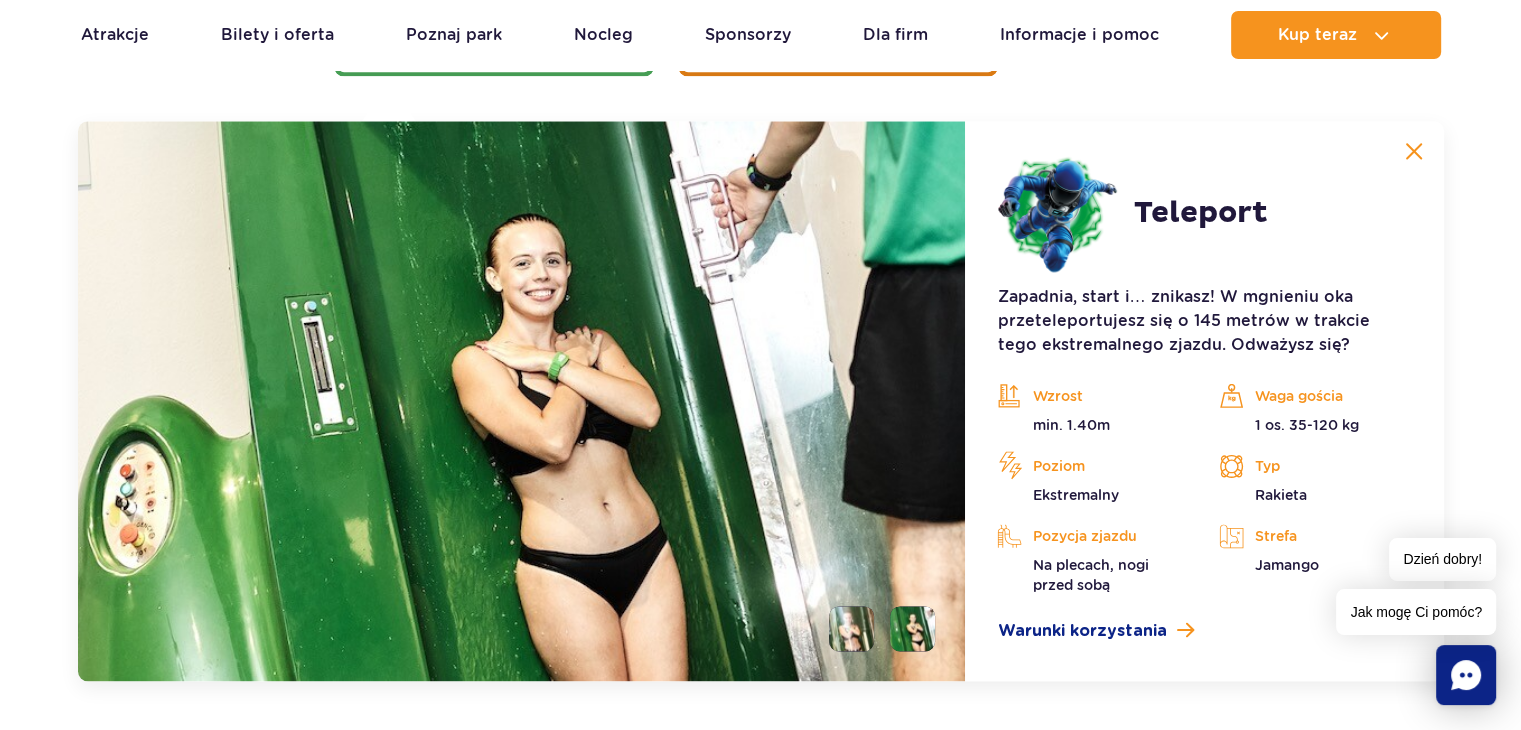 click at bounding box center [1414, 151] 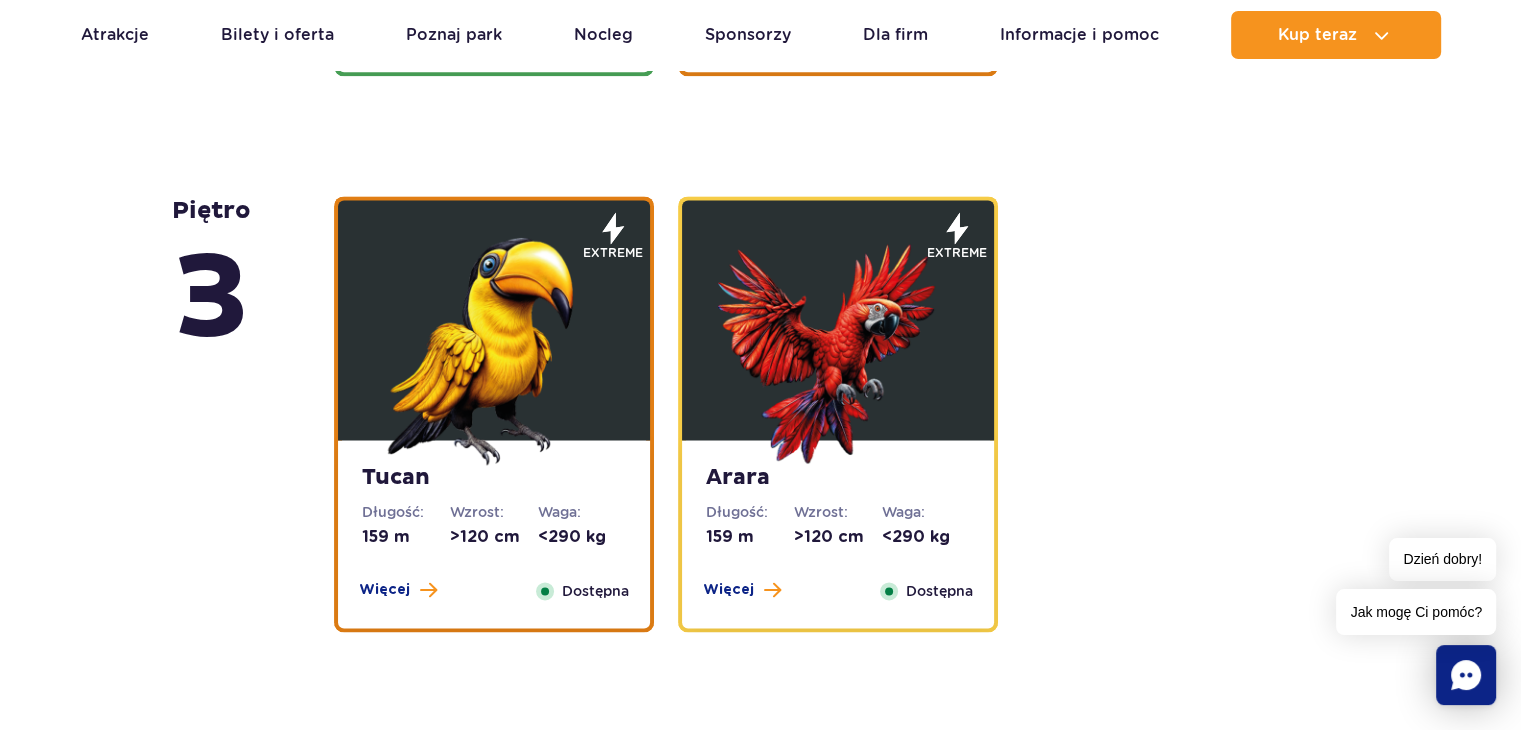 click at bounding box center [838, 345] 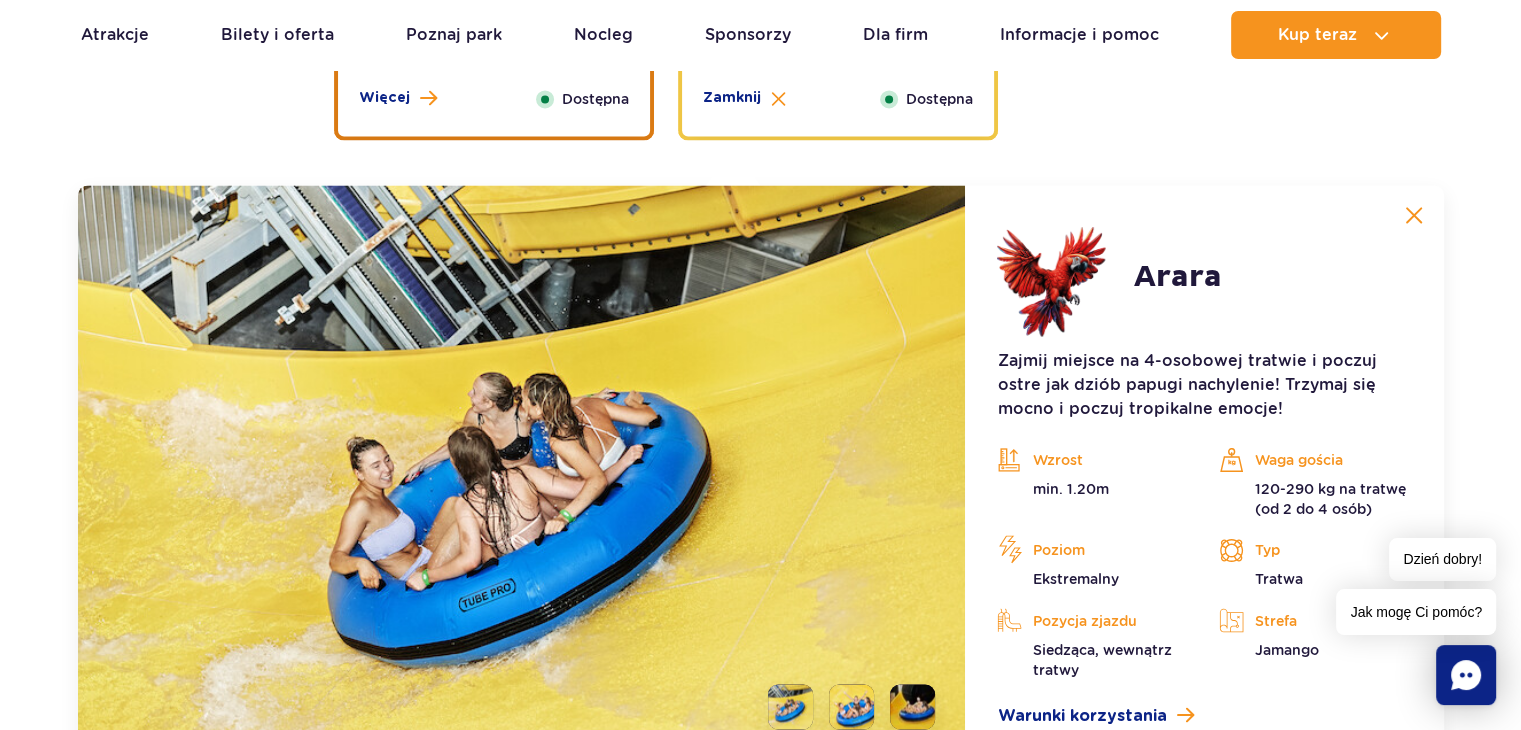 scroll, scrollTop: 3268, scrollLeft: 0, axis: vertical 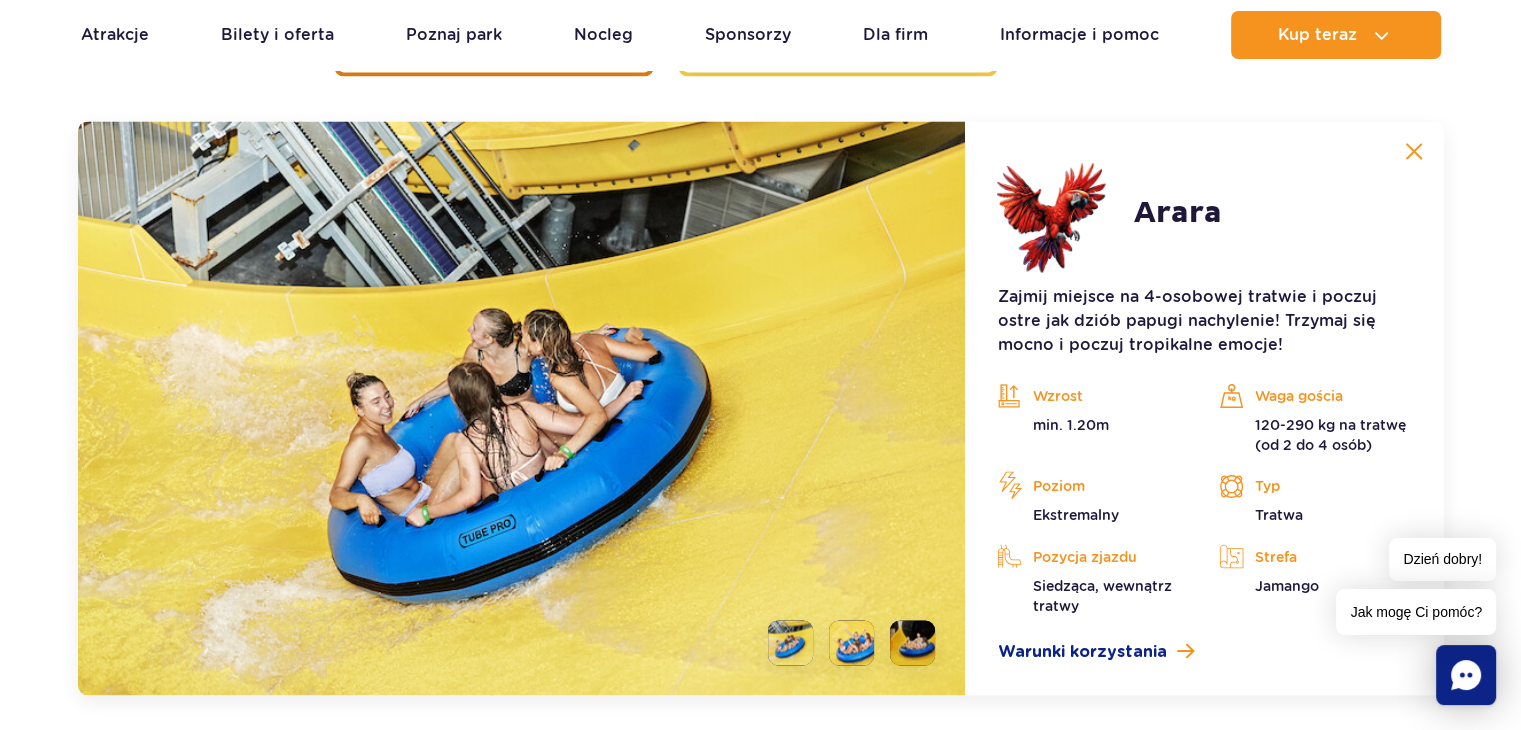 click at bounding box center [1414, 151] 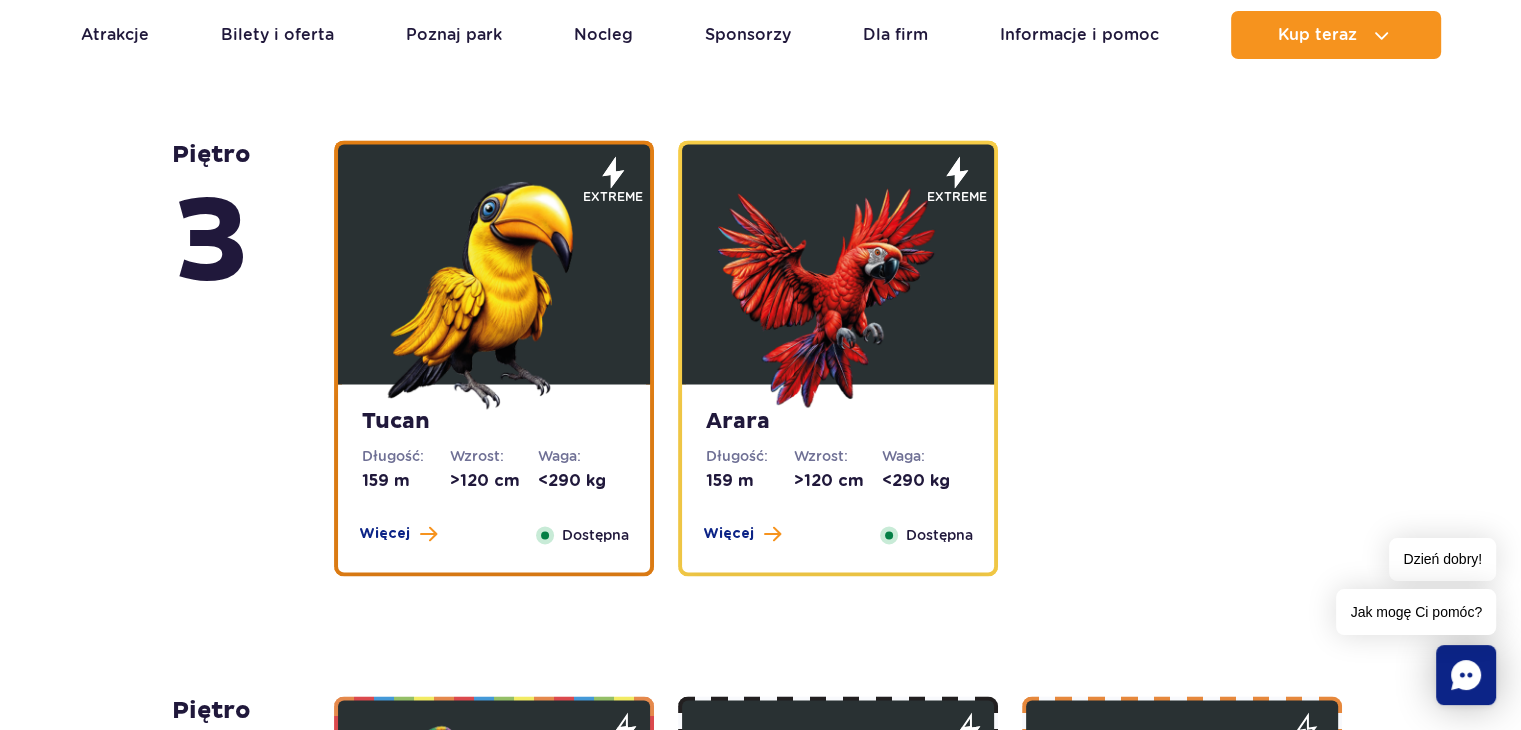 scroll, scrollTop: 2717, scrollLeft: 0, axis: vertical 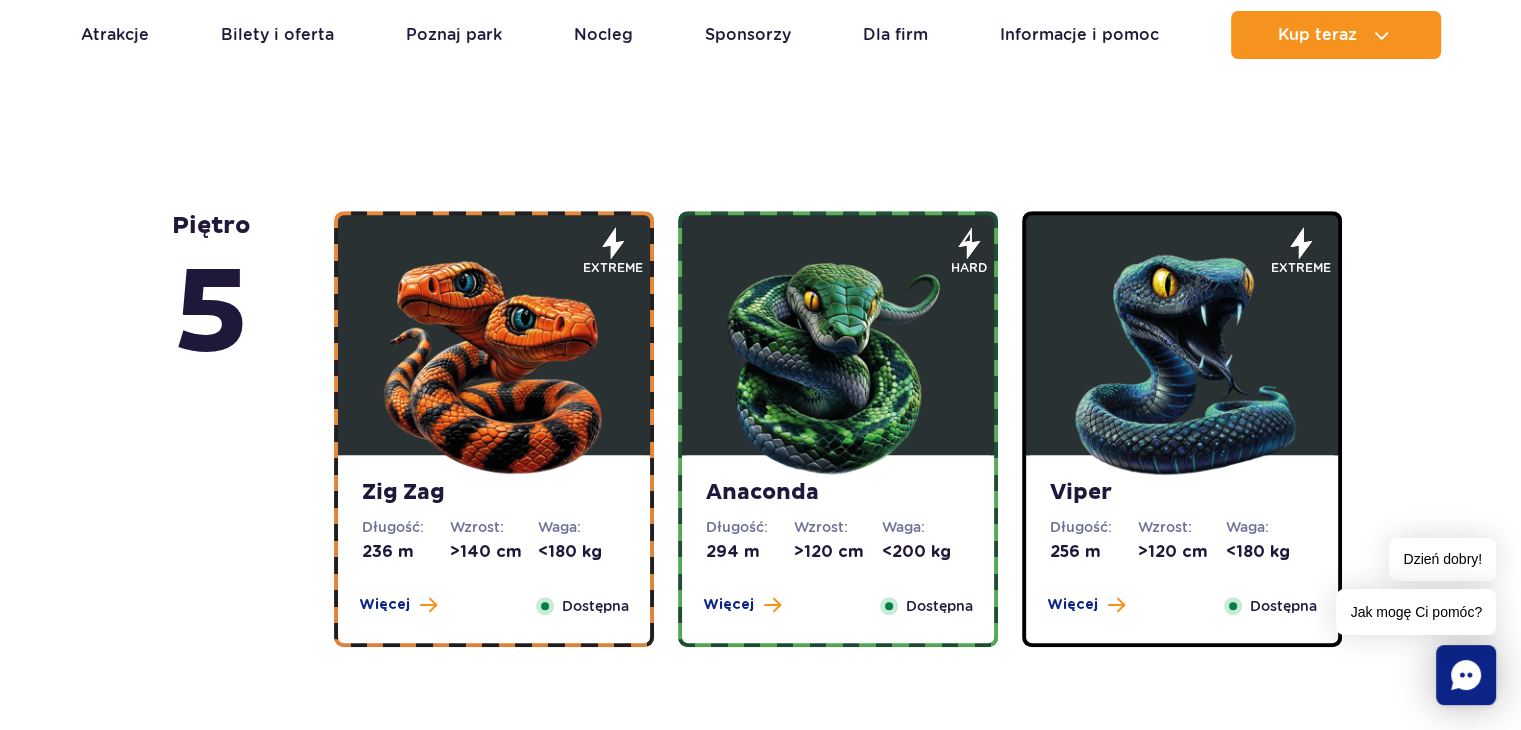 click at bounding box center (838, 360) 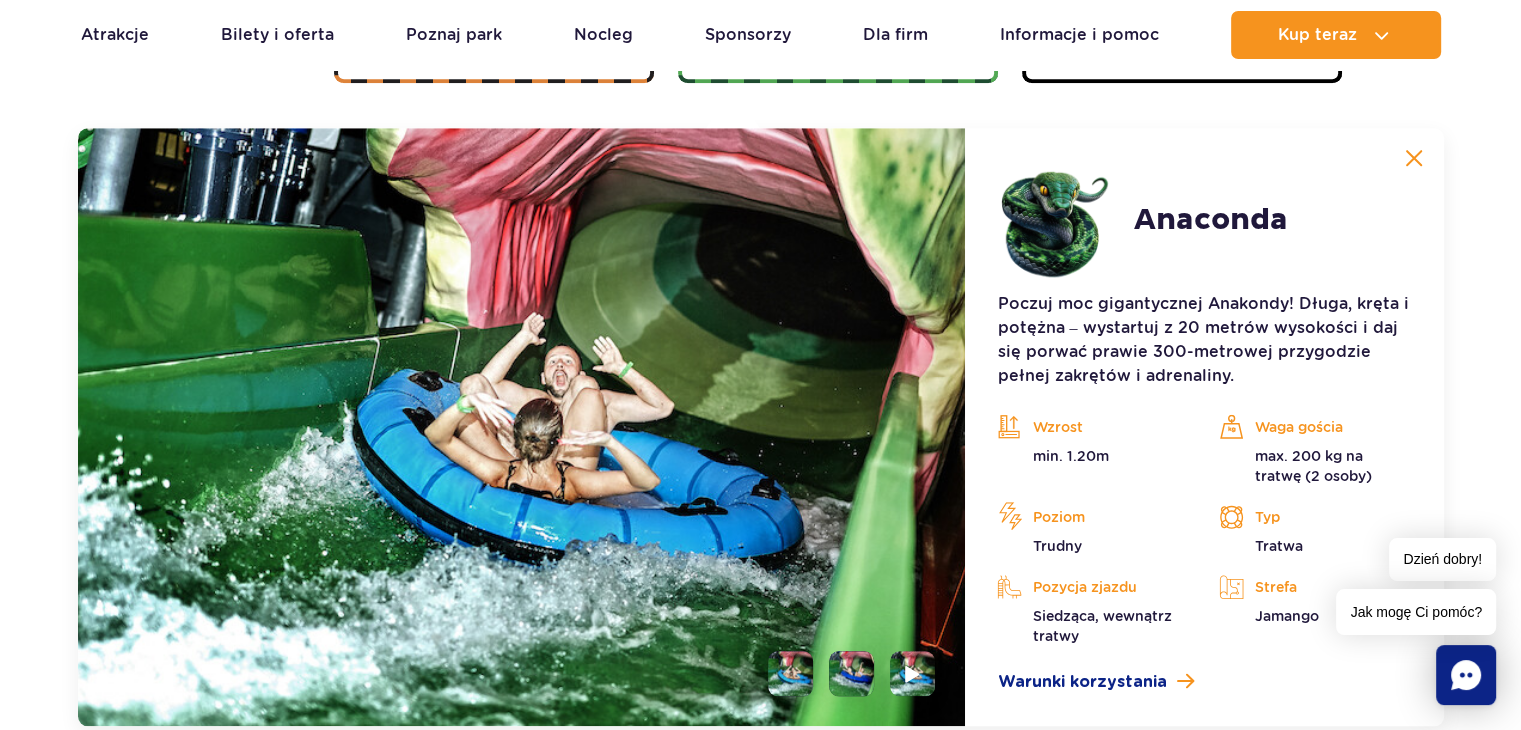 scroll, scrollTop: 1680, scrollLeft: 0, axis: vertical 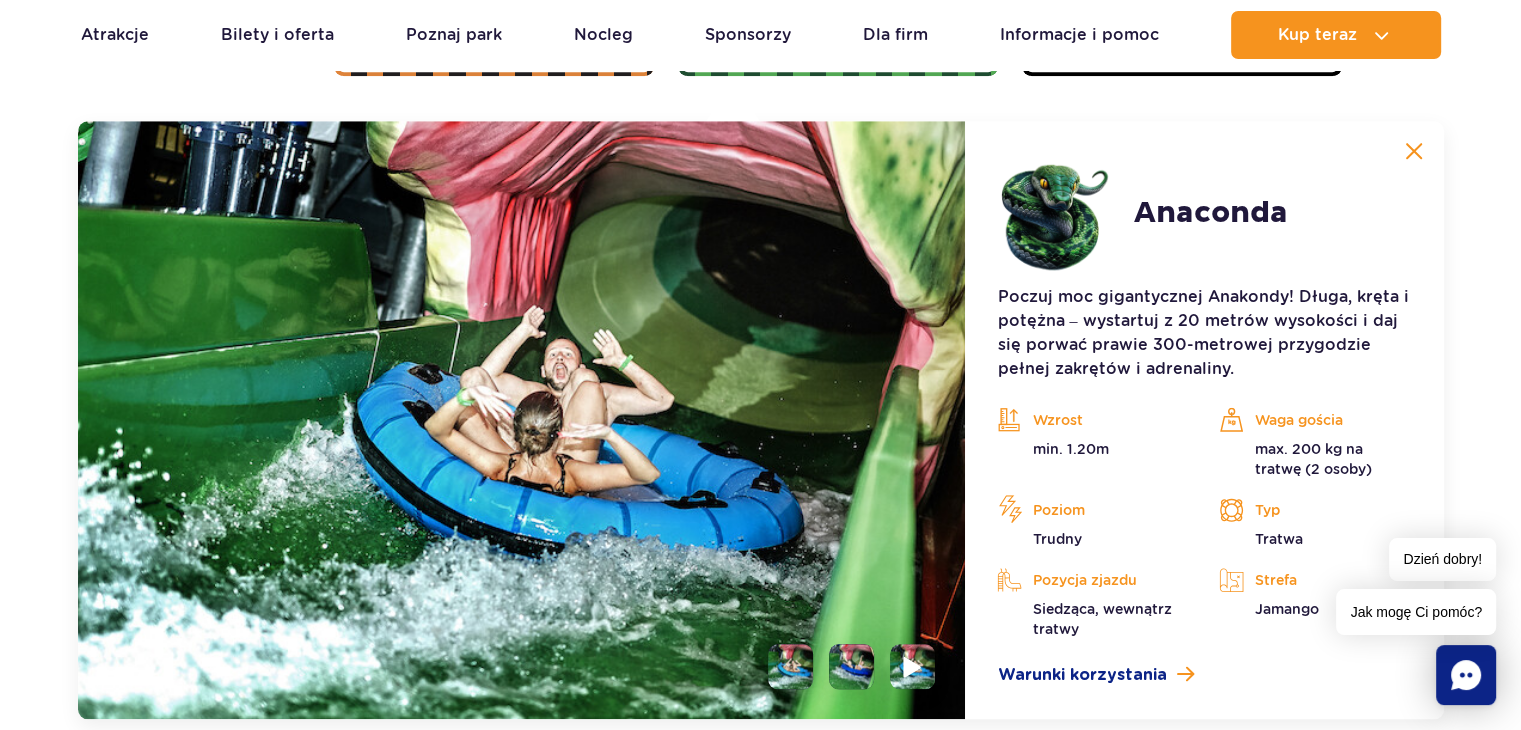 click at bounding box center [913, 666] 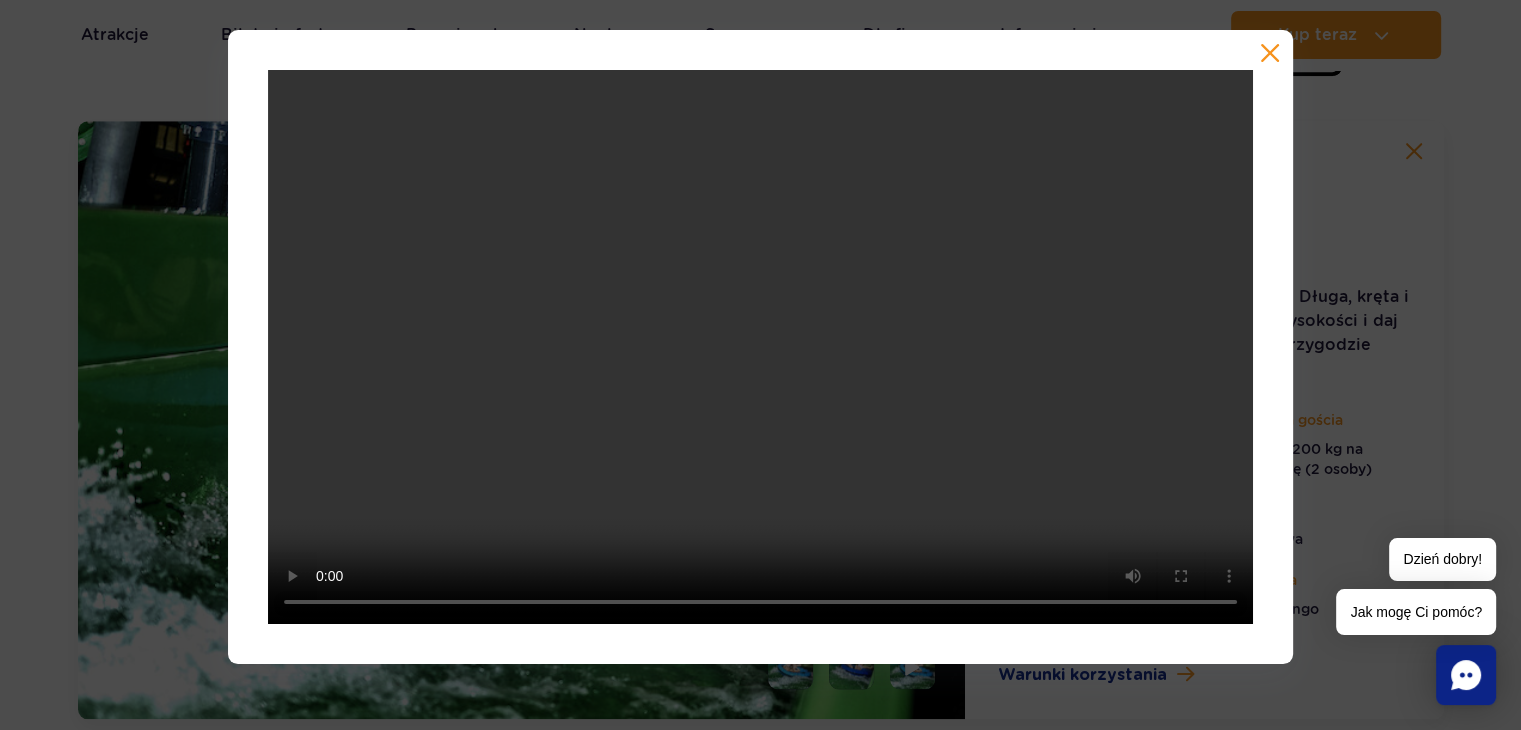 click at bounding box center [1270, 53] 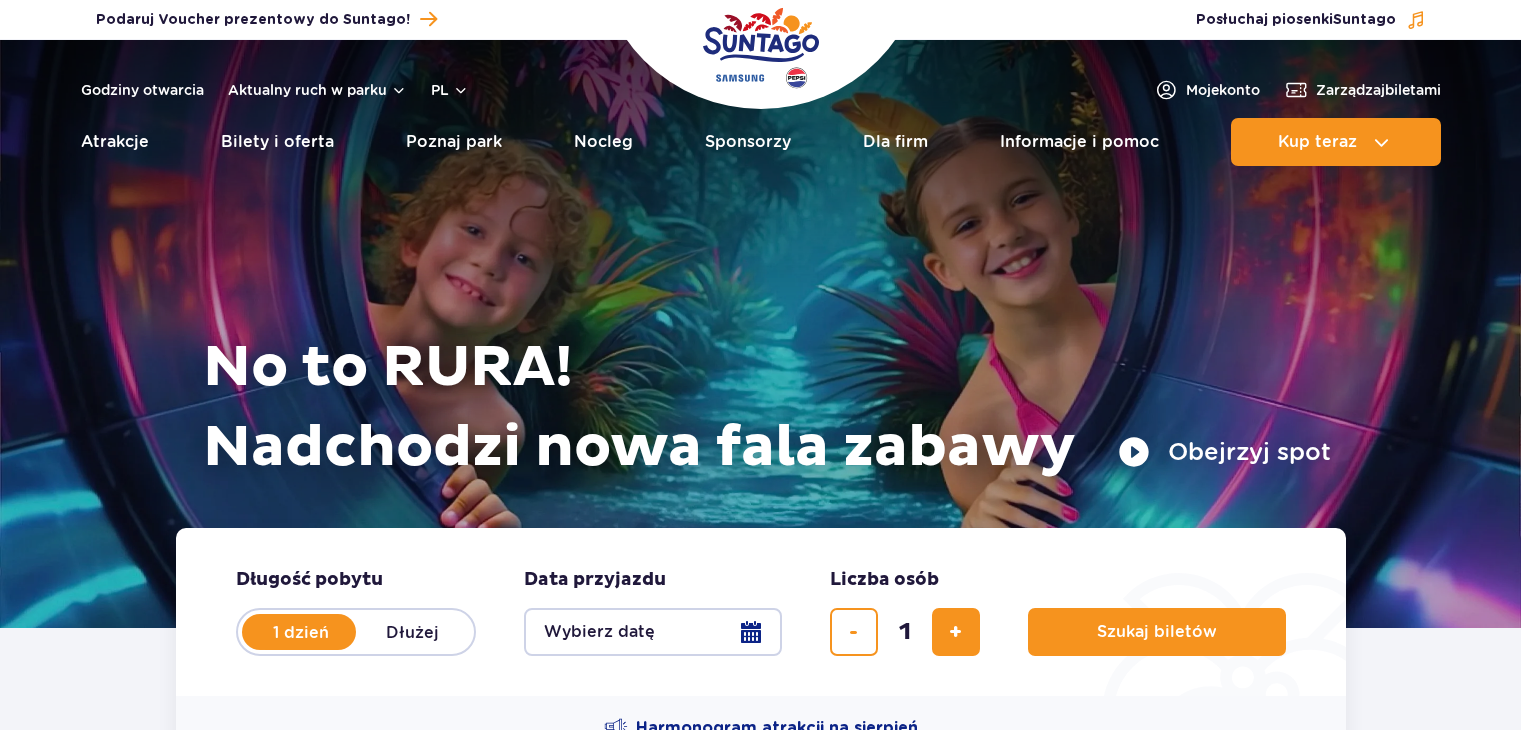 scroll, scrollTop: 0, scrollLeft: 0, axis: both 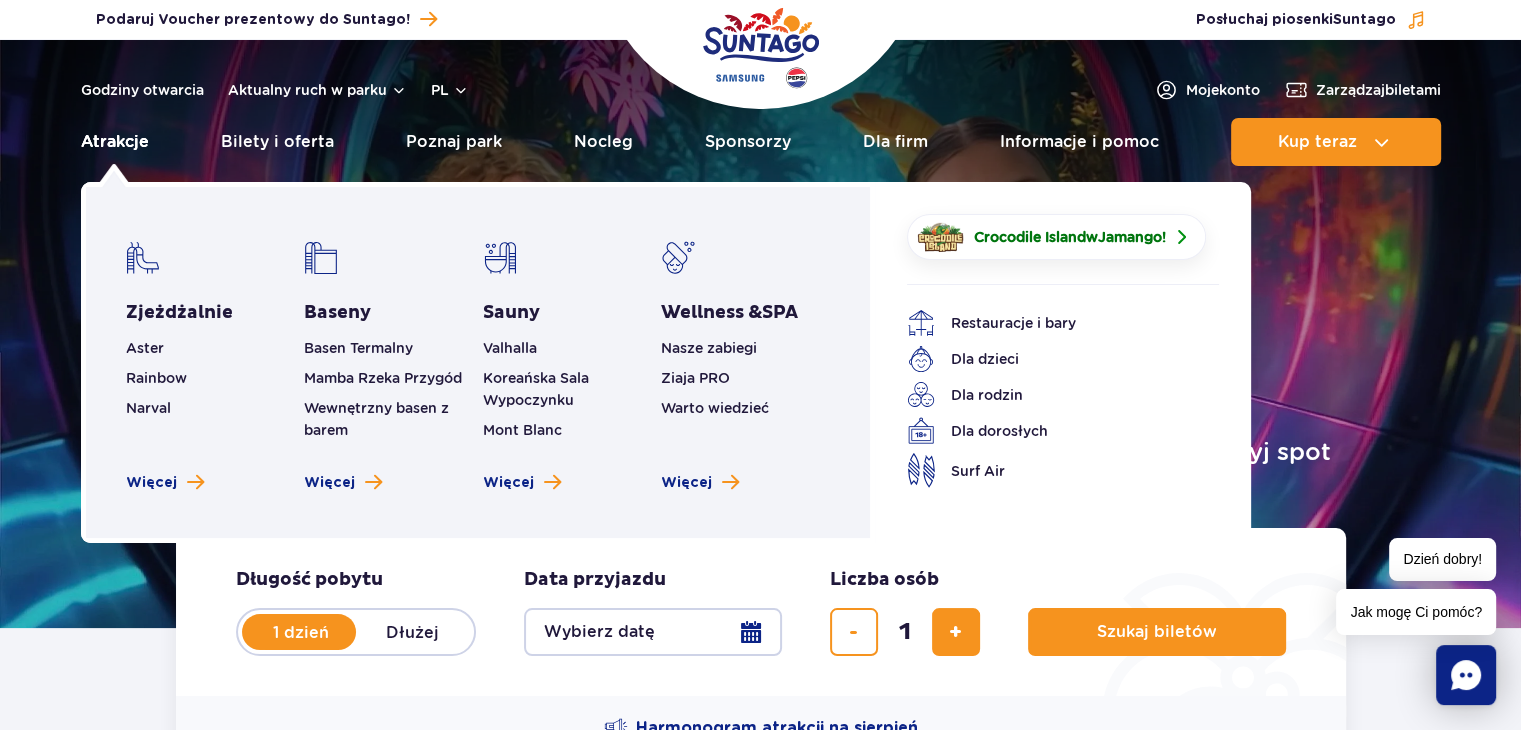click on "Atrakcje" at bounding box center [115, 142] 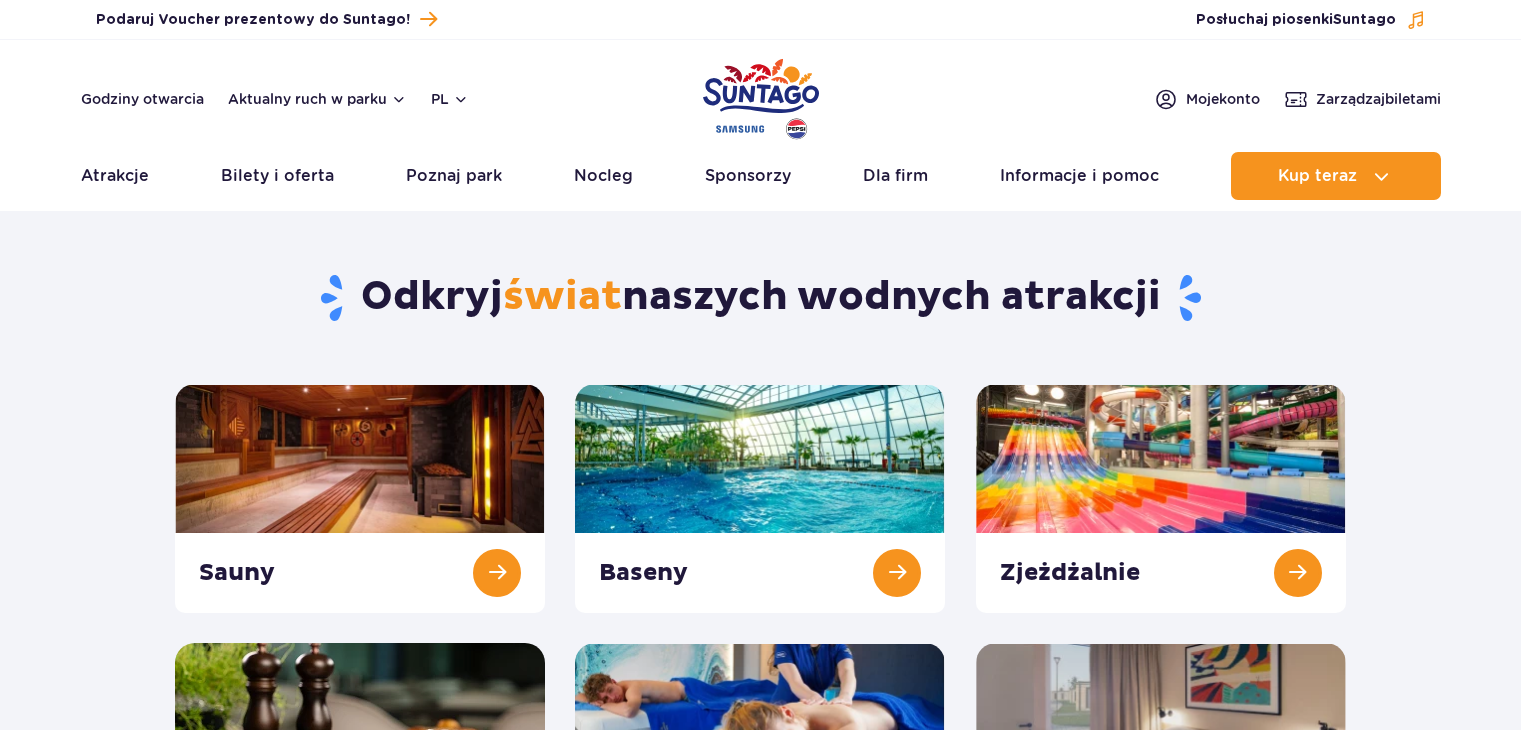 scroll, scrollTop: 0, scrollLeft: 0, axis: both 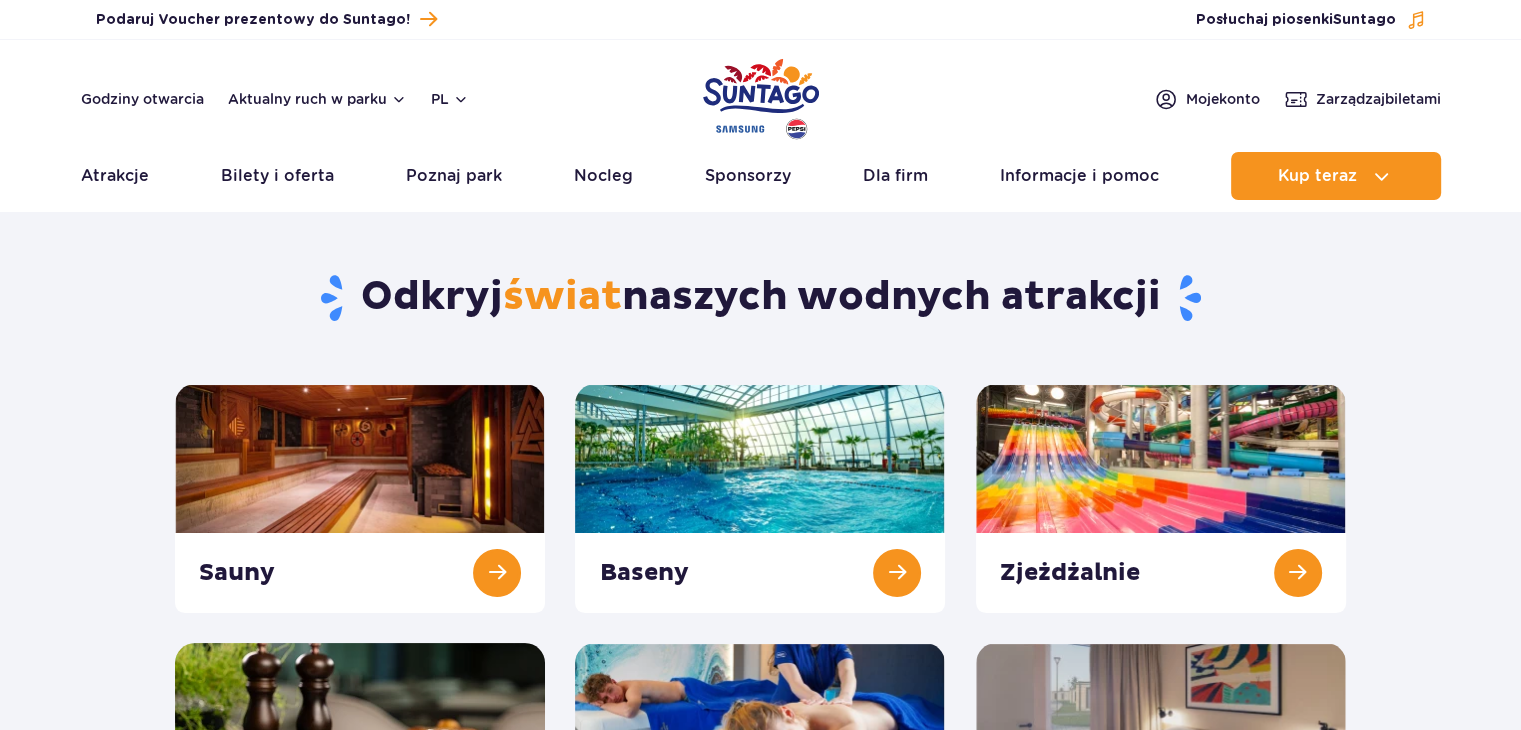 click at bounding box center [760, 498] 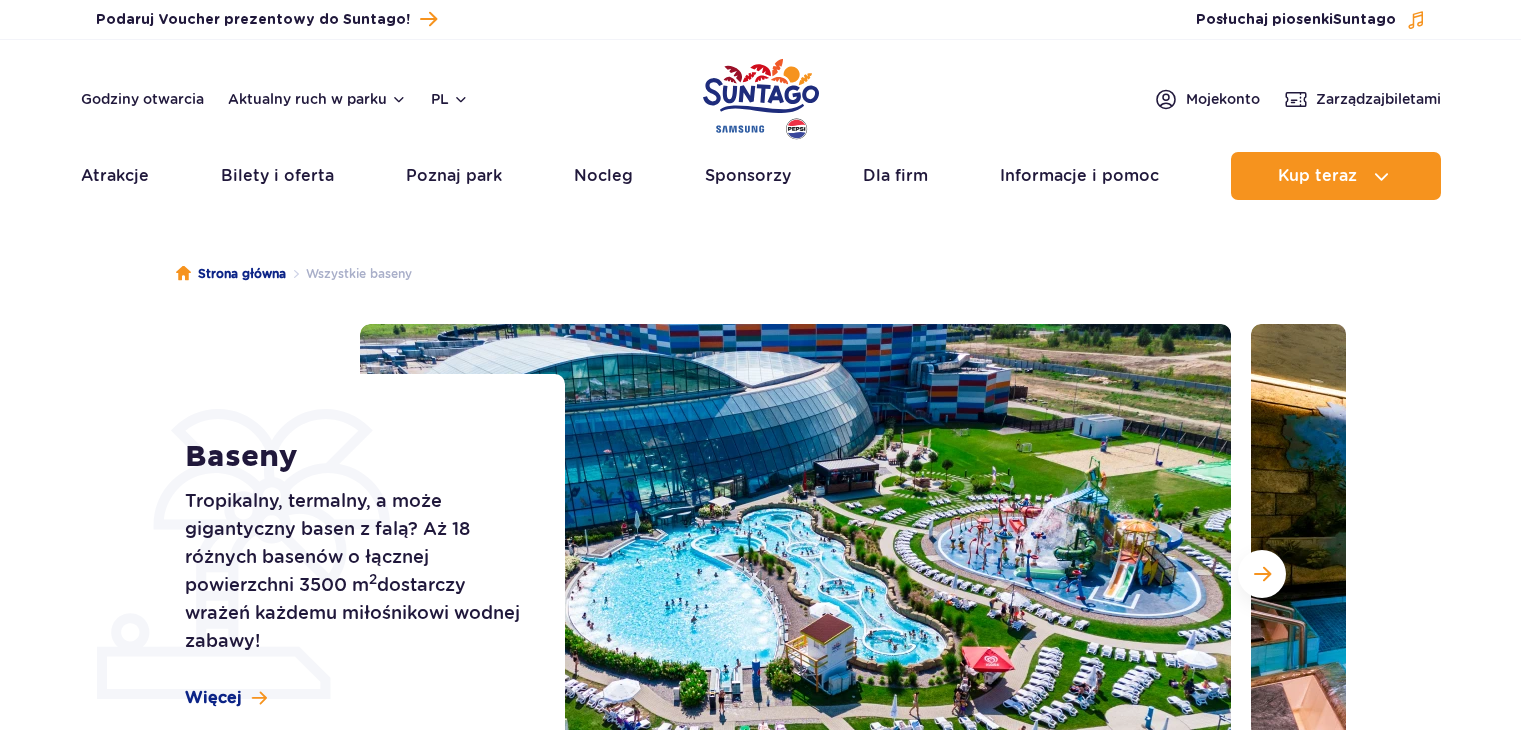 scroll, scrollTop: 0, scrollLeft: 0, axis: both 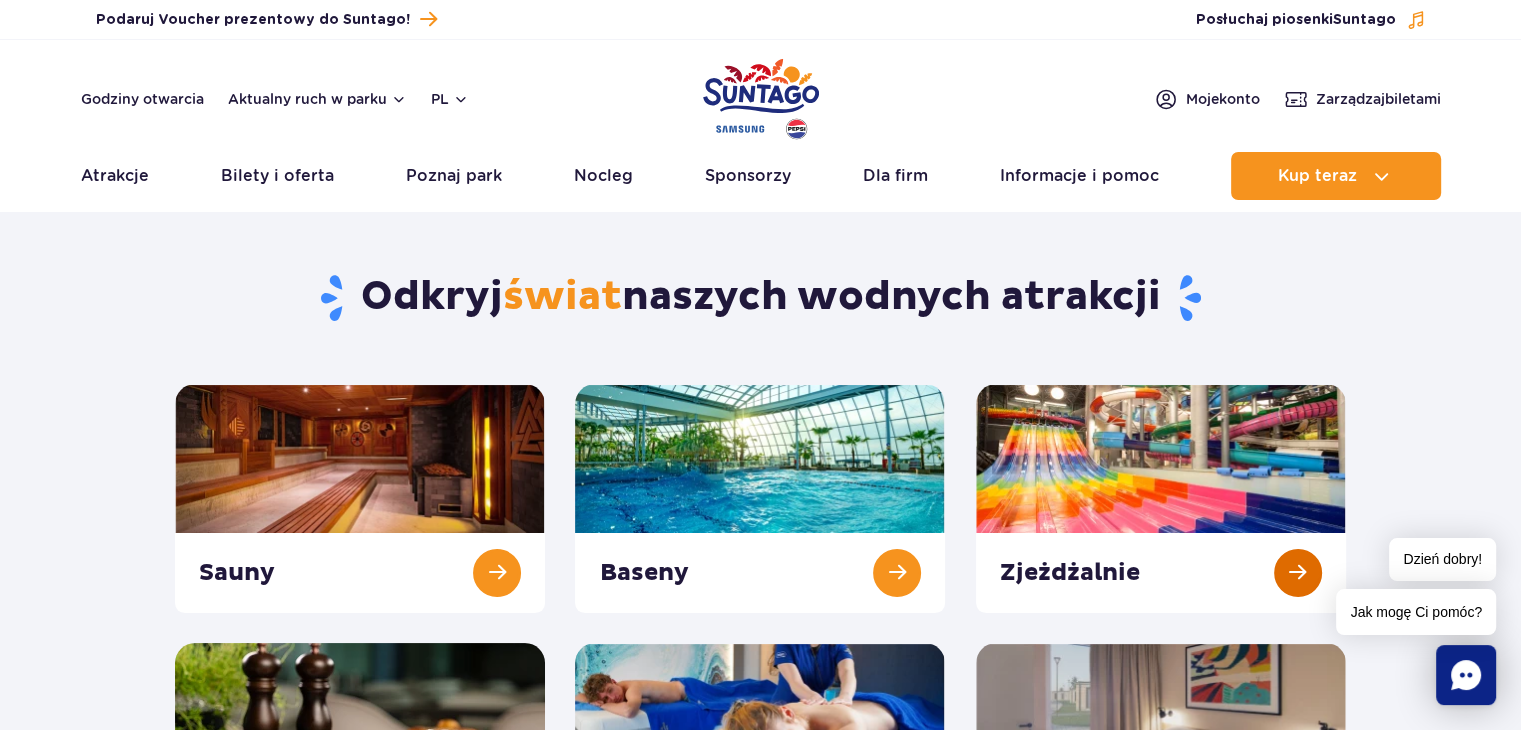 click at bounding box center [1161, 498] 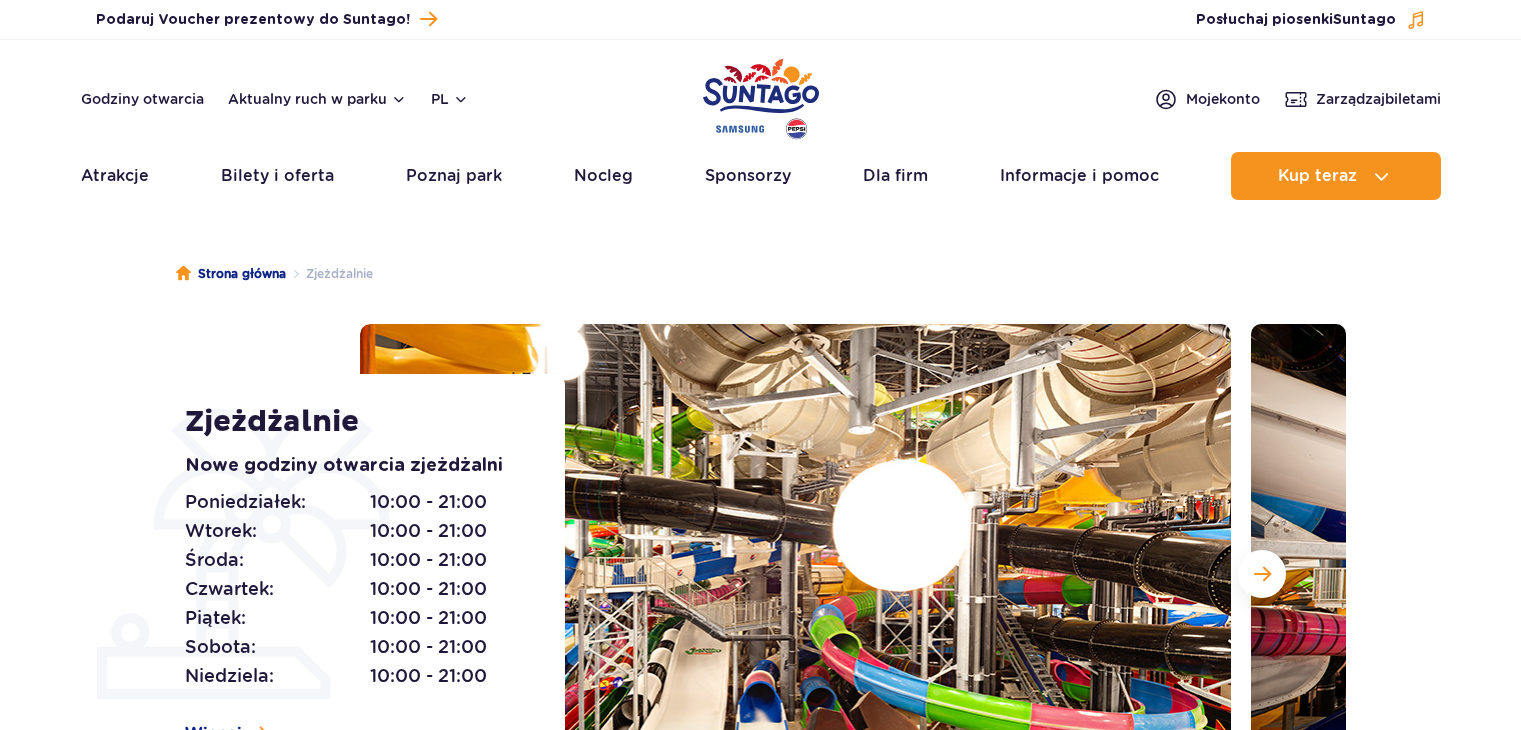 scroll, scrollTop: 0, scrollLeft: 0, axis: both 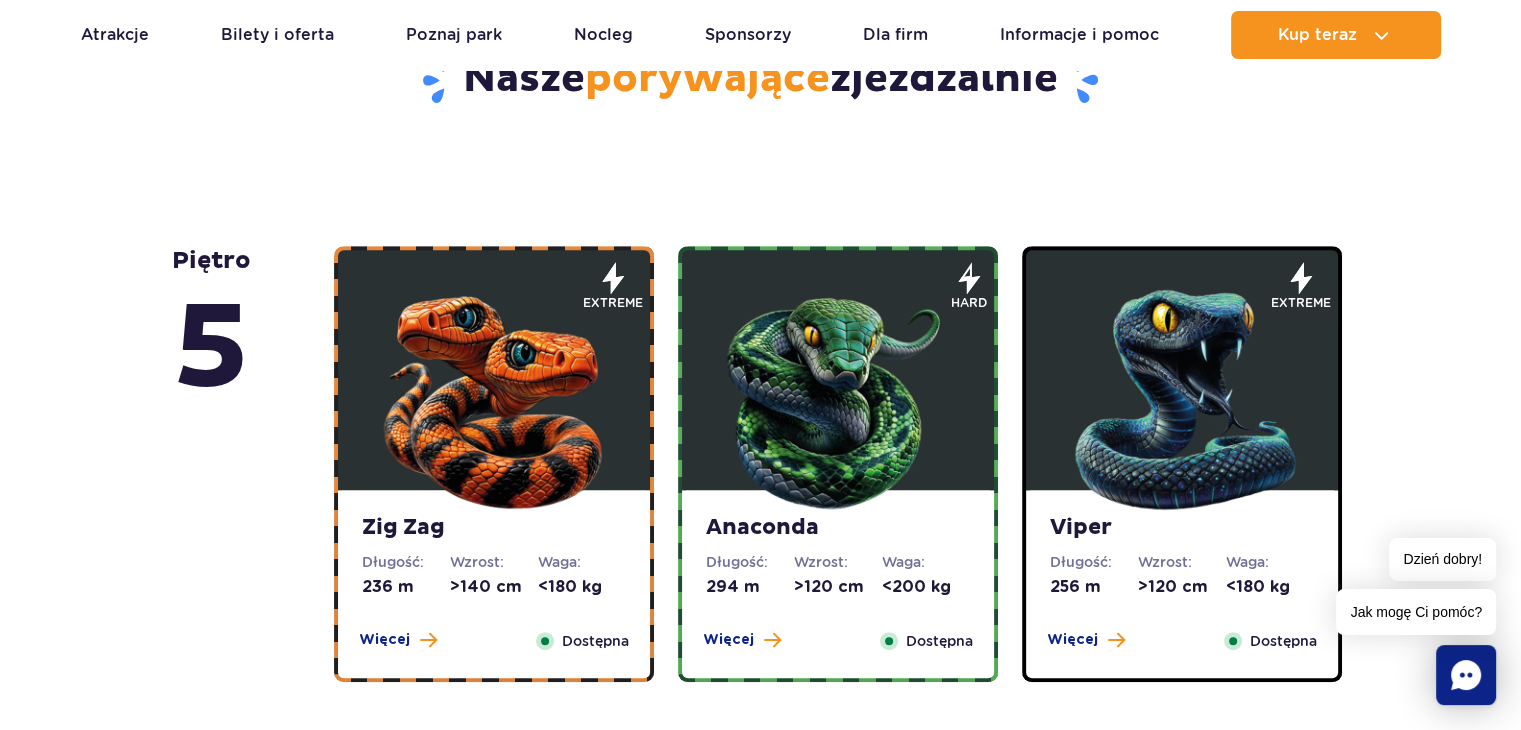 click at bounding box center [494, 395] 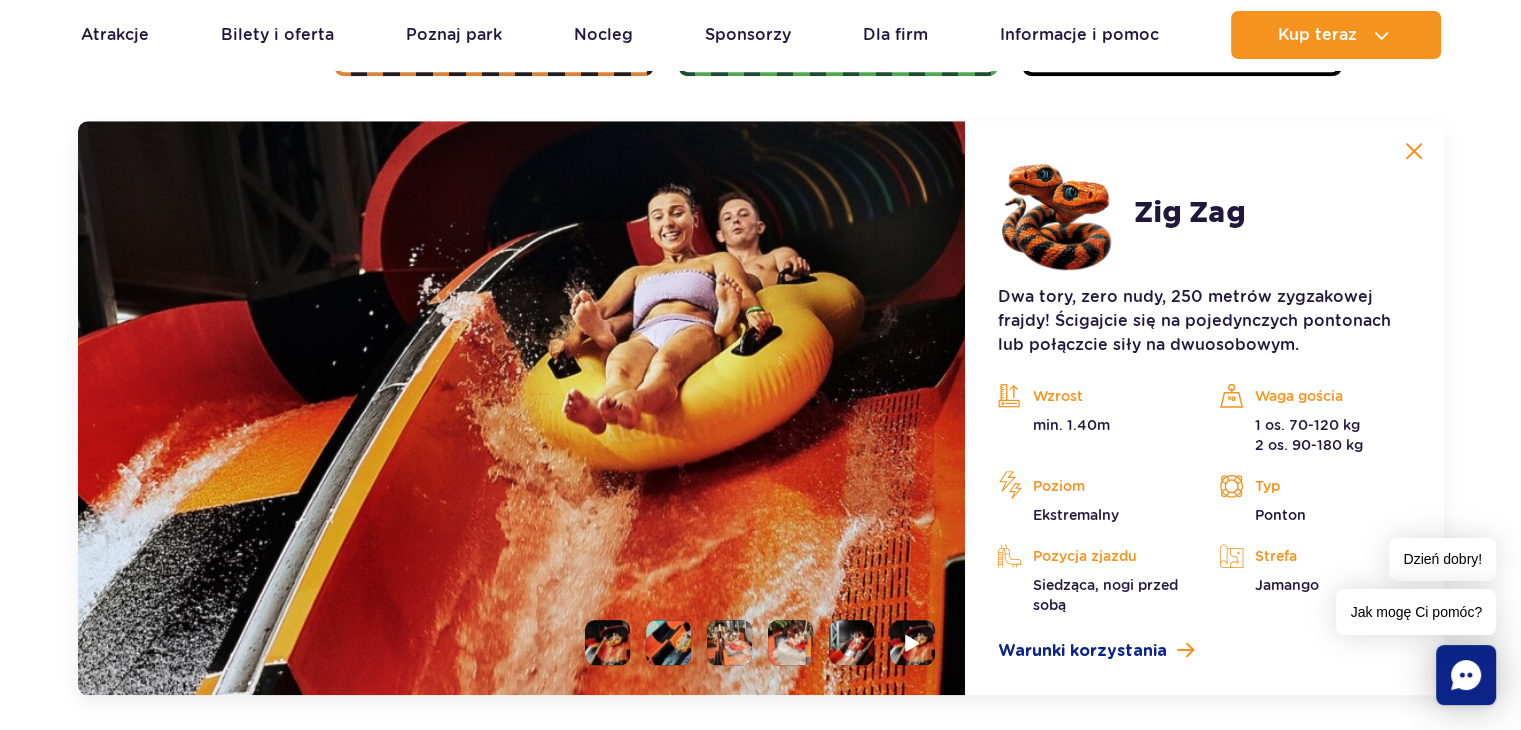 scroll, scrollTop: 1680, scrollLeft: 0, axis: vertical 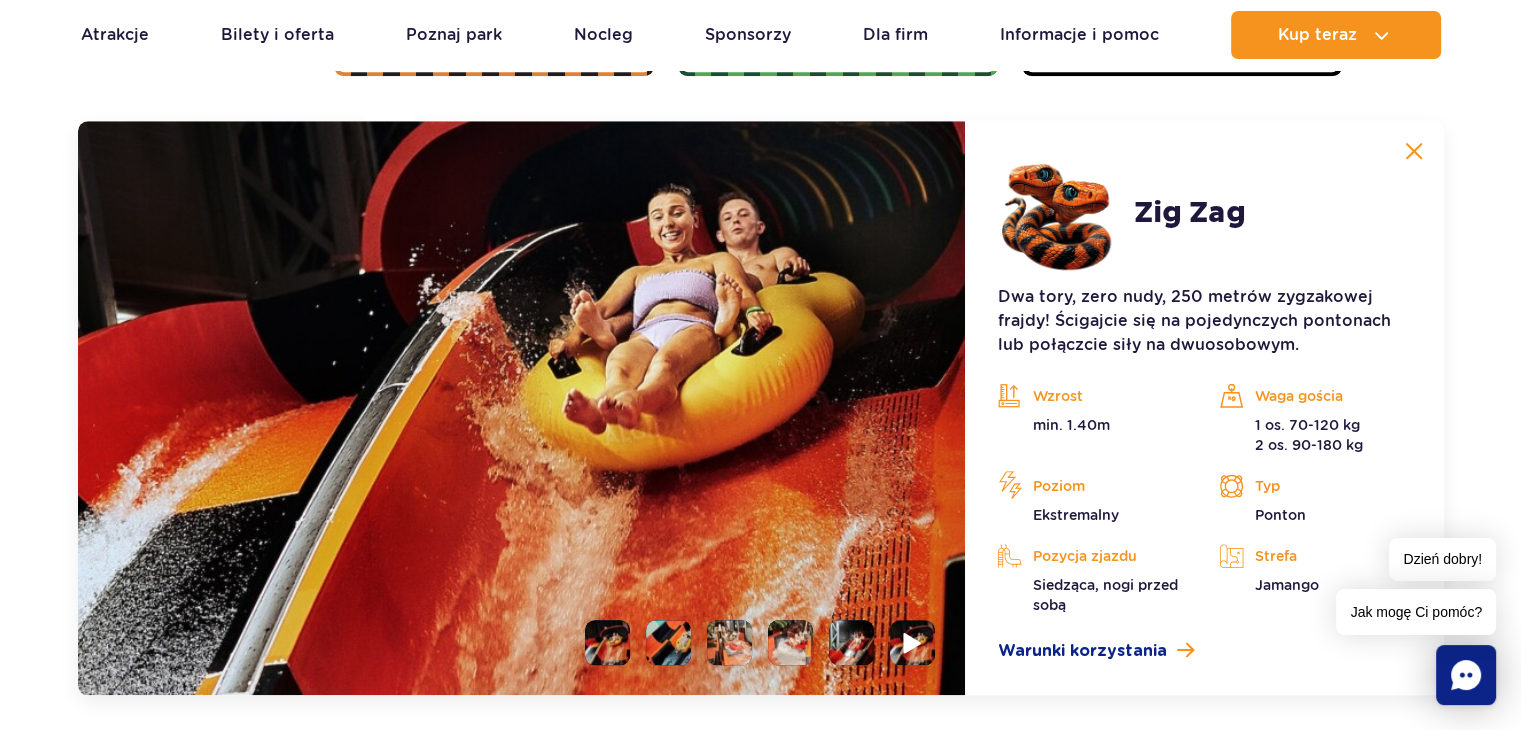 click at bounding box center [913, 642] 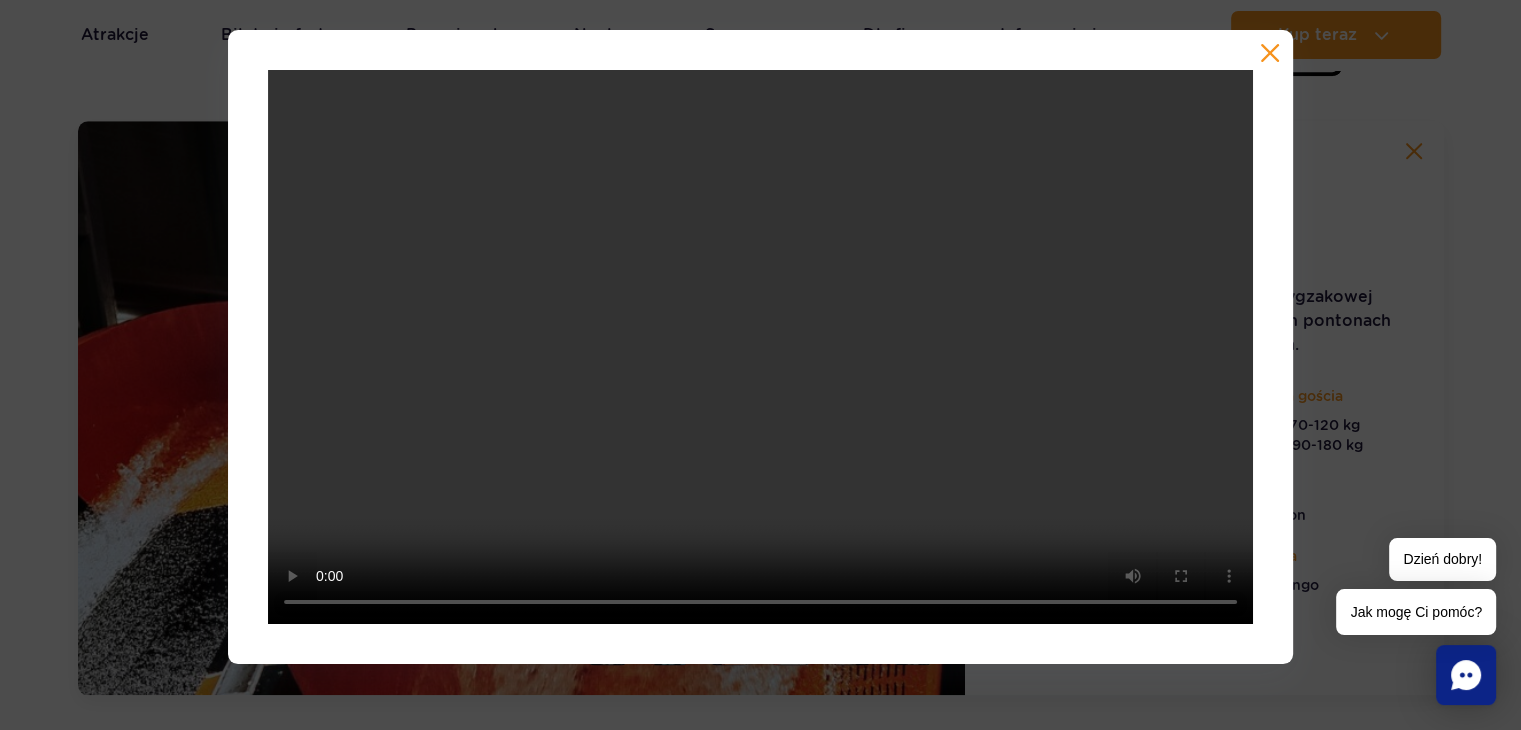 click at bounding box center (760, 347) 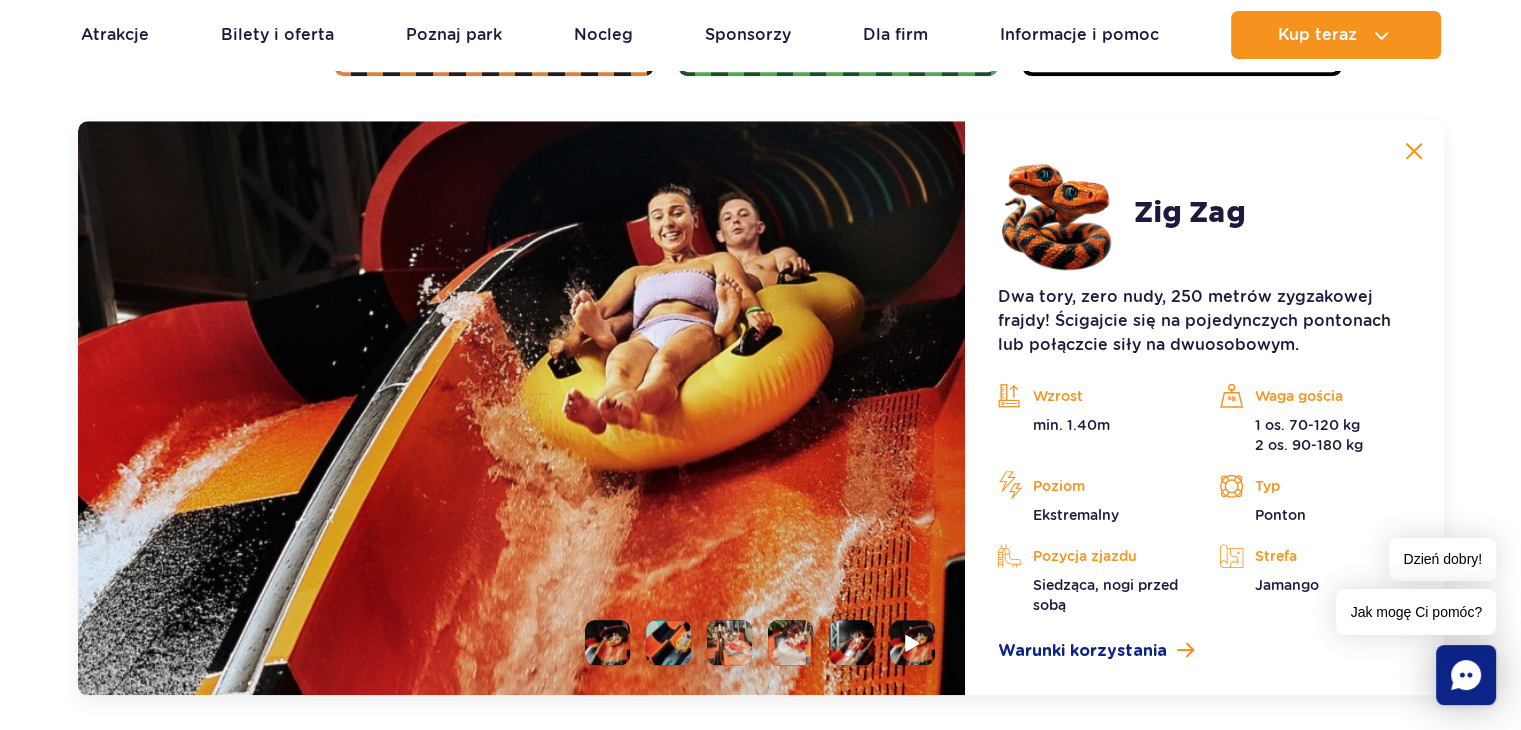 click at bounding box center [1414, 151] 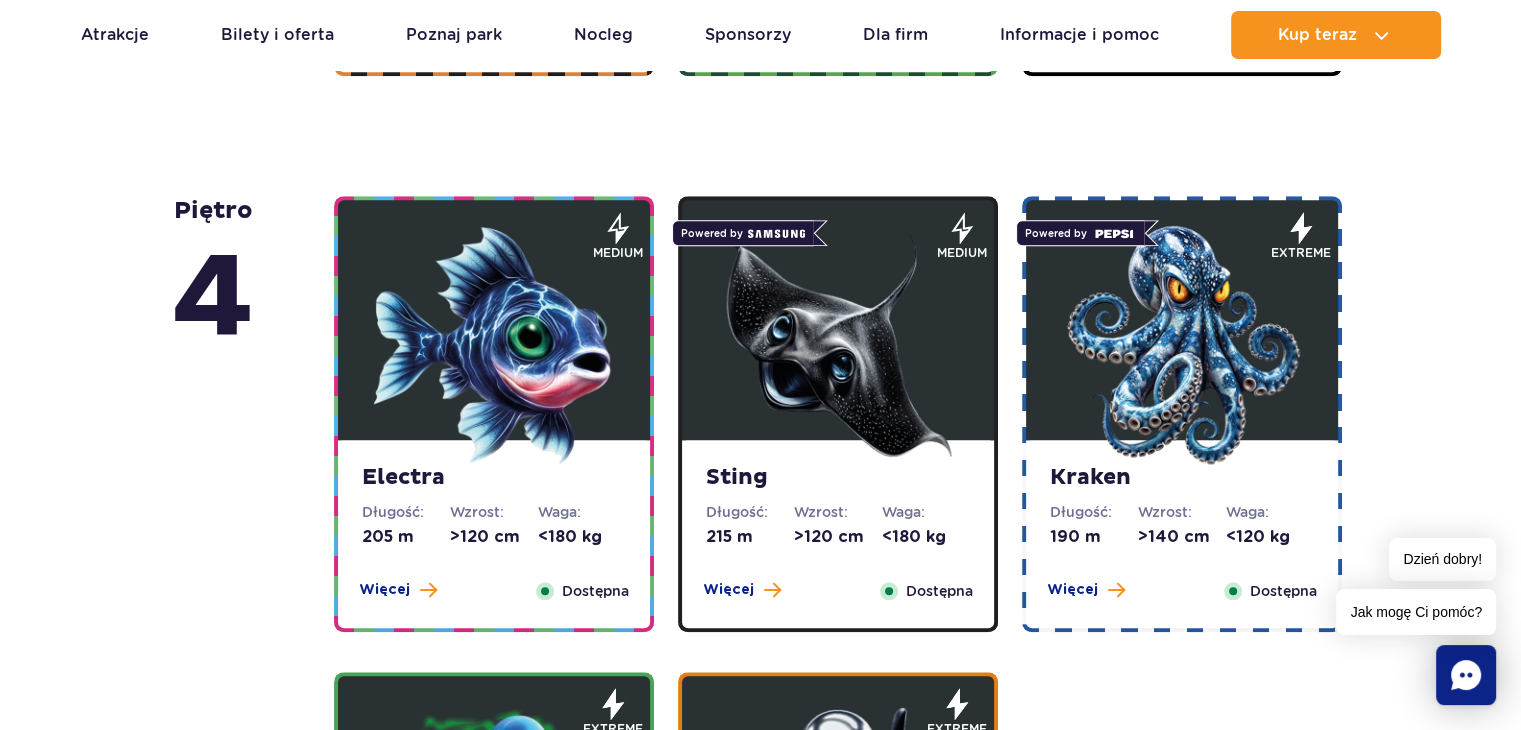 click on "Wzrost:" at bounding box center [838, 512] 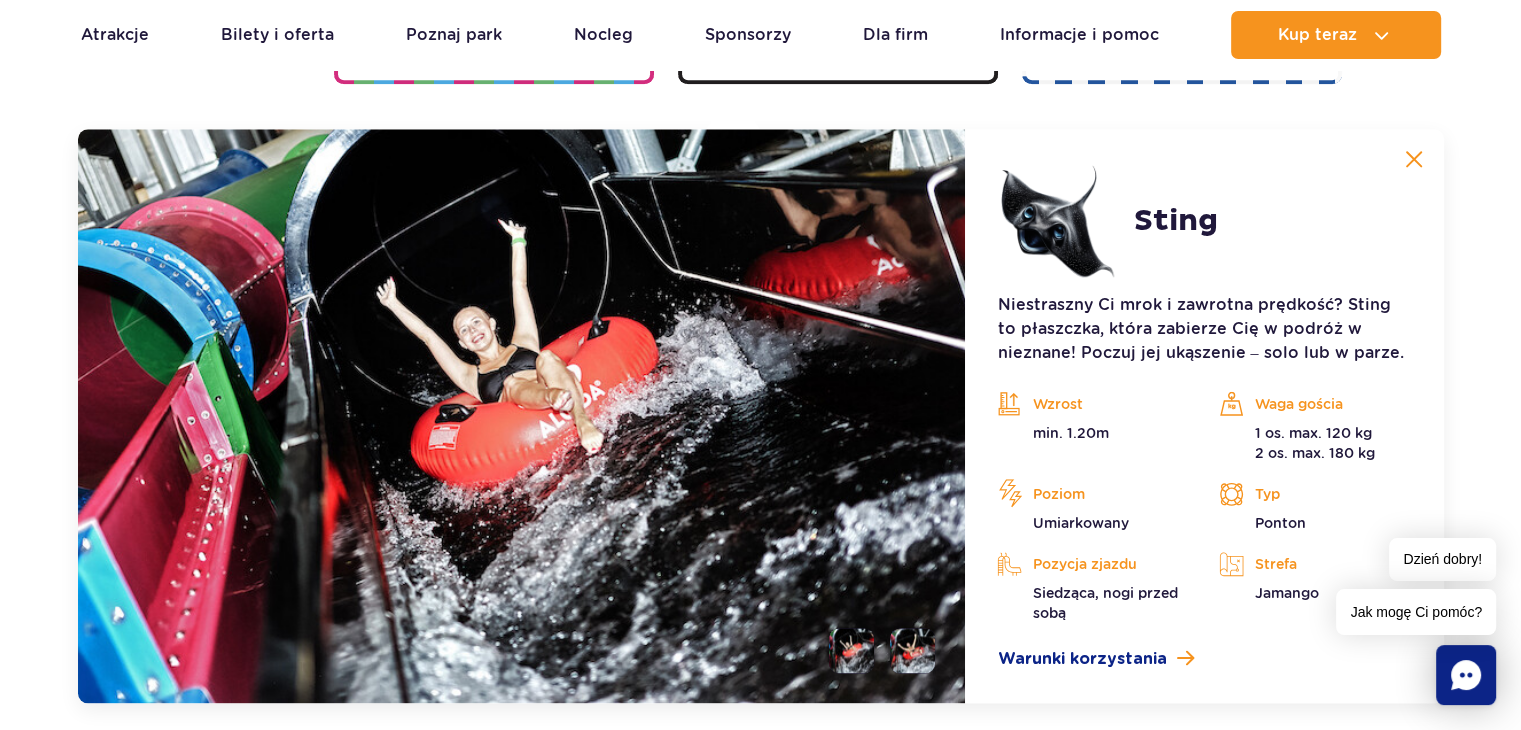 scroll, scrollTop: 2236, scrollLeft: 0, axis: vertical 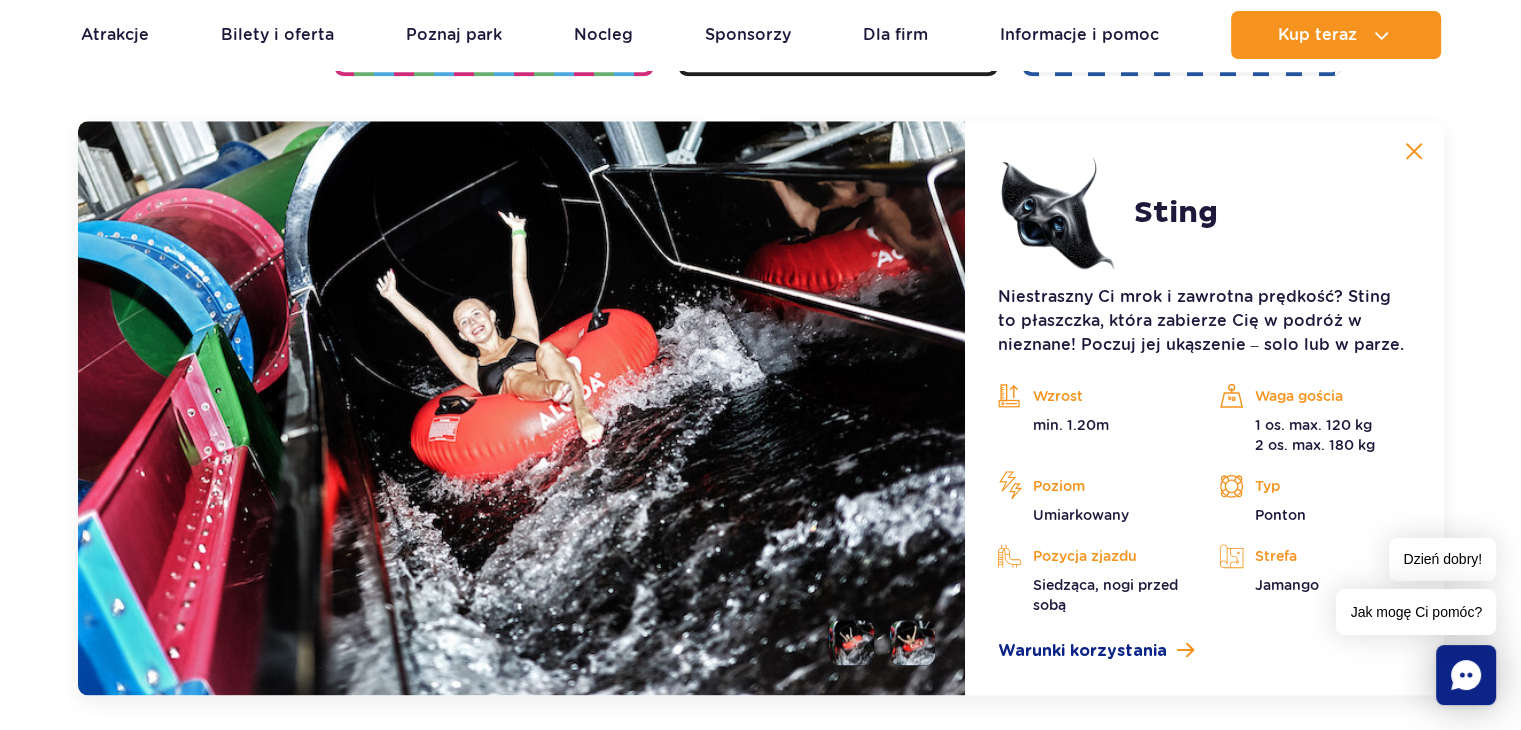 click at bounding box center (912, 642) 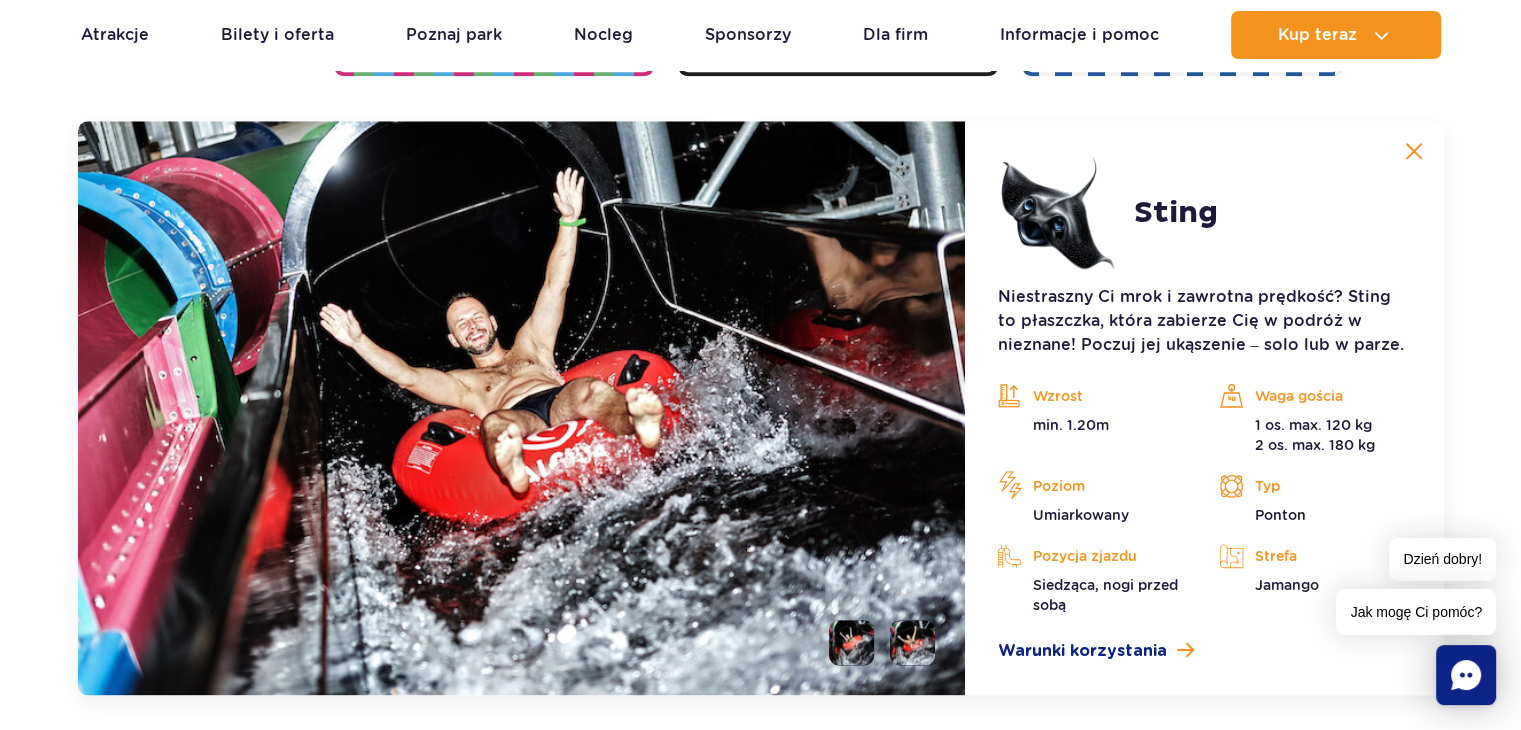 click at bounding box center (1414, 151) 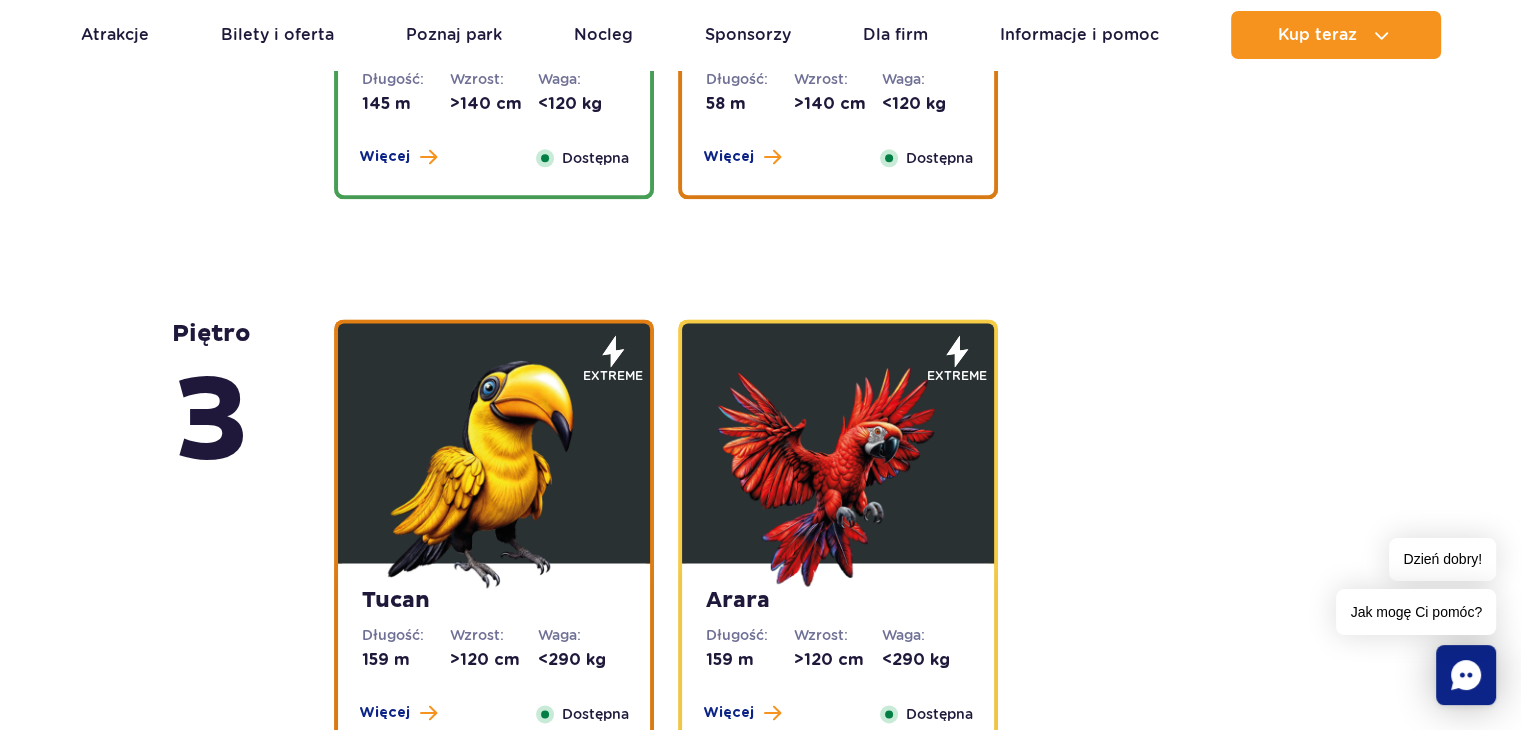 scroll, scrollTop: 2681, scrollLeft: 0, axis: vertical 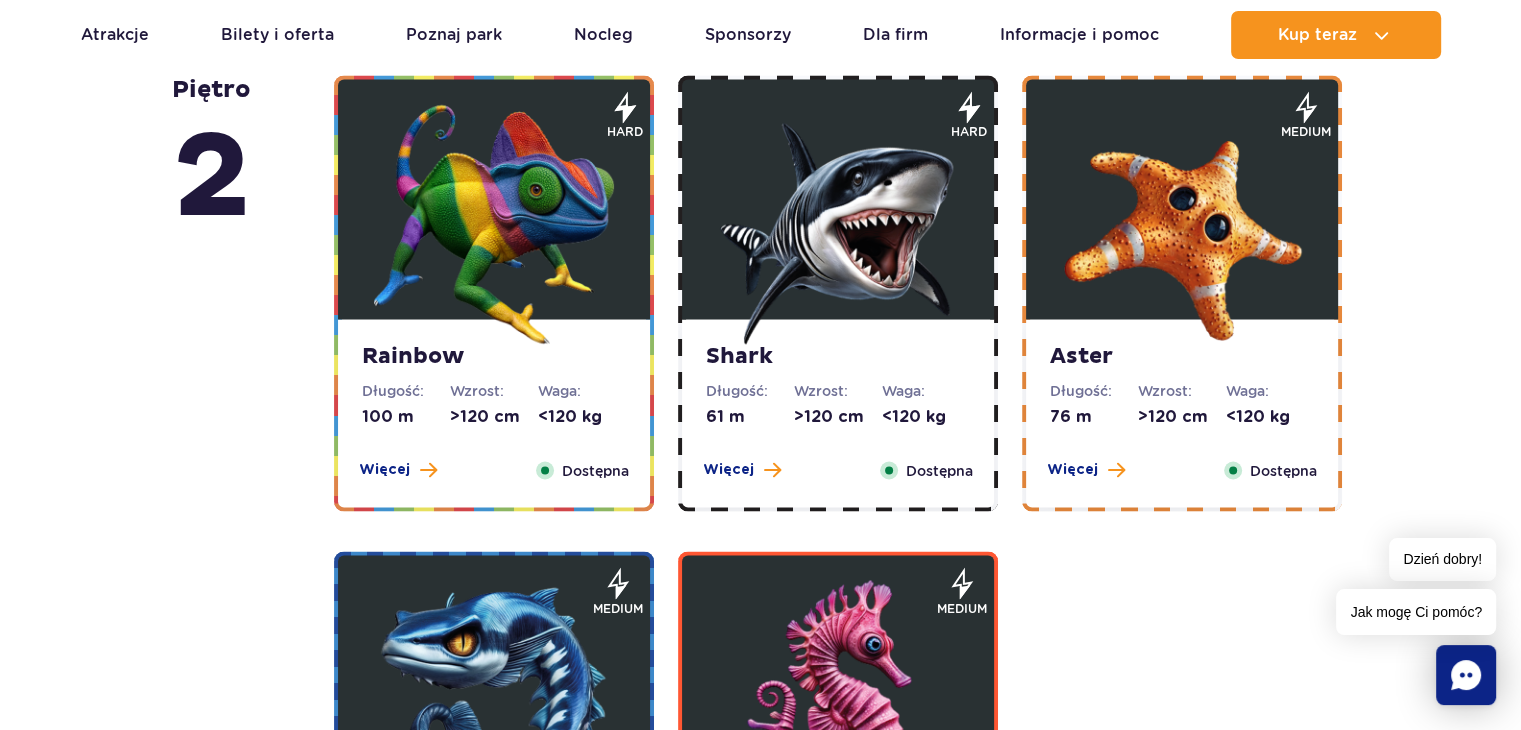 click on "Shark
Długość:
61 m
Wzrost:
>120 cm
Waga:
<120 kg
Więcej
Zamknij
Dostępna" at bounding box center [838, 413] 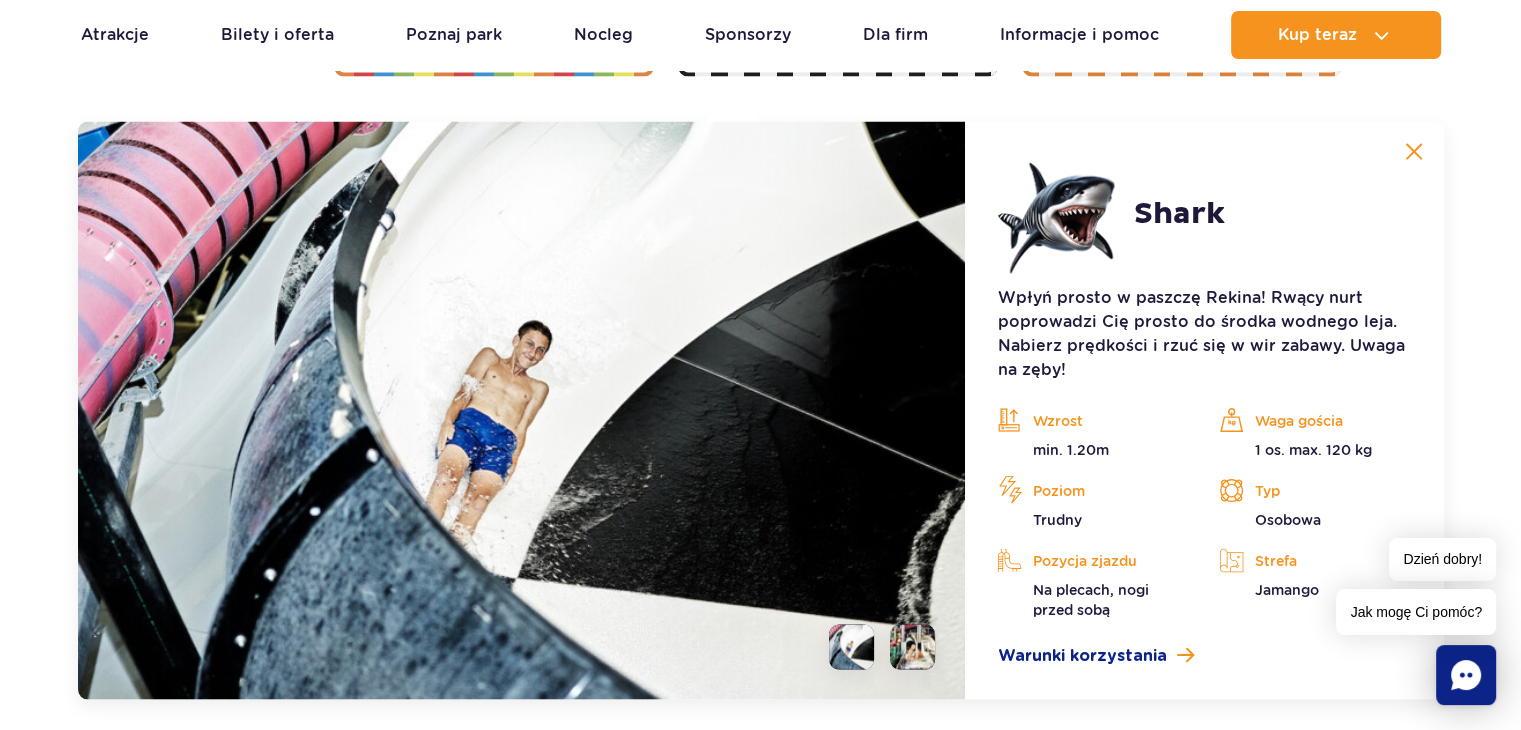 scroll, scrollTop: 3824, scrollLeft: 0, axis: vertical 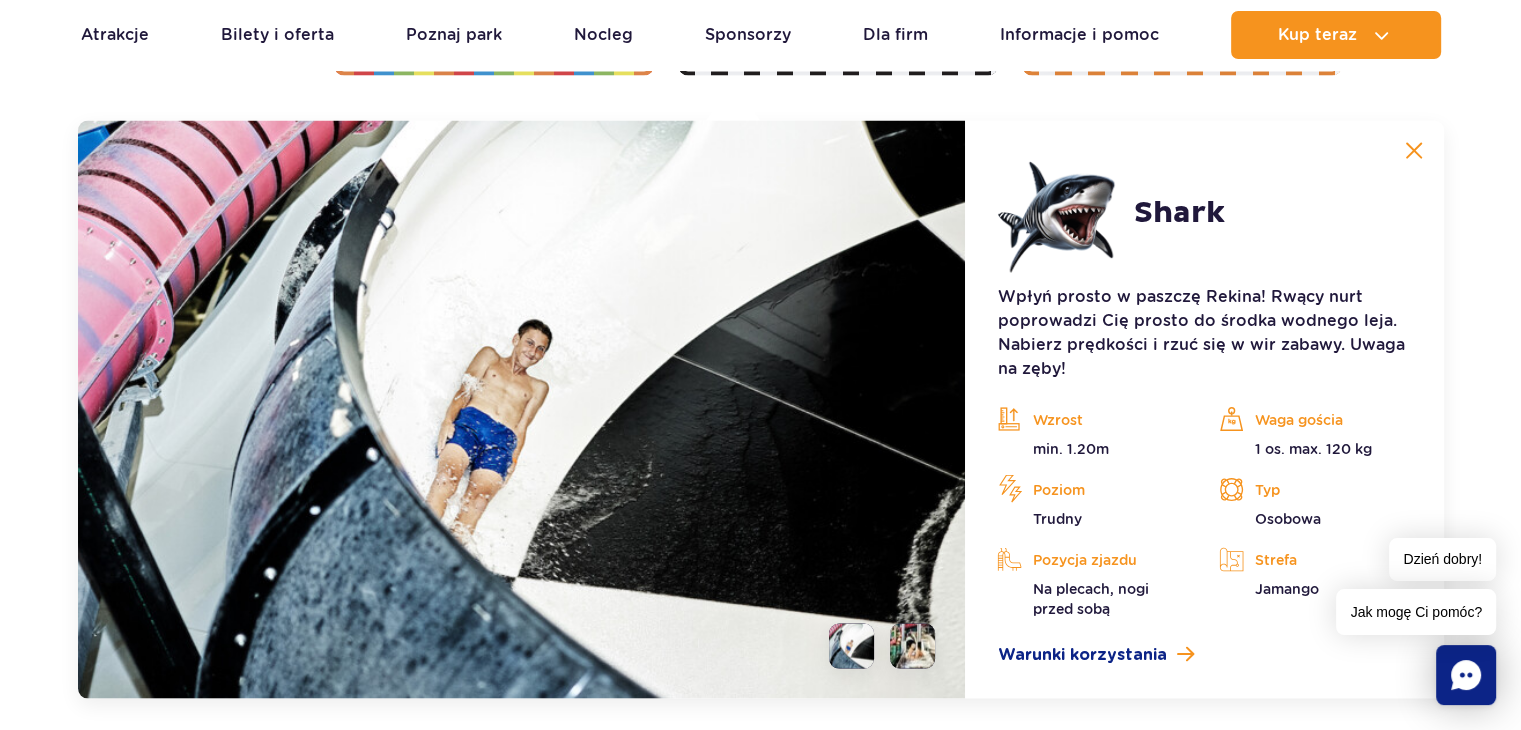 click at bounding box center (912, 646) 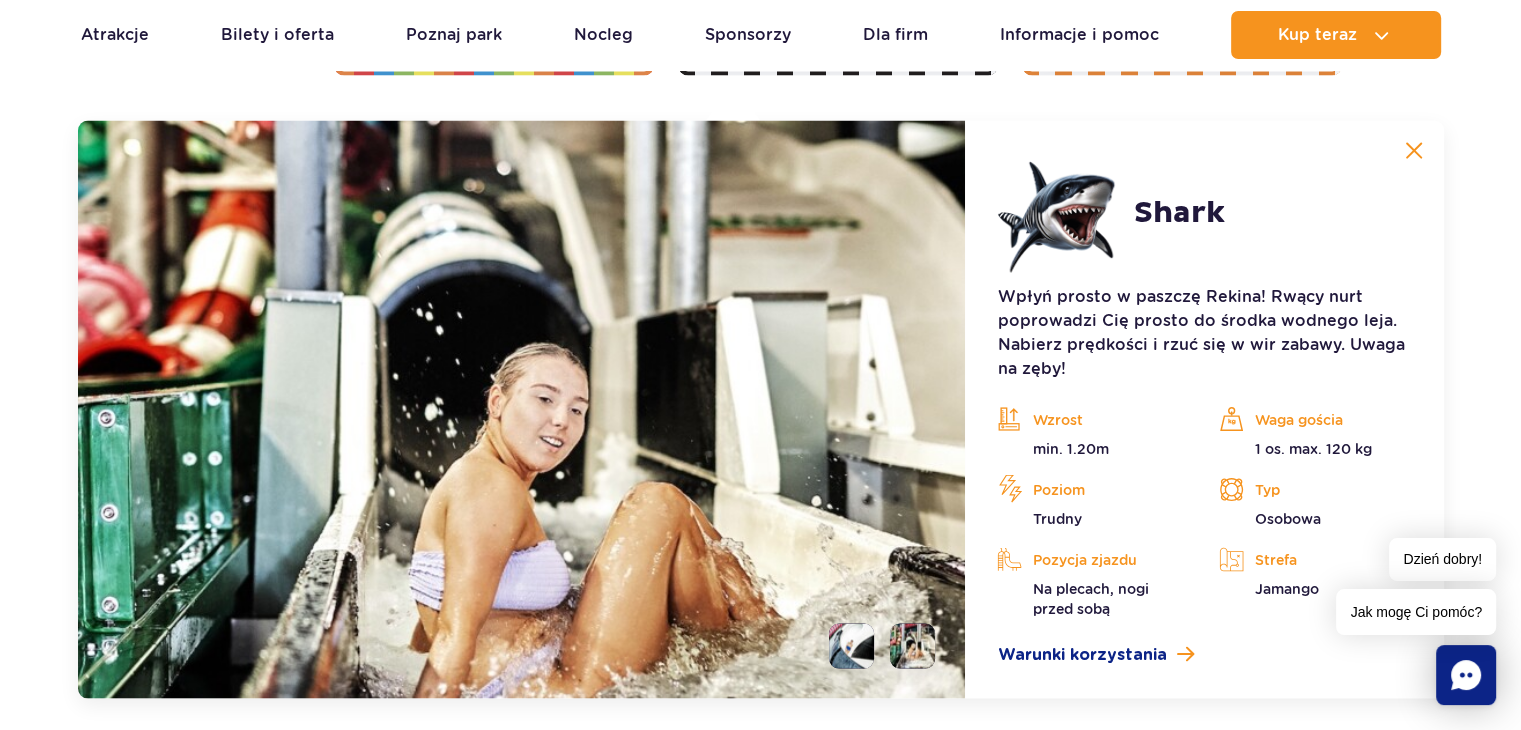 click at bounding box center (1414, 151) 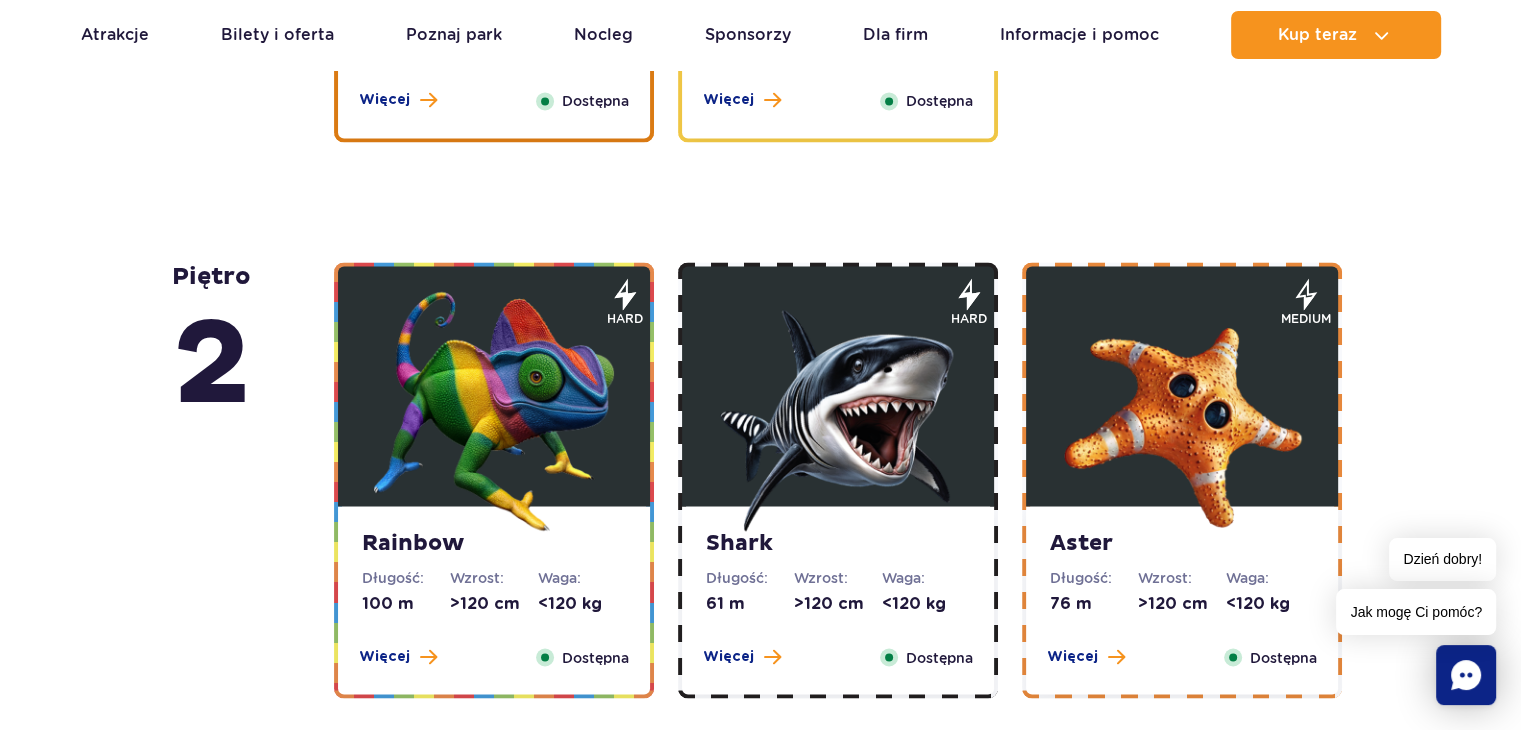 scroll, scrollTop: 3355, scrollLeft: 0, axis: vertical 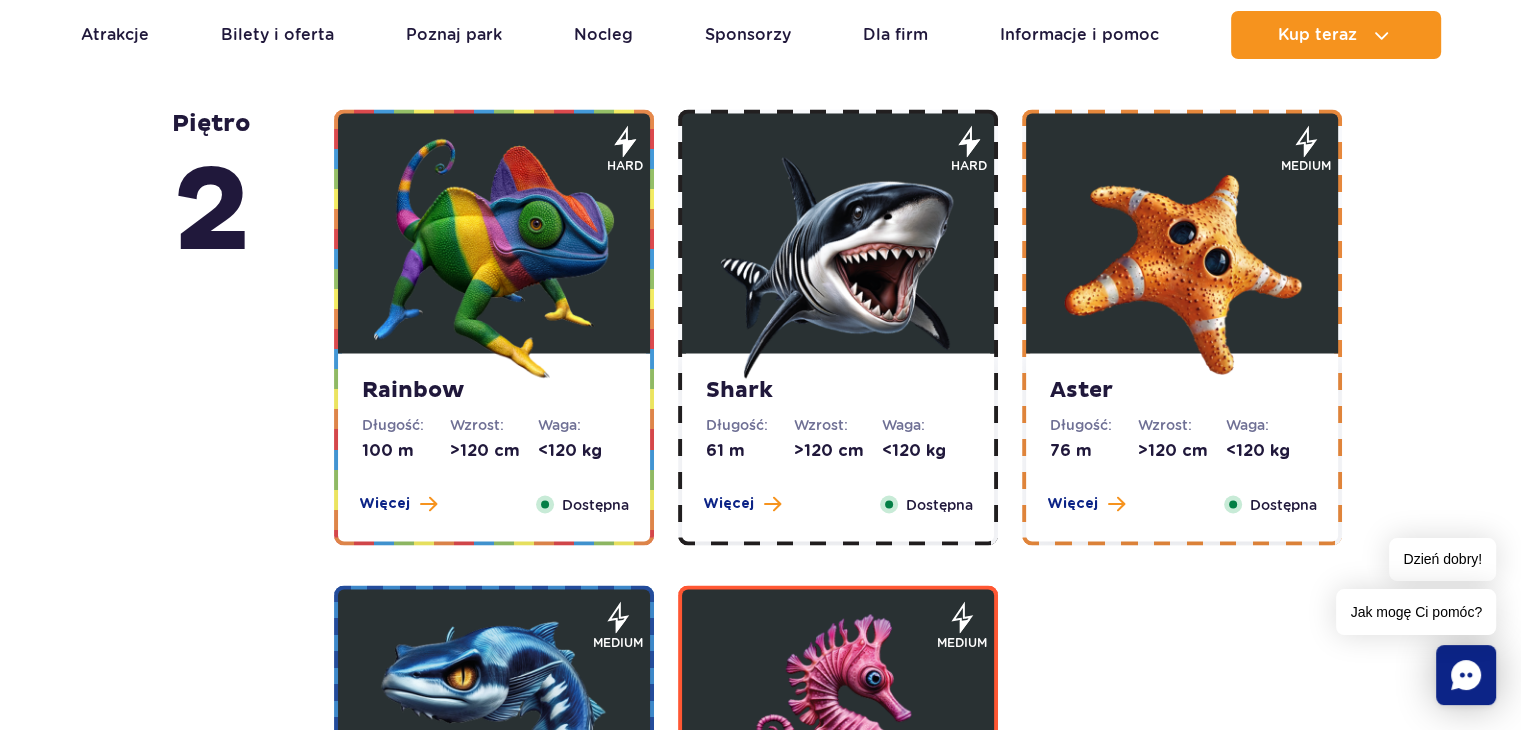 click on "Dostępna" at bounding box center [595, 504] 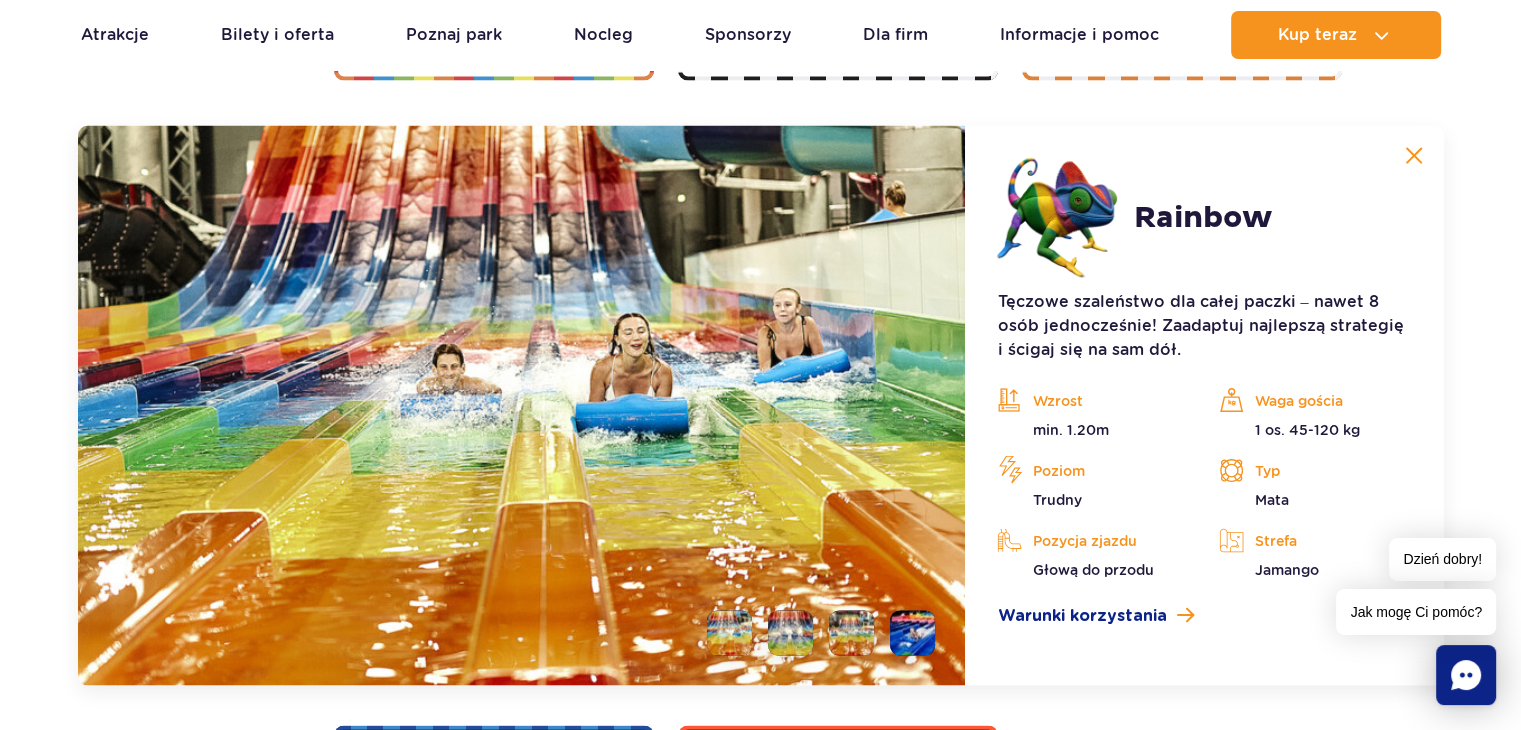 click at bounding box center (522, 406) 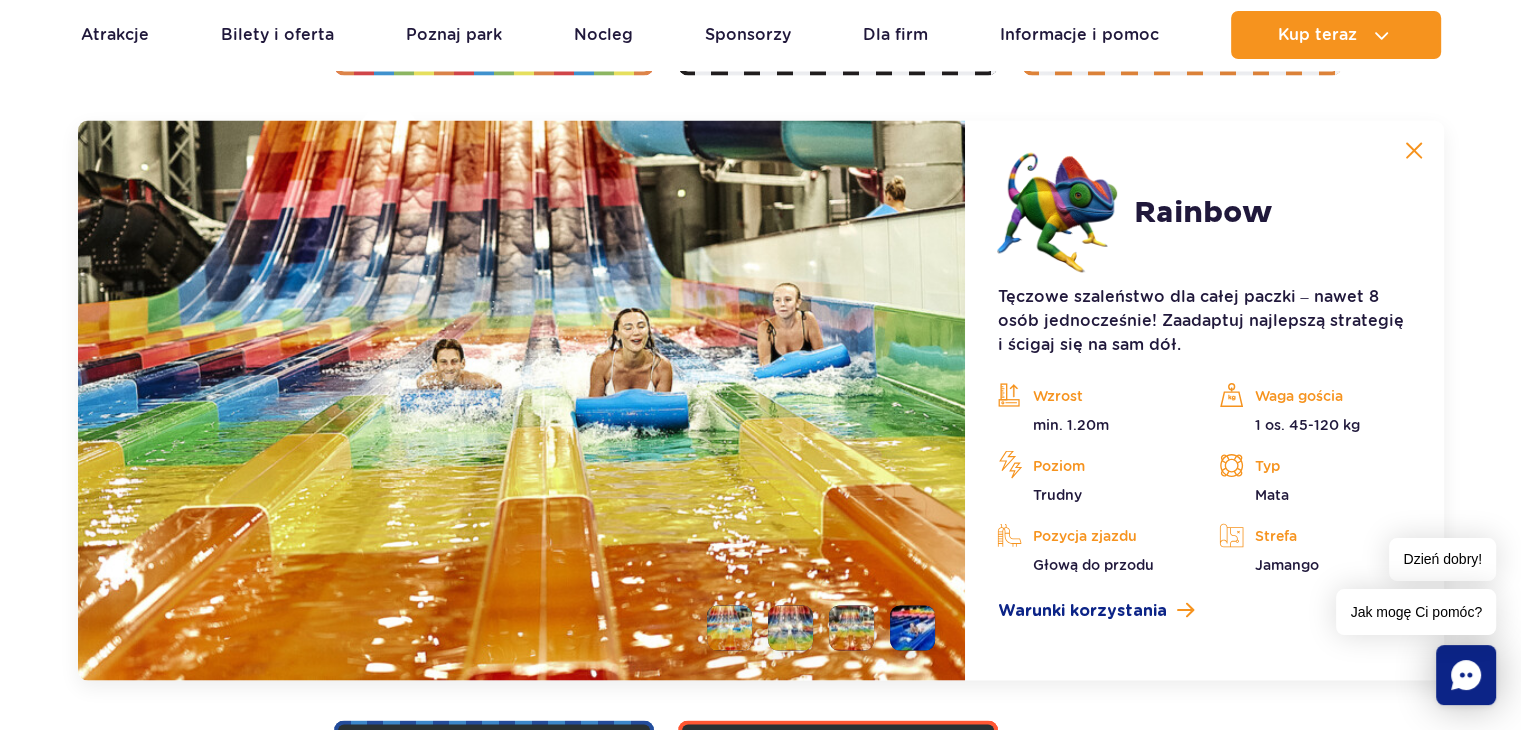 click at bounding box center (912, 628) 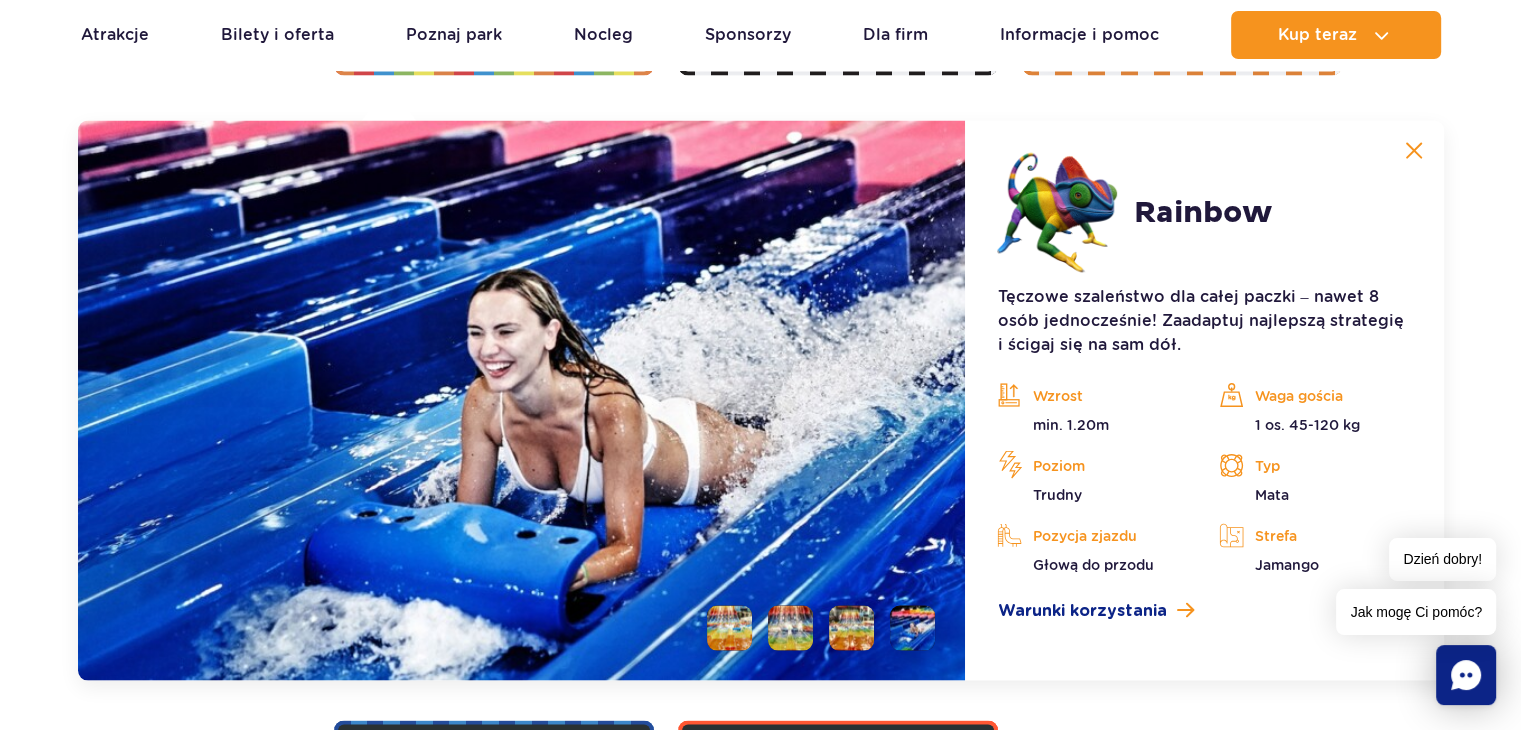 click at bounding box center (851, 628) 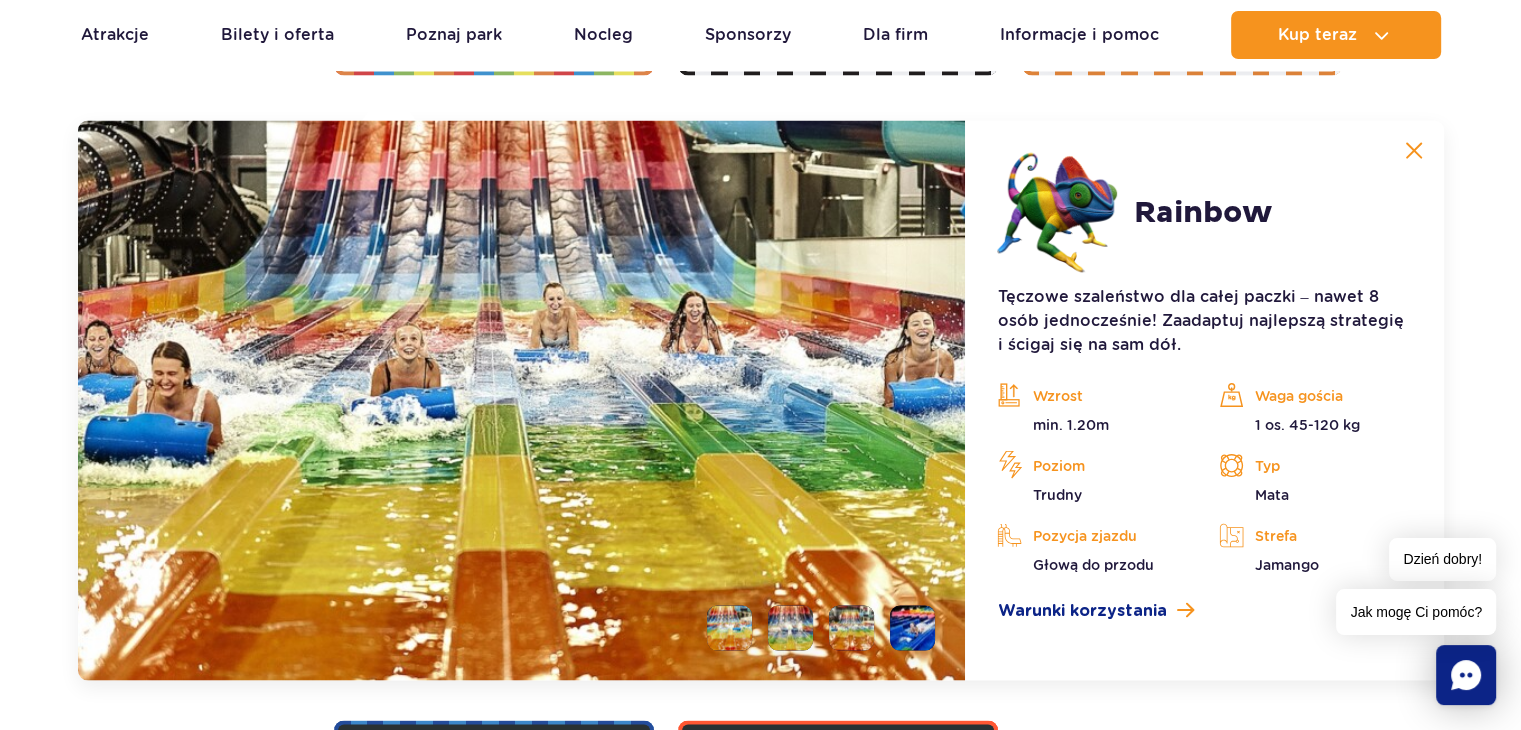 click at bounding box center (790, 628) 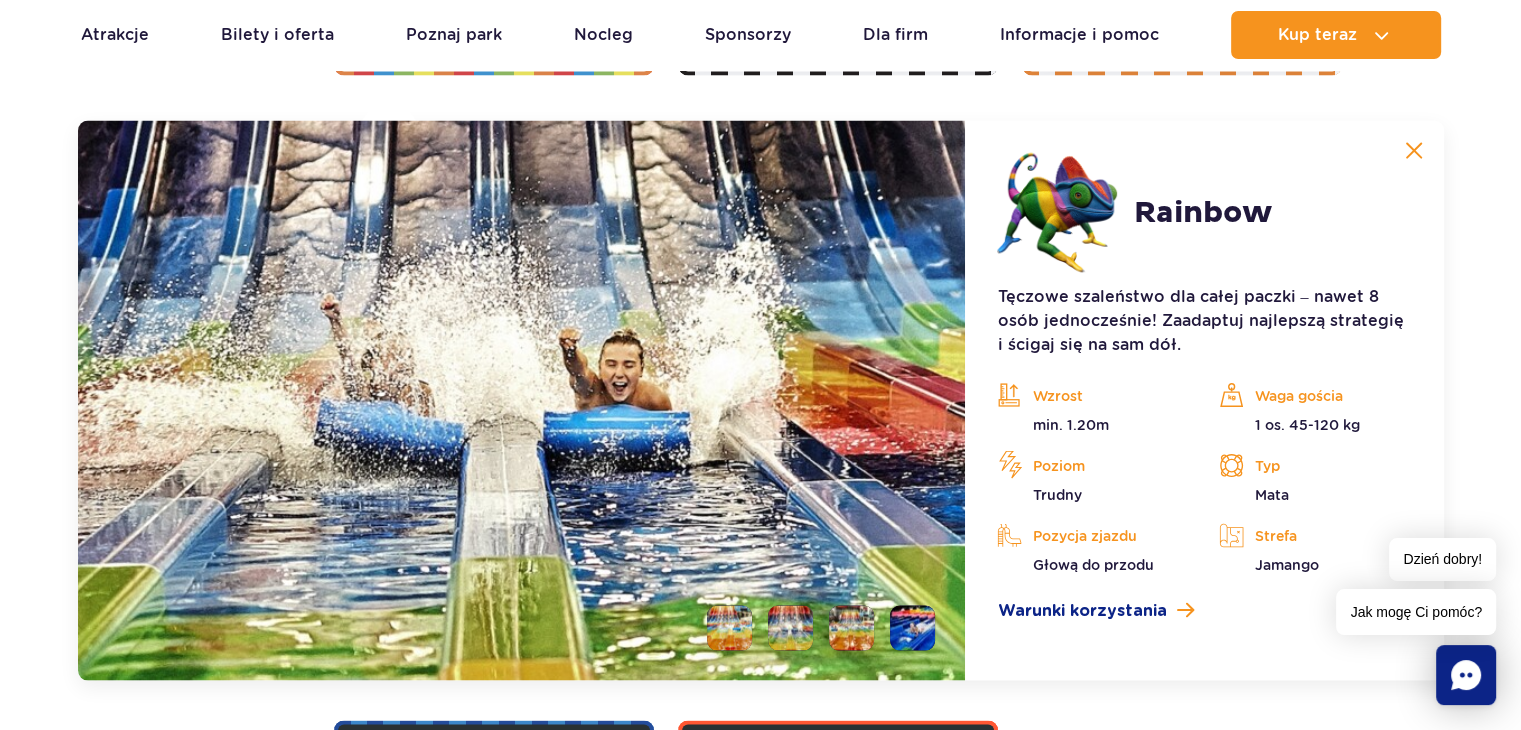 click at bounding box center [729, 628] 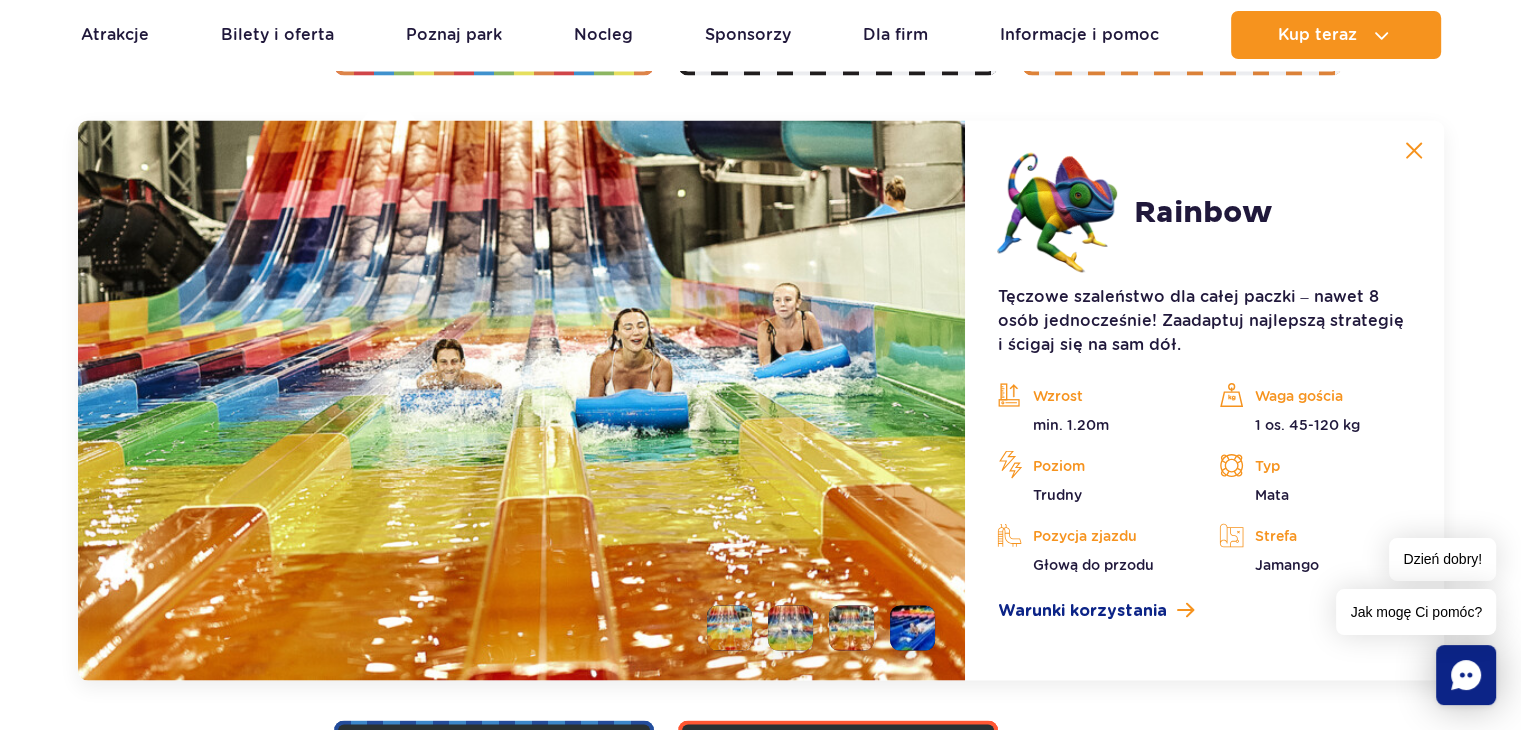 click at bounding box center (912, 628) 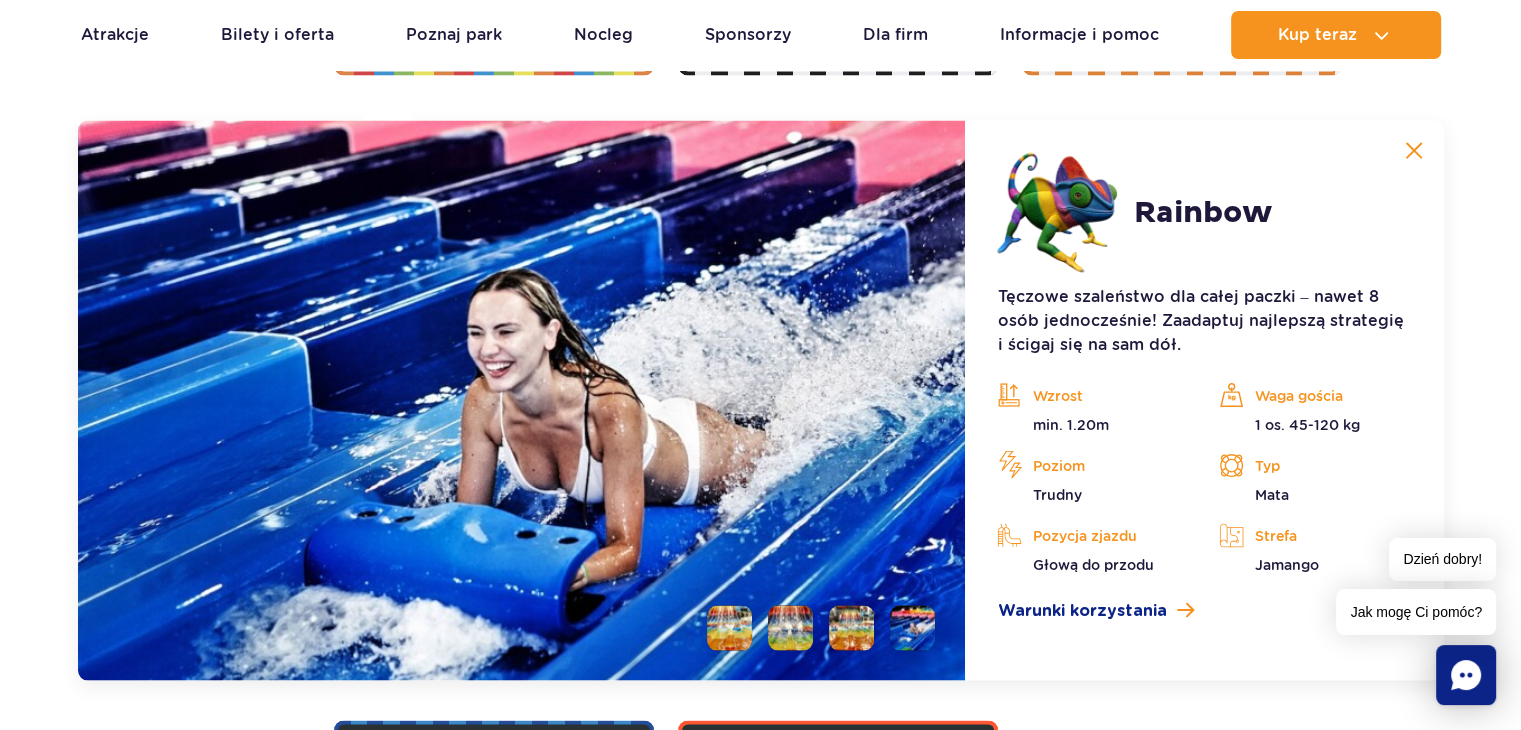 click at bounding box center [1414, 151] 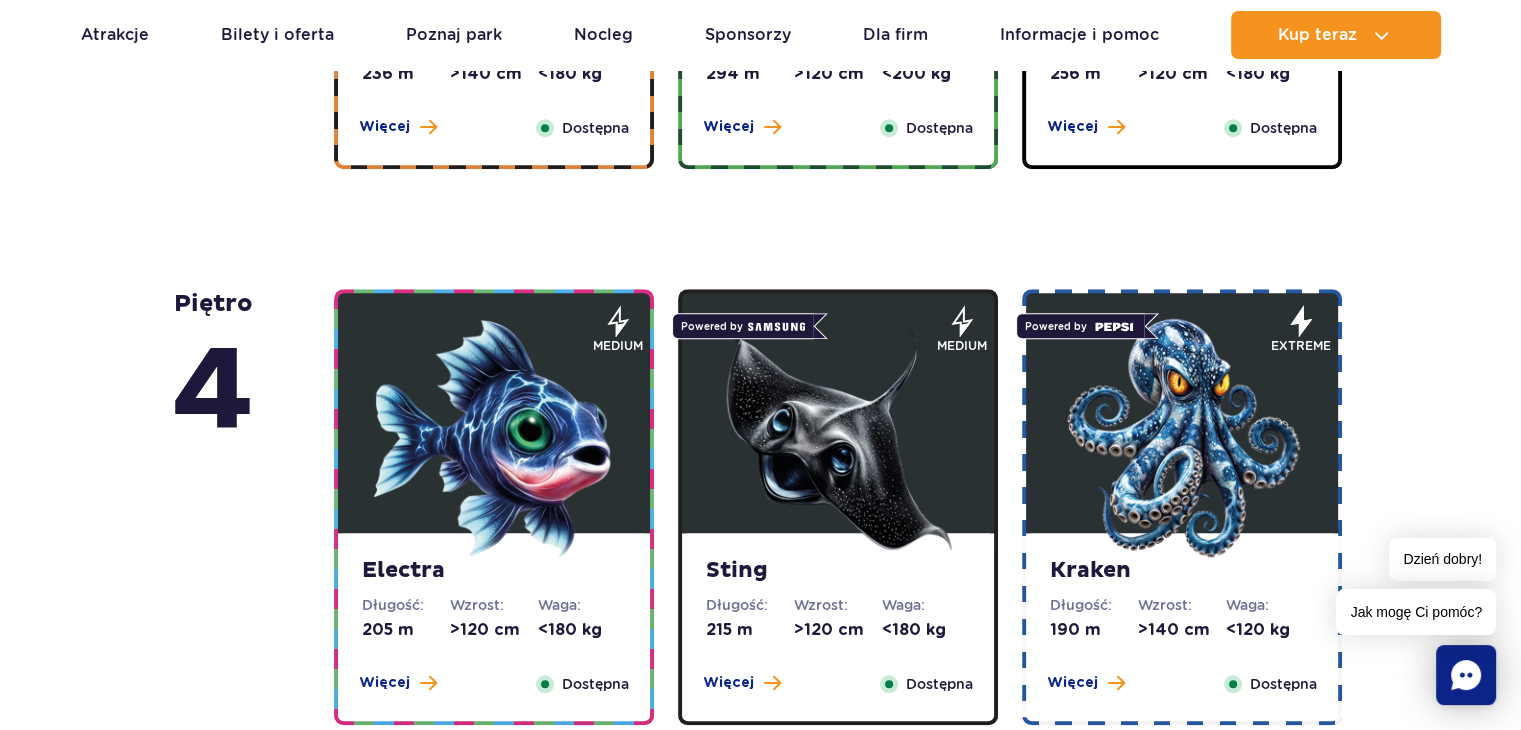 scroll, scrollTop: 1596, scrollLeft: 0, axis: vertical 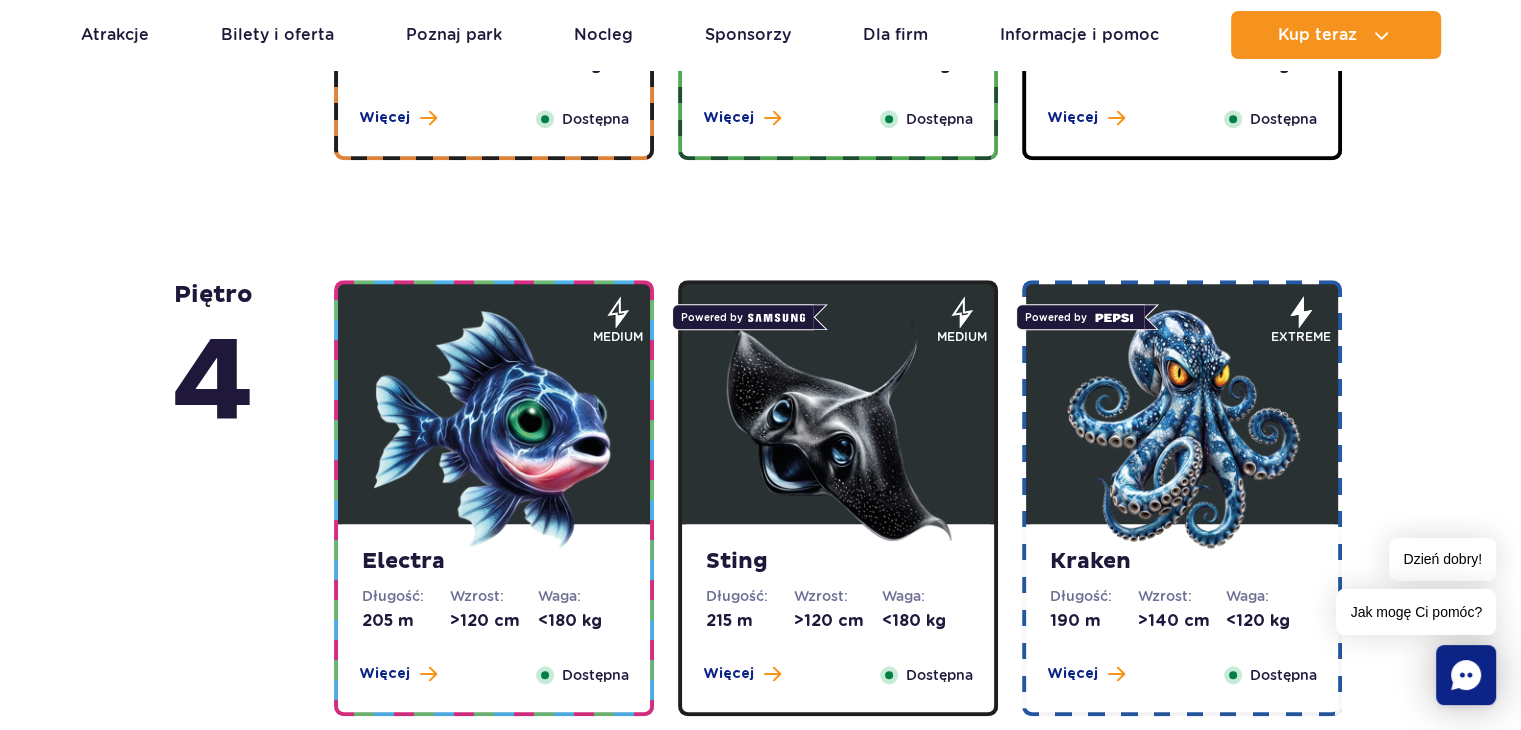 click on "Electra
Długość:
205 m
Wzrost:
>120 cm
Waga:
<180 kg
Więcej
Zamknij
Dostępna" at bounding box center (494, 618) 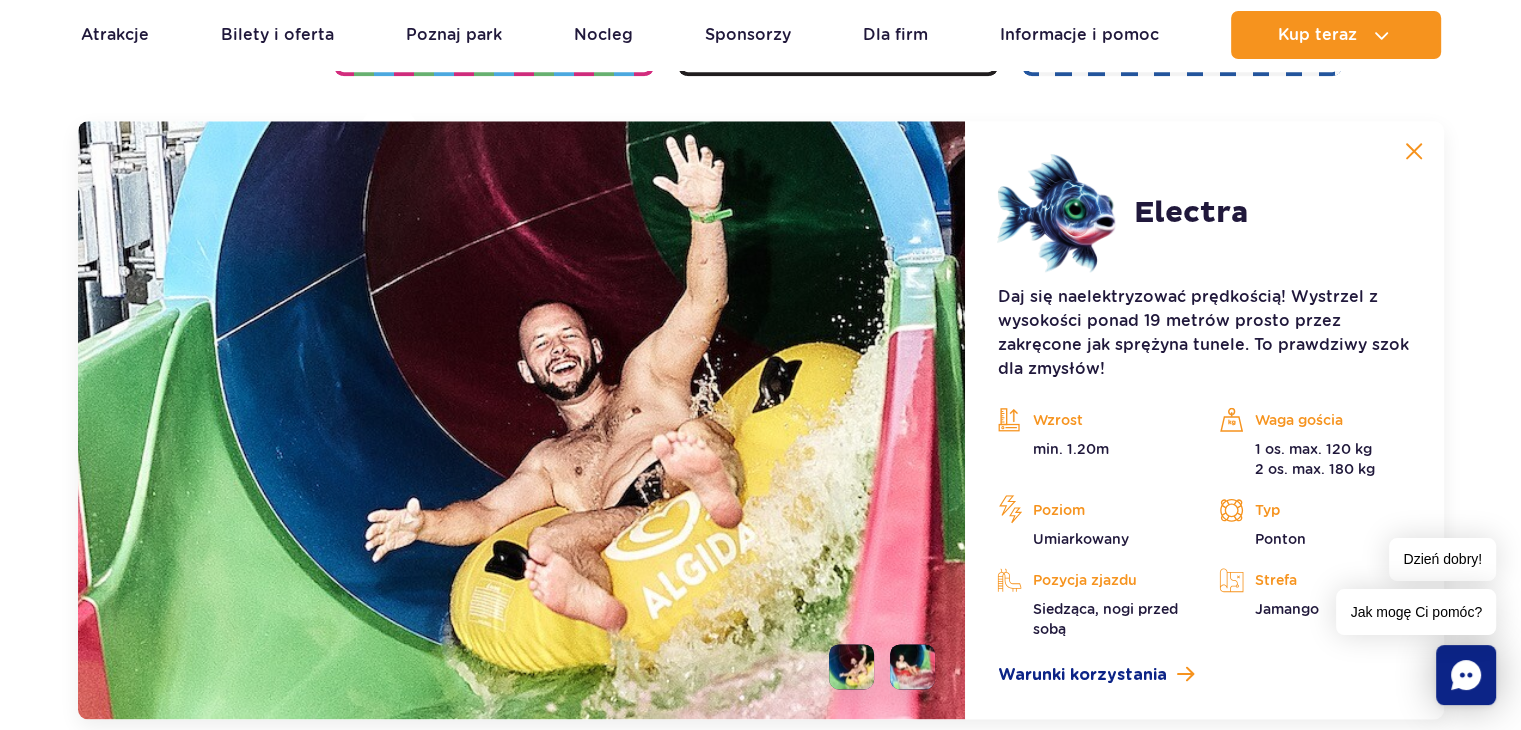 scroll, scrollTop: 2236, scrollLeft: 0, axis: vertical 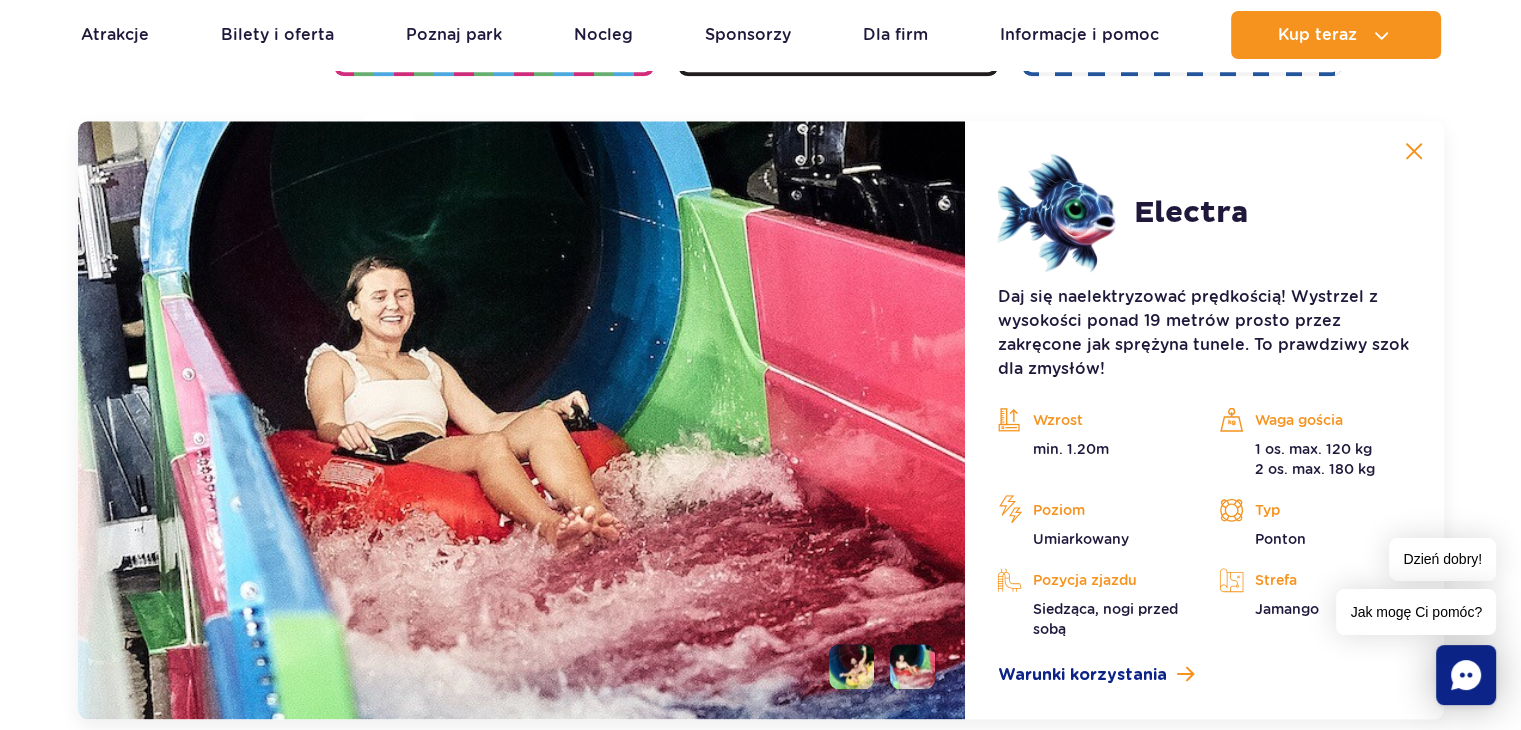 click at bounding box center (1414, 151) 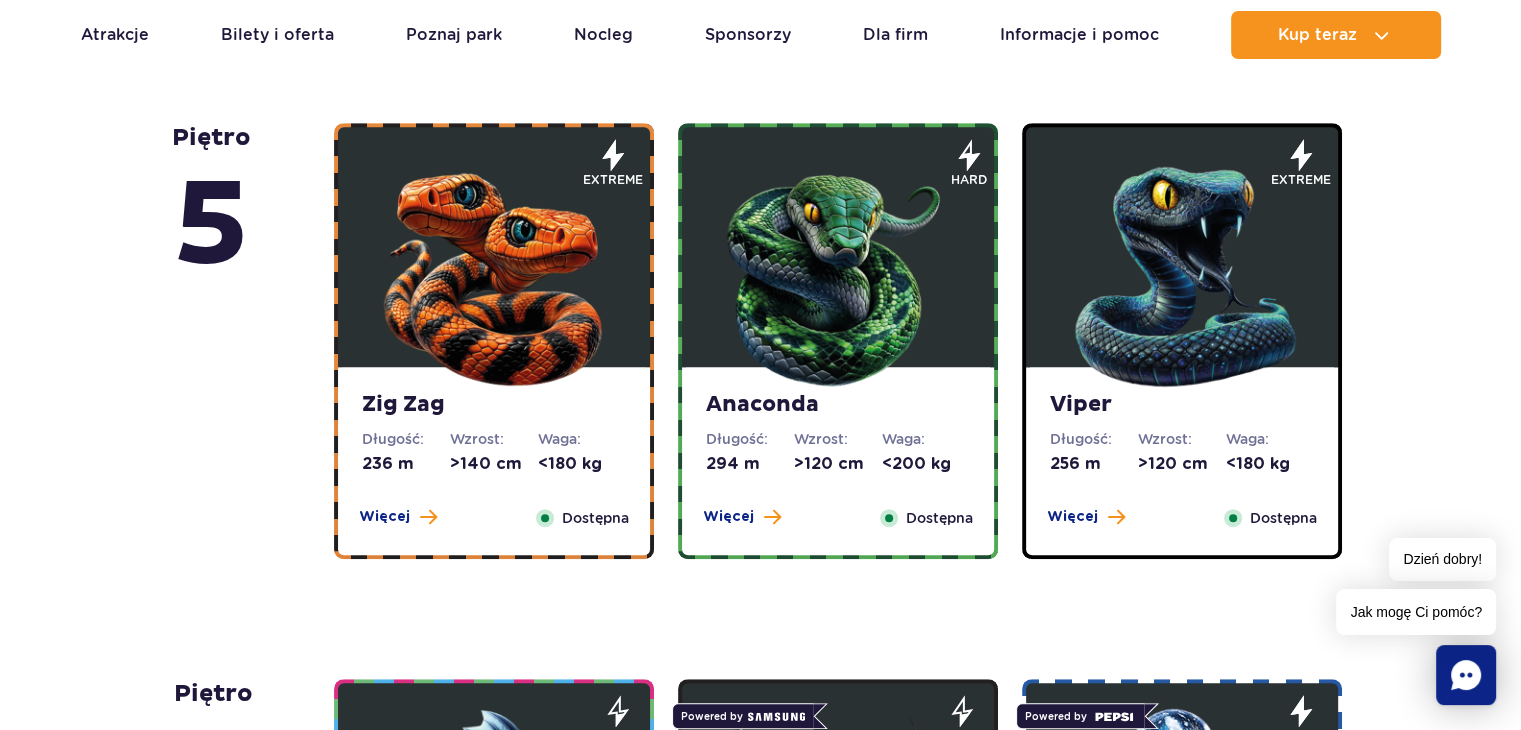 scroll, scrollTop: 1086, scrollLeft: 0, axis: vertical 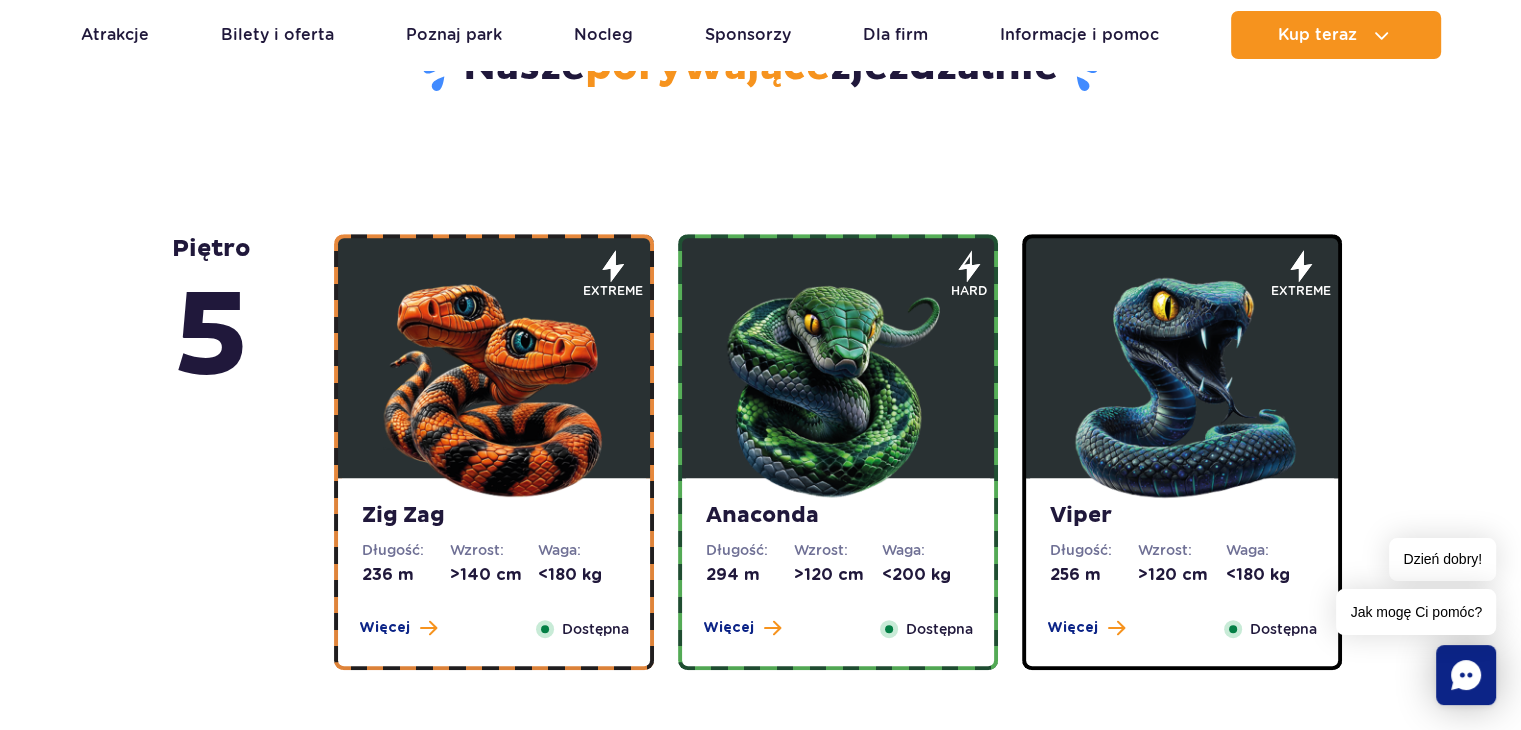 click at bounding box center (838, 383) 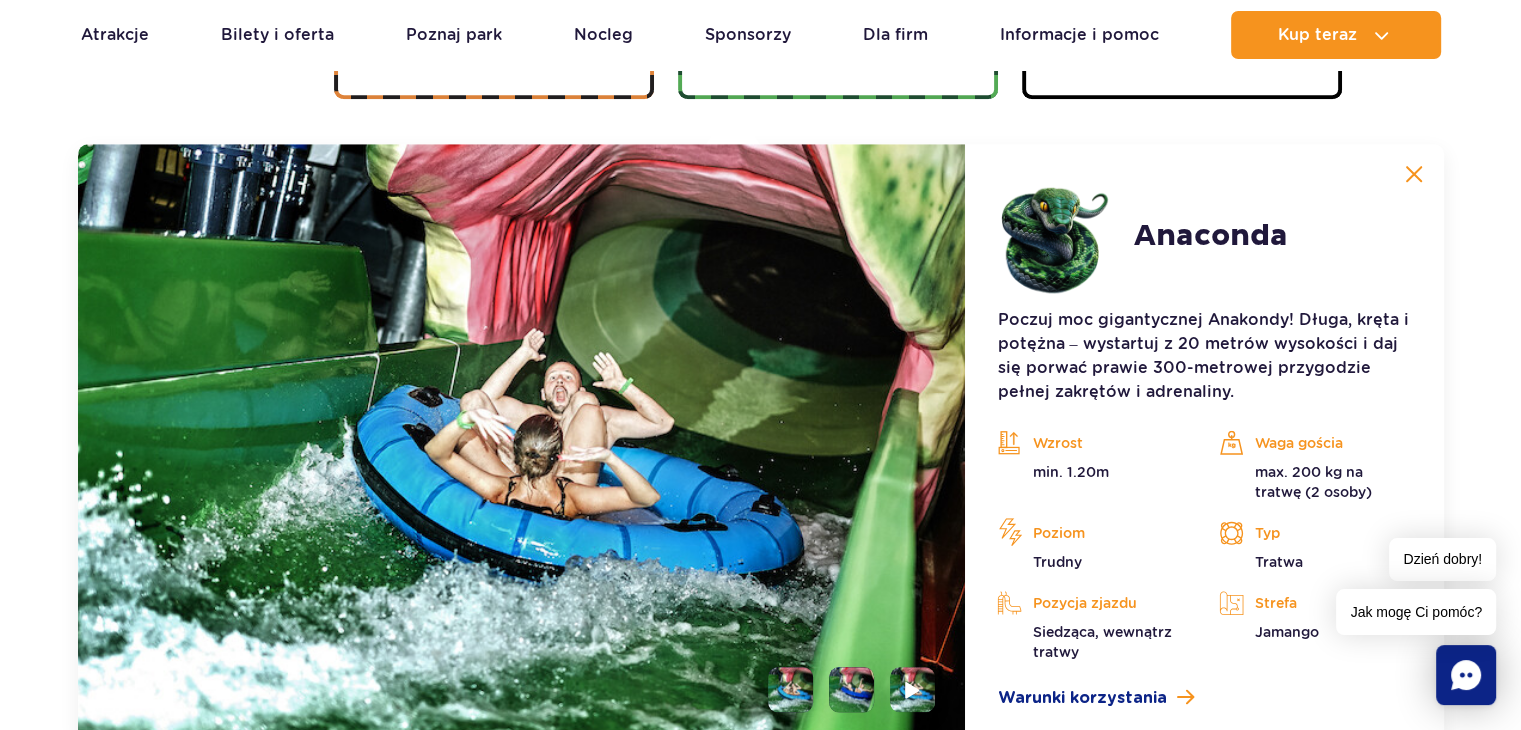 scroll, scrollTop: 1680, scrollLeft: 0, axis: vertical 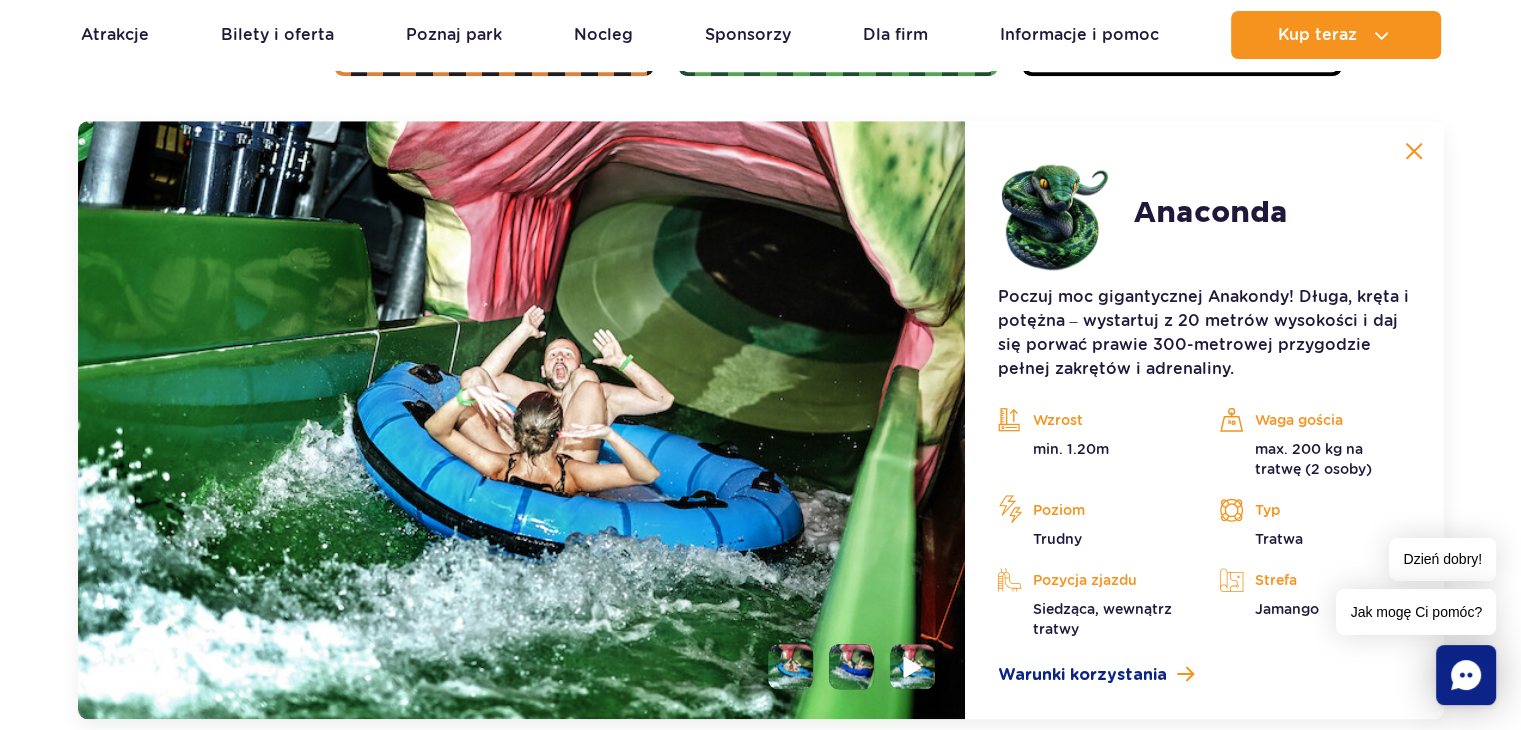 click at bounding box center [913, 666] 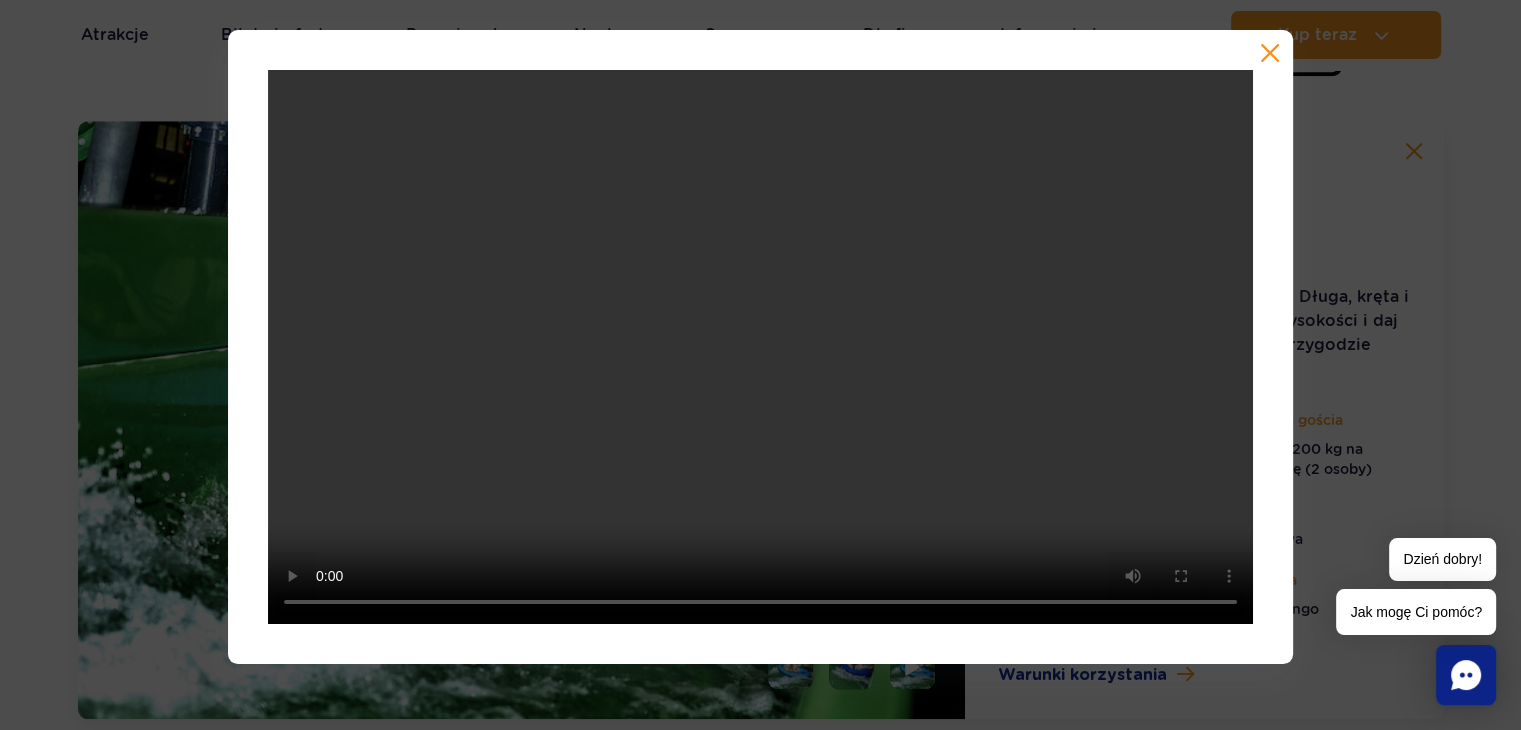 click at bounding box center [760, 365] 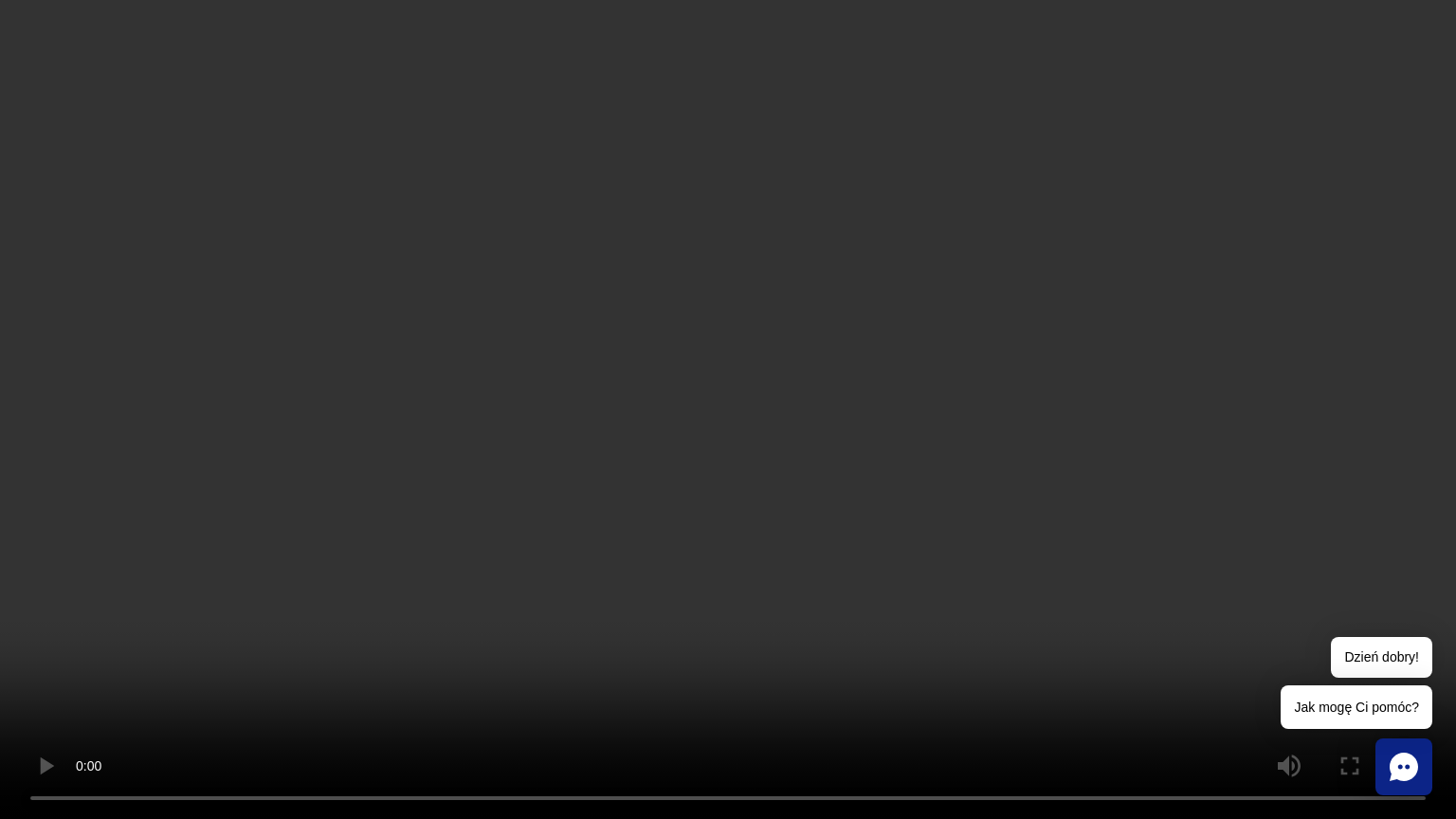 click at bounding box center [728, 410] 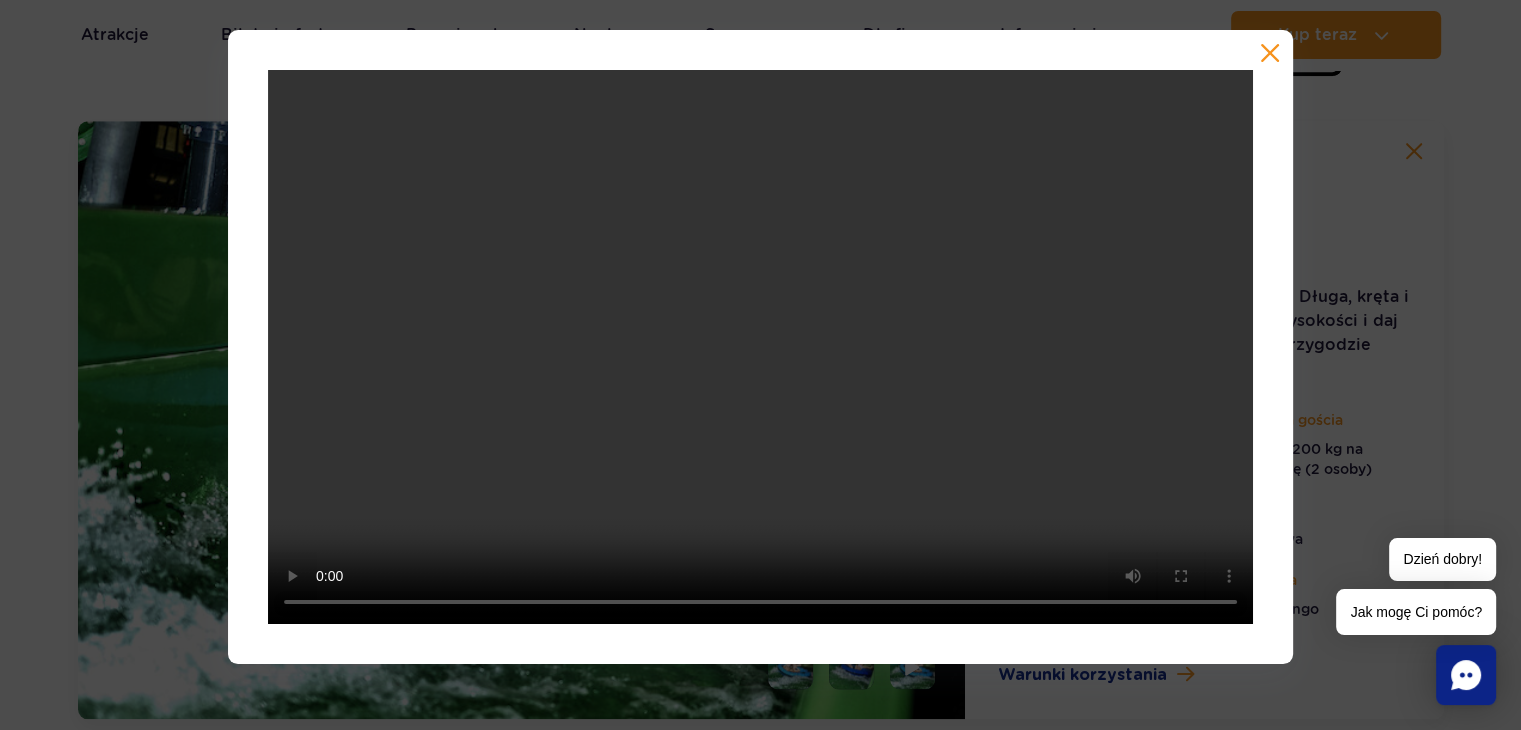 click at bounding box center [1270, 53] 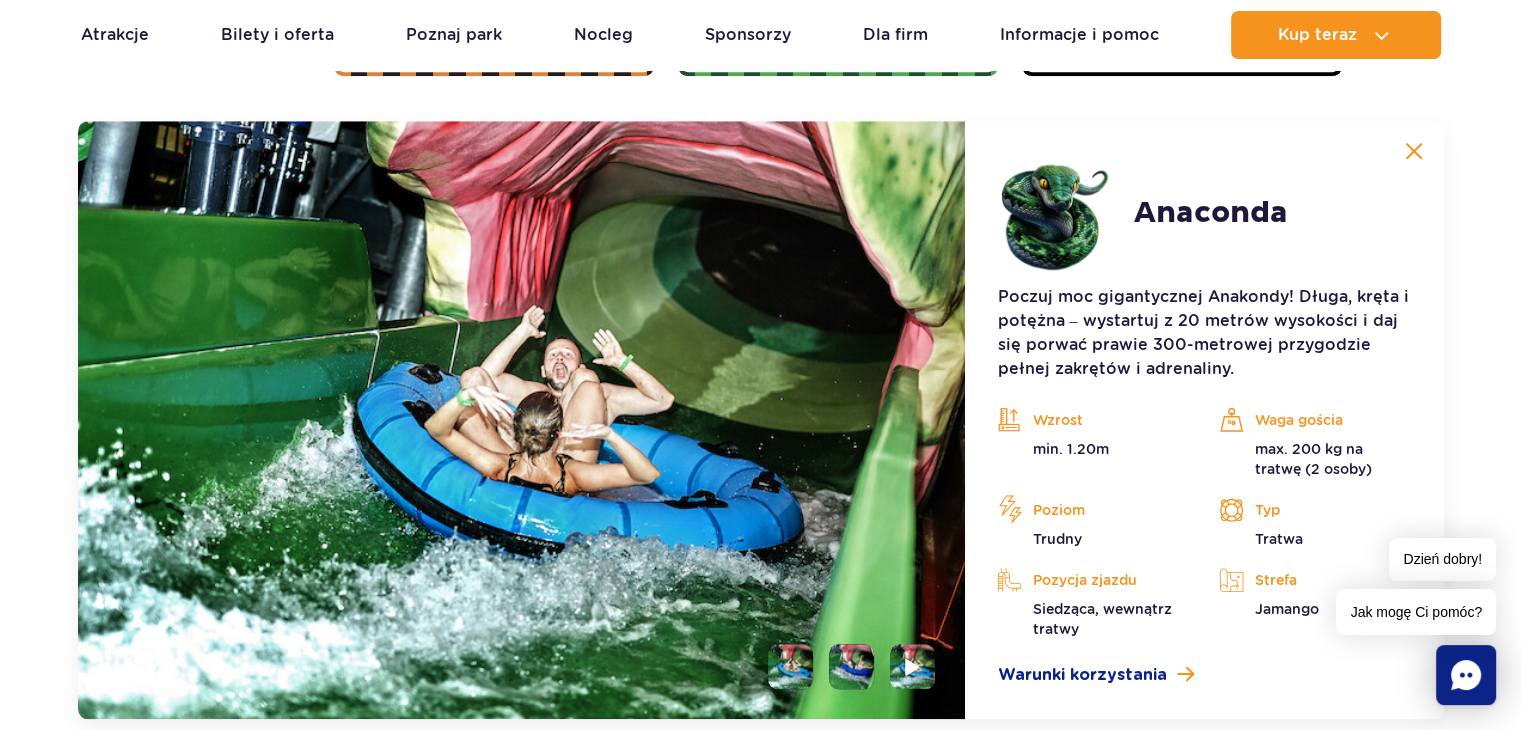 click at bounding box center [1414, 151] 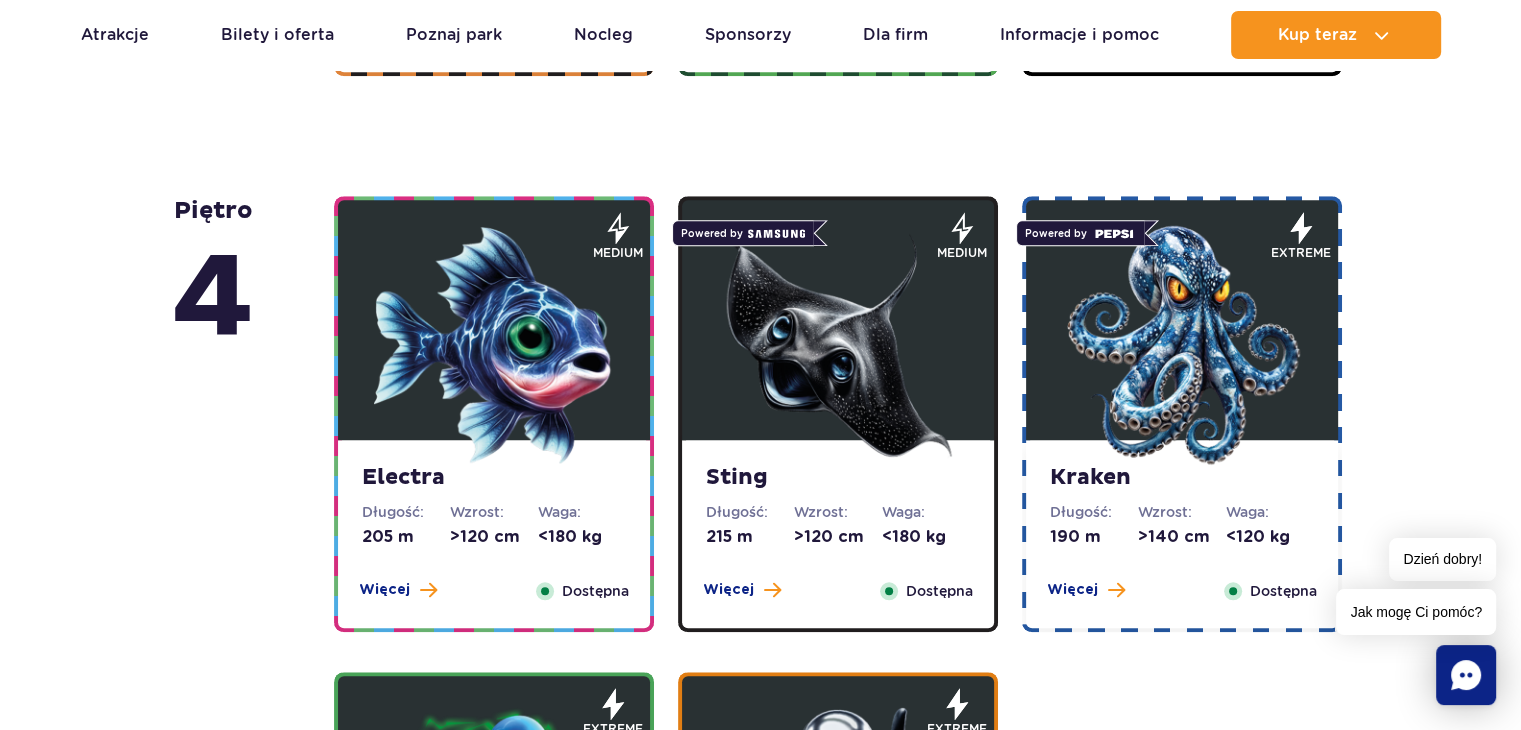 click at bounding box center (1182, 345) 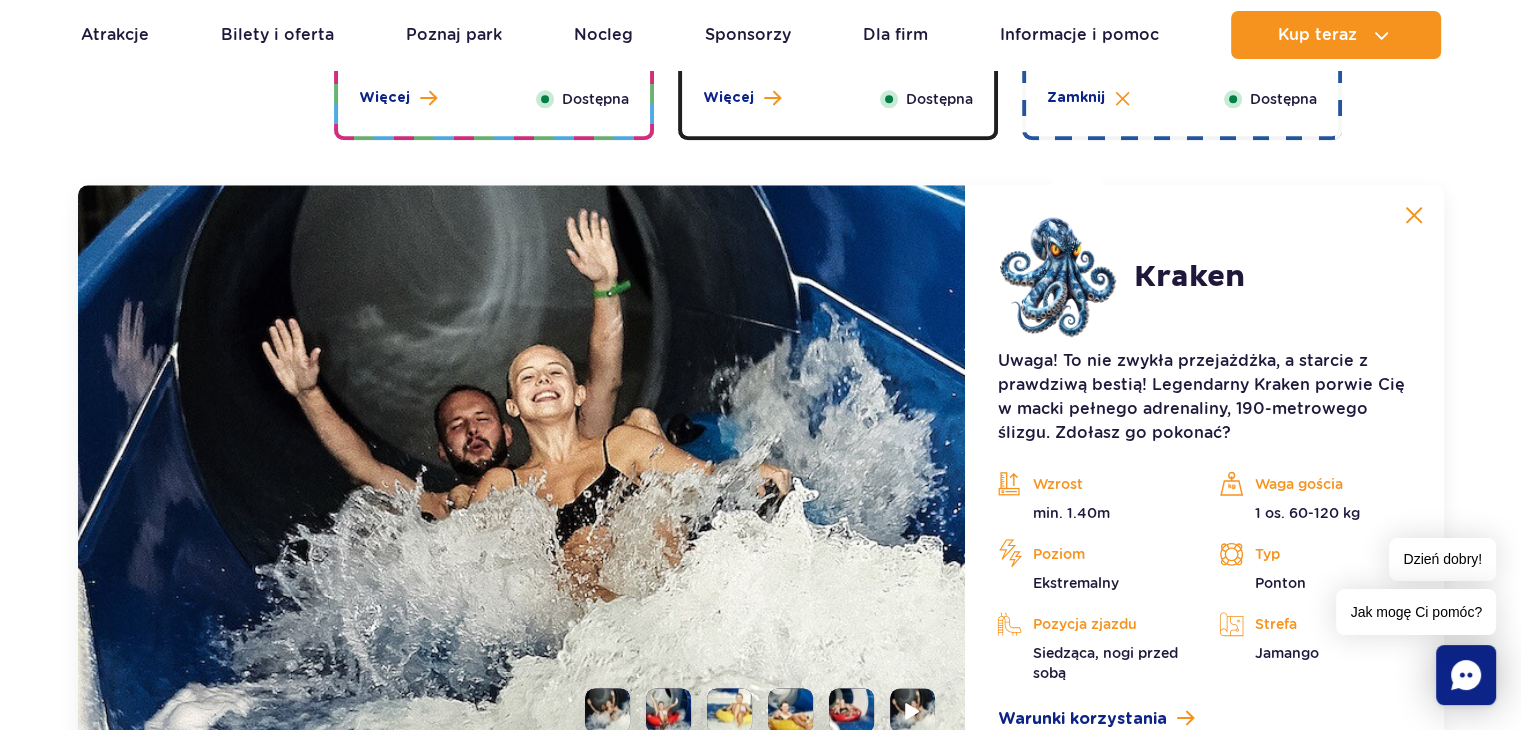 scroll, scrollTop: 2236, scrollLeft: 0, axis: vertical 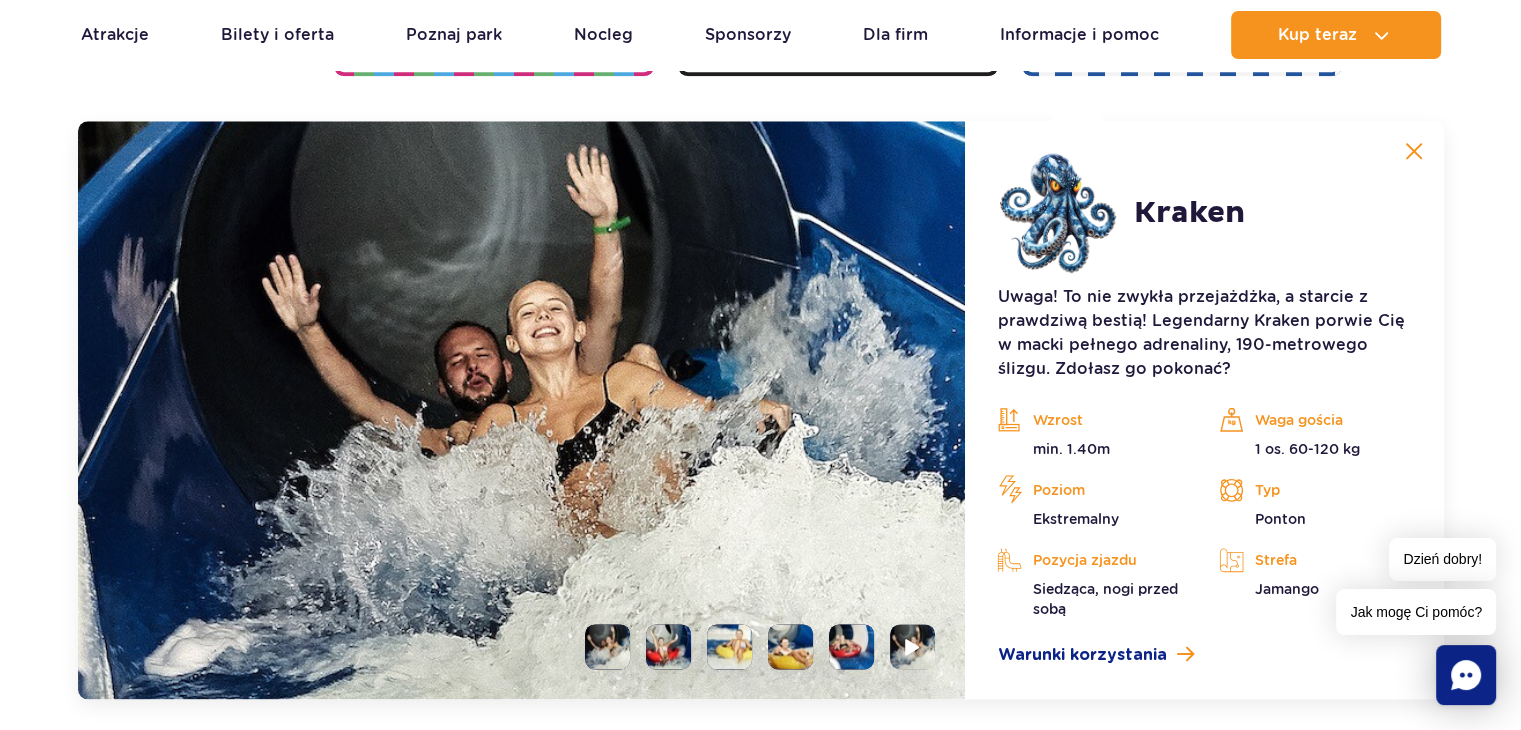 click at bounding box center [851, 646] 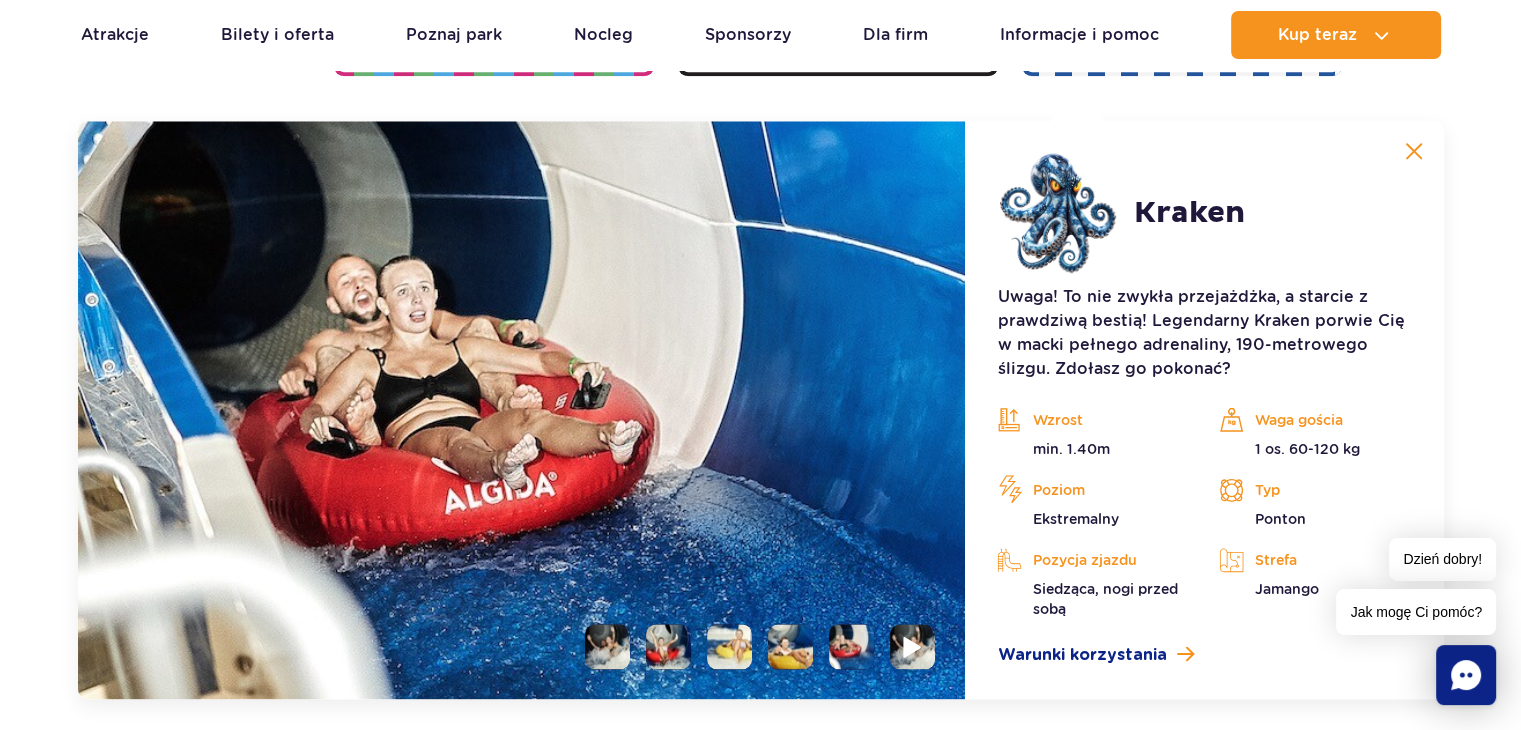 click at bounding box center [912, 646] 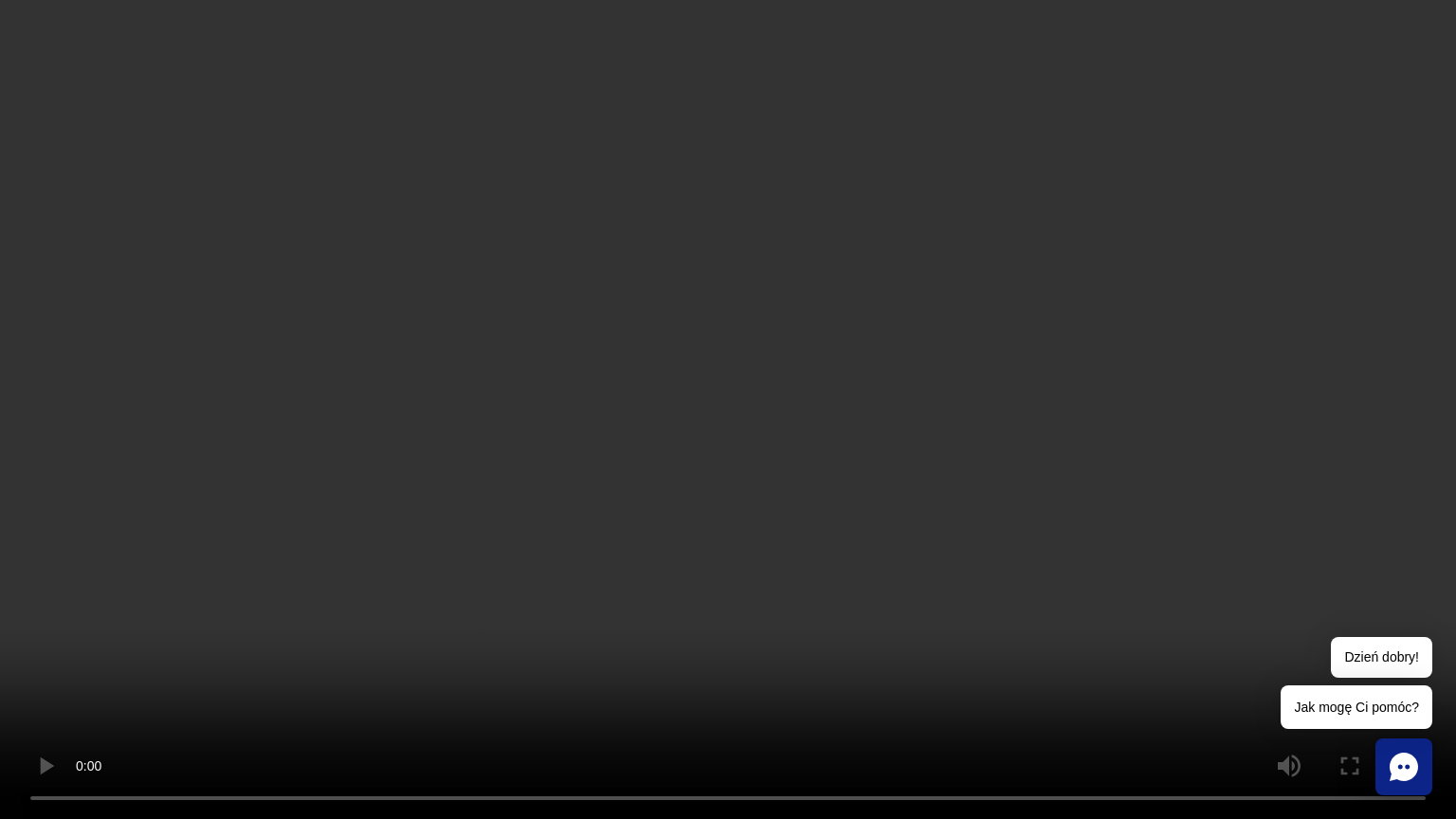 click at bounding box center [728, 410] 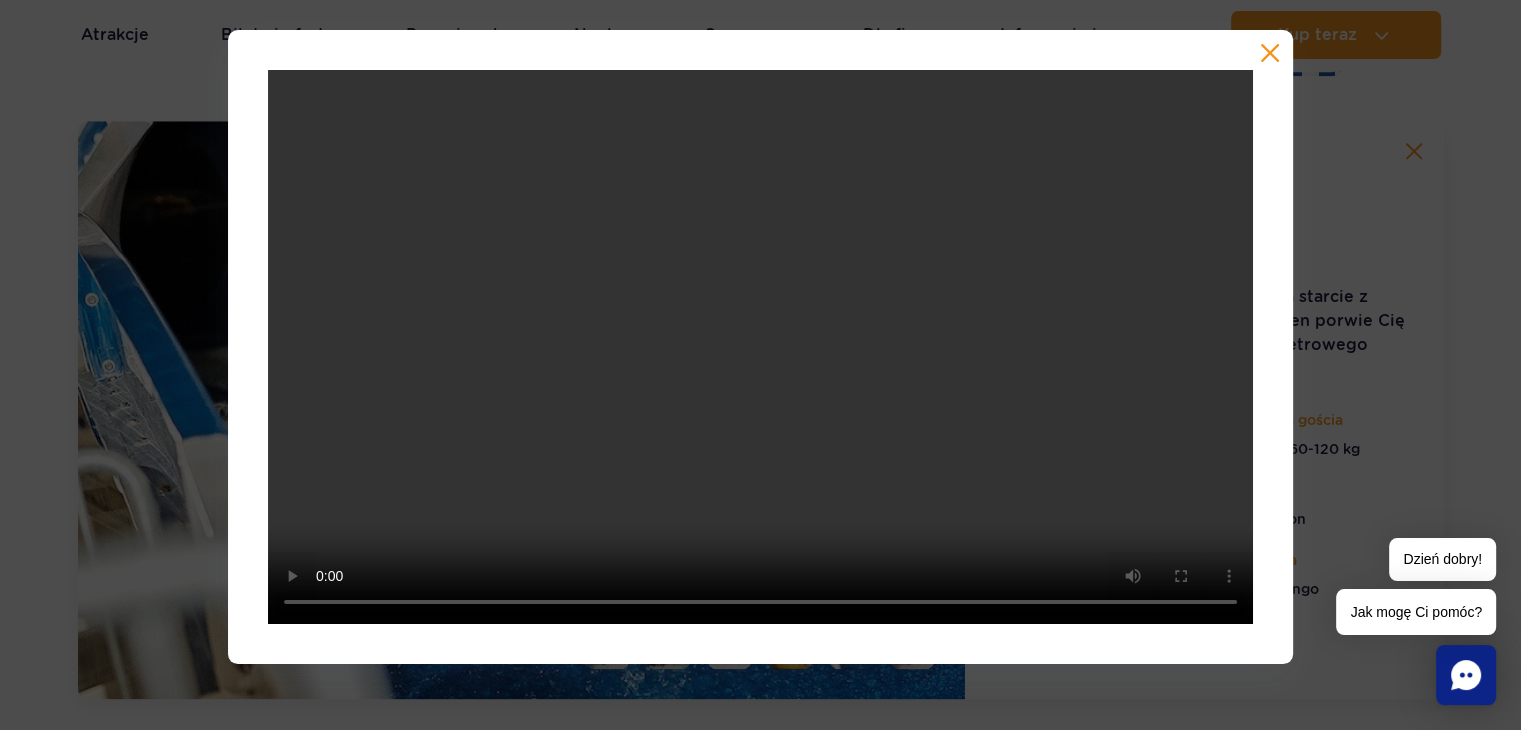 click at bounding box center [1270, 53] 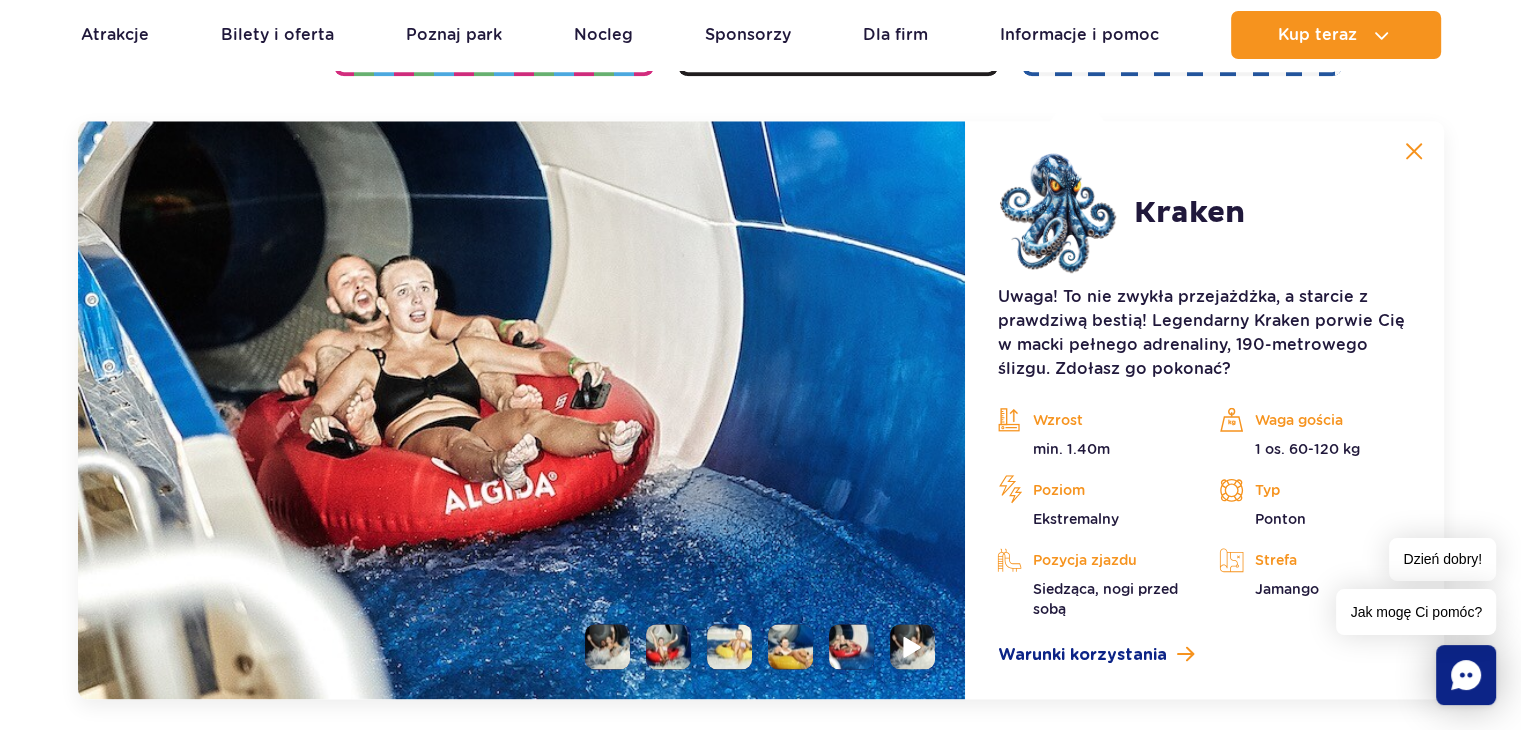 click at bounding box center [912, 646] 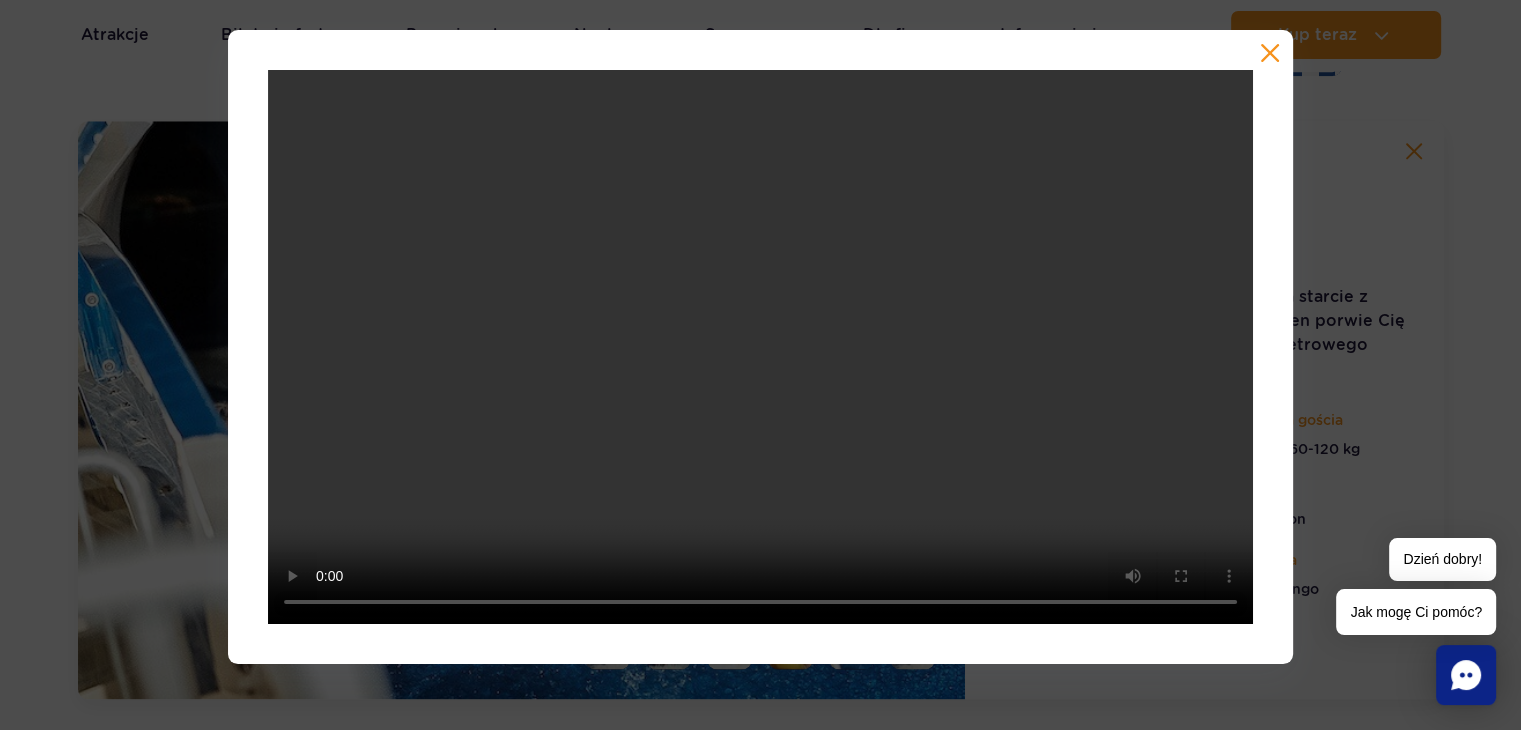 click at bounding box center (1270, 53) 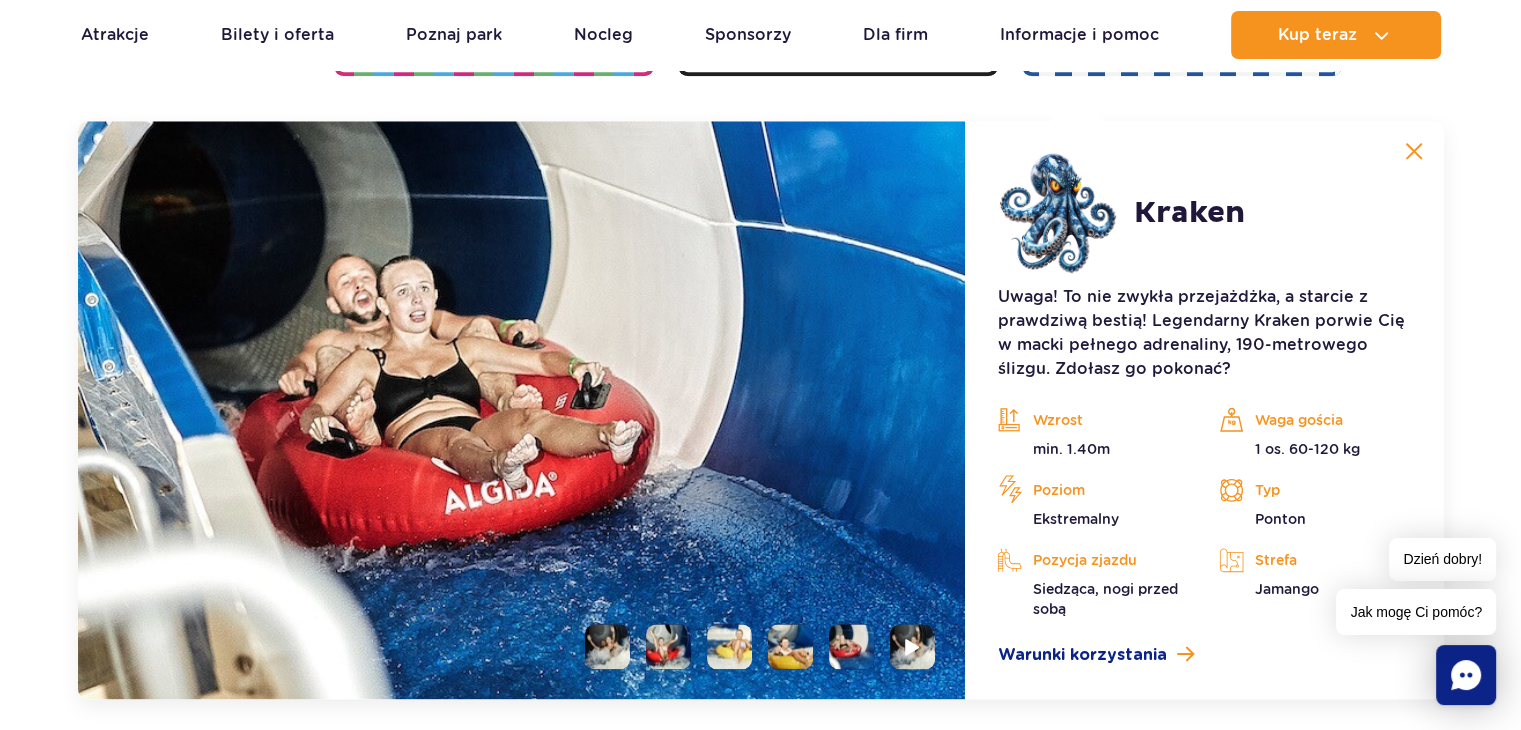 click at bounding box center [607, 646] 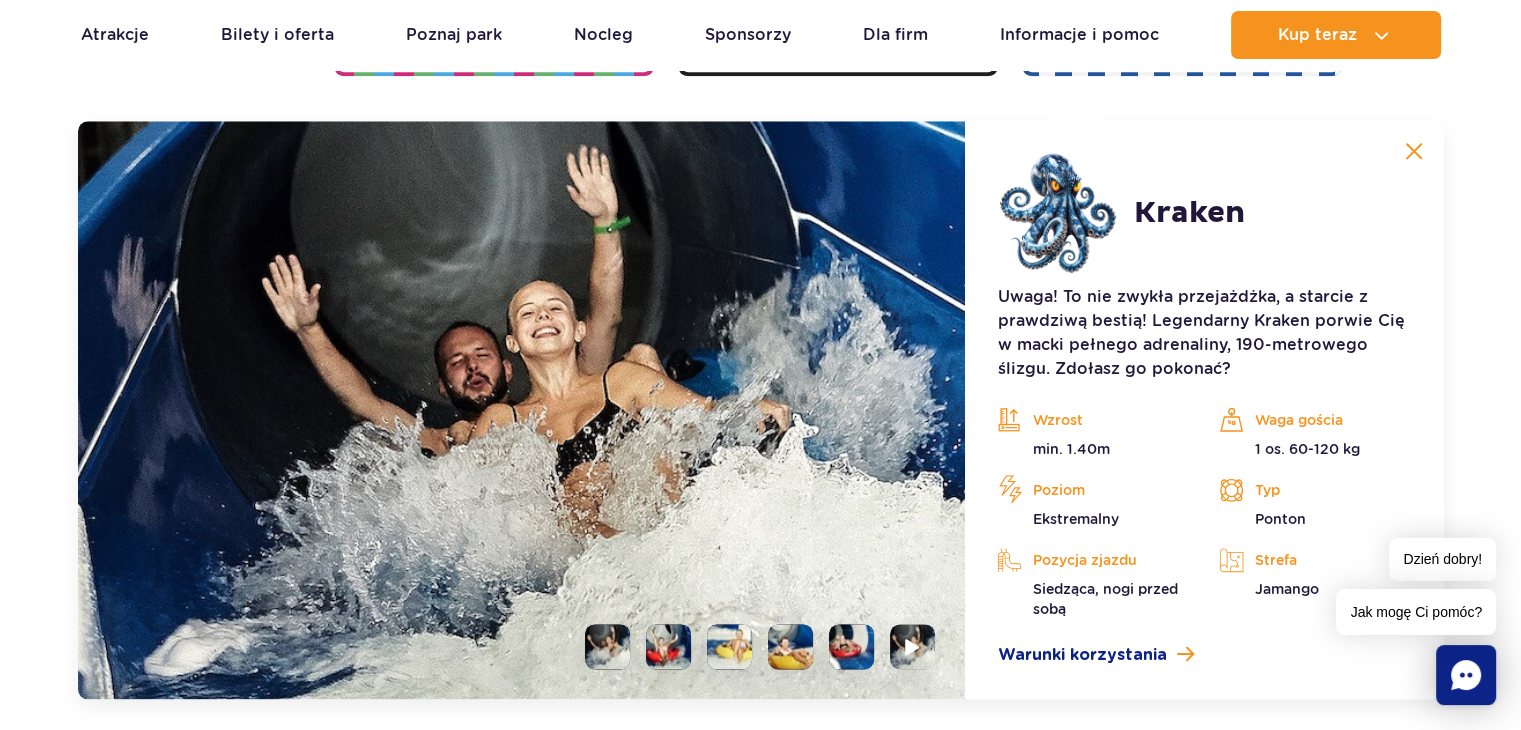 click at bounding box center [668, 646] 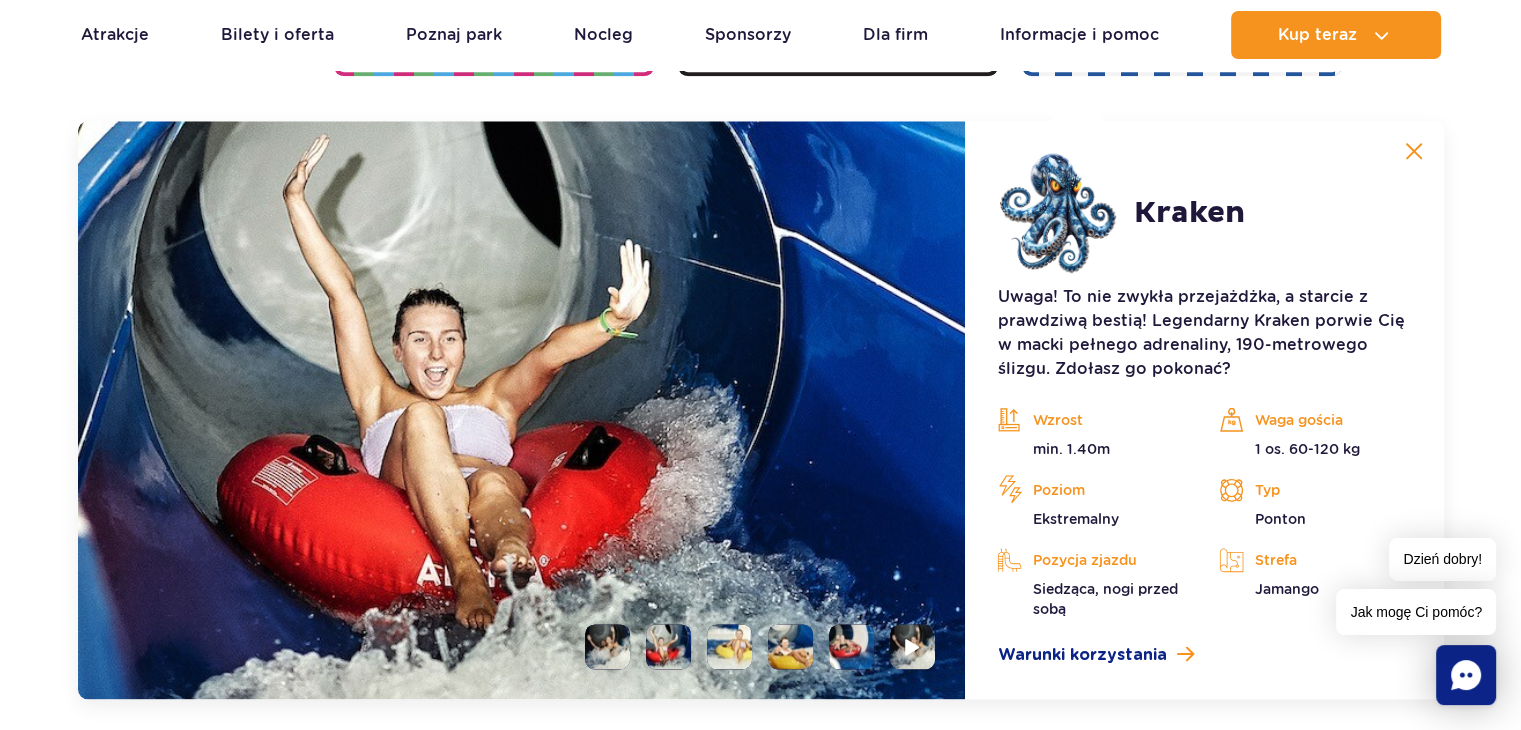 click at bounding box center [729, 646] 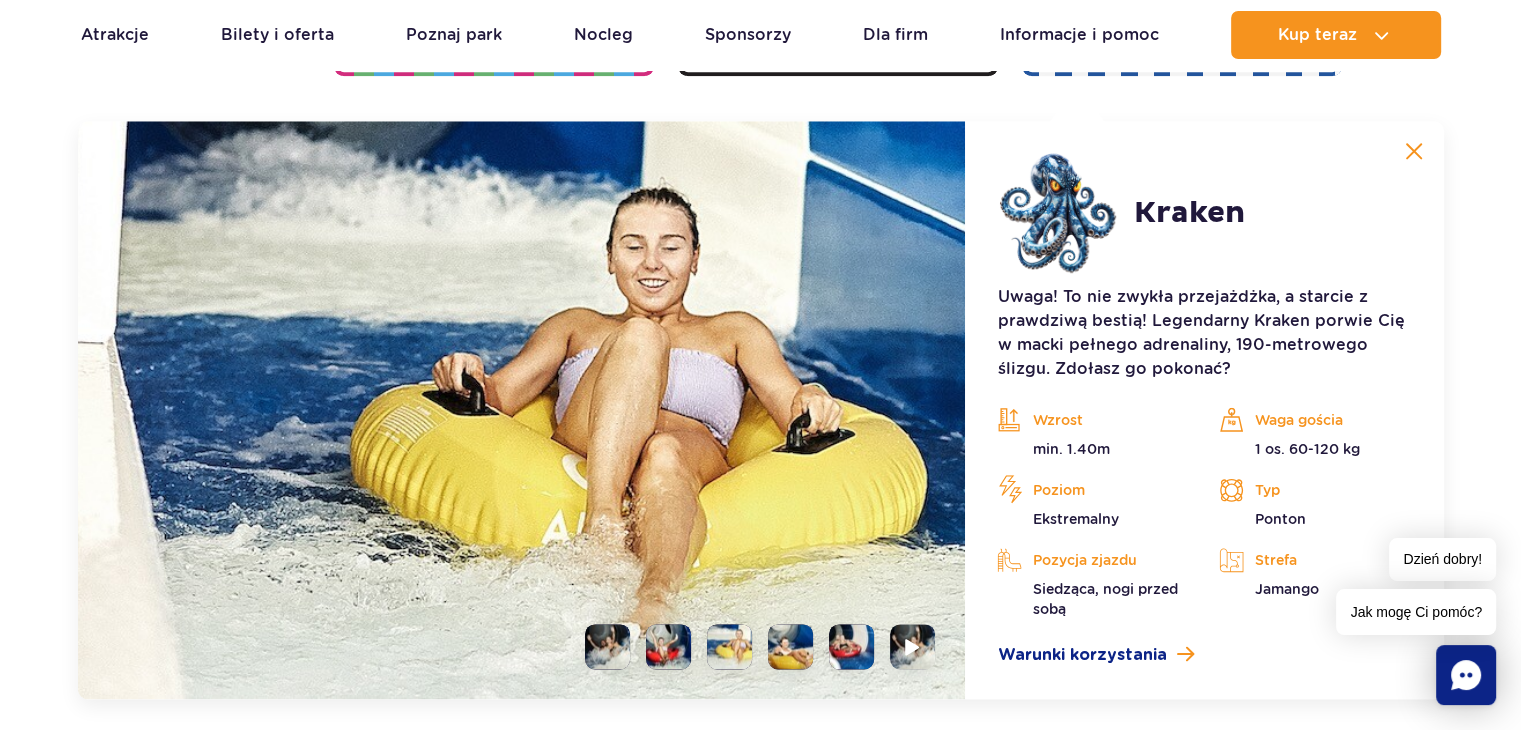 click at bounding box center (522, 410) 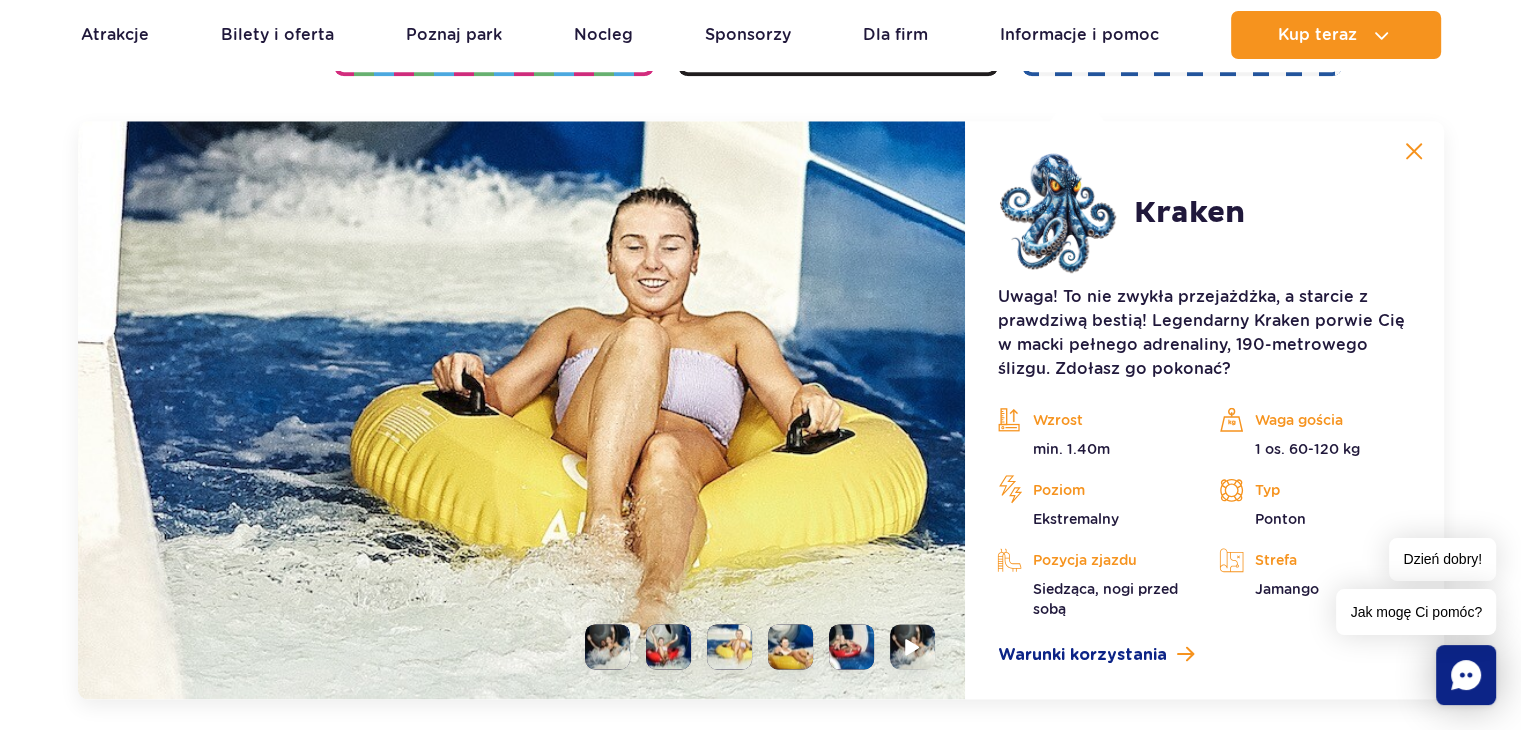 click at bounding box center (790, 646) 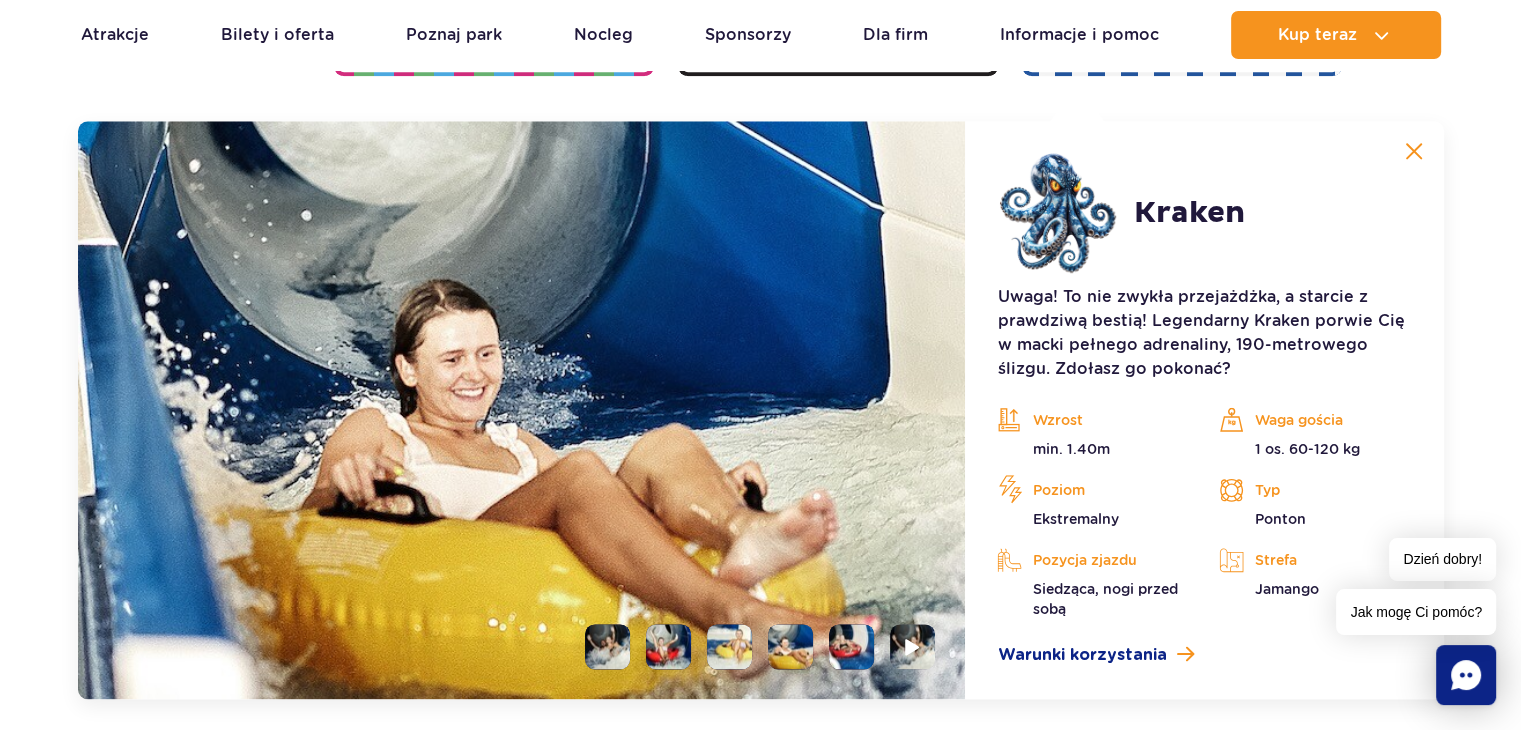 click at bounding box center (851, 646) 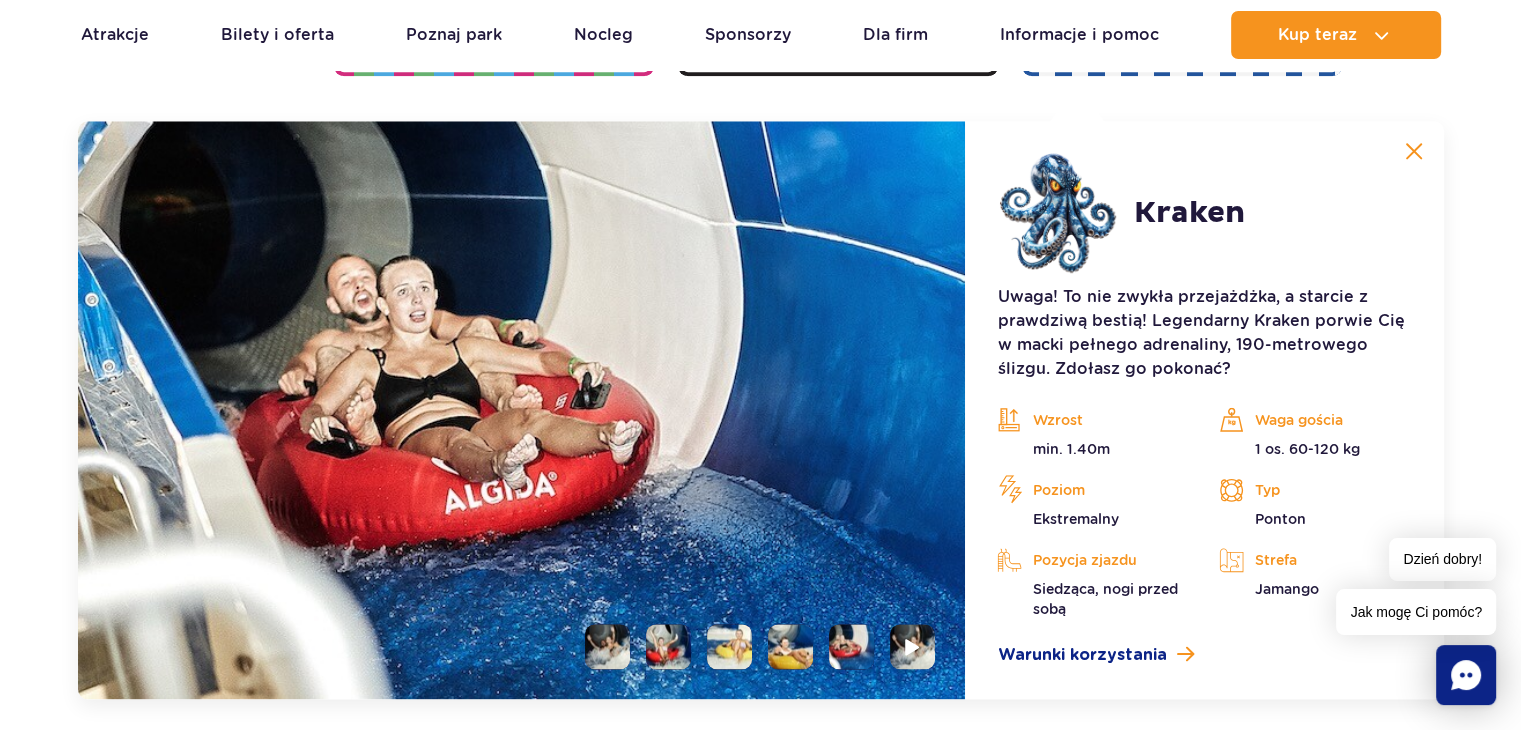 click at bounding box center [752, 646] 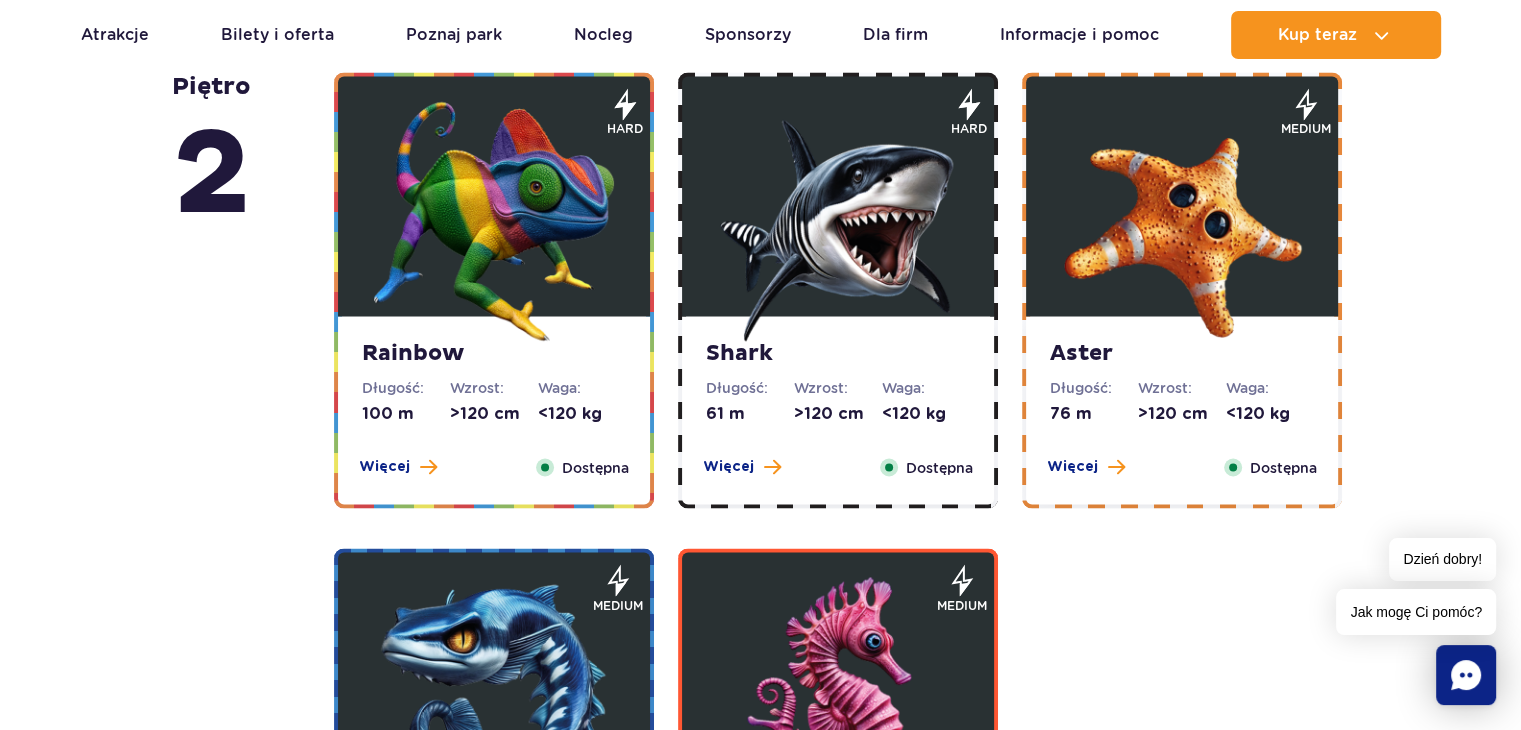 scroll, scrollTop: 3402, scrollLeft: 0, axis: vertical 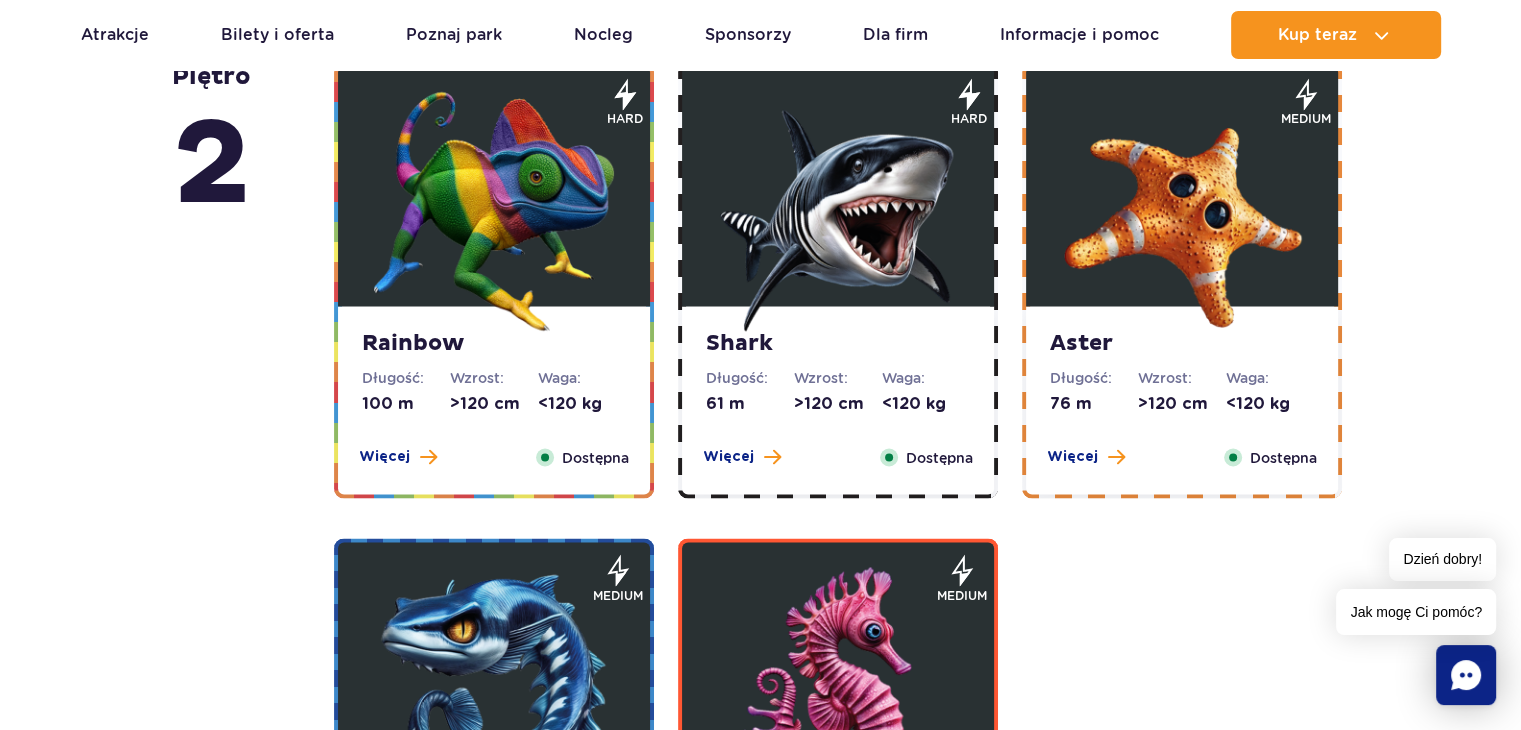 click on "Długość:
61 m" at bounding box center [750, 391] 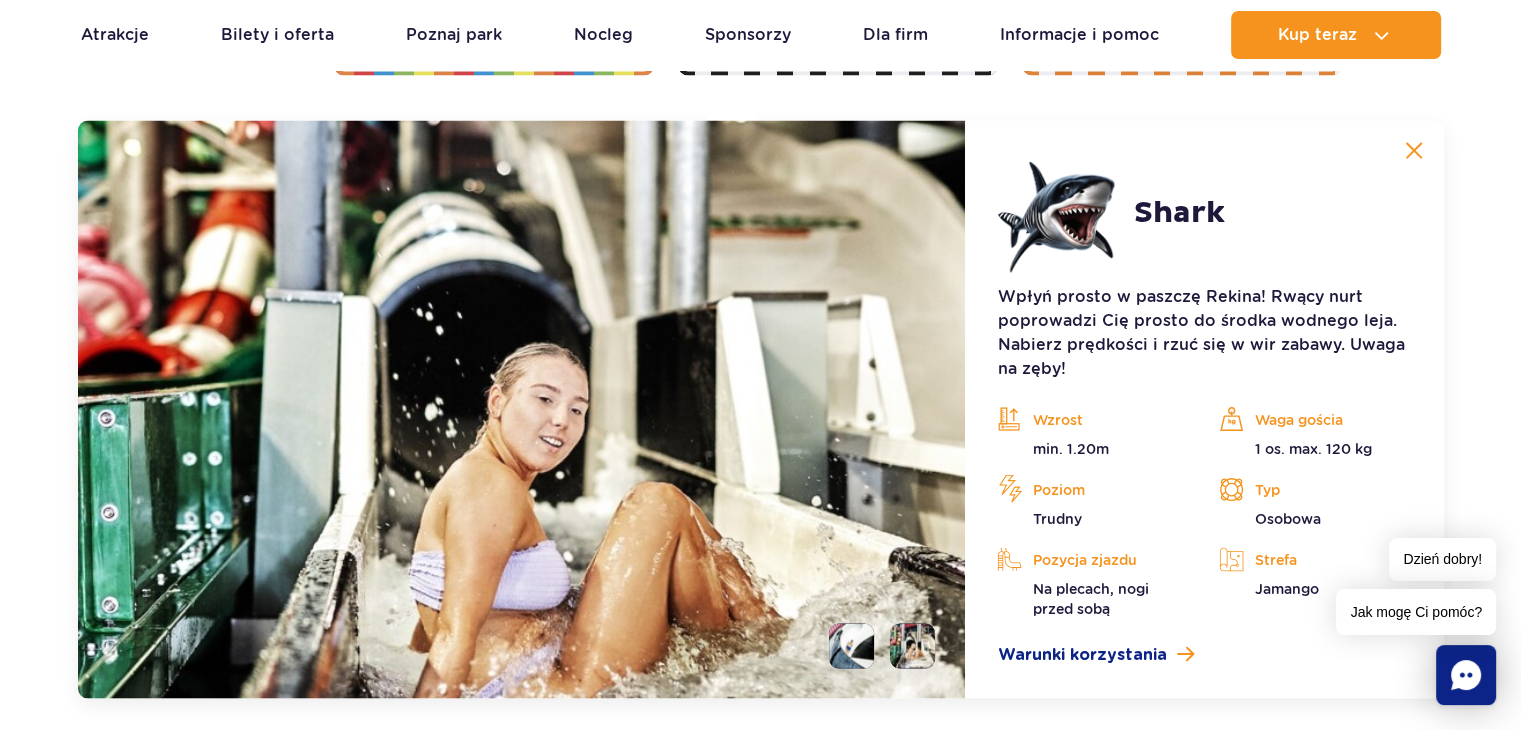scroll, scrollTop: 3824, scrollLeft: 0, axis: vertical 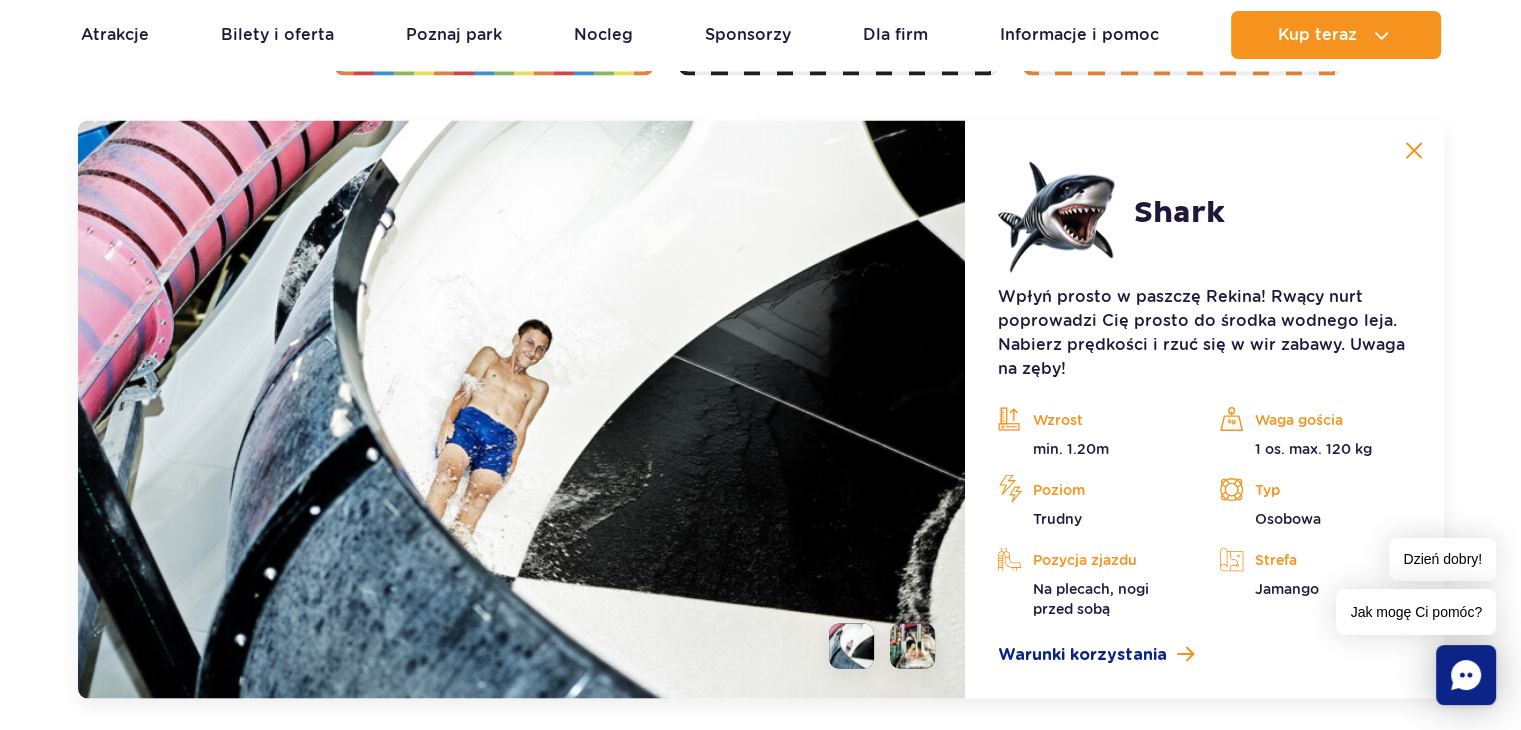 click at bounding box center (851, 646) 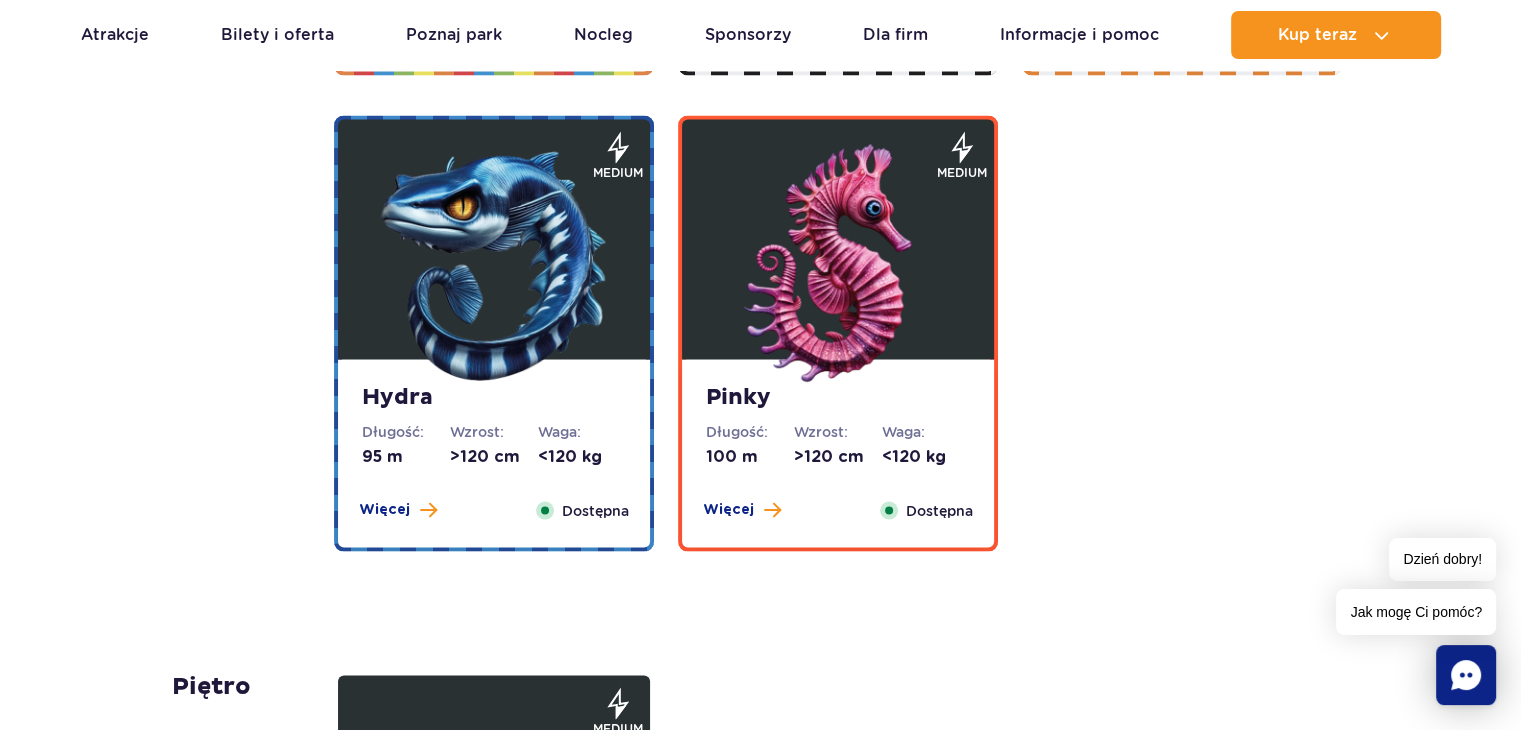 click at bounding box center [494, 265] 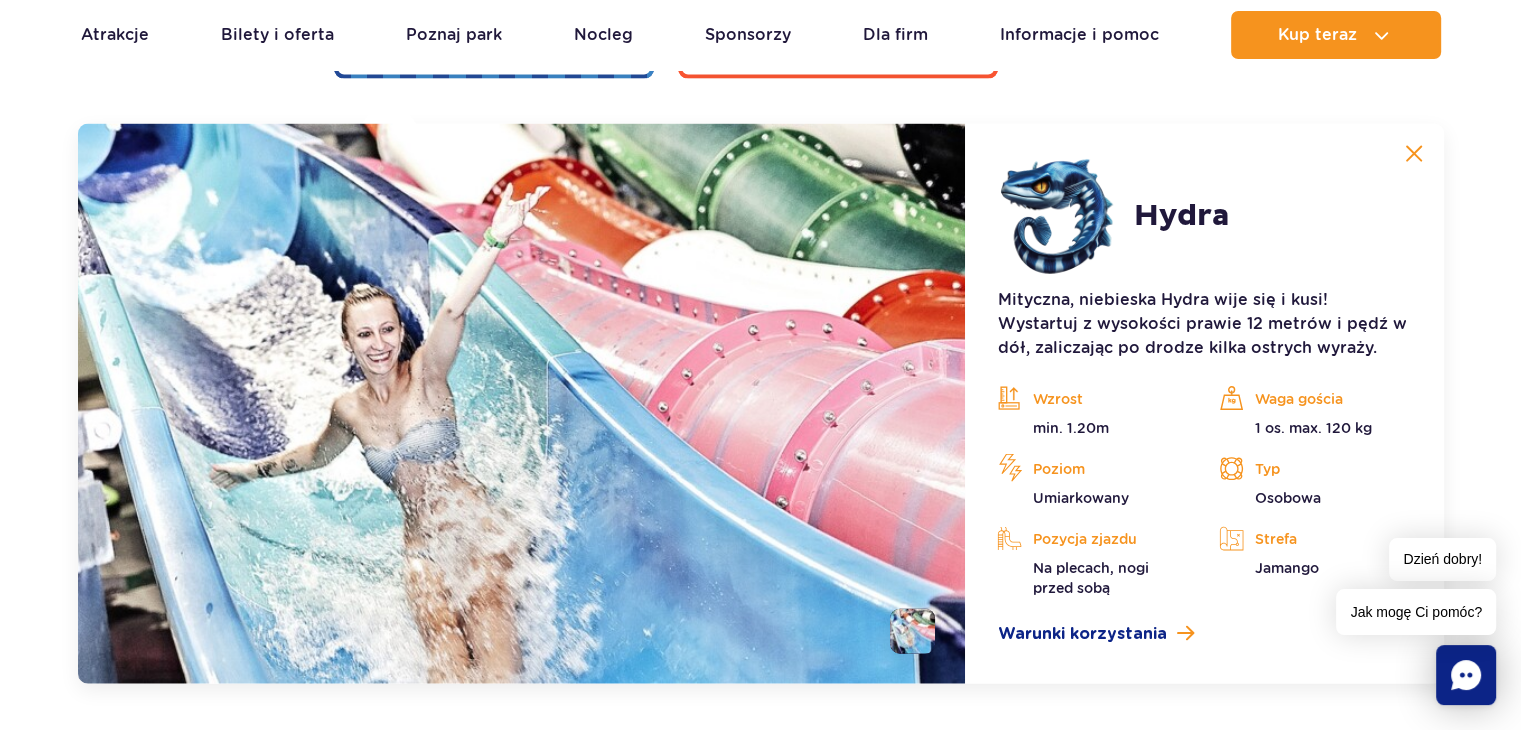 scroll, scrollTop: 4300, scrollLeft: 0, axis: vertical 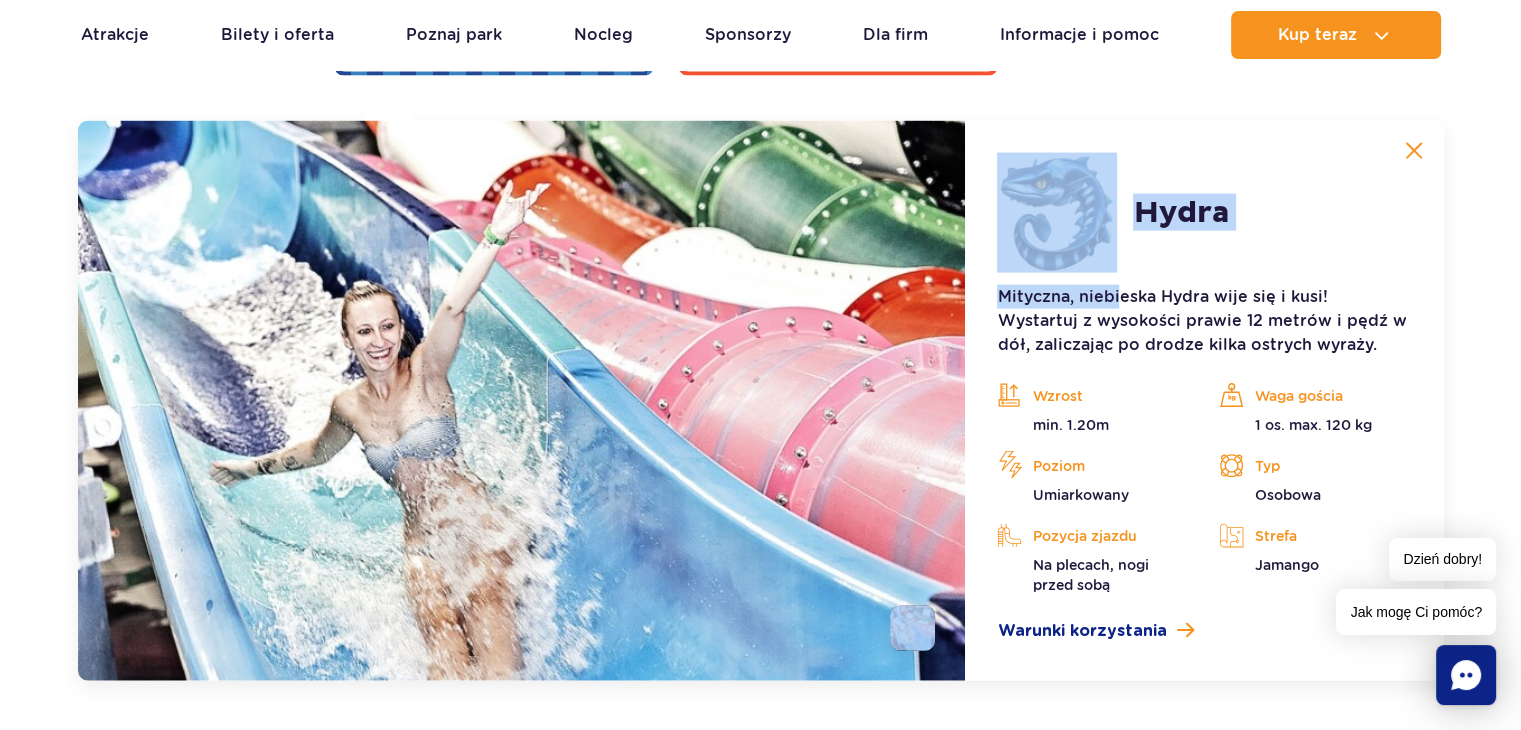 drag, startPoint x: 921, startPoint y: 621, endPoint x: 1118, endPoint y: 266, distance: 405.99753 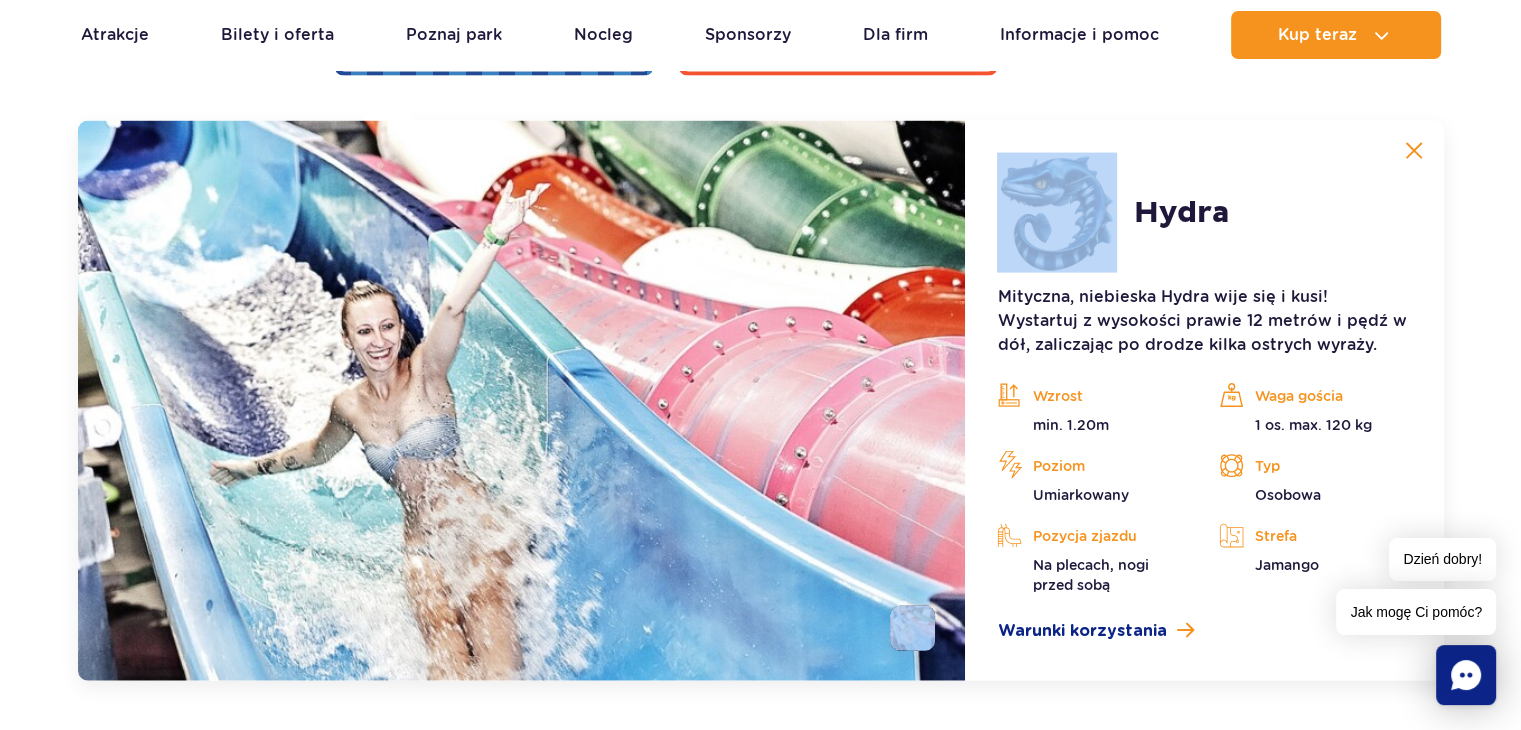 click at bounding box center (1057, 213) 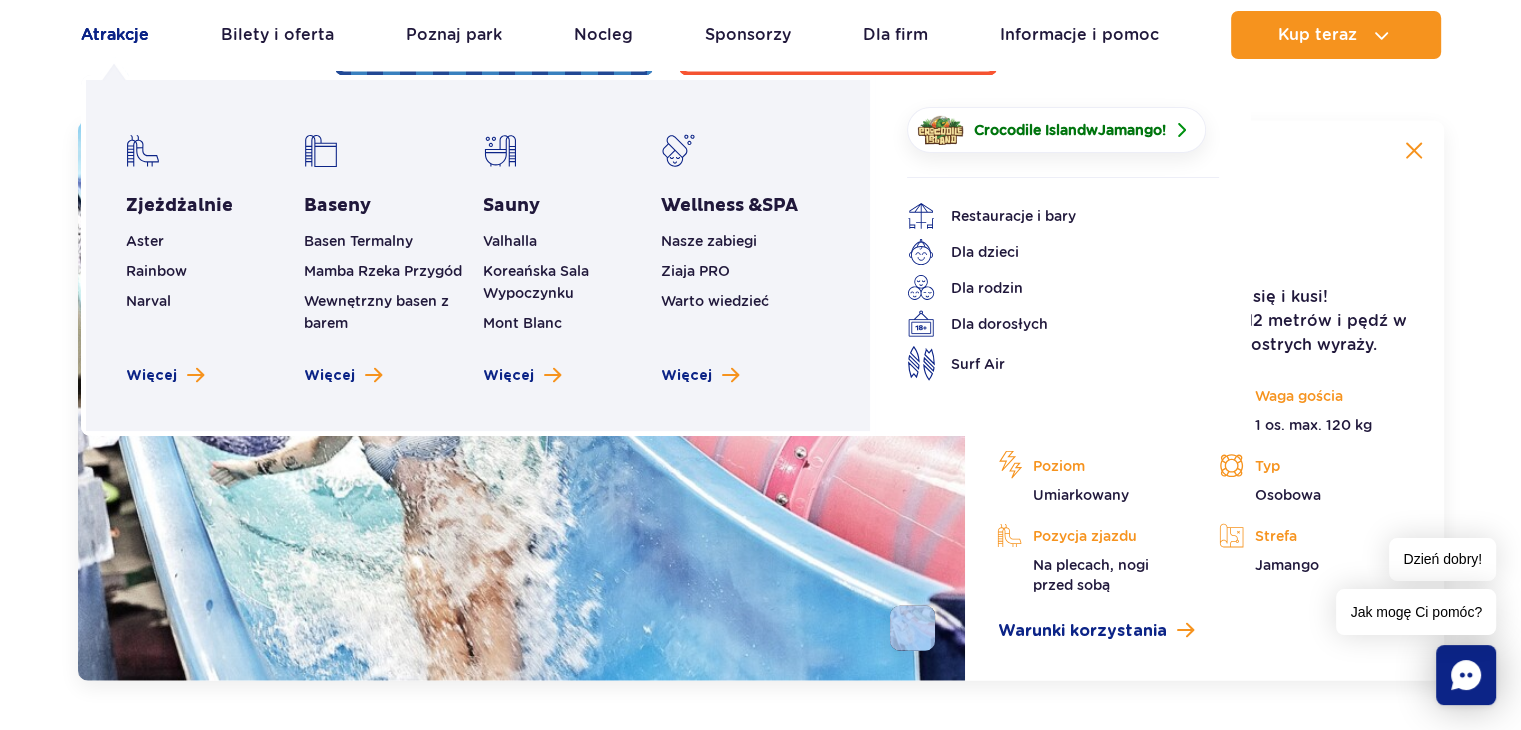 click on "Atrakcje" at bounding box center [115, 35] 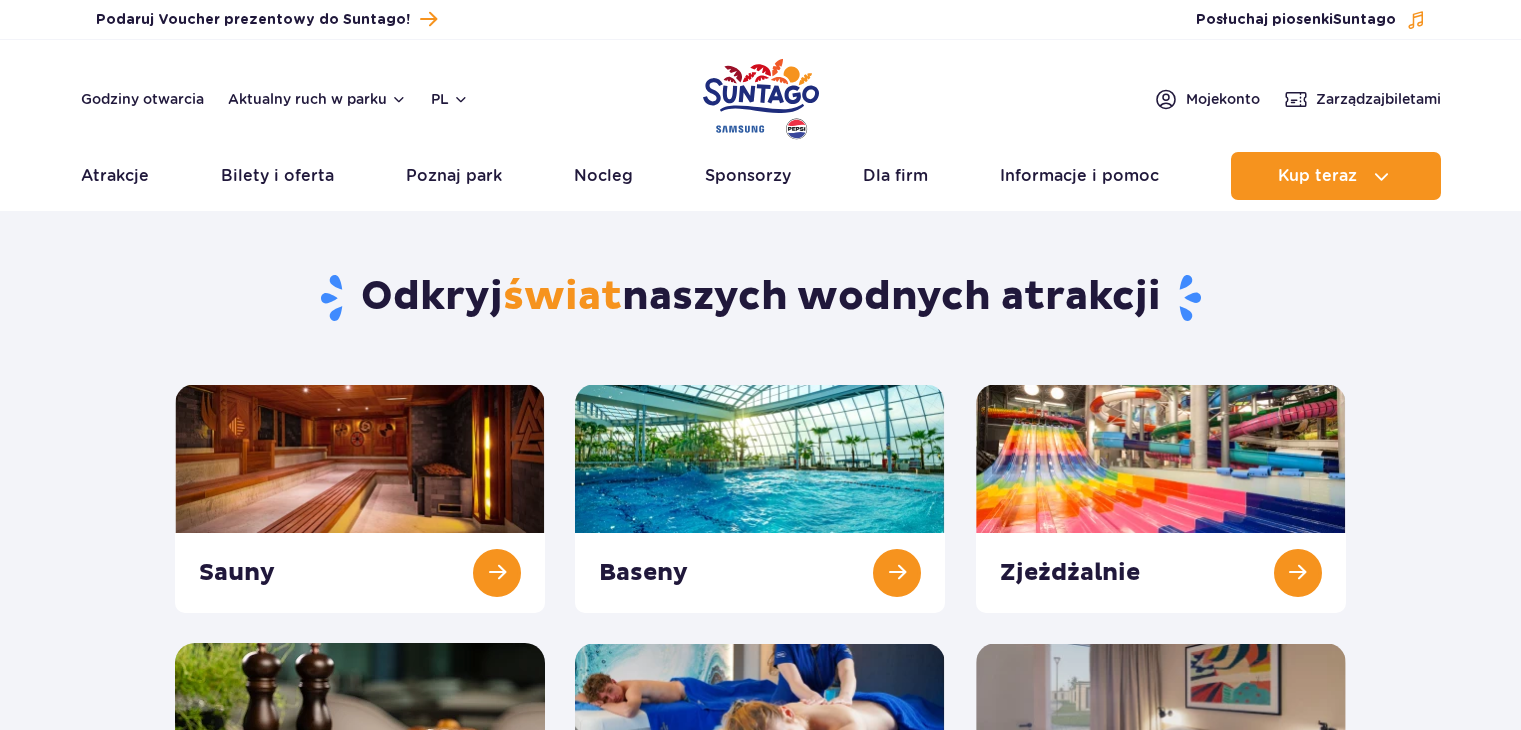 scroll, scrollTop: 0, scrollLeft: 0, axis: both 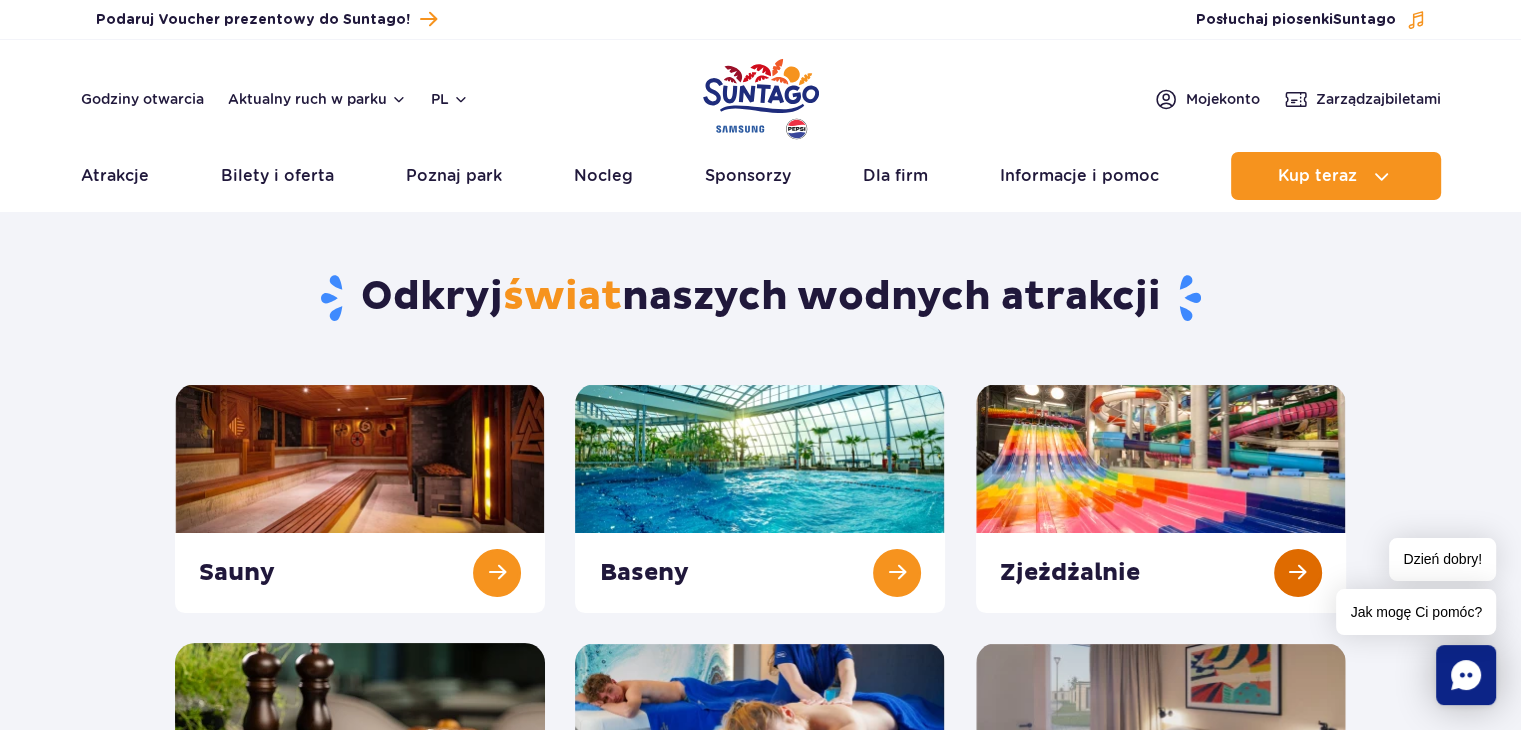 click at bounding box center (1161, 498) 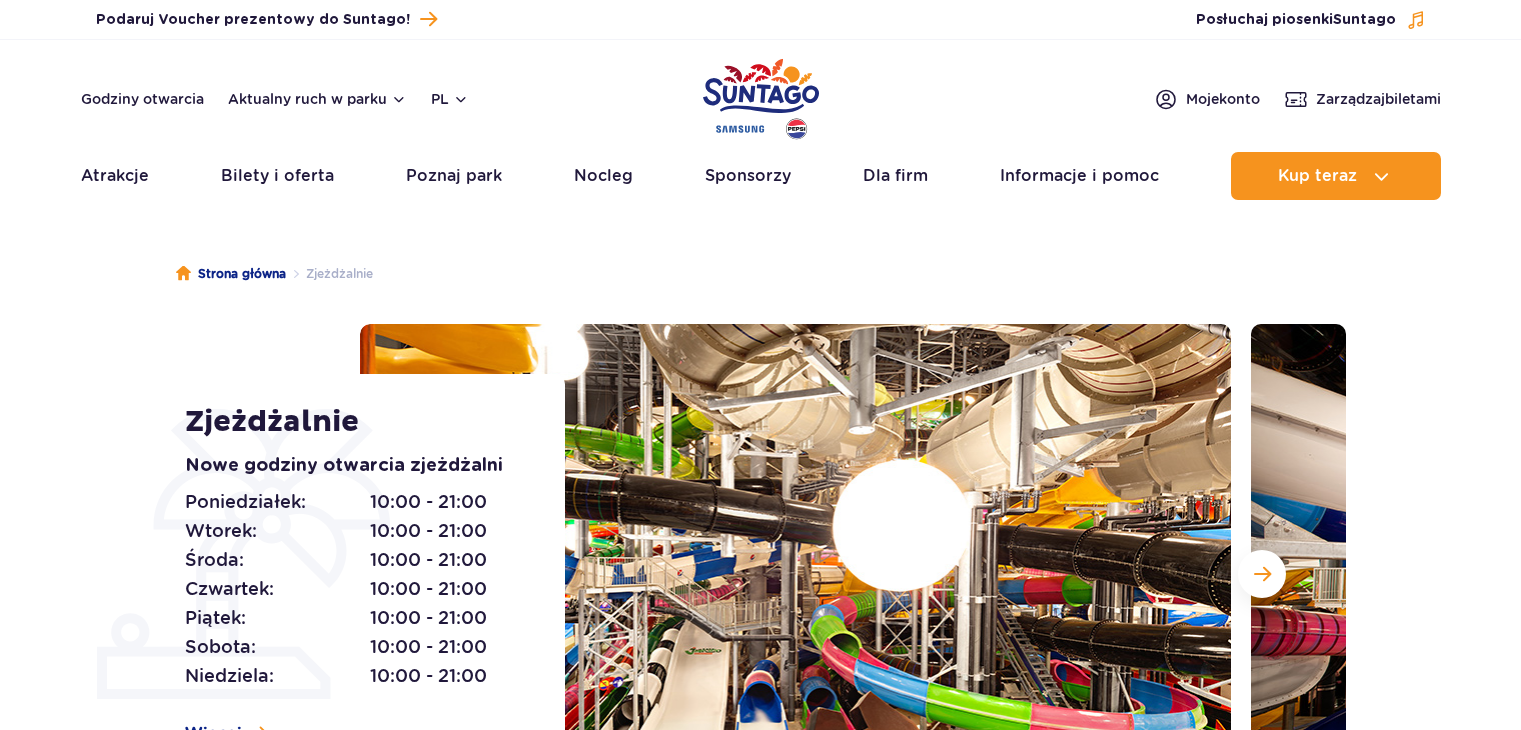 scroll, scrollTop: 0, scrollLeft: 0, axis: both 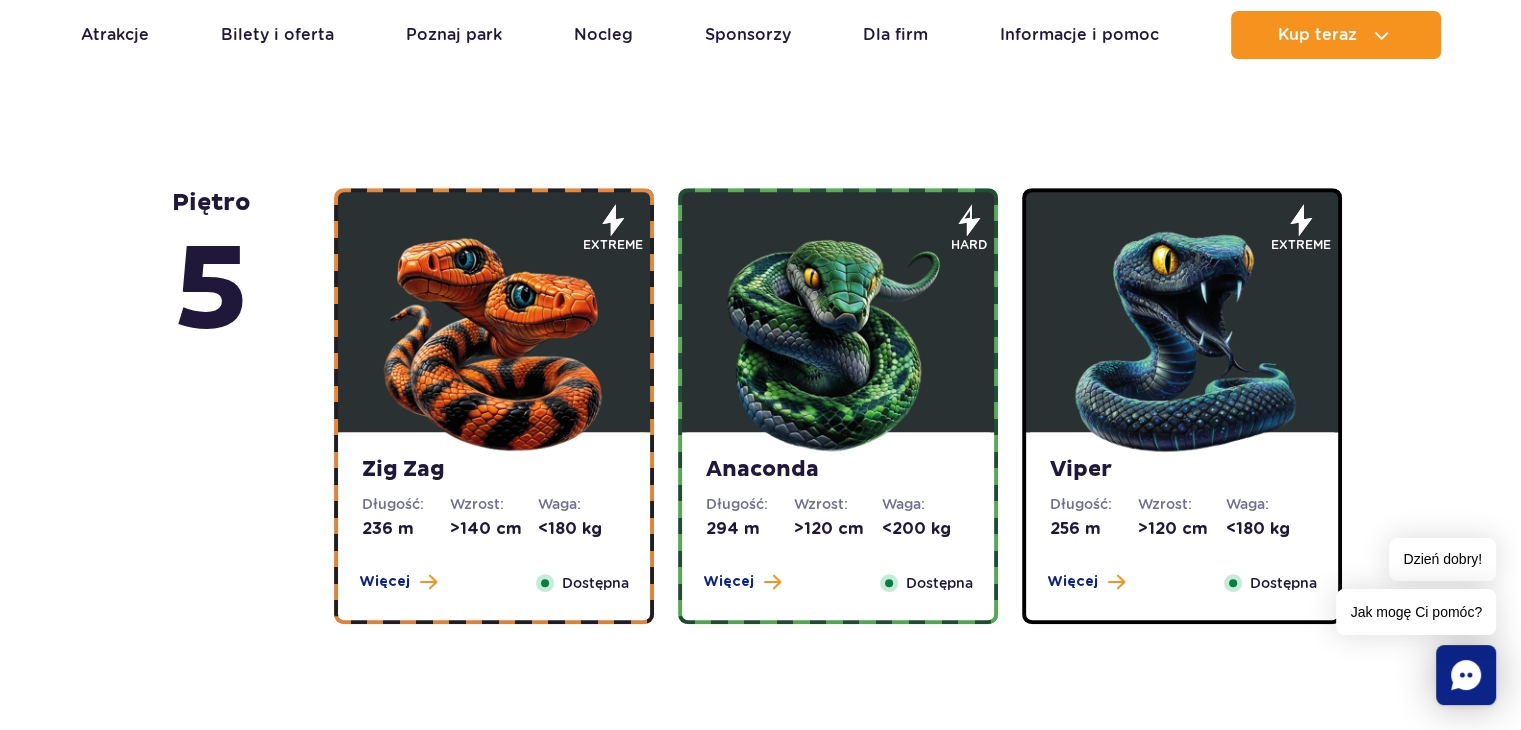 click at bounding box center (1182, 337) 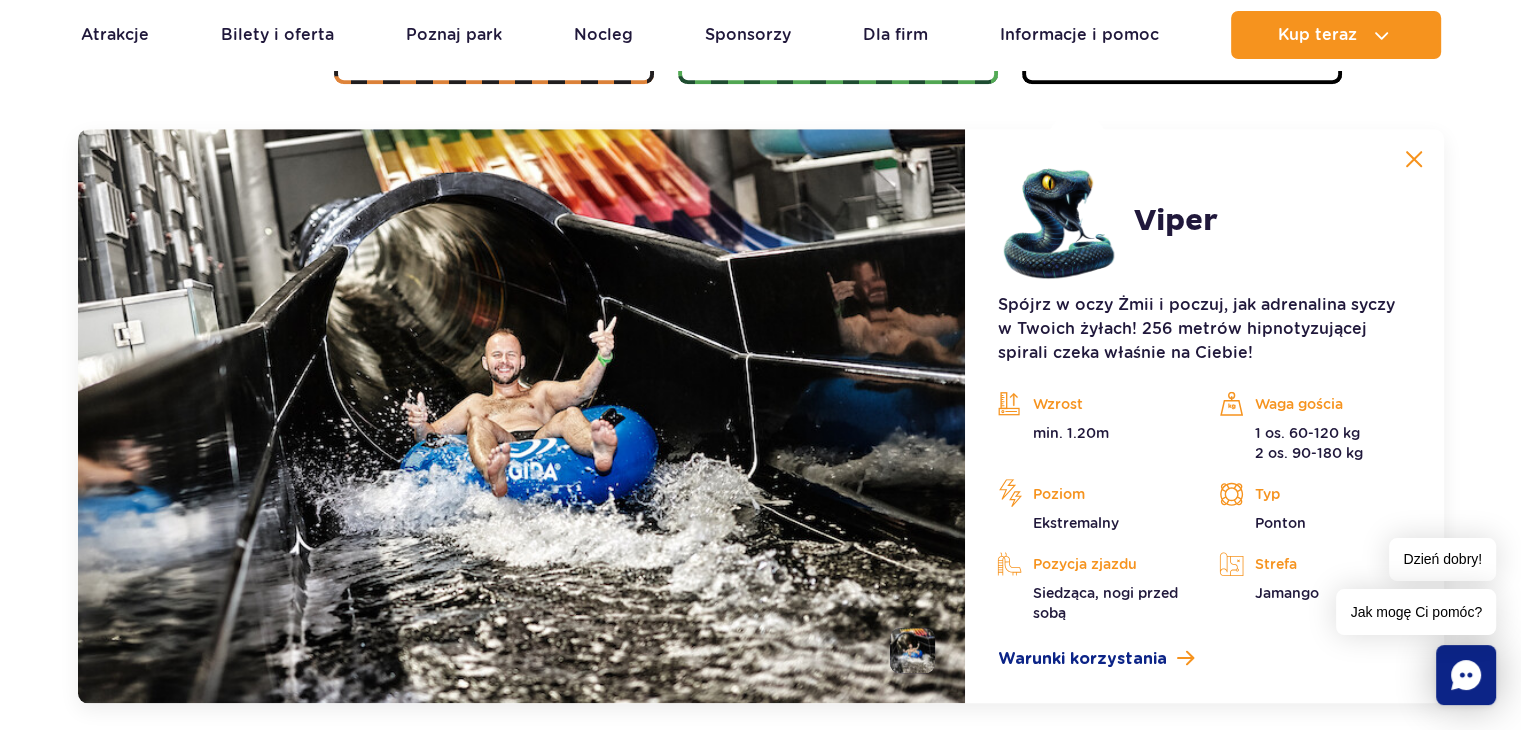 scroll, scrollTop: 1680, scrollLeft: 0, axis: vertical 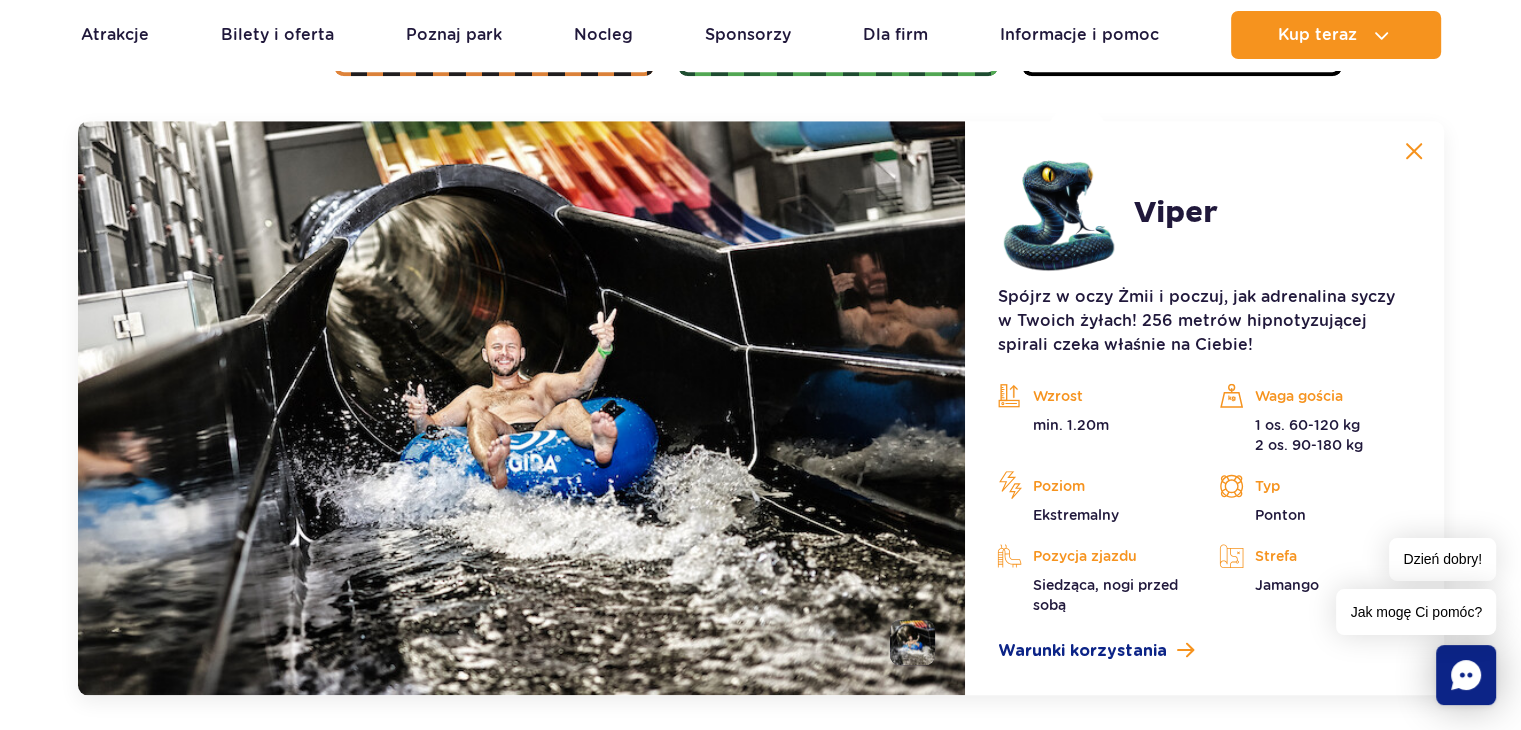 click at bounding box center (912, 642) 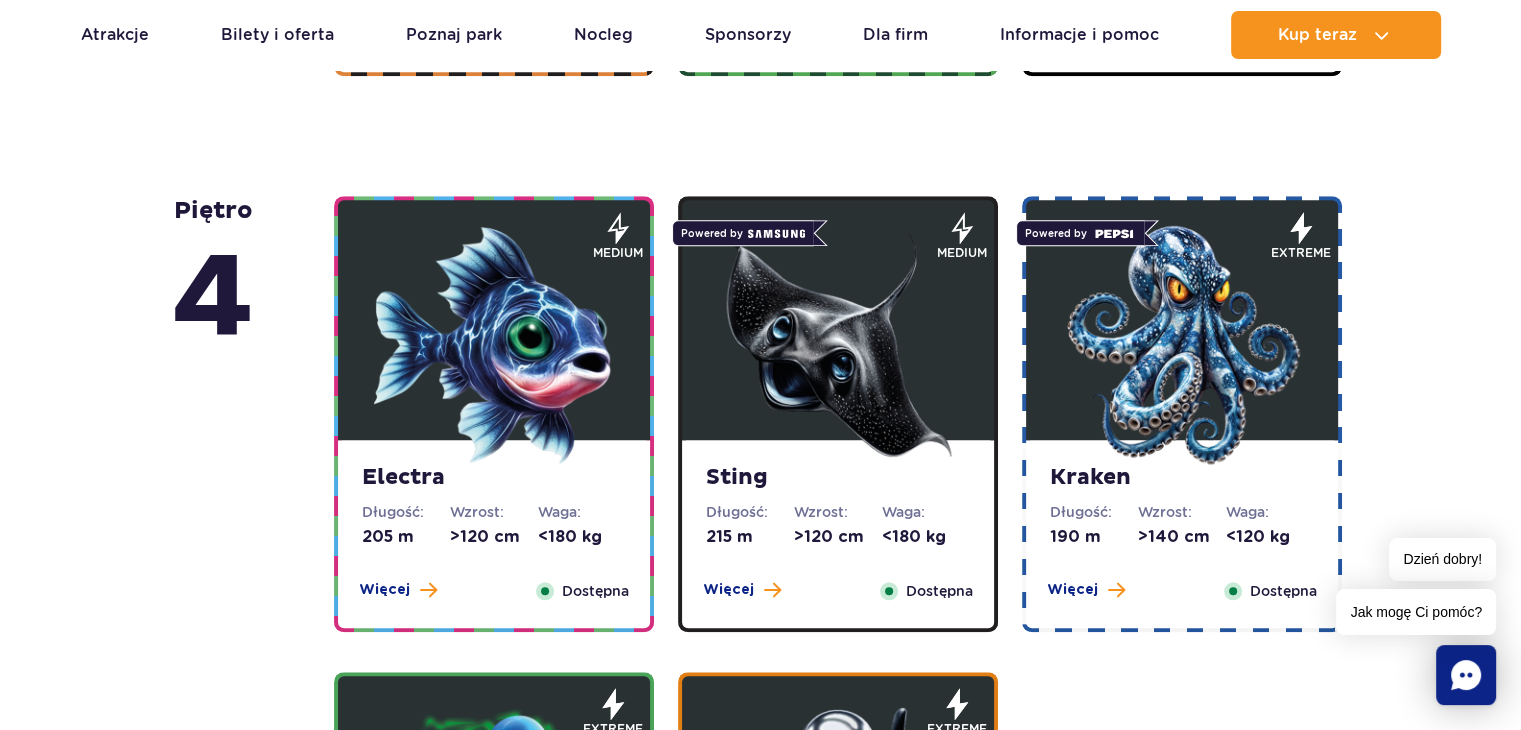click at bounding box center (838, 345) 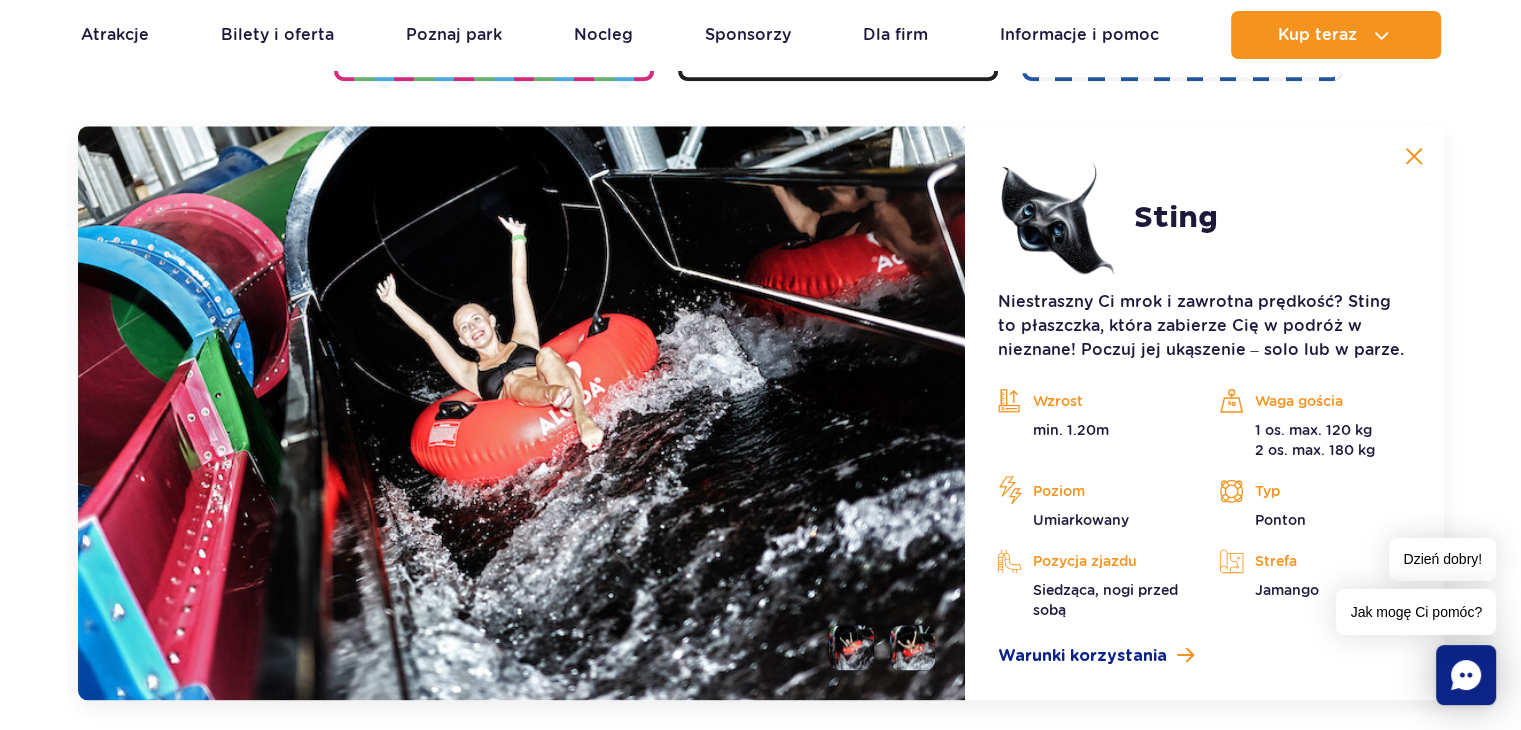 scroll, scrollTop: 2236, scrollLeft: 0, axis: vertical 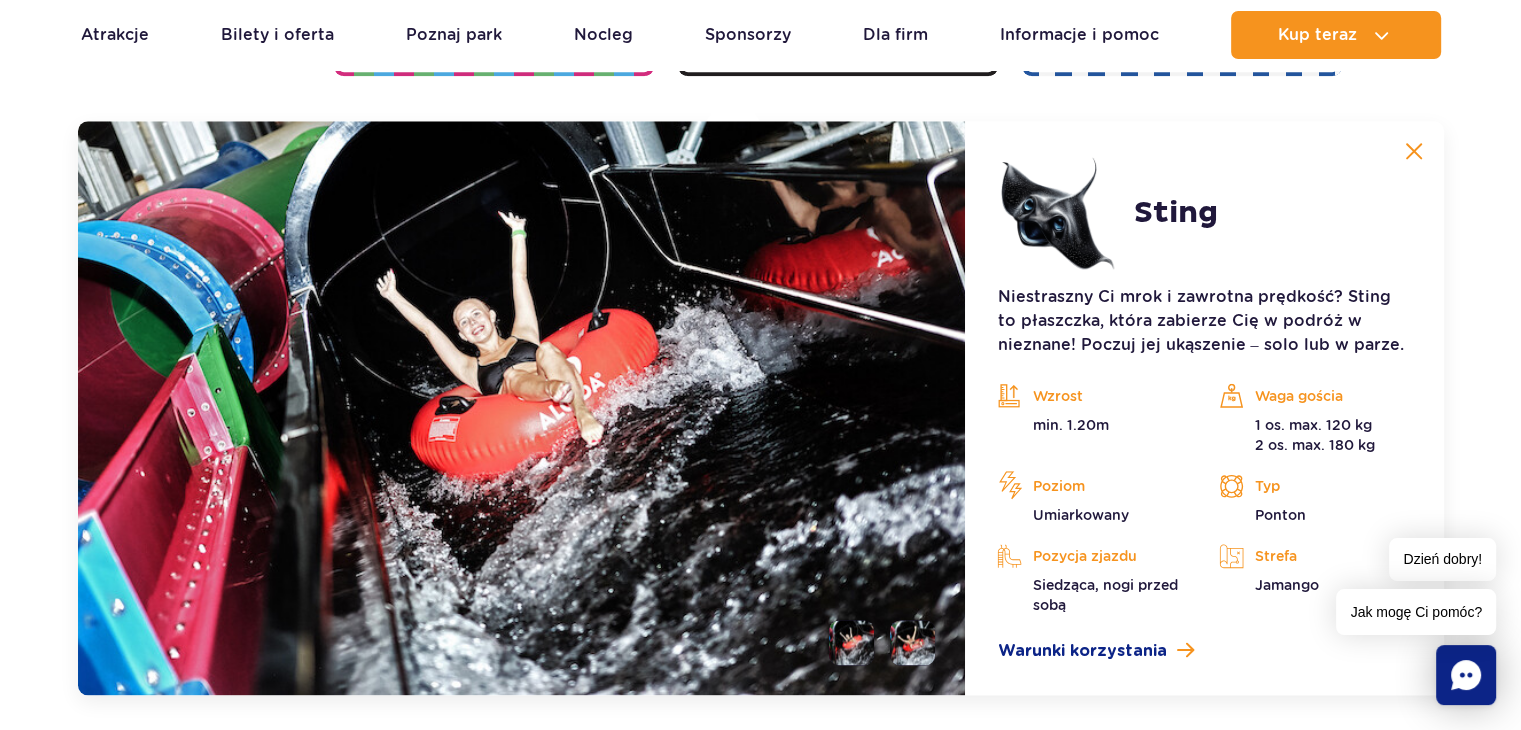 click at bounding box center (912, 642) 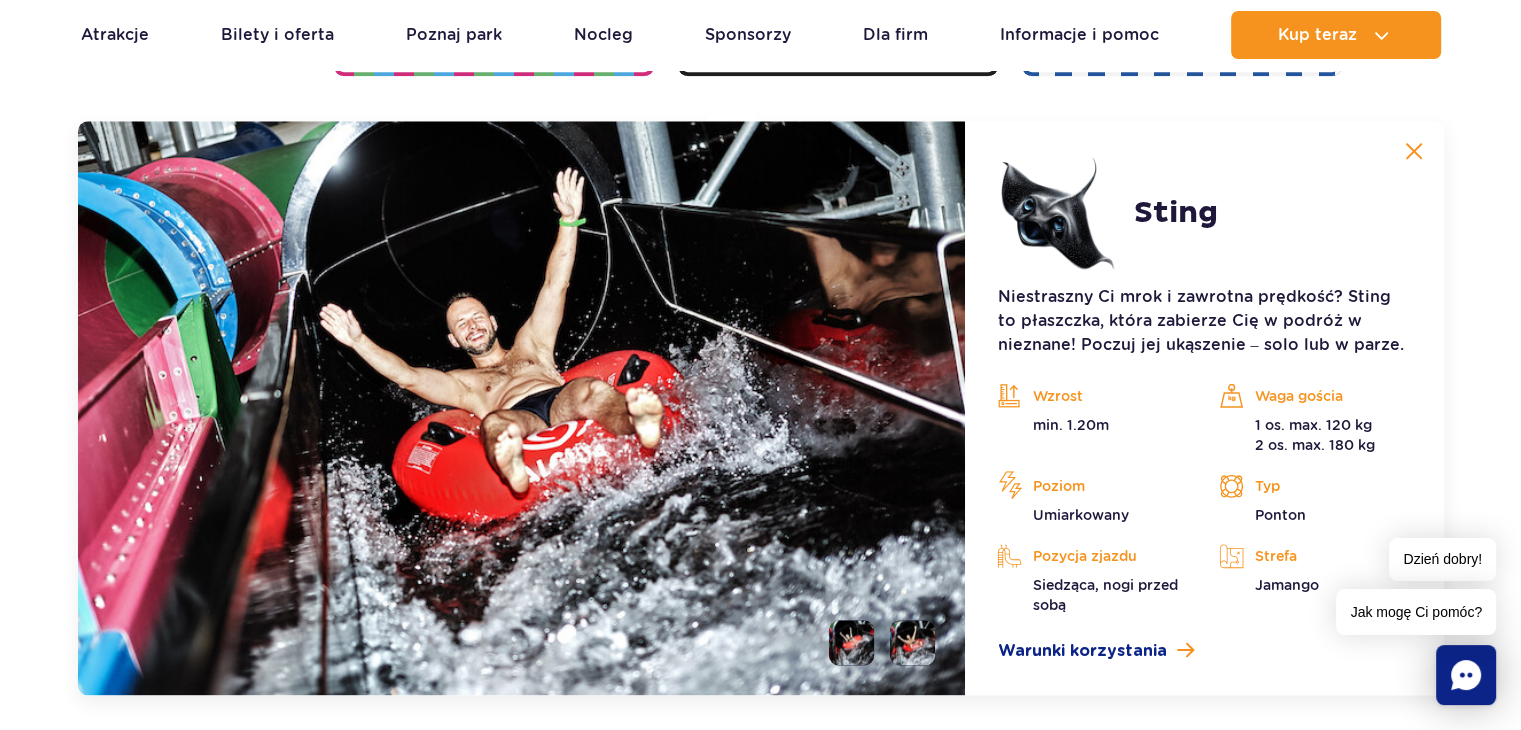 click at bounding box center (1414, 151) 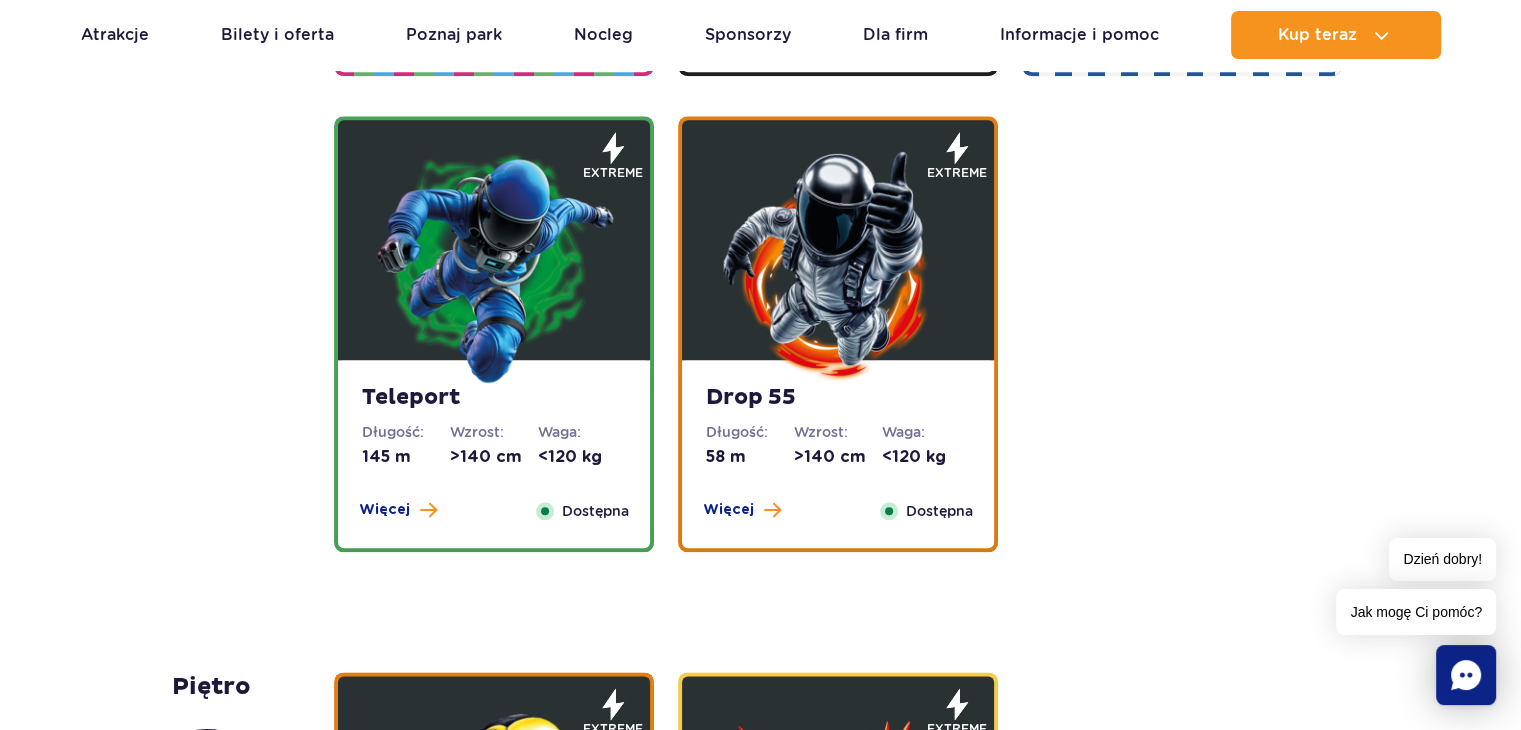click at bounding box center [494, 265] 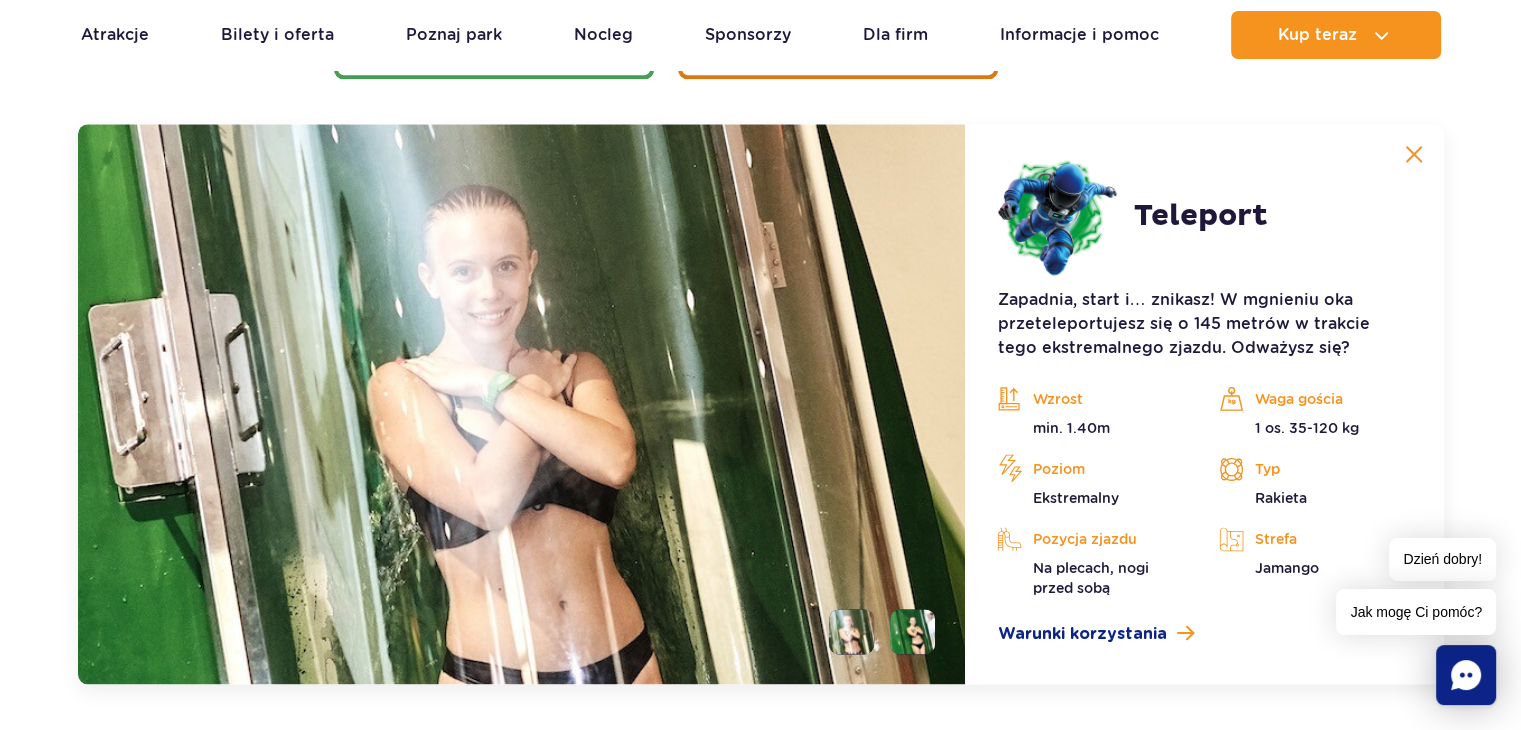 scroll, scrollTop: 2712, scrollLeft: 0, axis: vertical 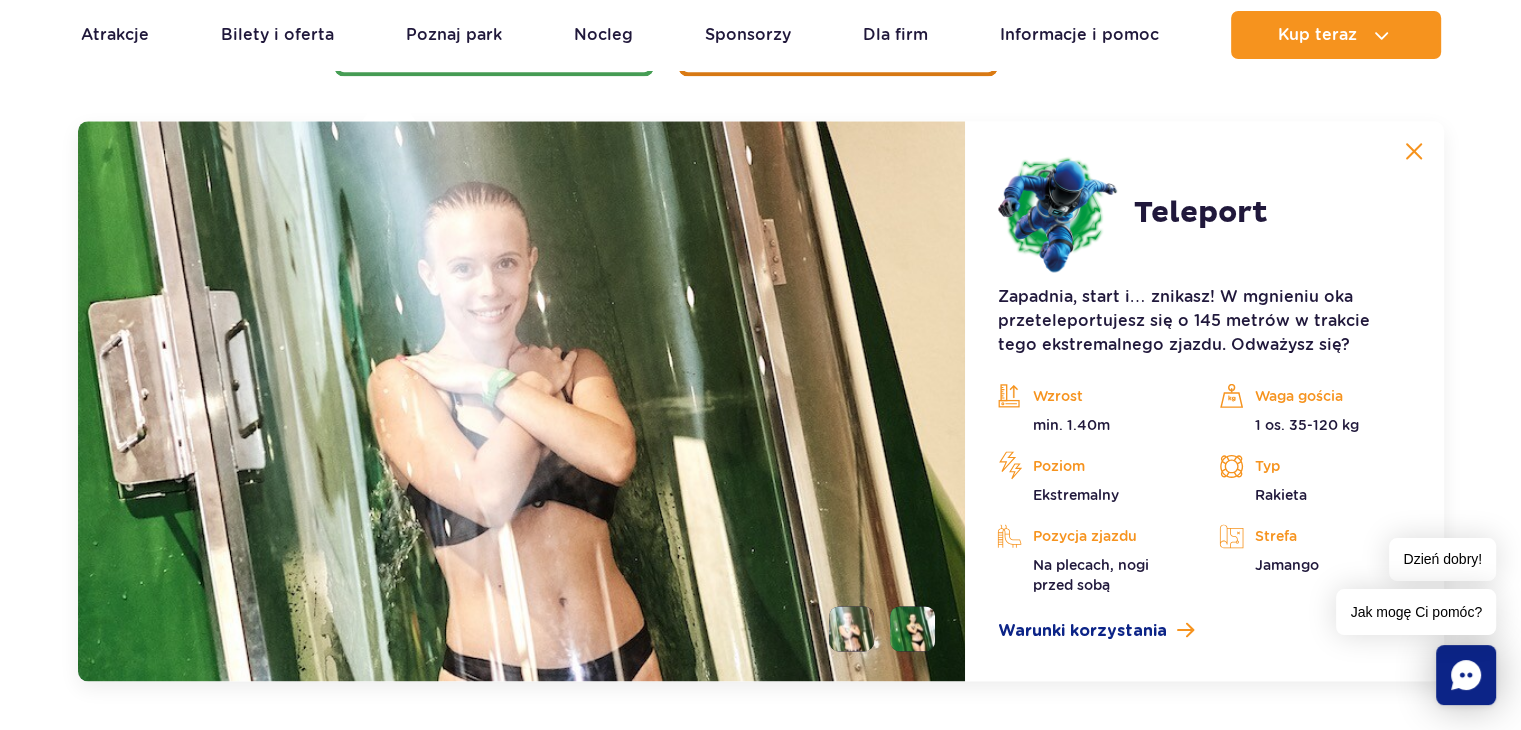 click at bounding box center (912, 628) 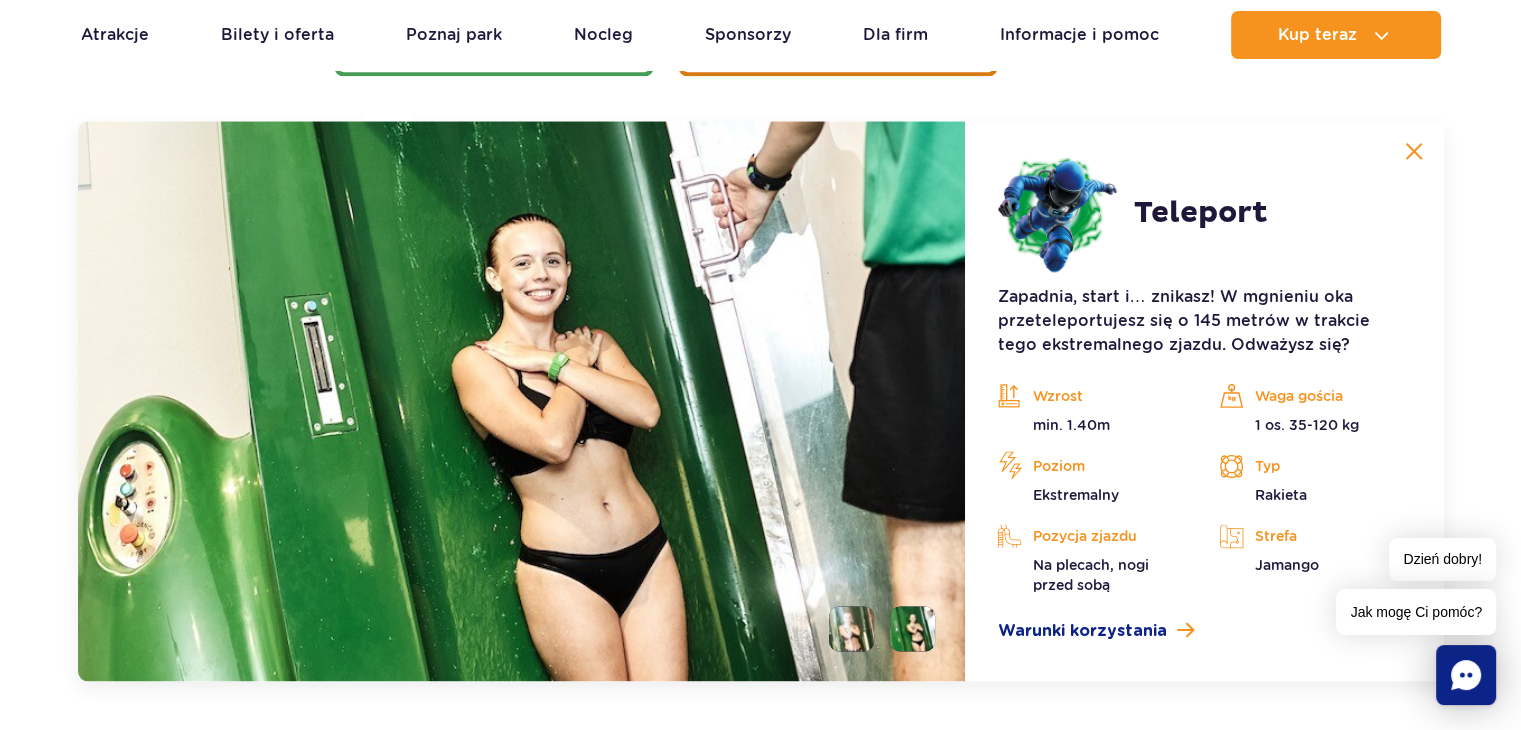 click at bounding box center [1414, 151] 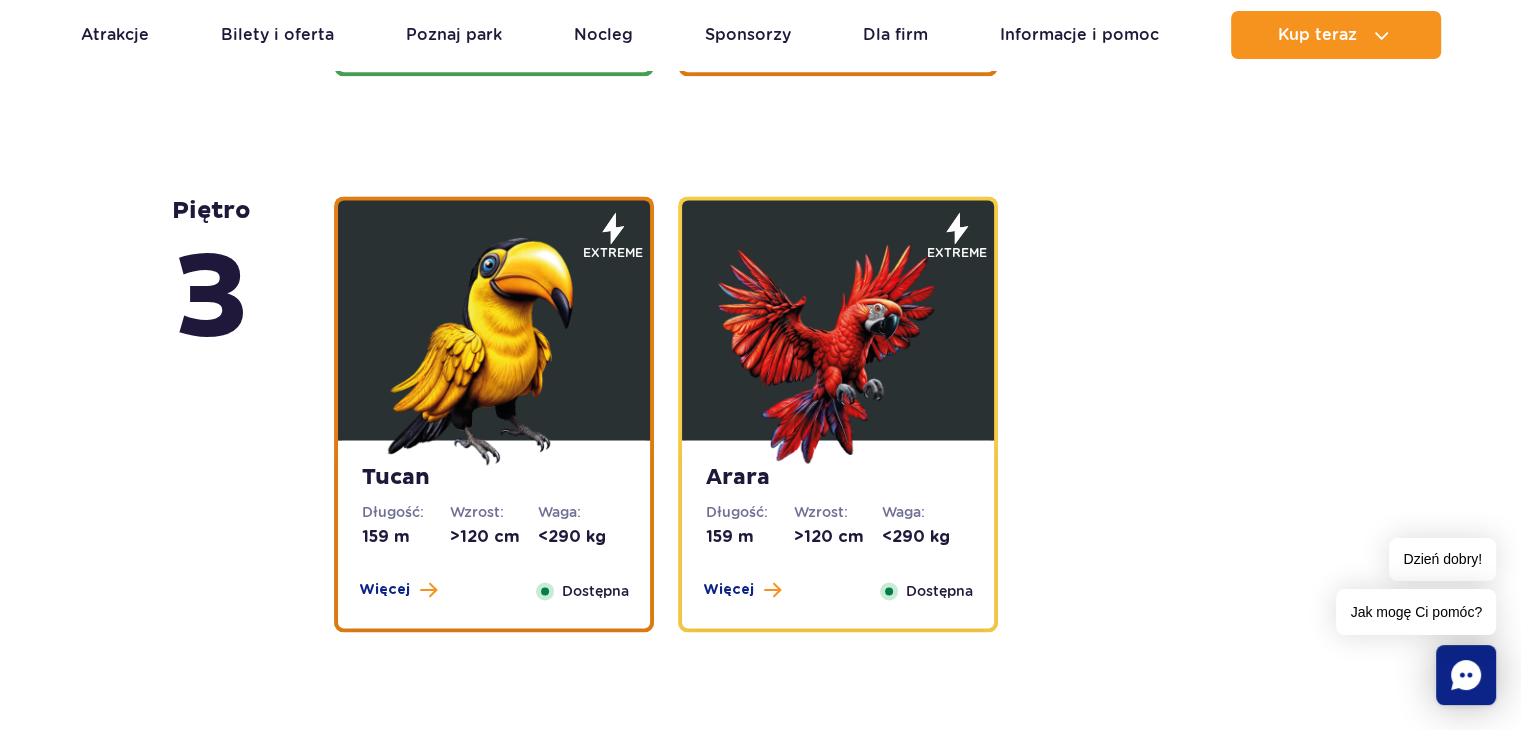 click at bounding box center [838, 345] 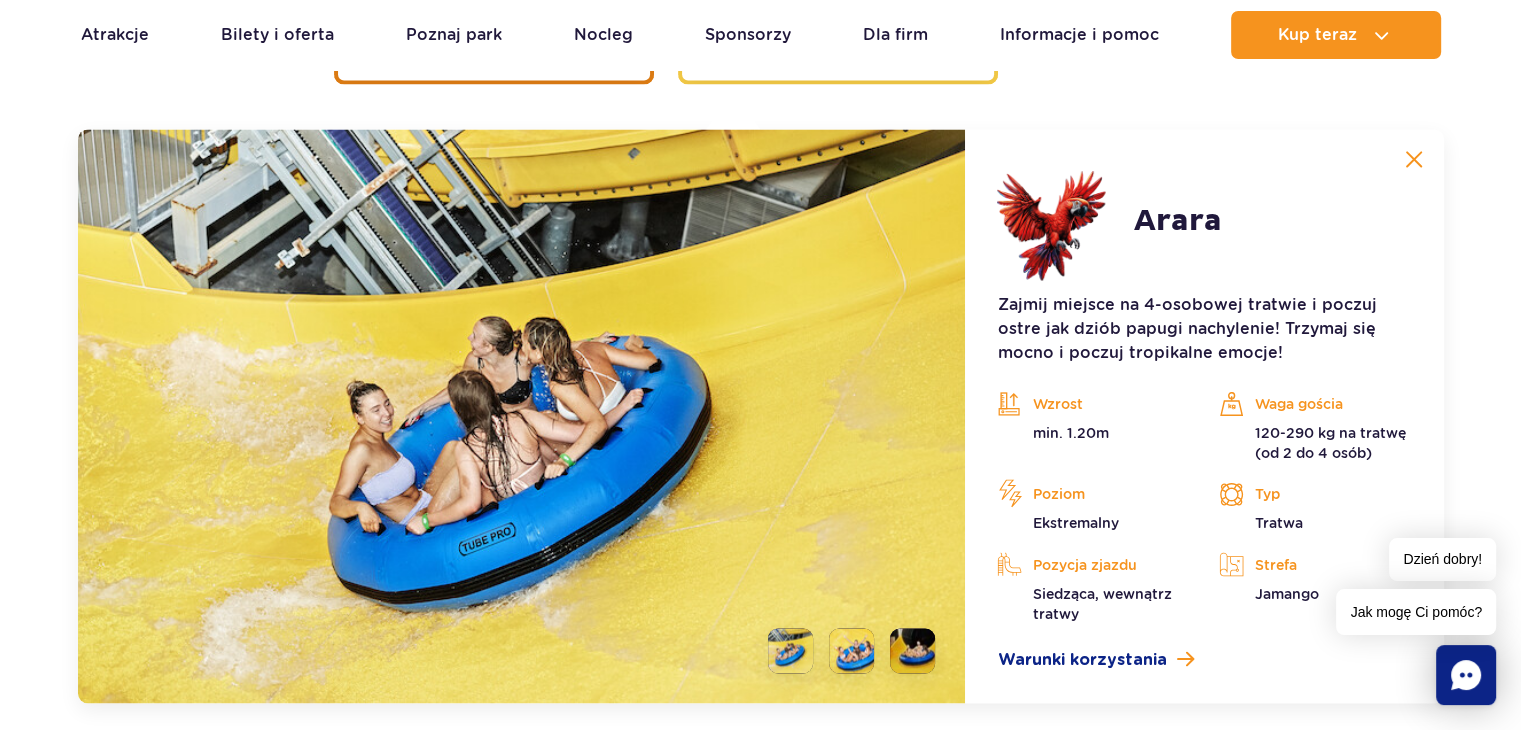 scroll, scrollTop: 3268, scrollLeft: 0, axis: vertical 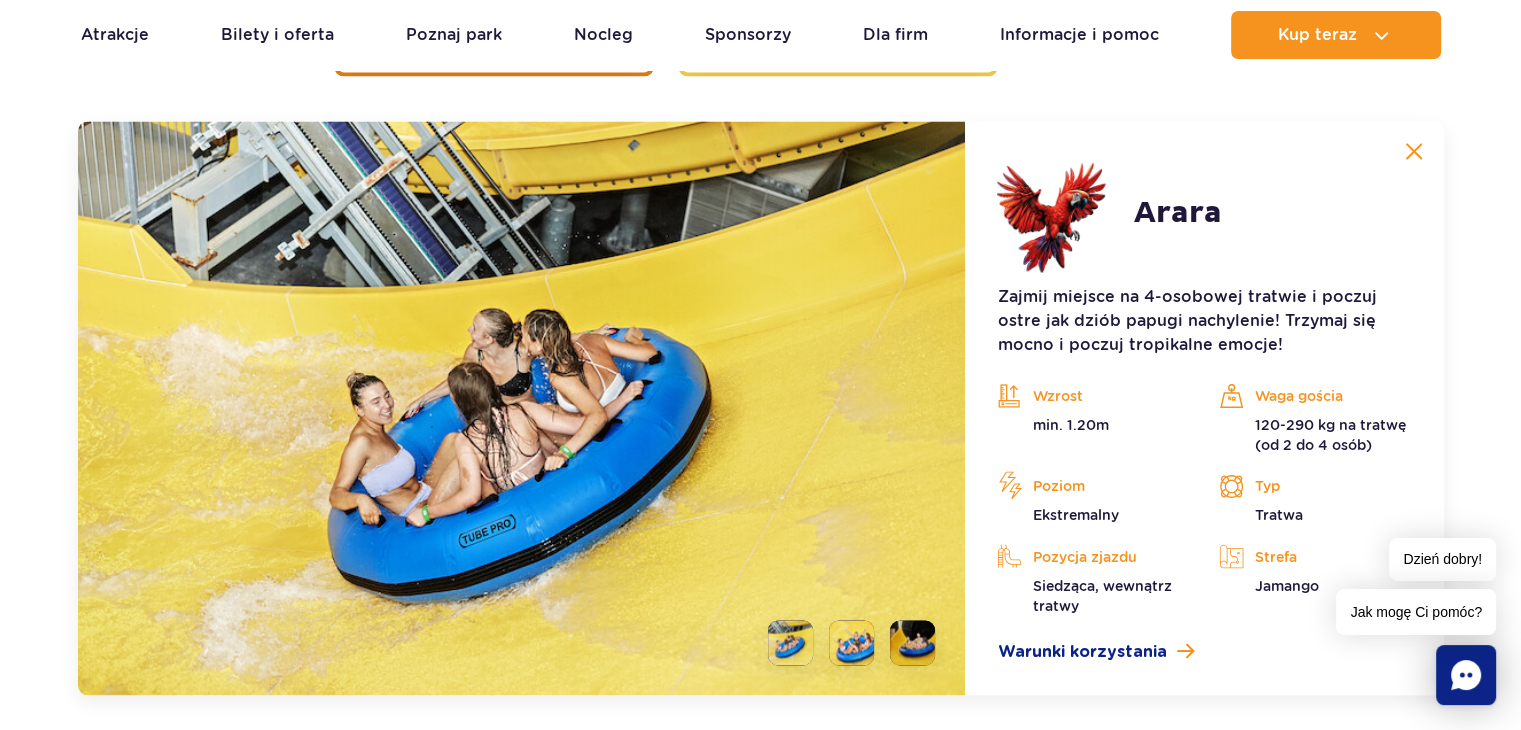click at bounding box center (912, 642) 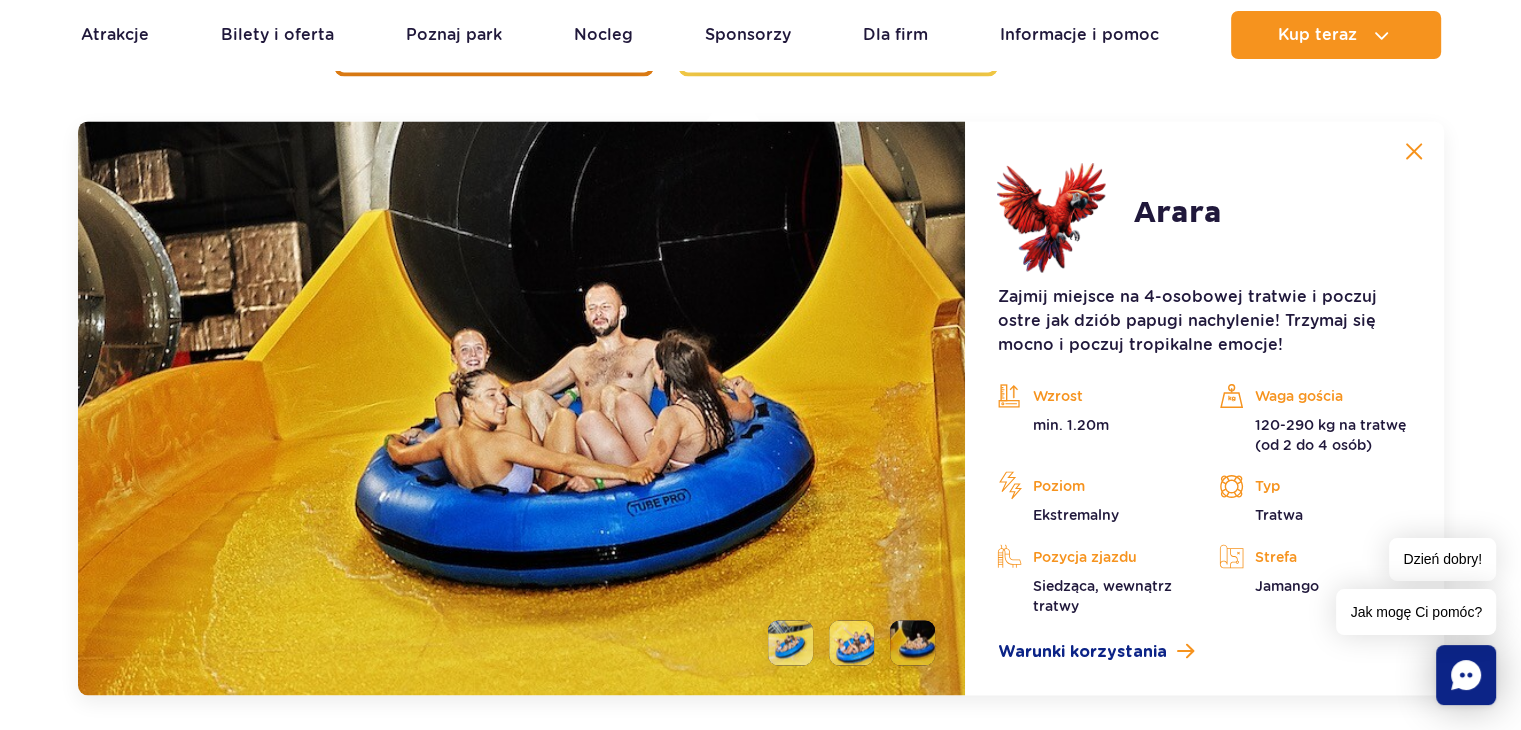 click at bounding box center (1414, 151) 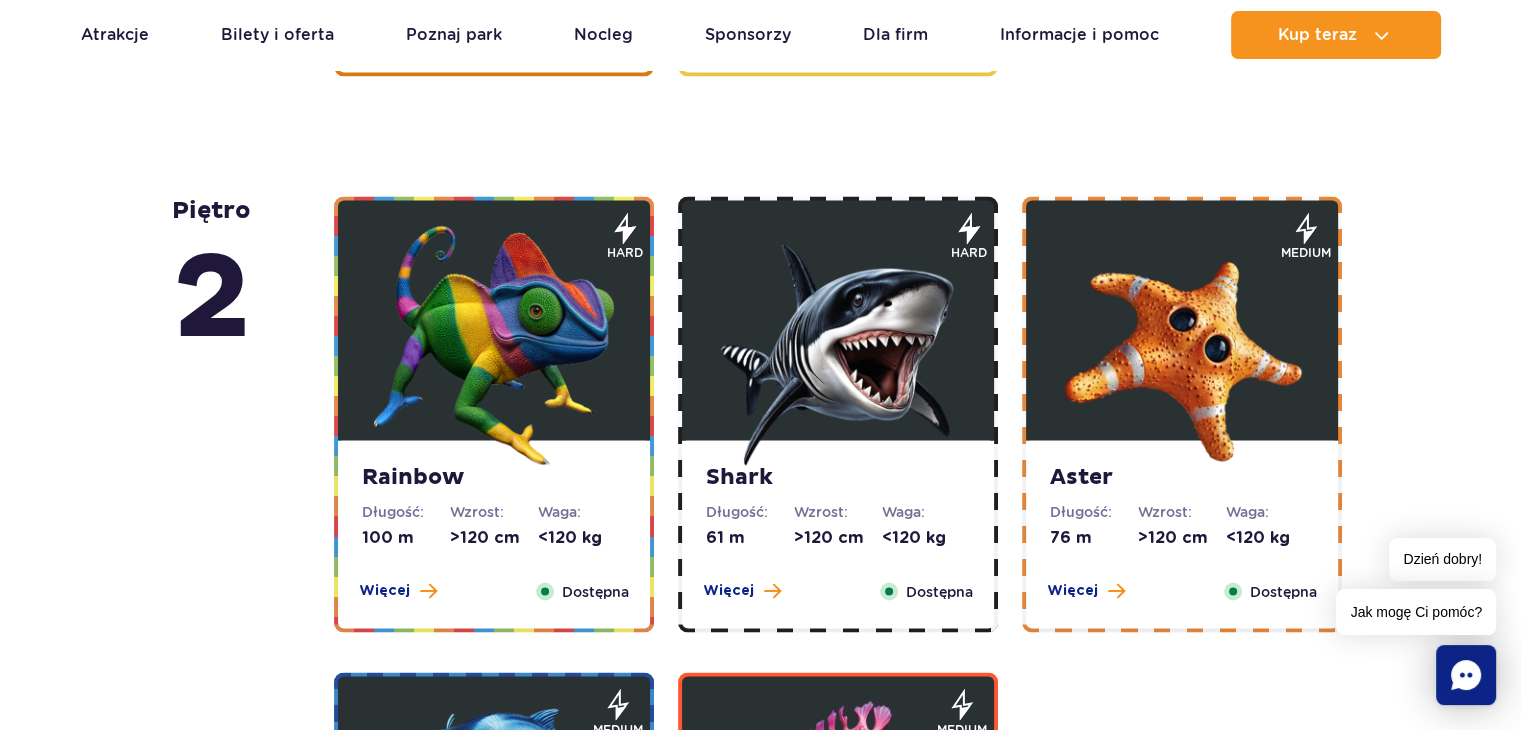 click at bounding box center [494, 345] 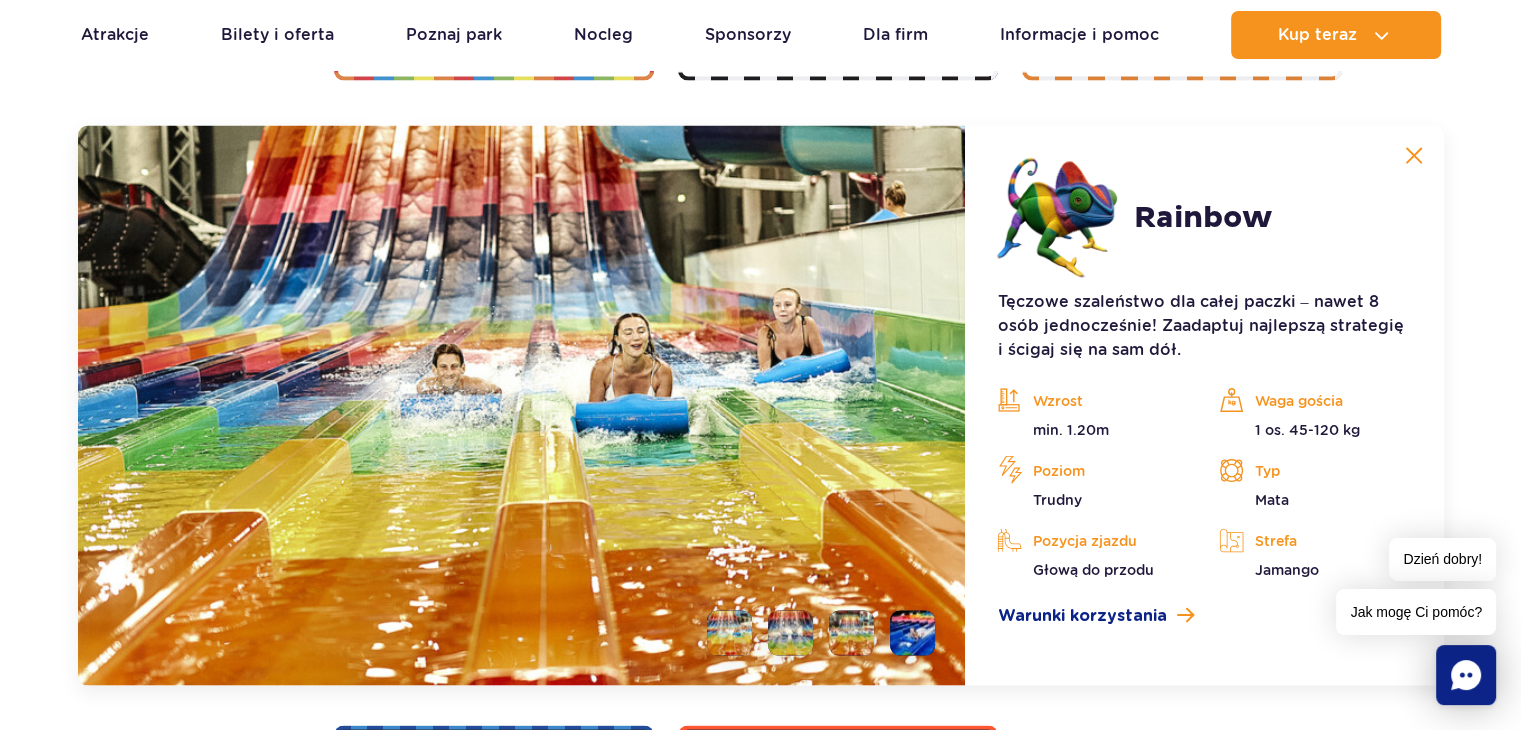 scroll, scrollTop: 3824, scrollLeft: 0, axis: vertical 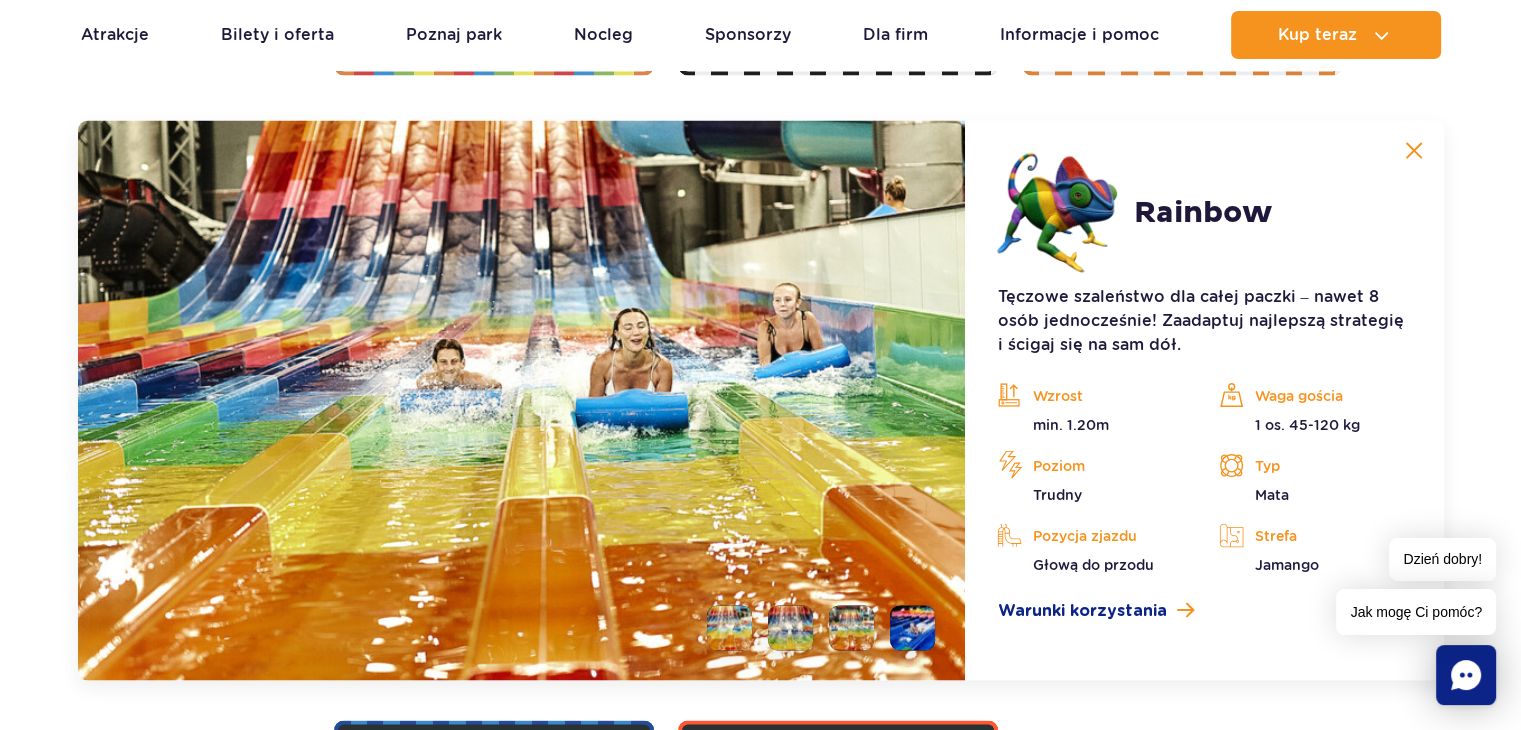 click at bounding box center [1414, 151] 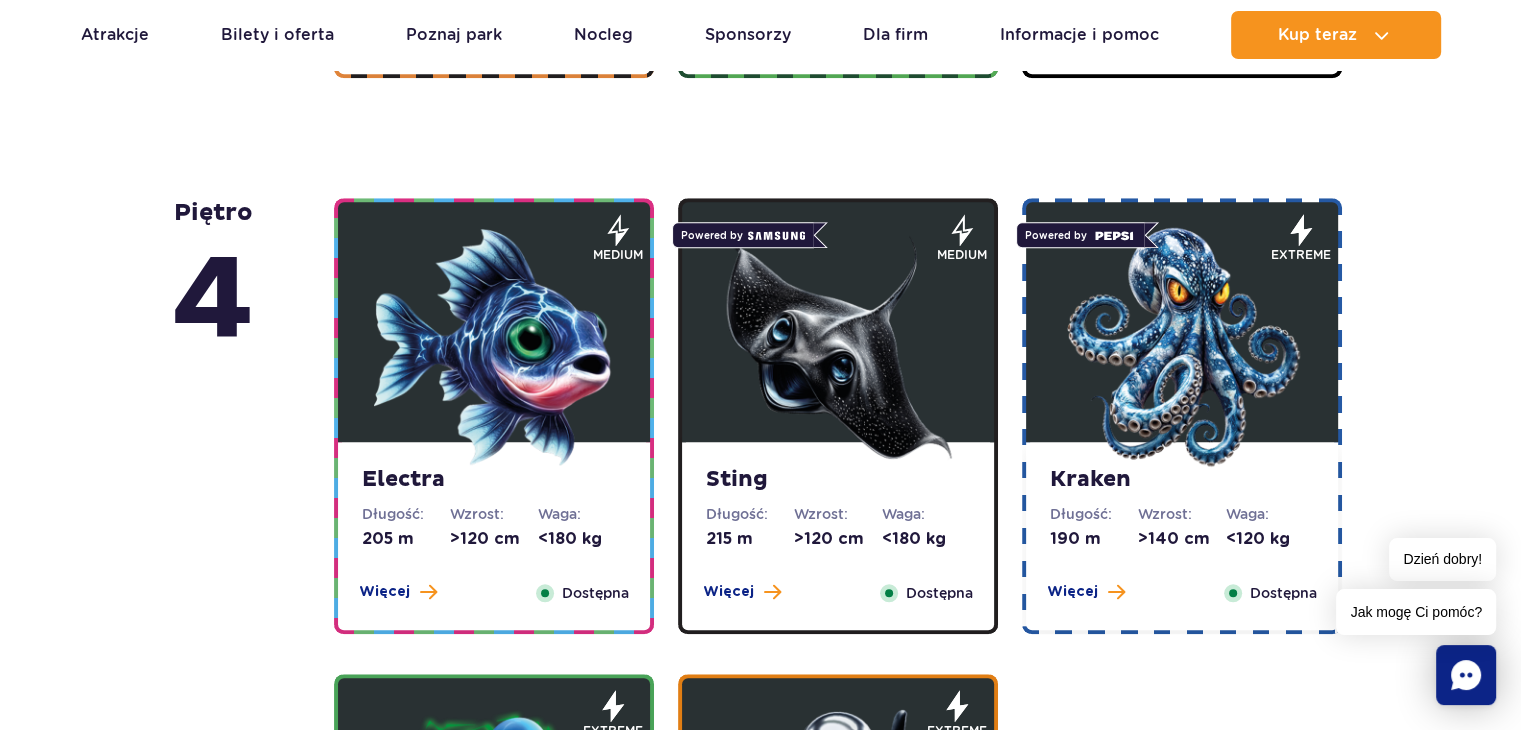 scroll, scrollTop: 1688, scrollLeft: 0, axis: vertical 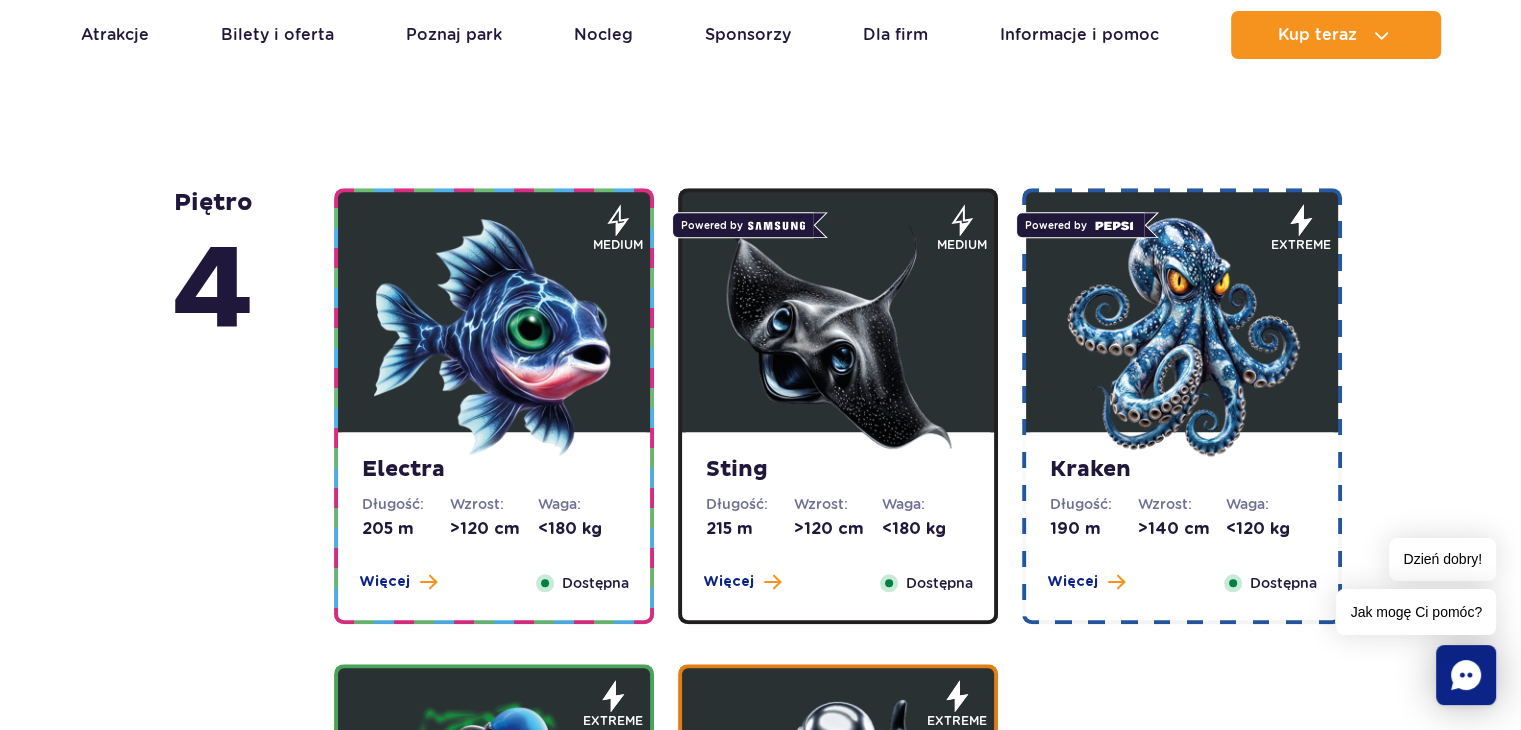click at bounding box center (1182, 337) 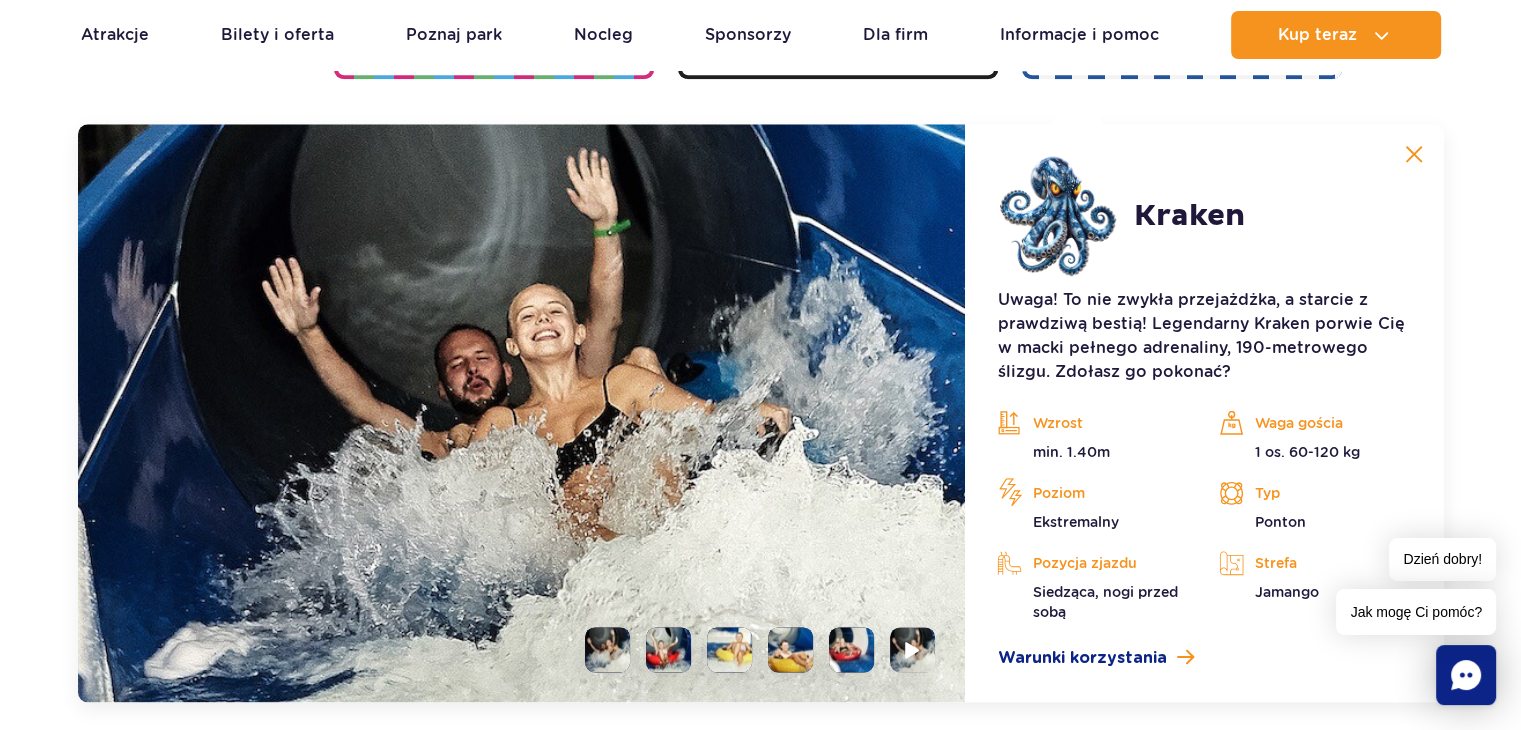 scroll, scrollTop: 2236, scrollLeft: 0, axis: vertical 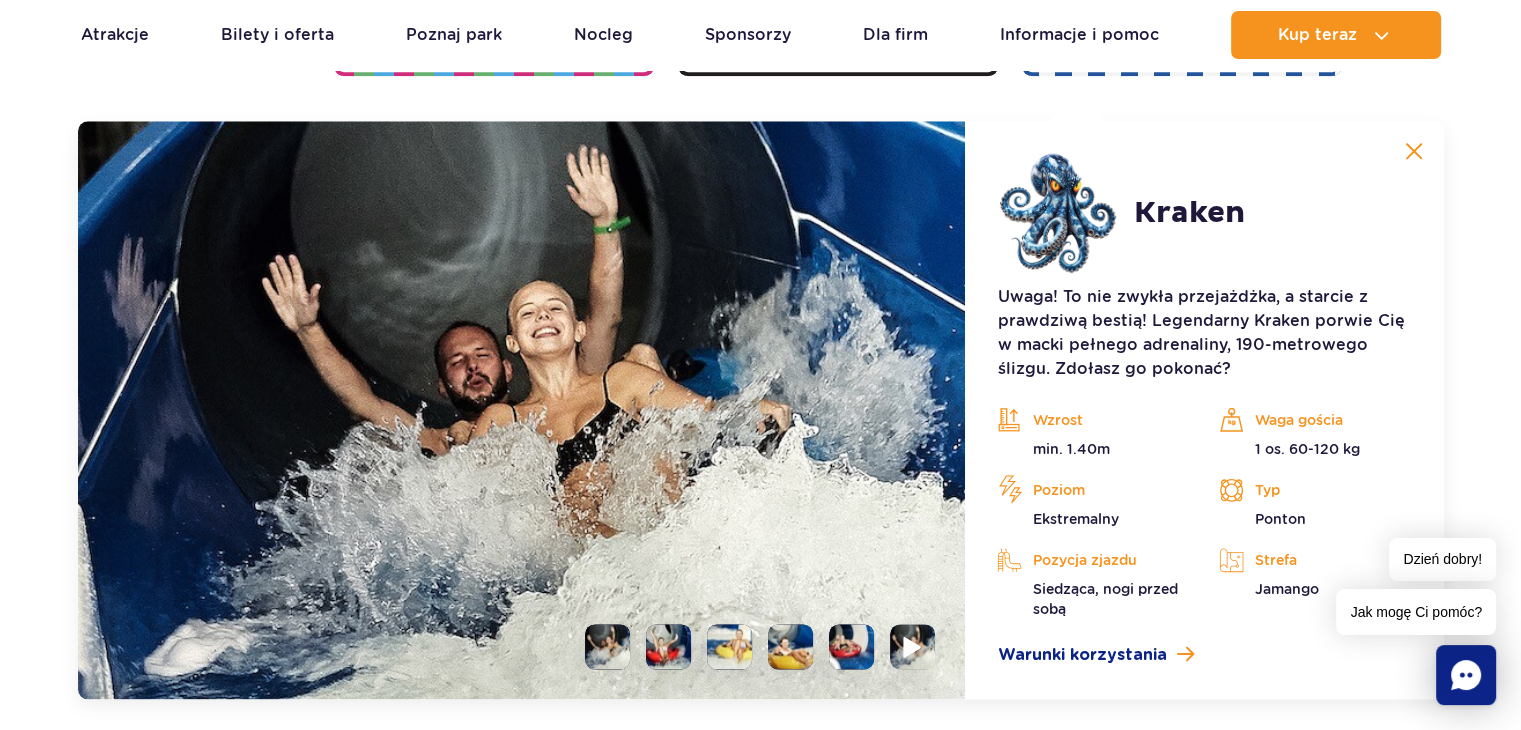 click at bounding box center (913, 646) 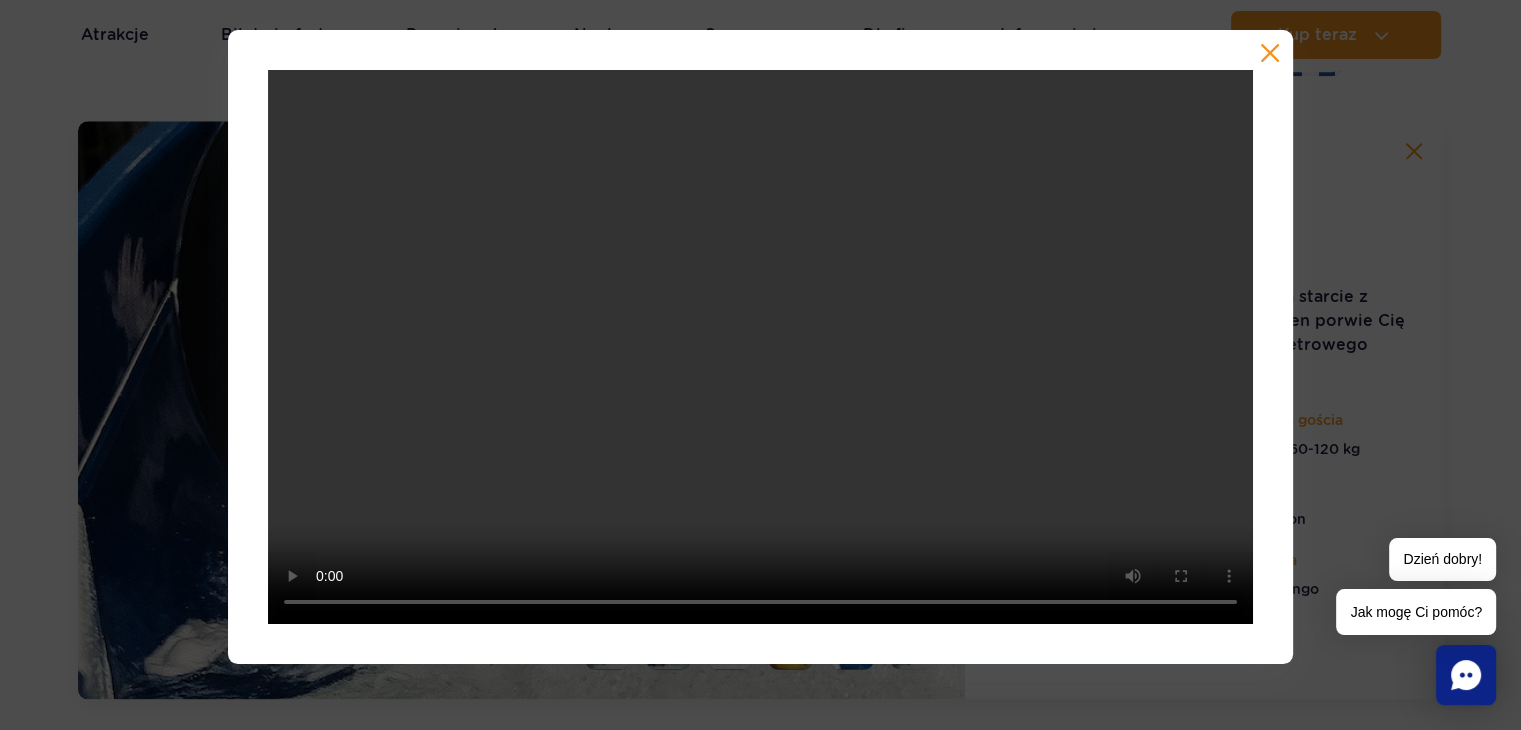 click at bounding box center (1270, 53) 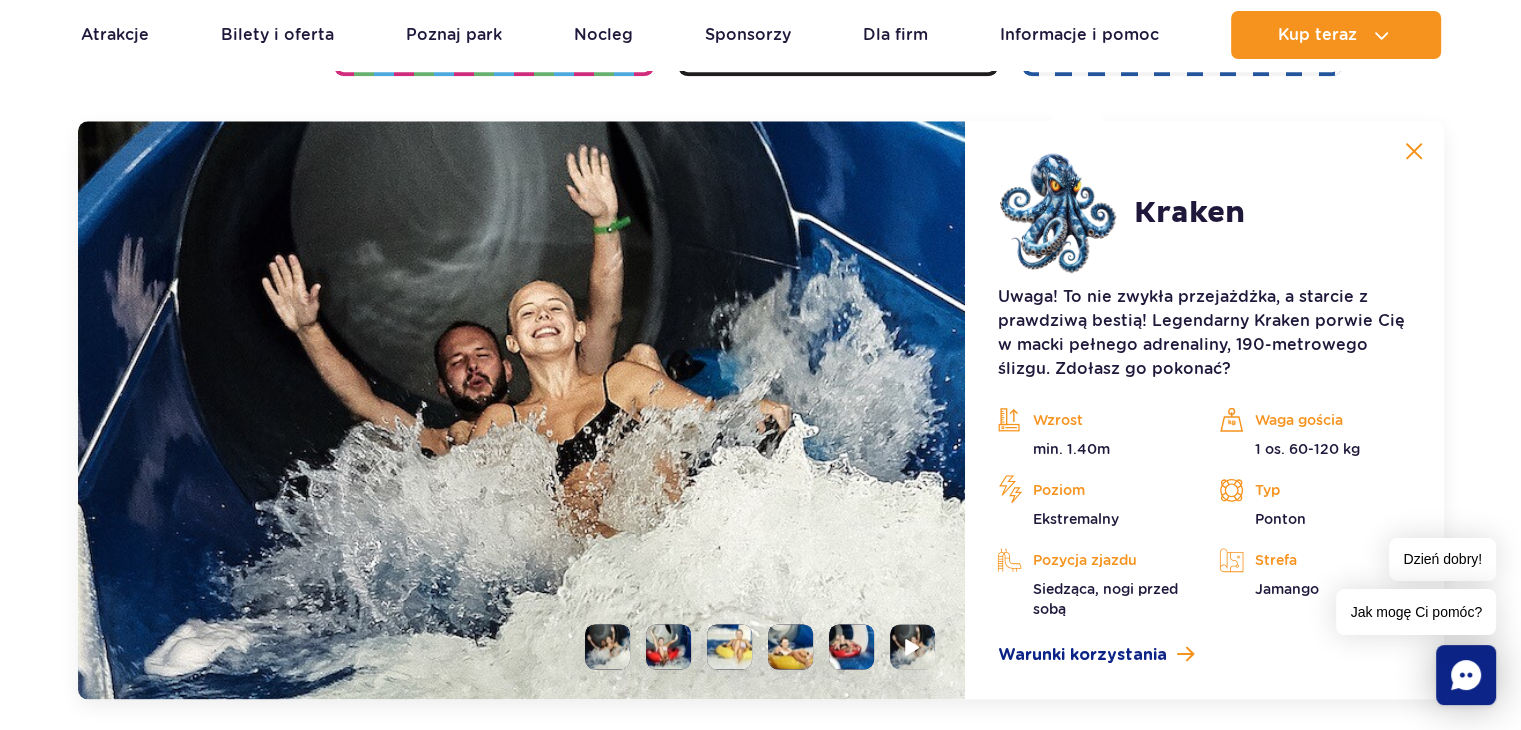 click at bounding box center (729, 646) 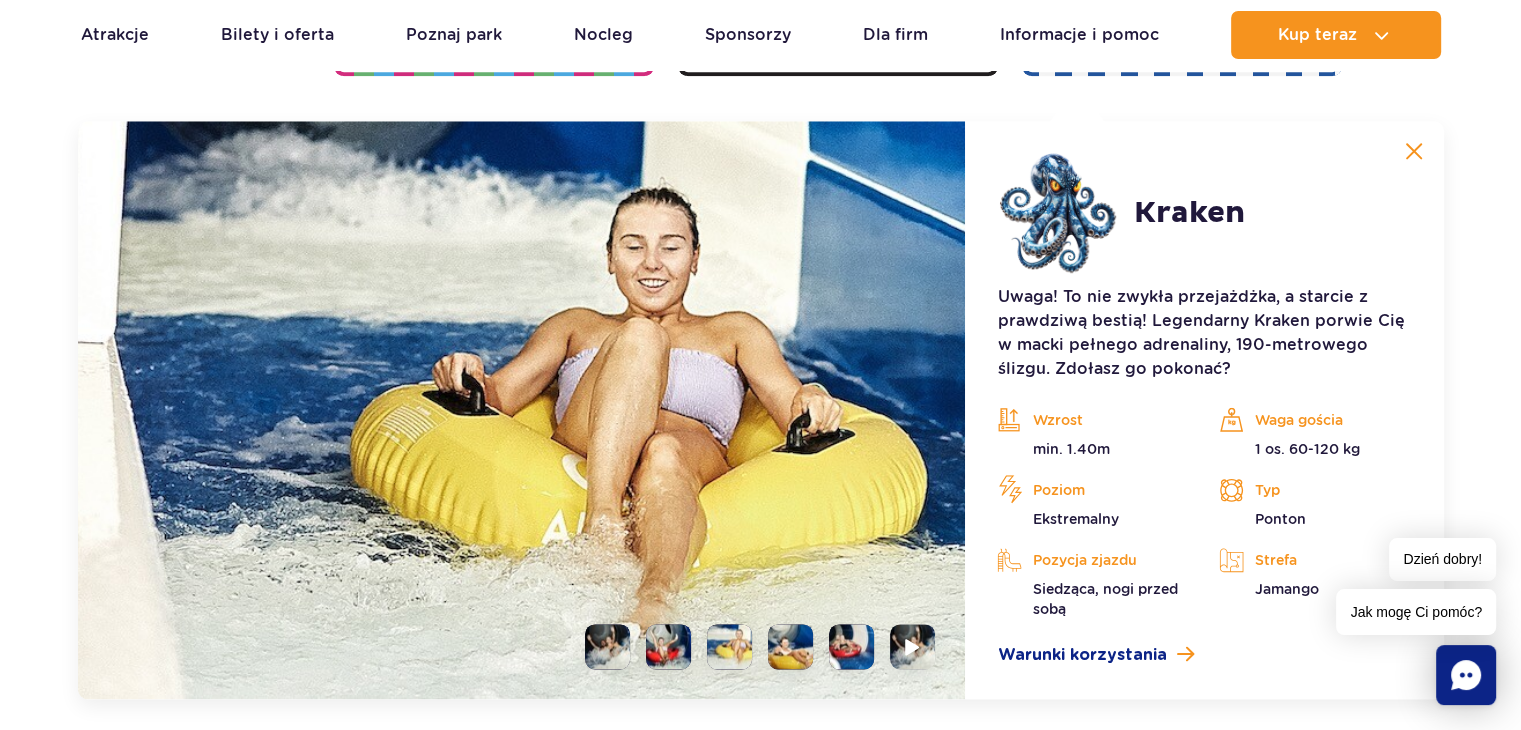 click at bounding box center [790, 646] 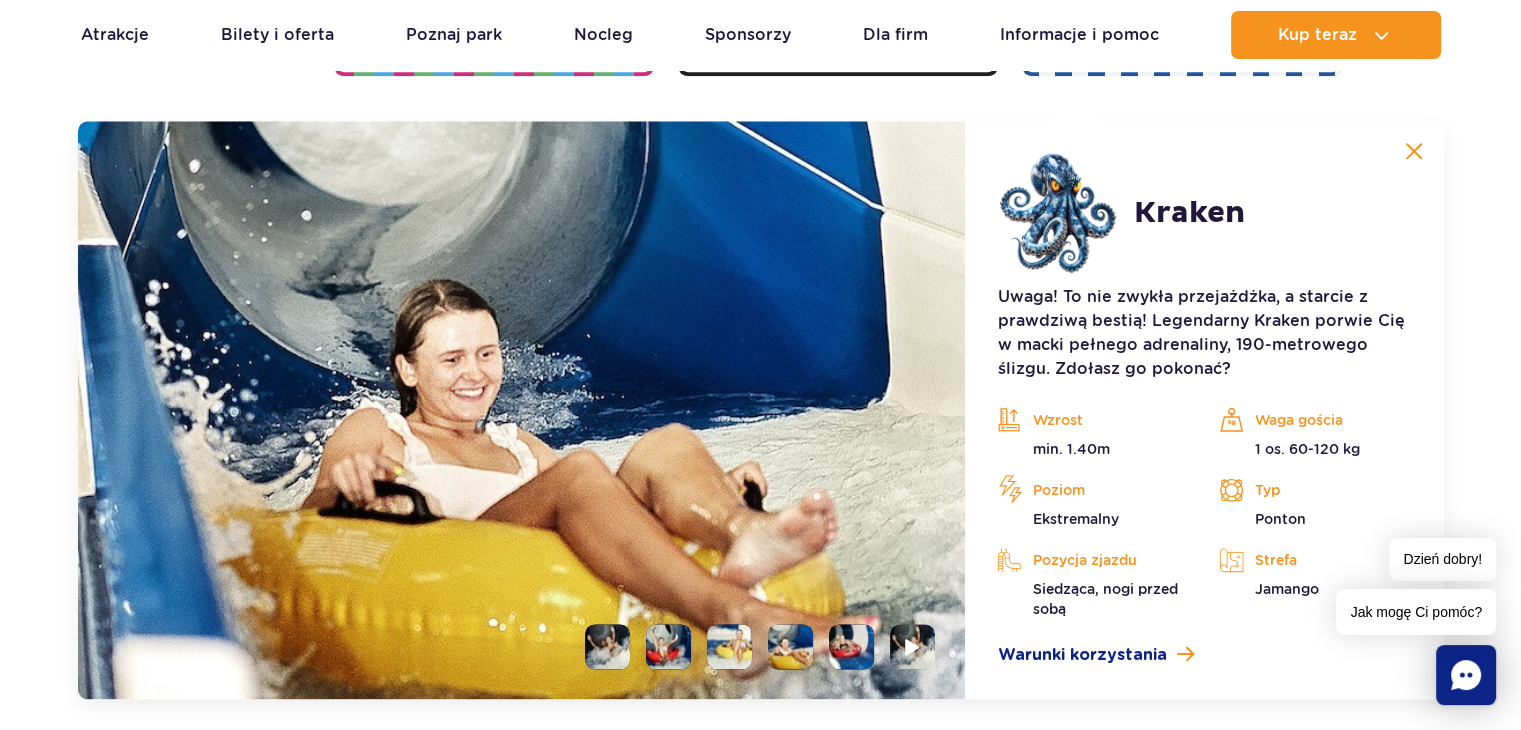 click at bounding box center (851, 646) 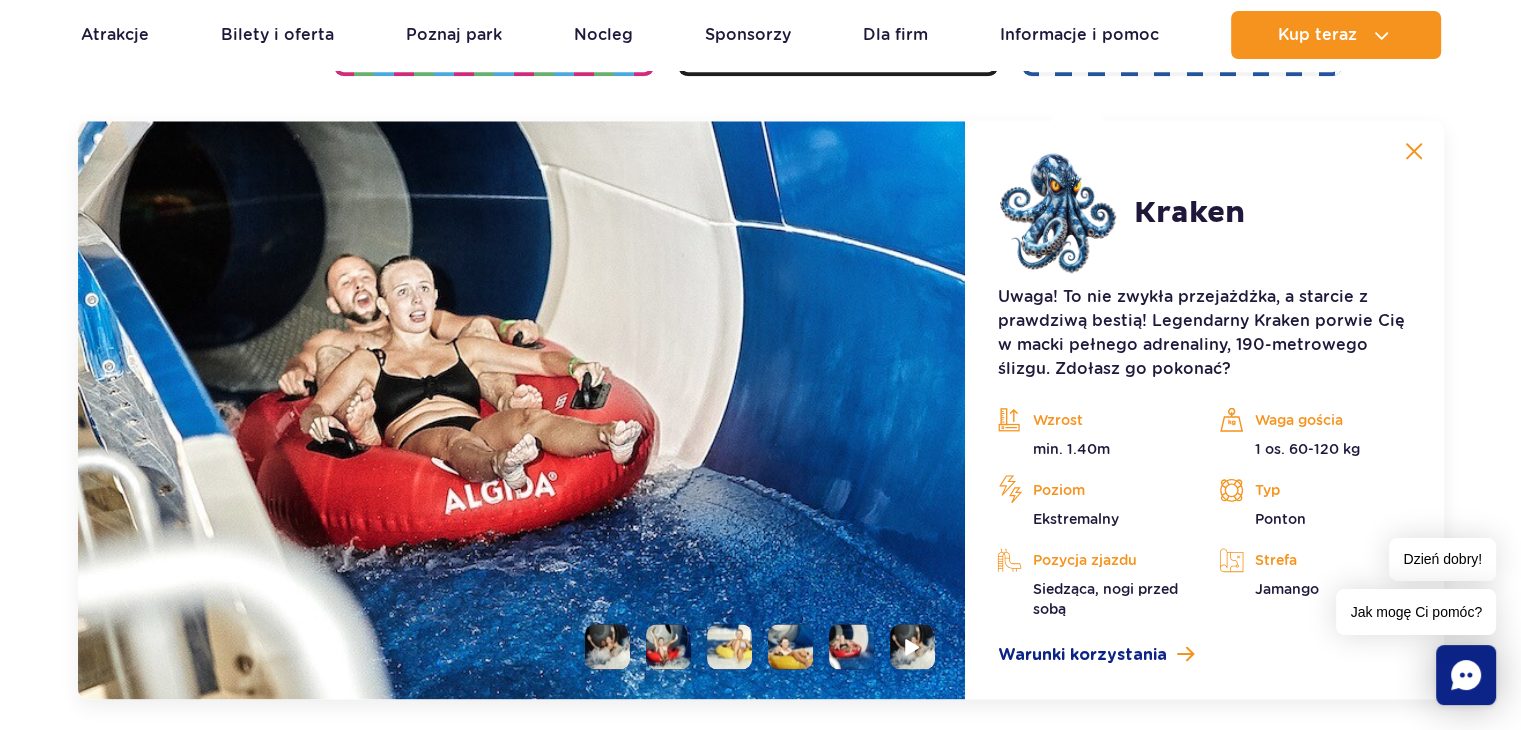 click at bounding box center [729, 646] 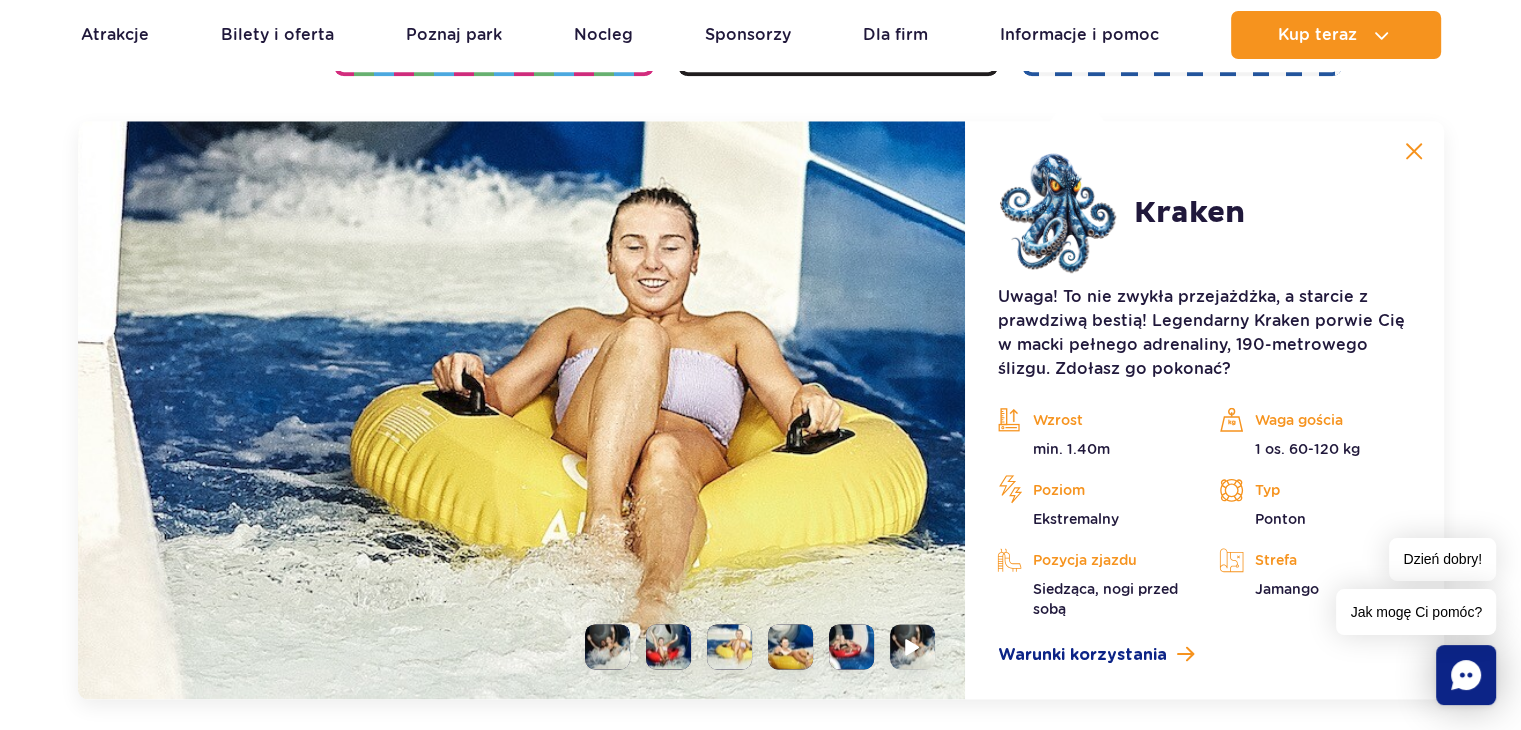 click at bounding box center (668, 646) 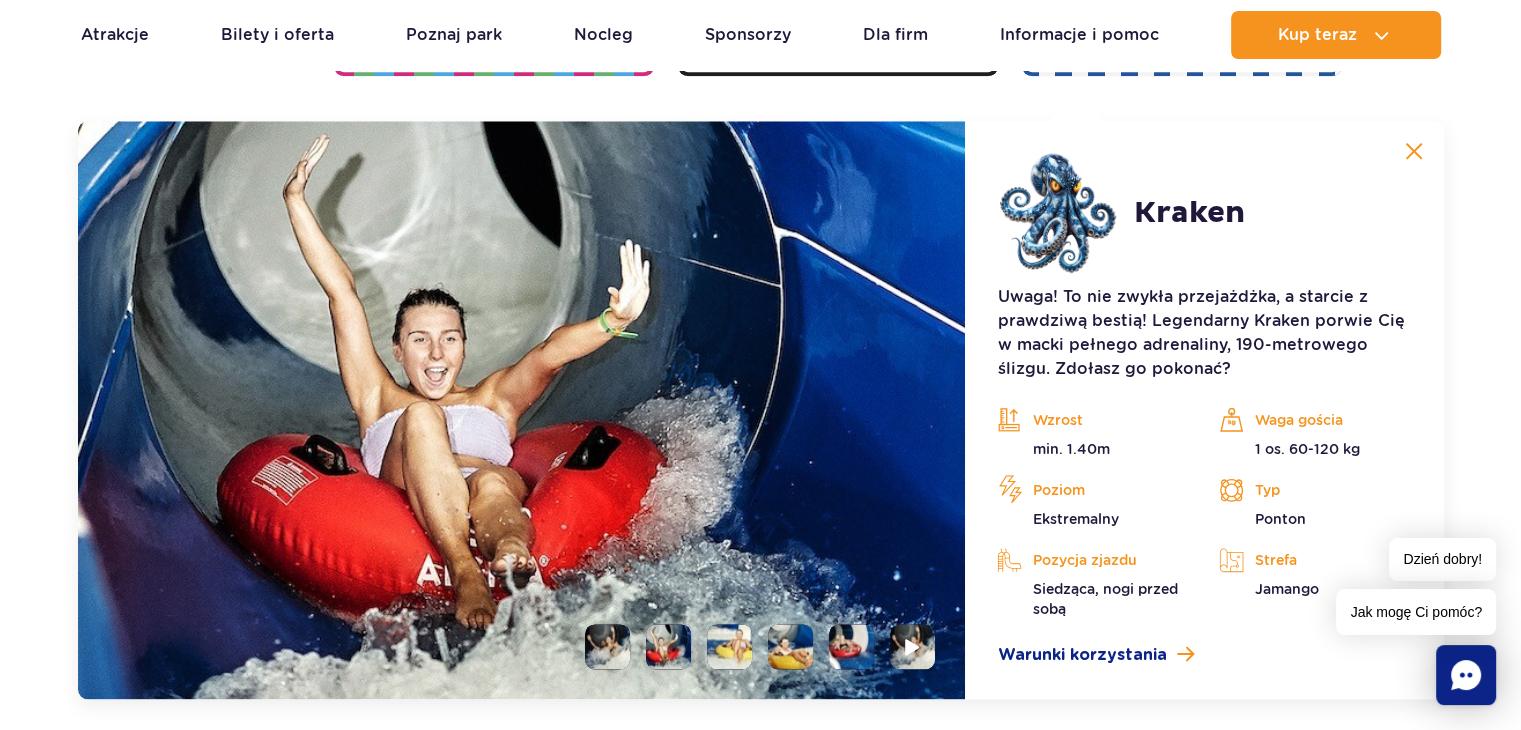 click at bounding box center (607, 646) 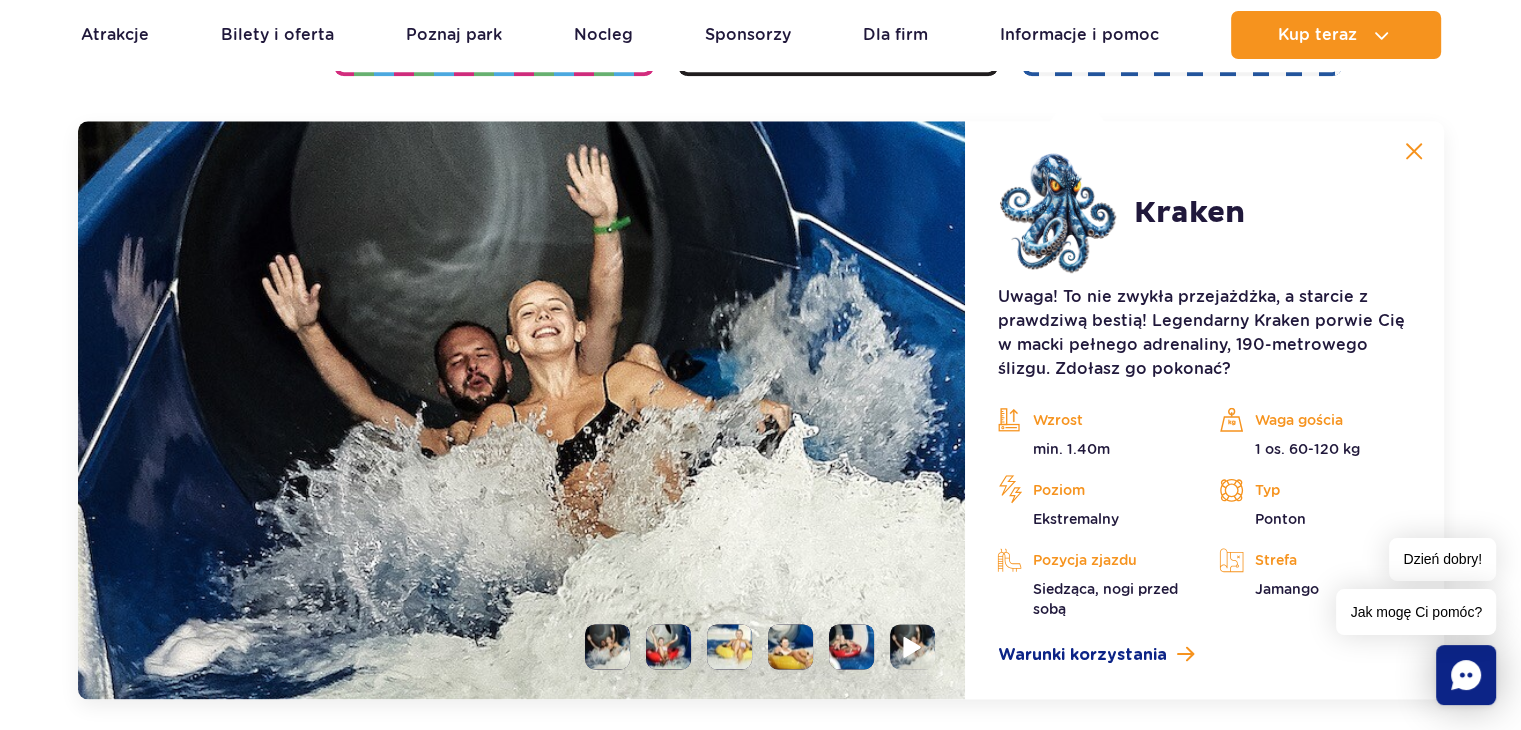 click at bounding box center [913, 646] 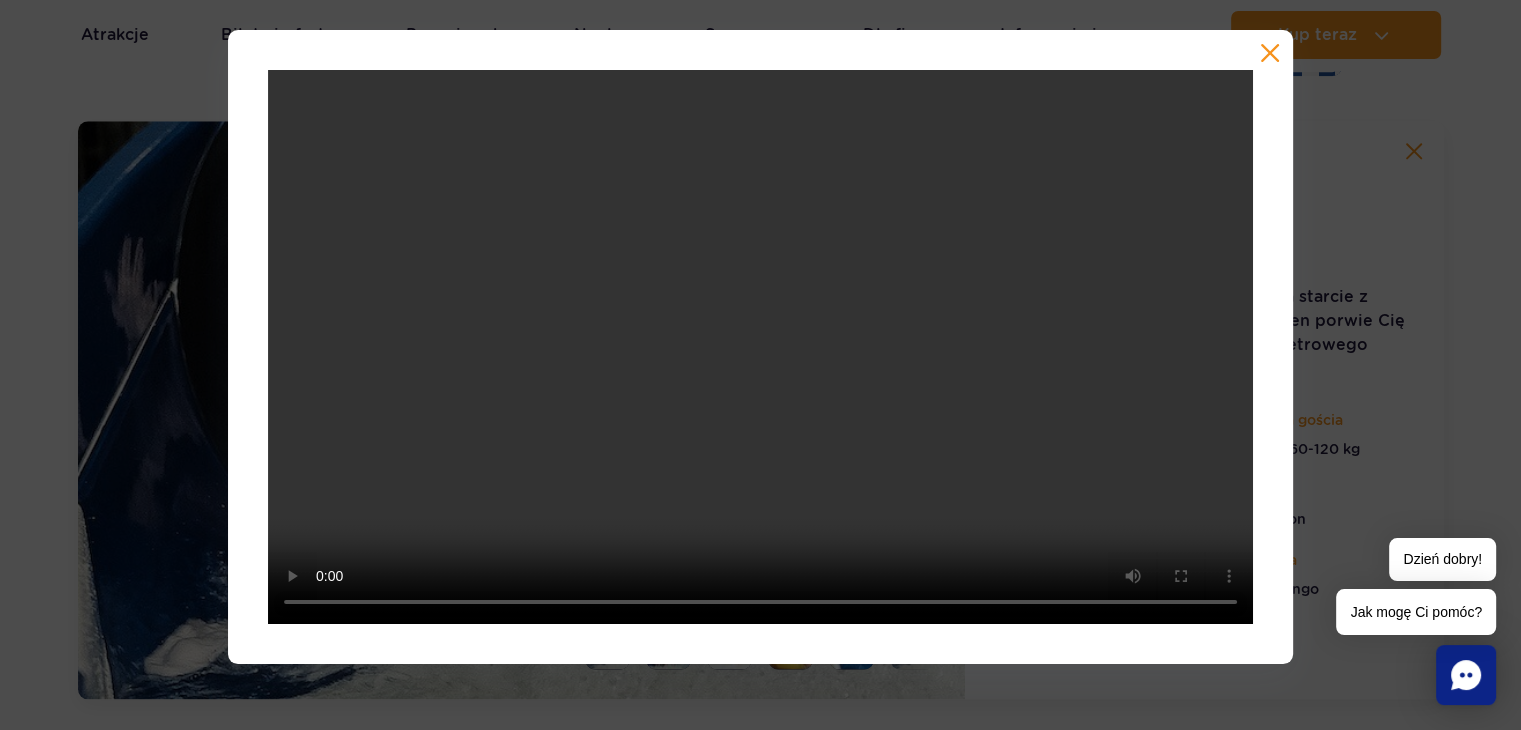 click at bounding box center (1270, 53) 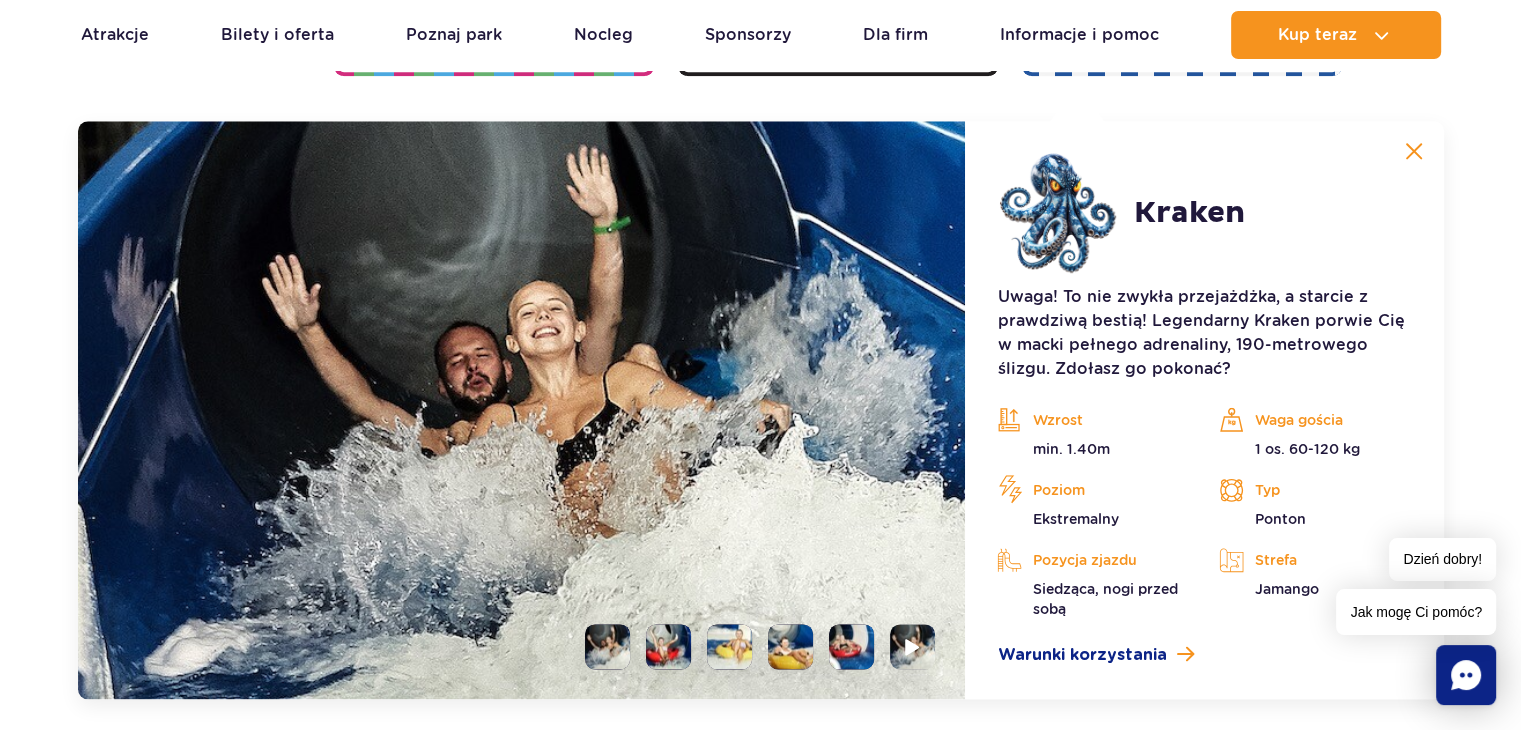 click at bounding box center [1414, 151] 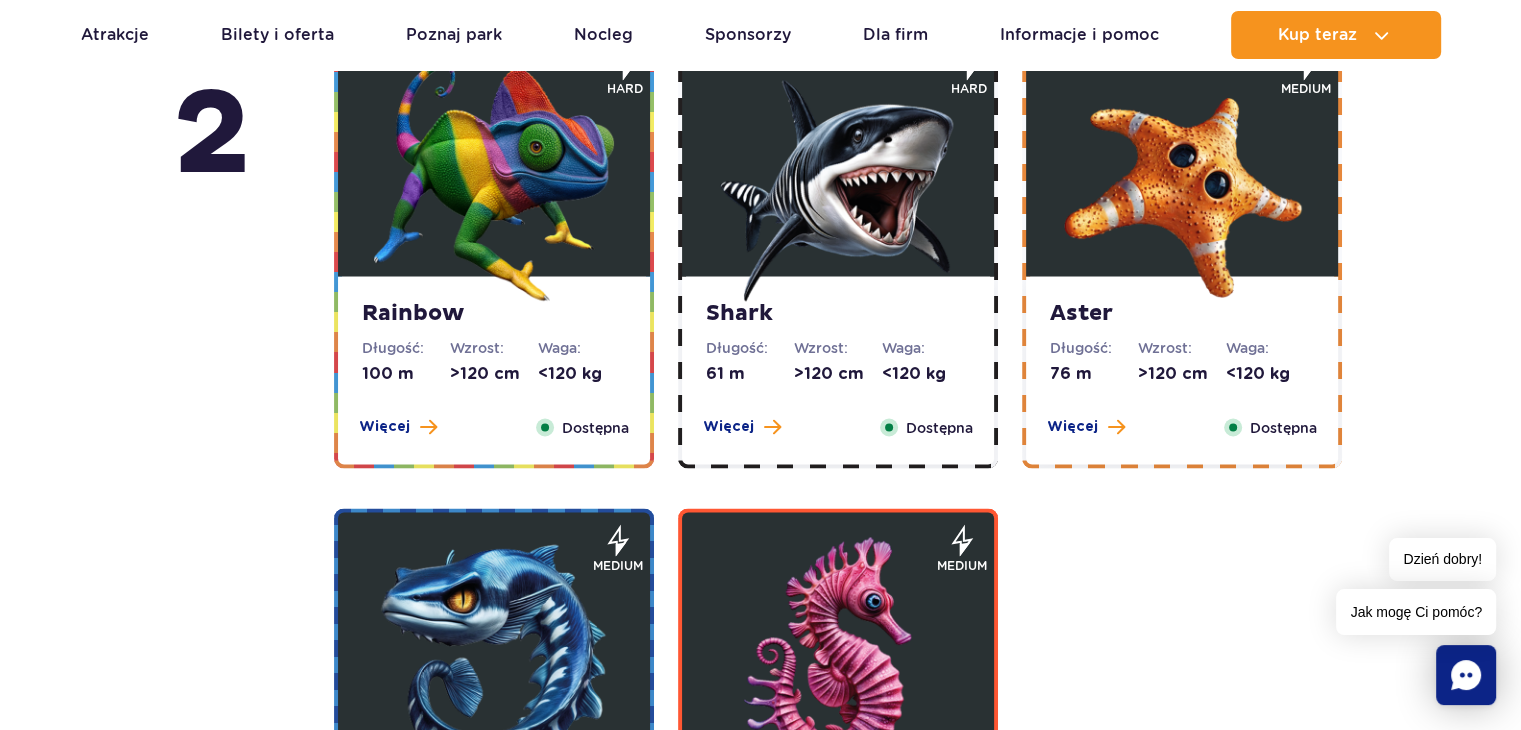 scroll, scrollTop: 3626, scrollLeft: 0, axis: vertical 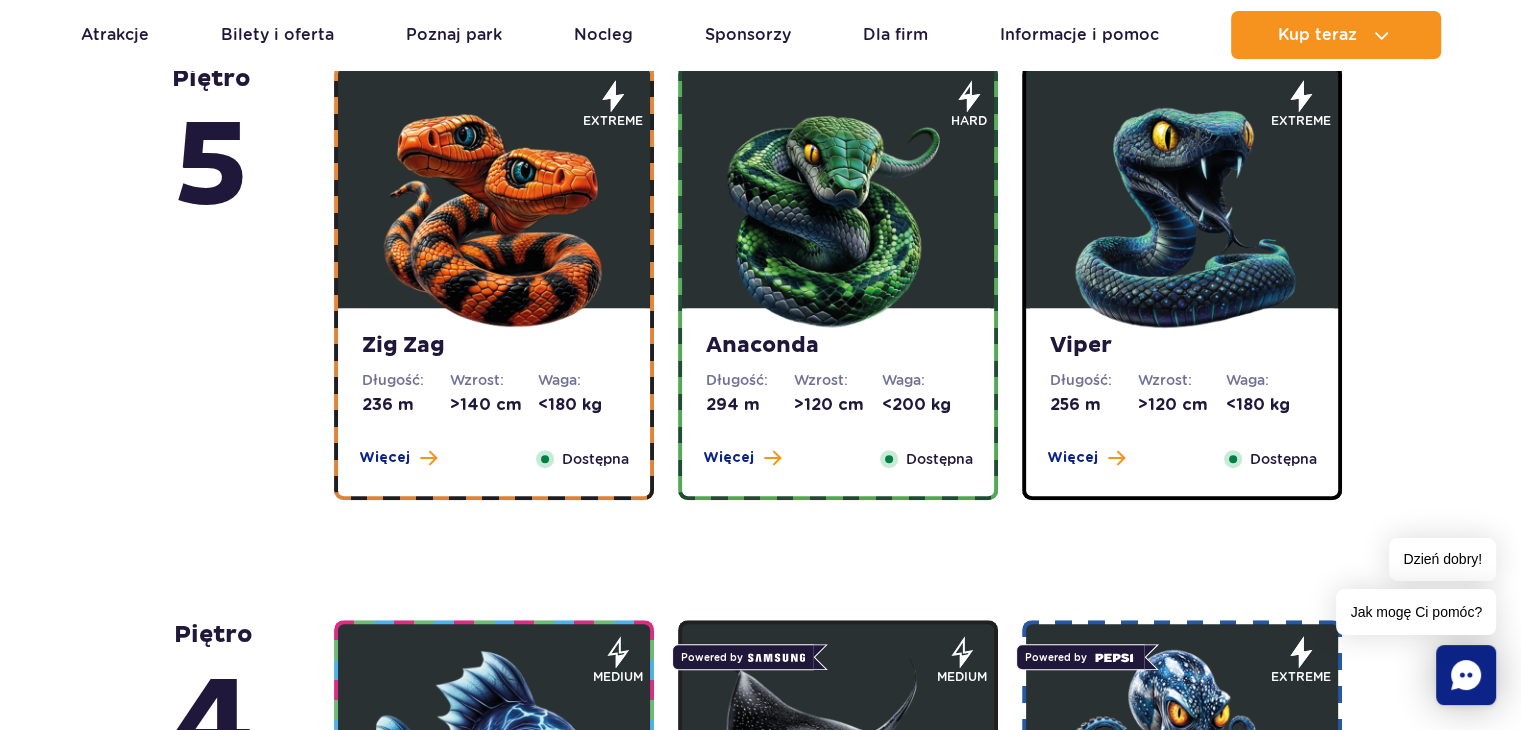 click at bounding box center (838, 769) 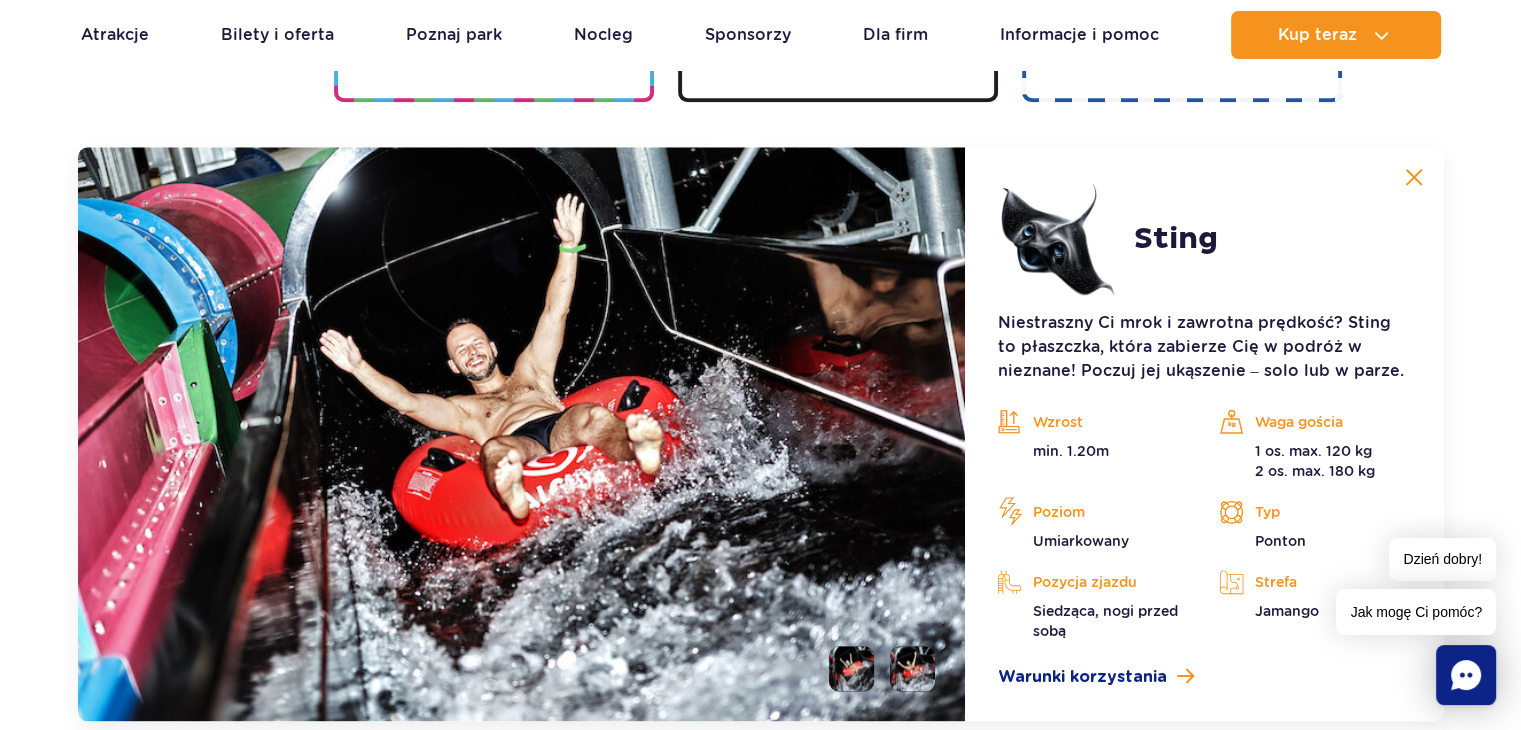 scroll, scrollTop: 2236, scrollLeft: 0, axis: vertical 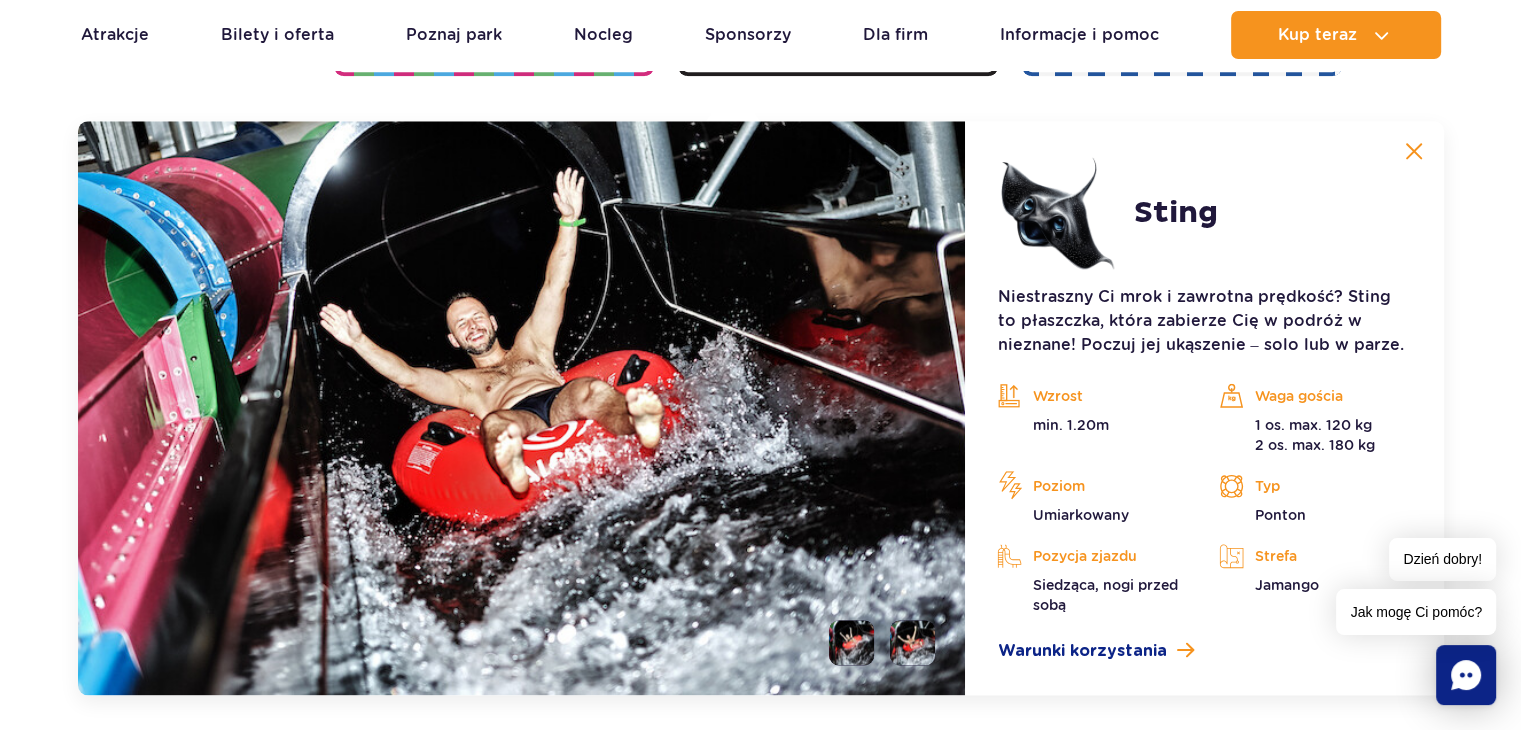 click on "piętro  5
Zig Zag
Długość:
236 m
Wzrost:
>140 cm
Waga:
<180 kg
Więcej
Zamknij
Dostępna
extreme
Zobacz galerię" at bounding box center (760, 1437) 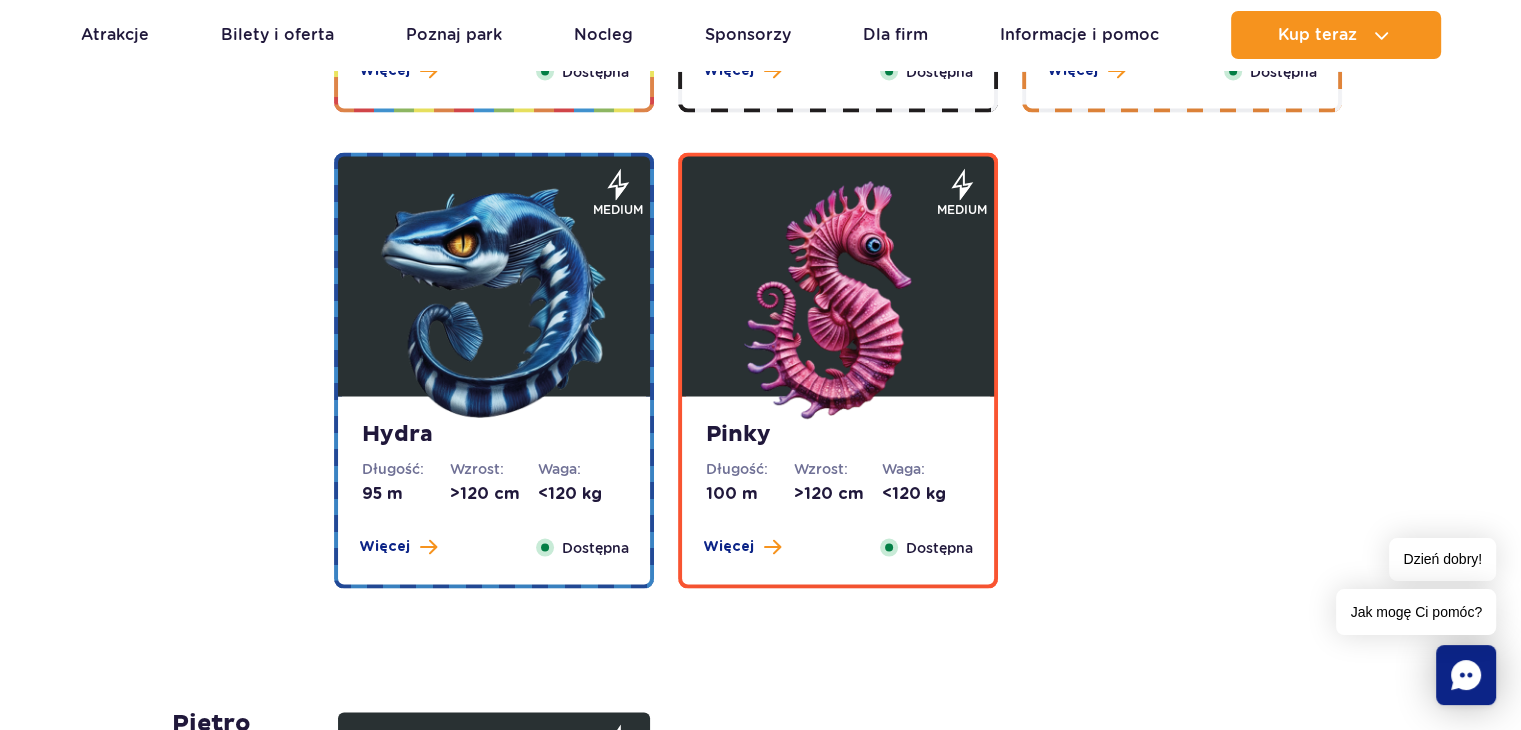 scroll, scrollTop: 3748, scrollLeft: 0, axis: vertical 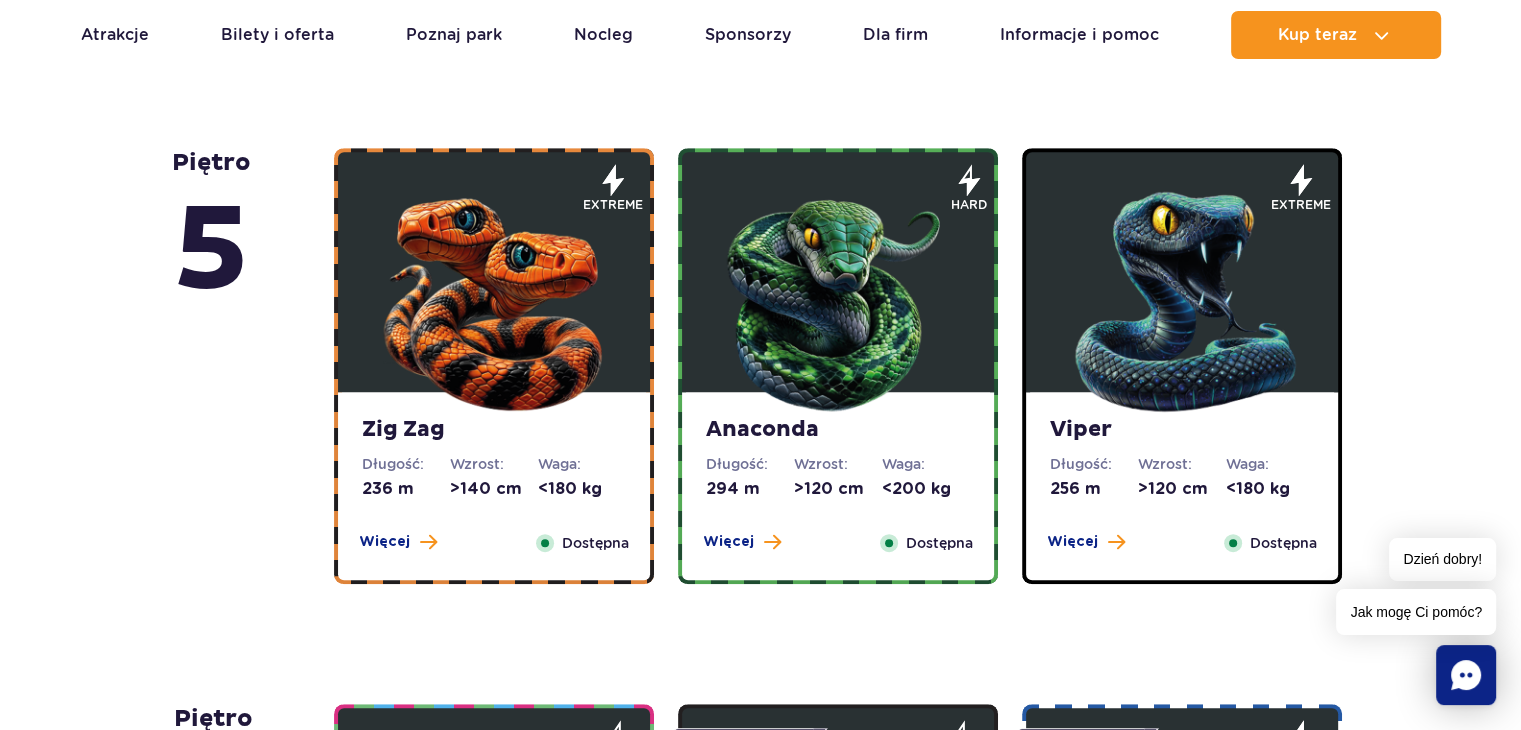 click on "Zig Zag
Długość:
236 m
Wzrost:
>140 cm
Waga:
<180 kg
Więcej
Zamknij
Dostępna" at bounding box center (494, 486) 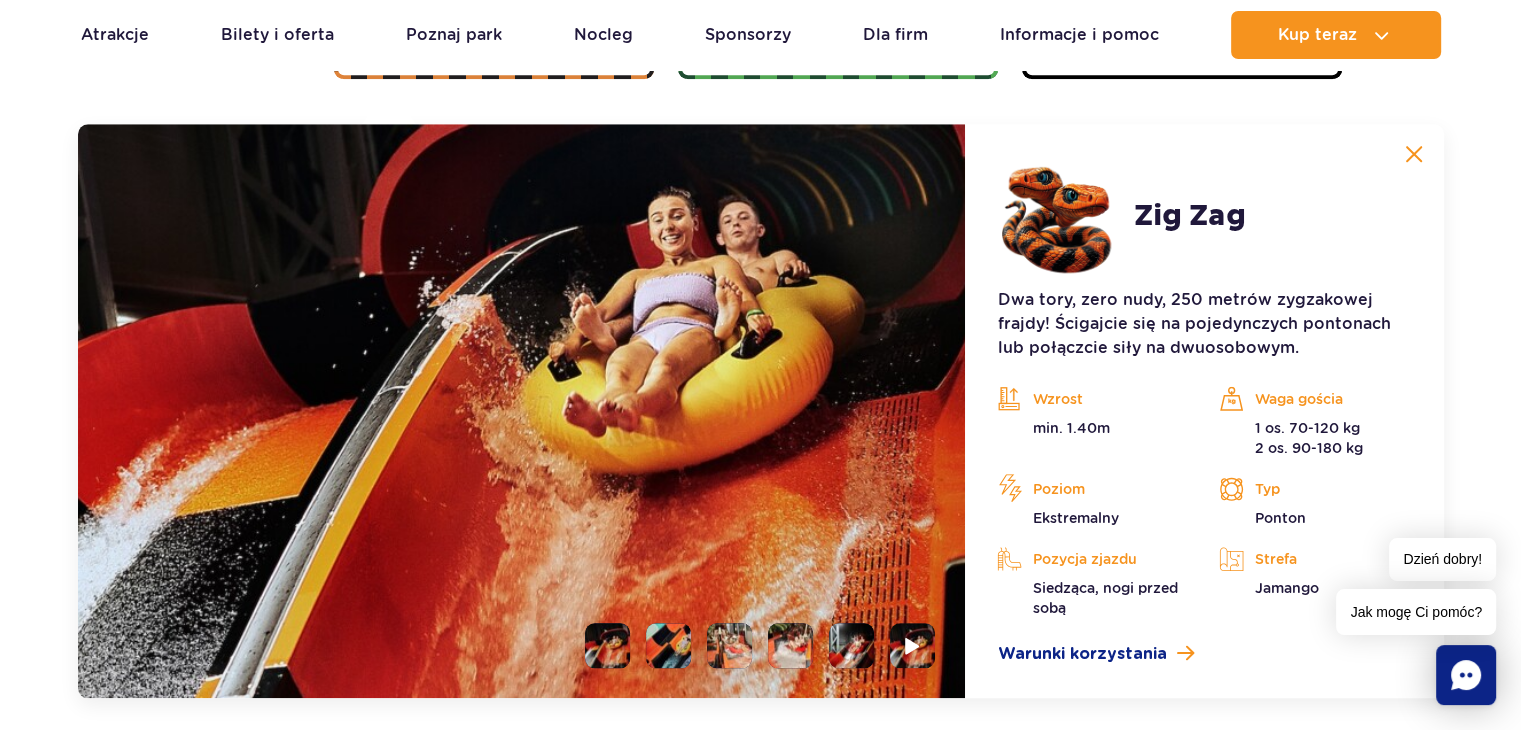 scroll, scrollTop: 1680, scrollLeft: 0, axis: vertical 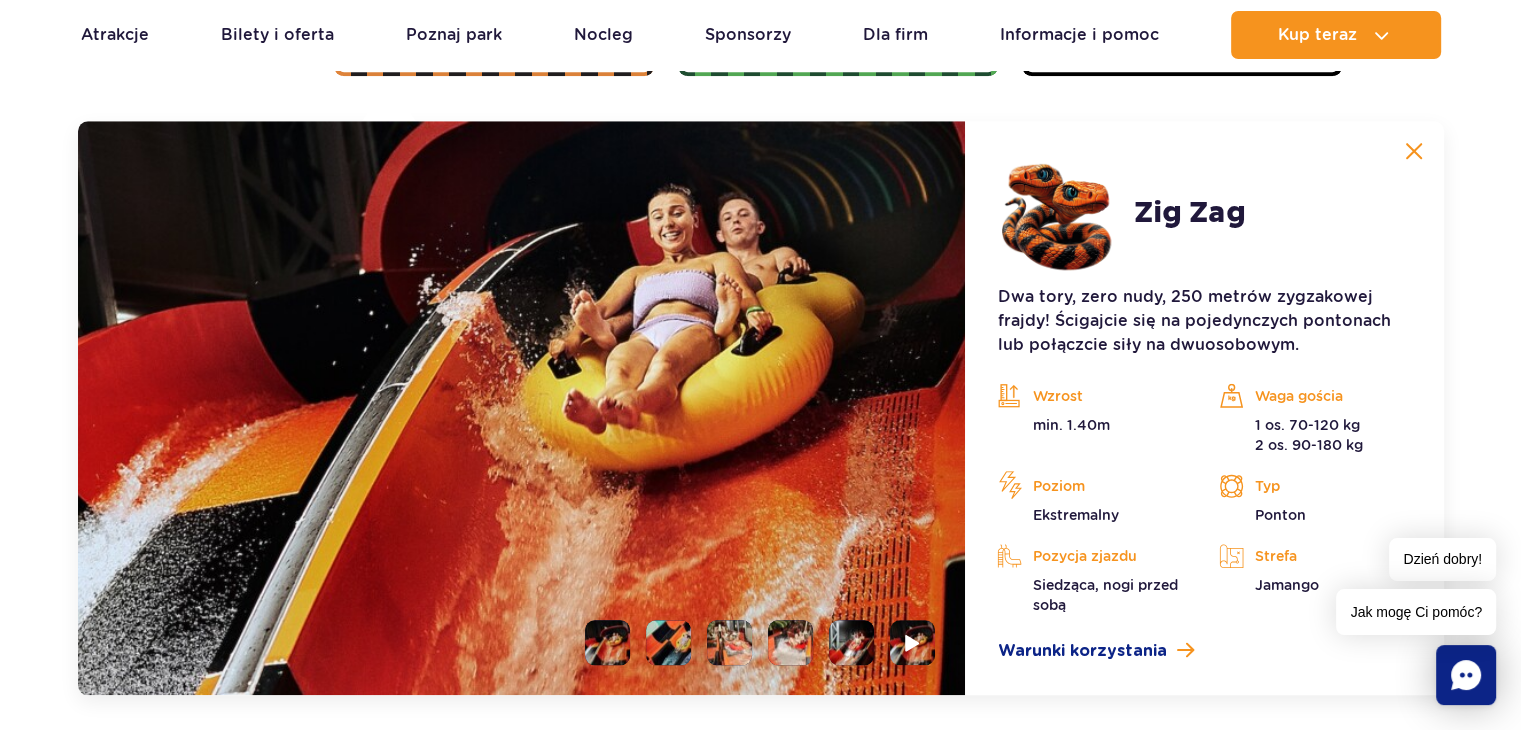 click at bounding box center (668, 642) 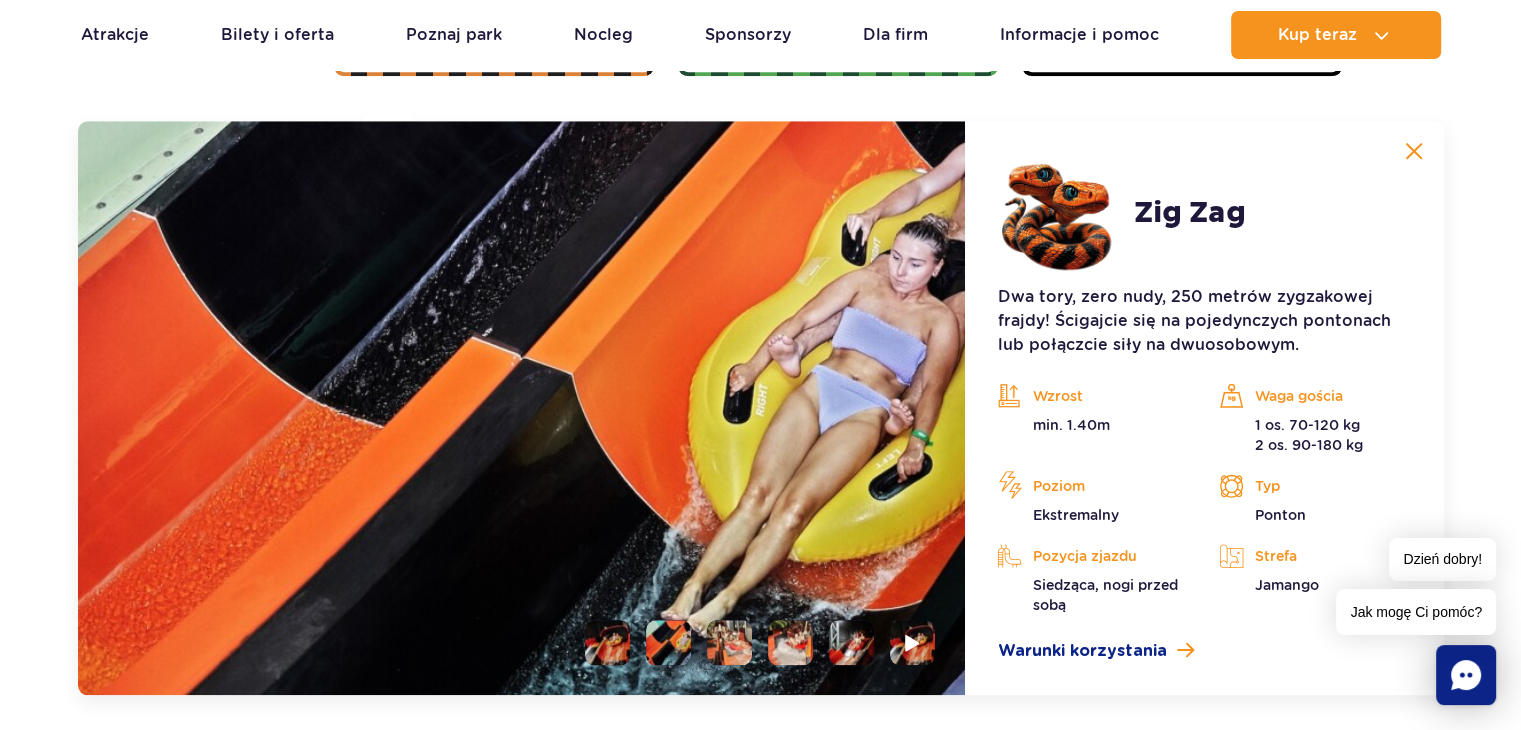 click at bounding box center (607, 642) 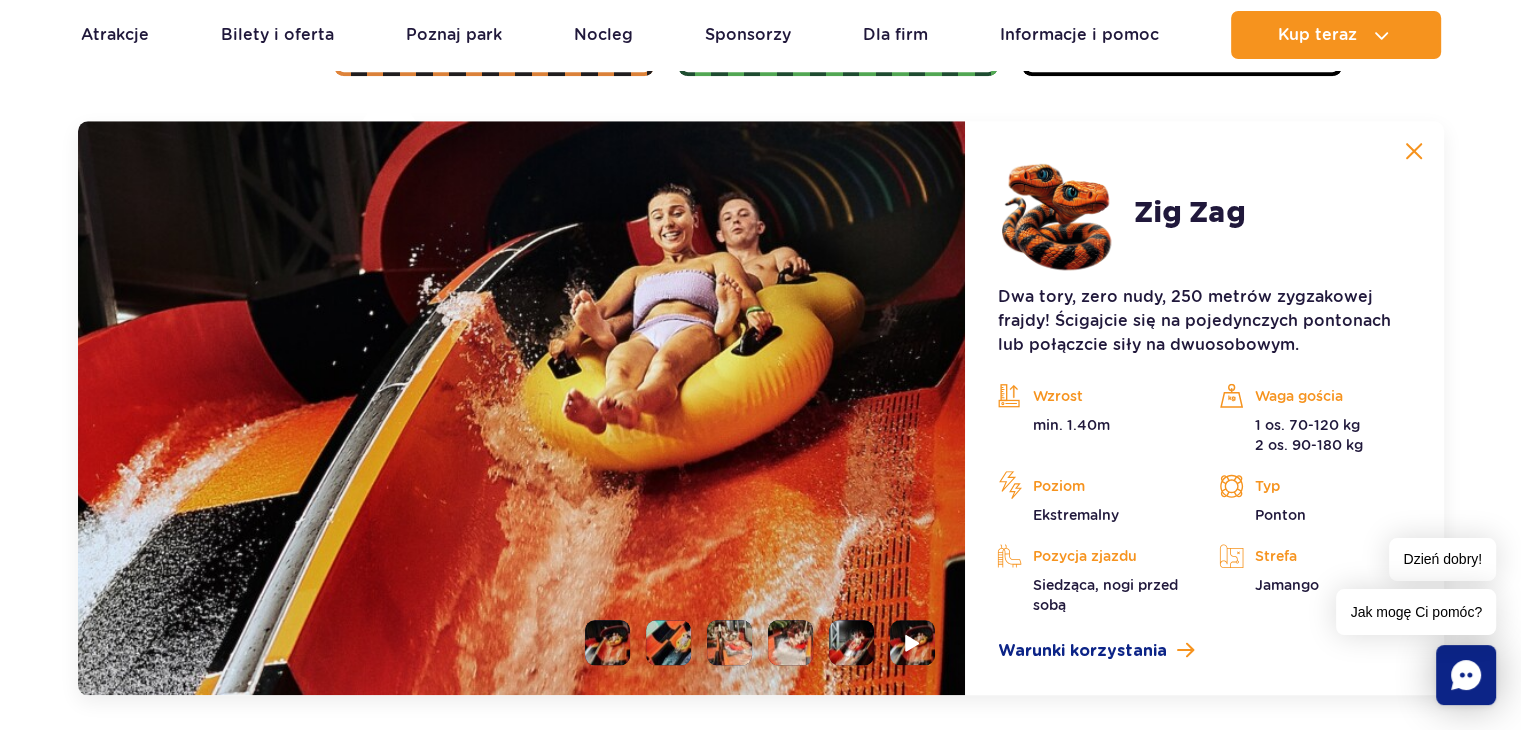 click at bounding box center (668, 642) 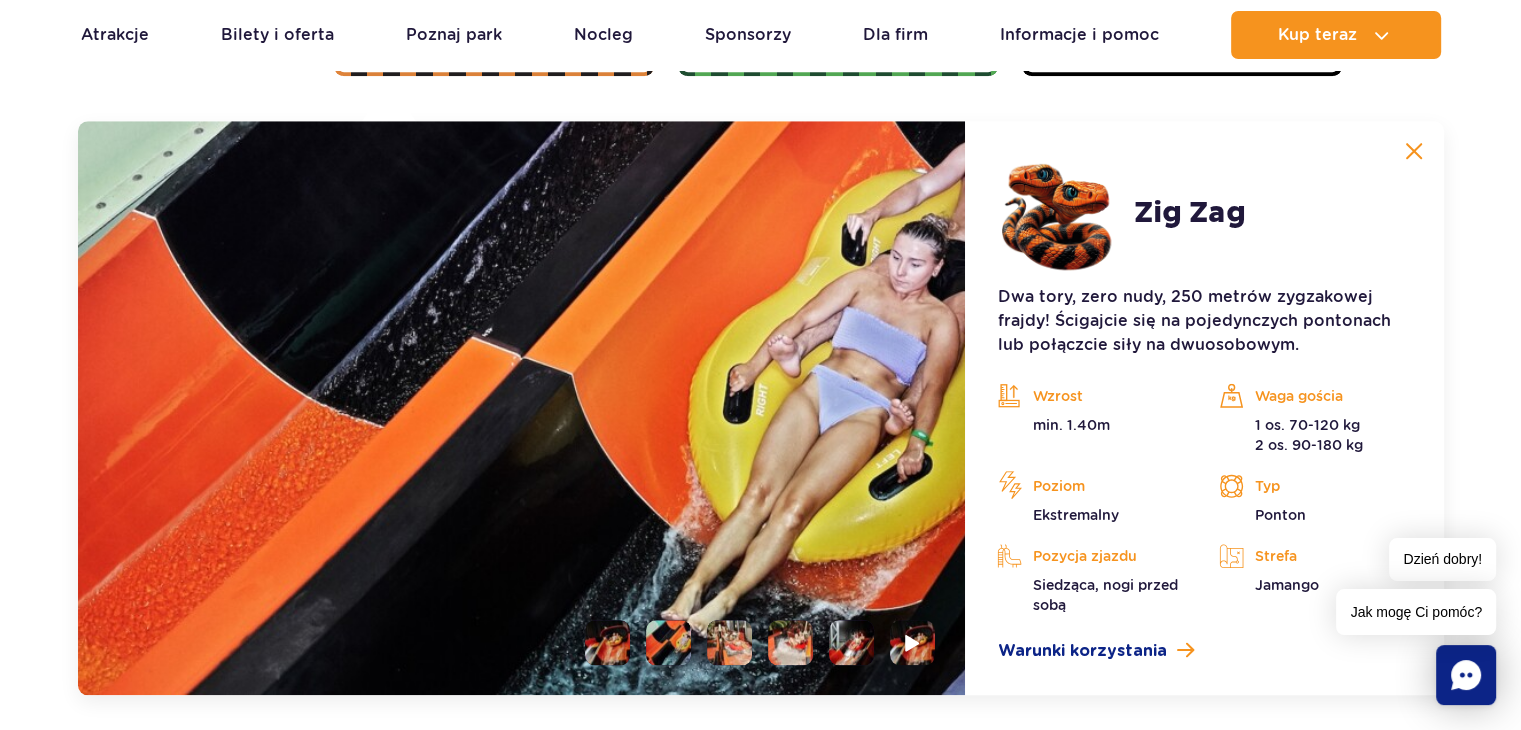 click at bounding box center [729, 642] 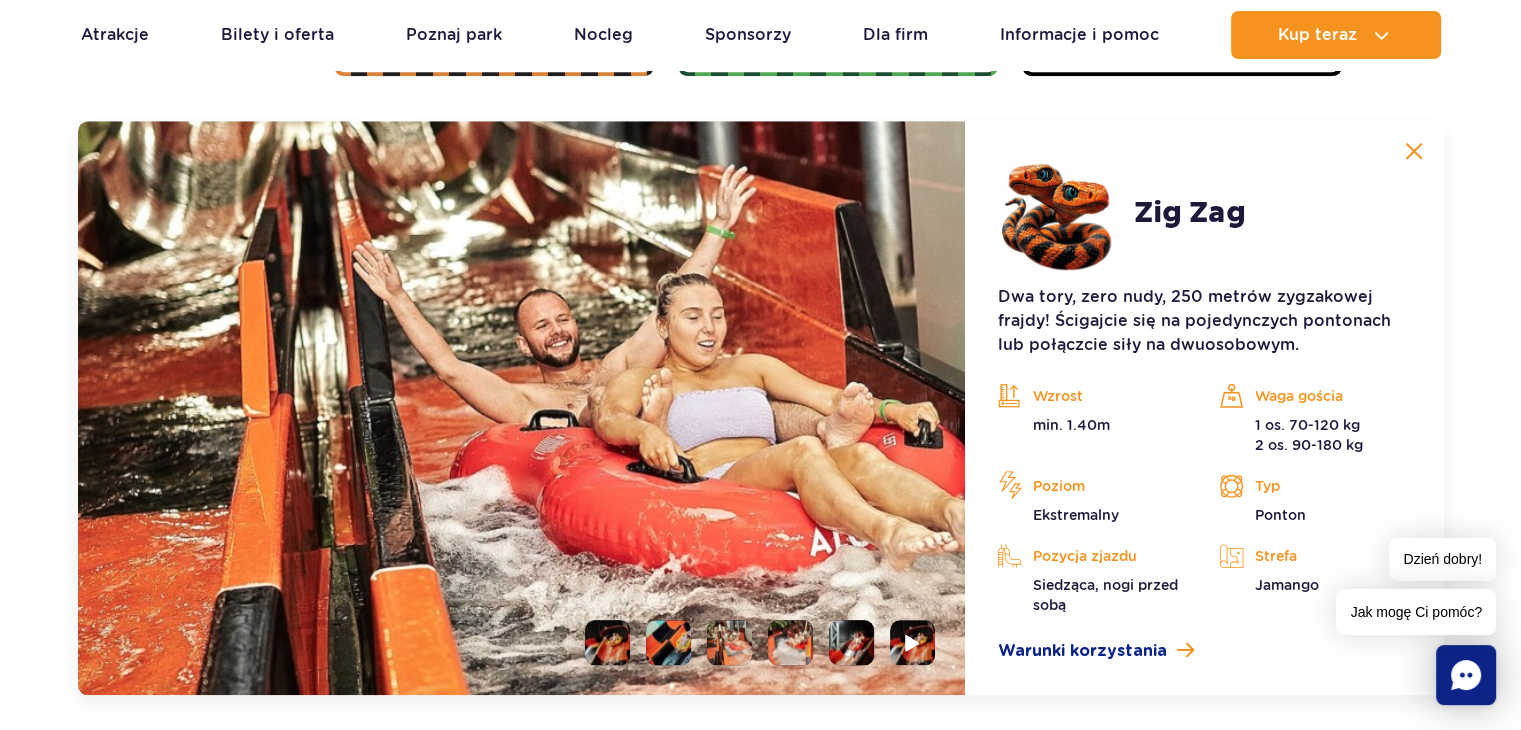 click at bounding box center [790, 642] 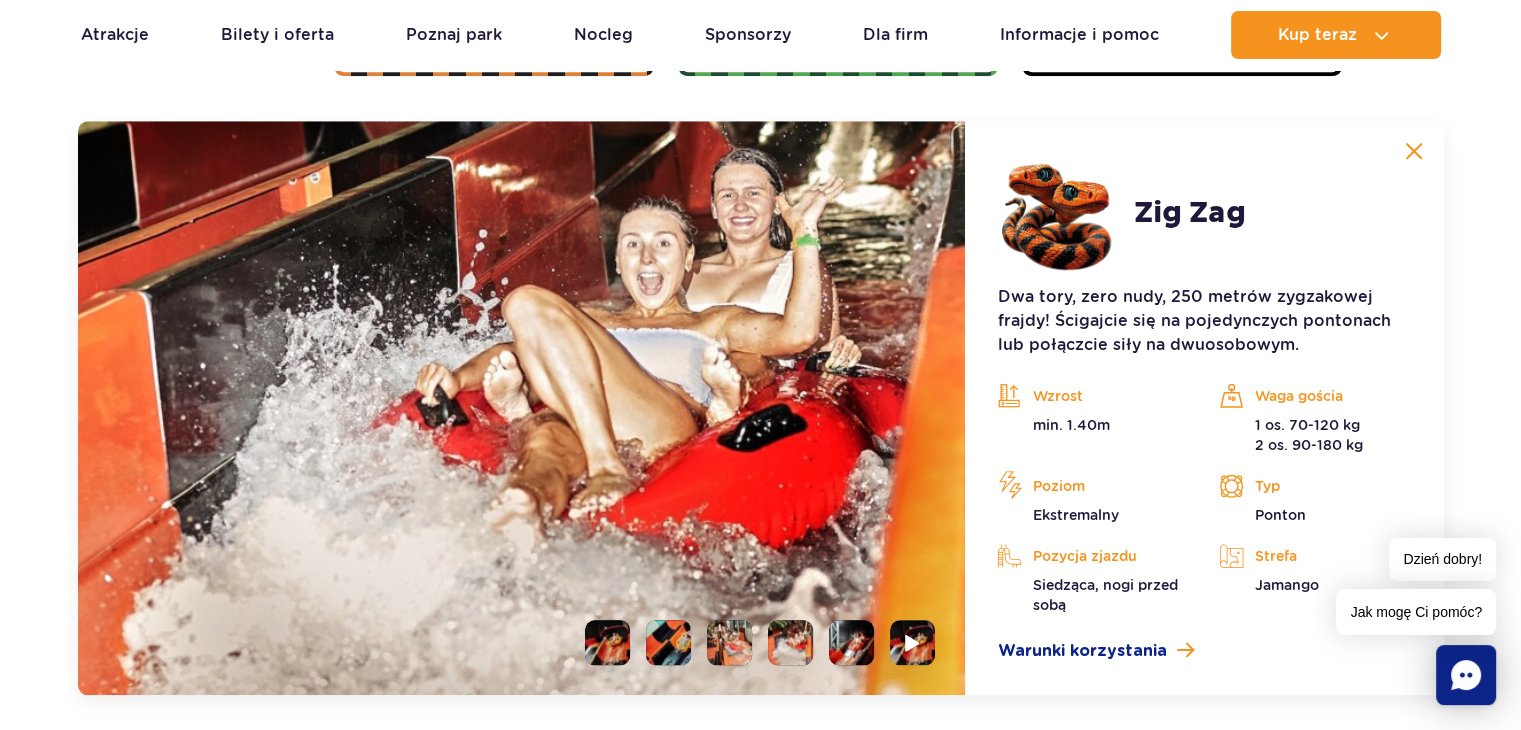 click at bounding box center [752, 642] 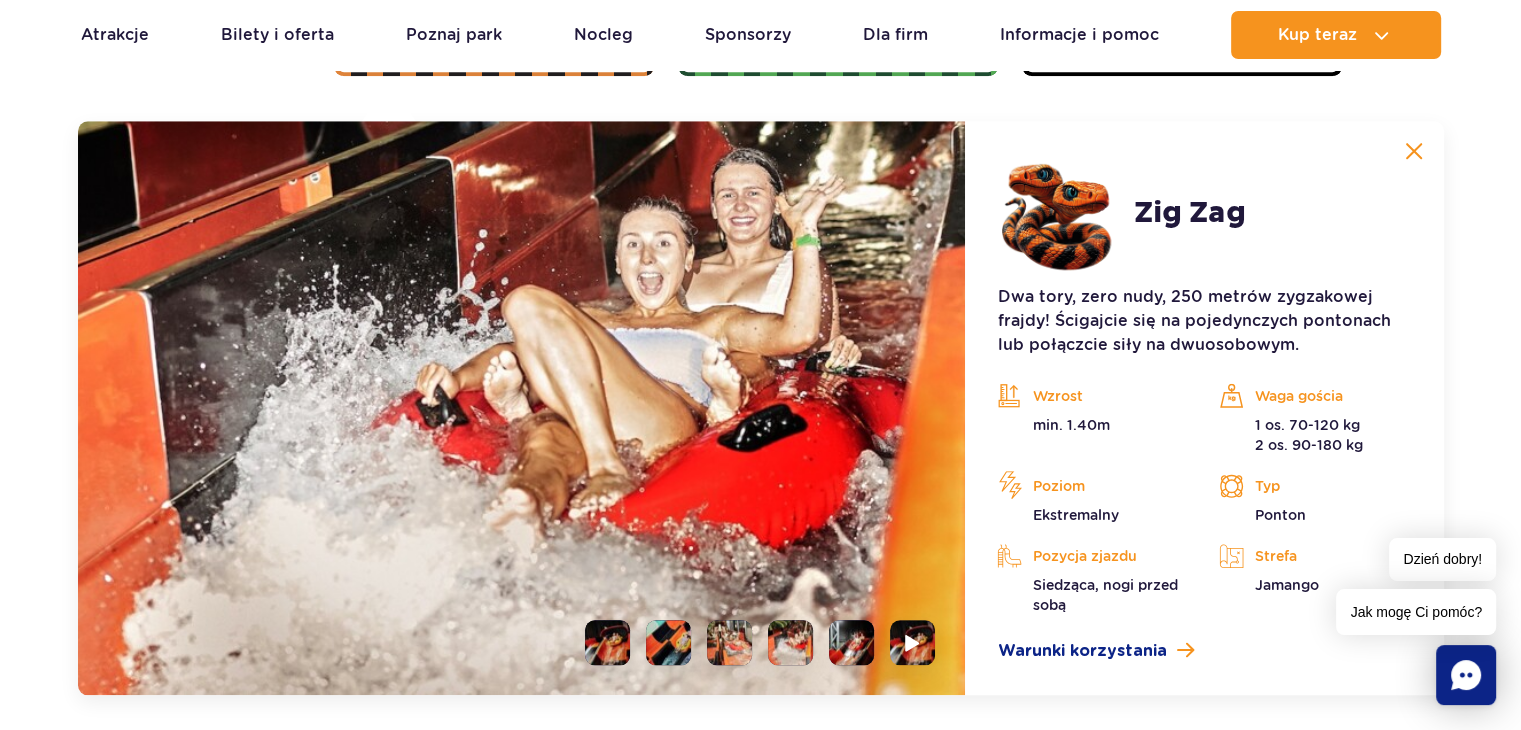 click at bounding box center [729, 642] 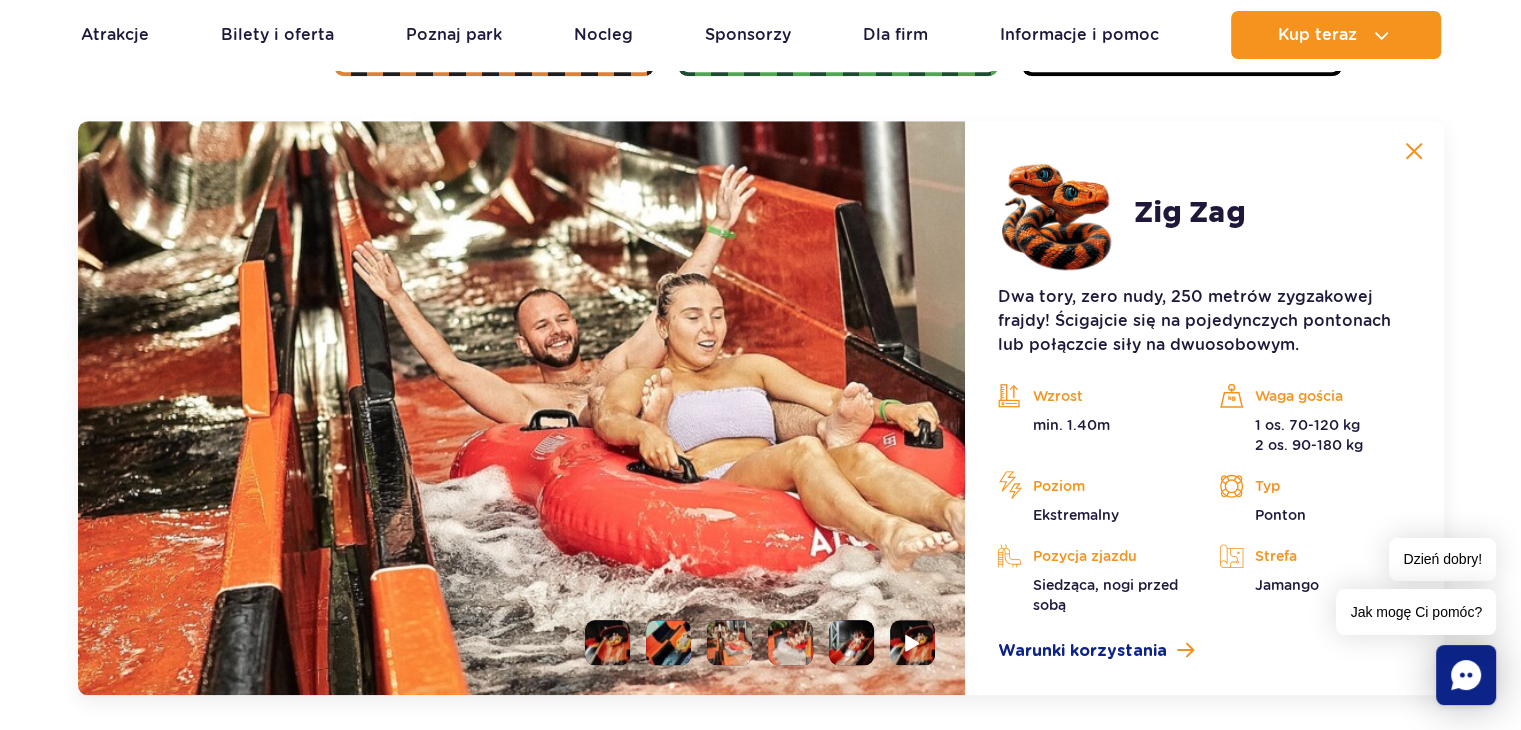 click at bounding box center (790, 642) 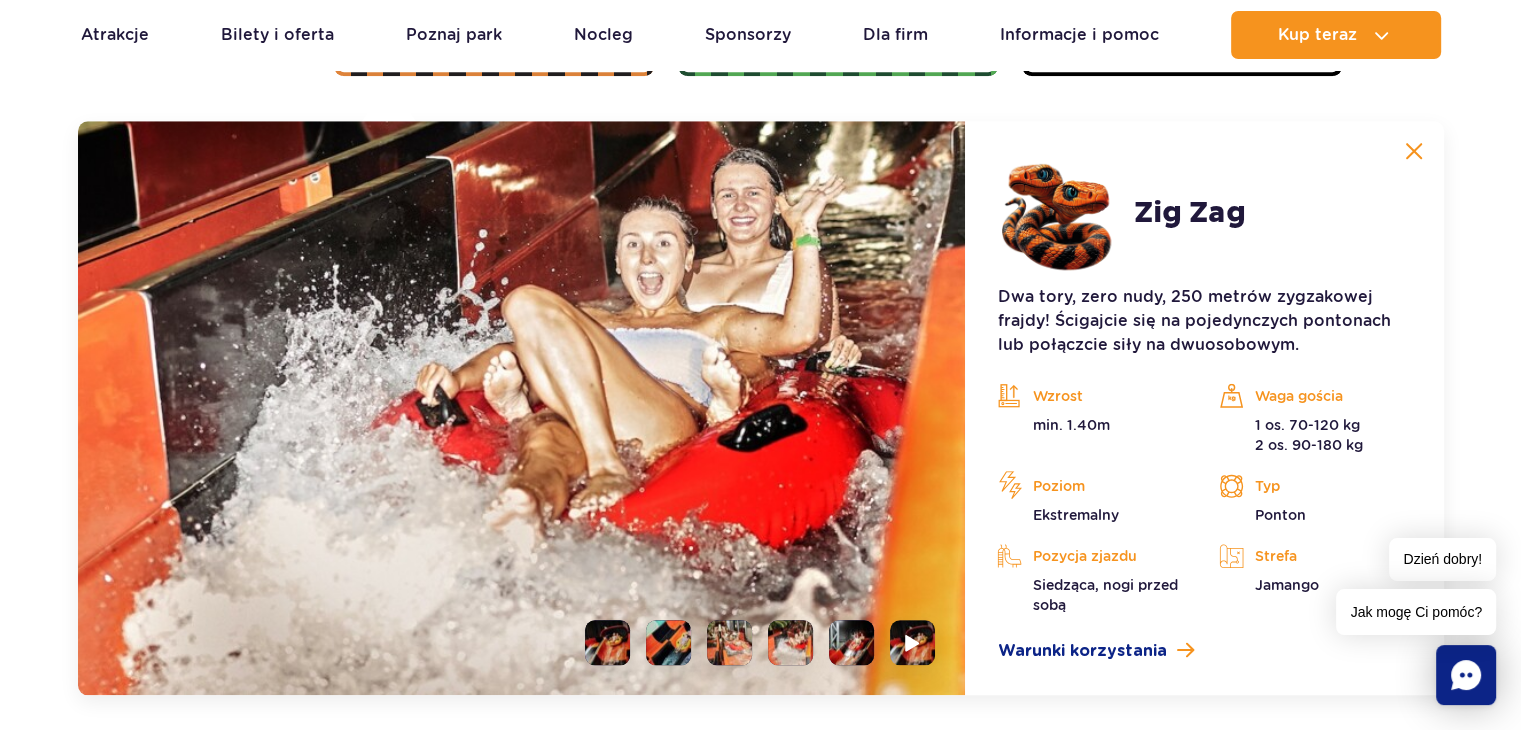 click at bounding box center [752, 642] 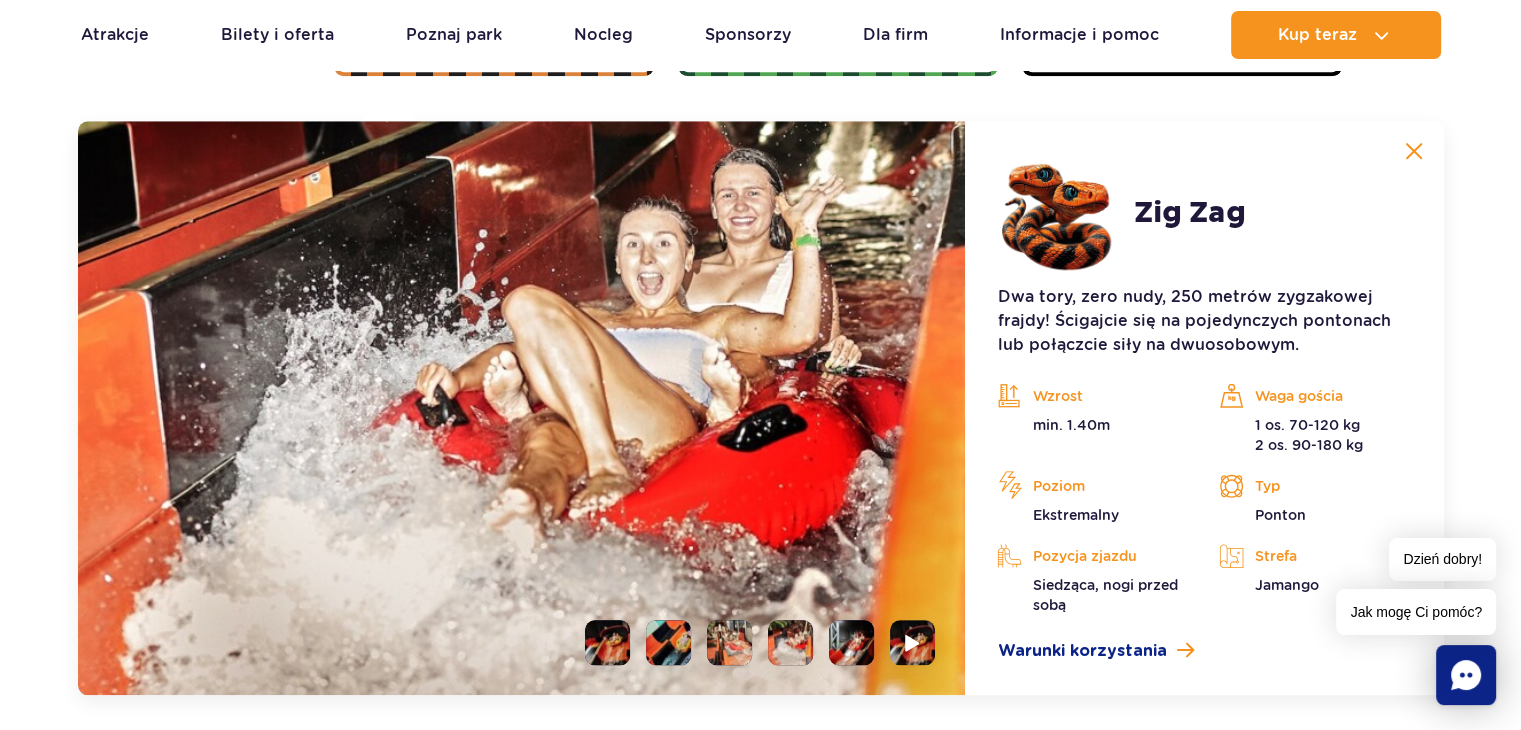 click at bounding box center [851, 642] 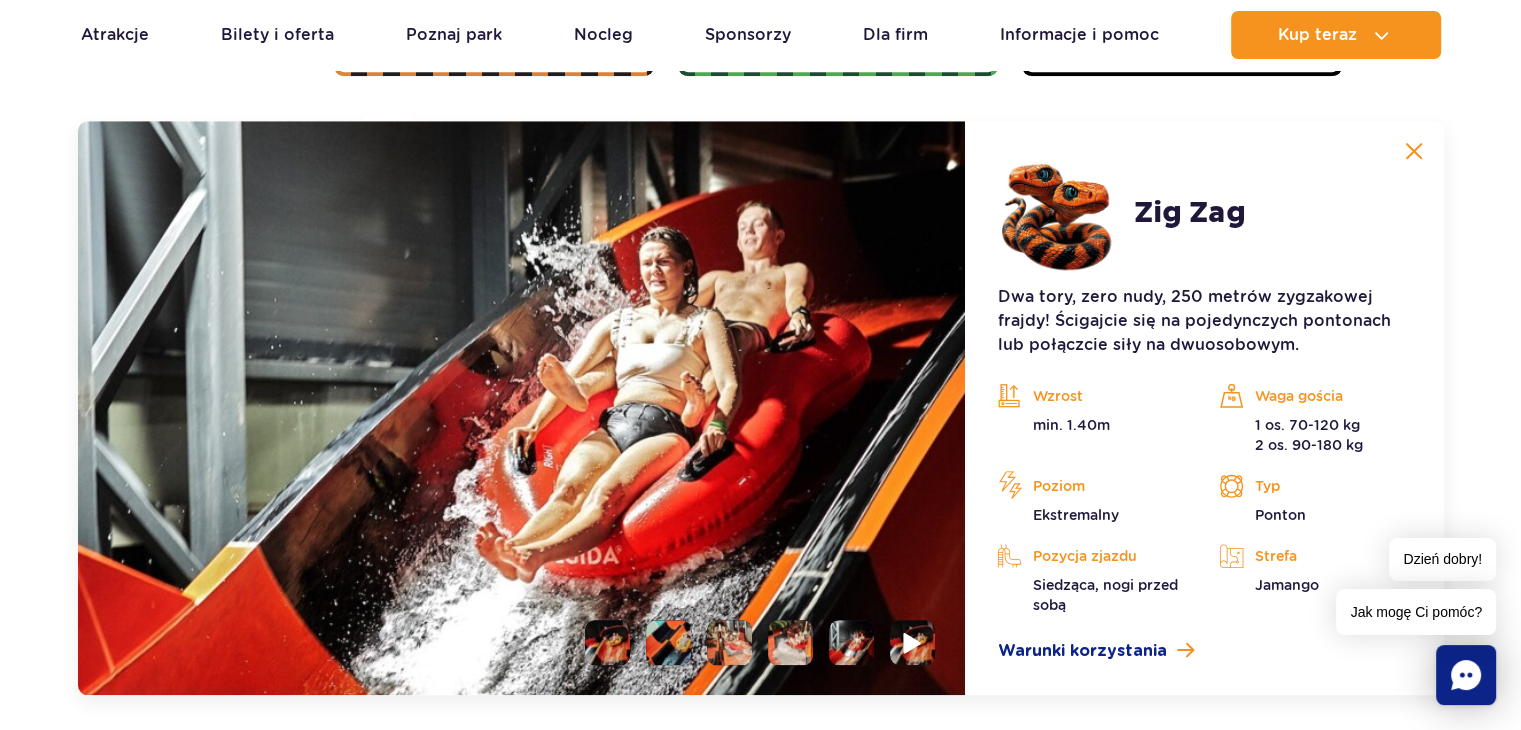 click at bounding box center [913, 642] 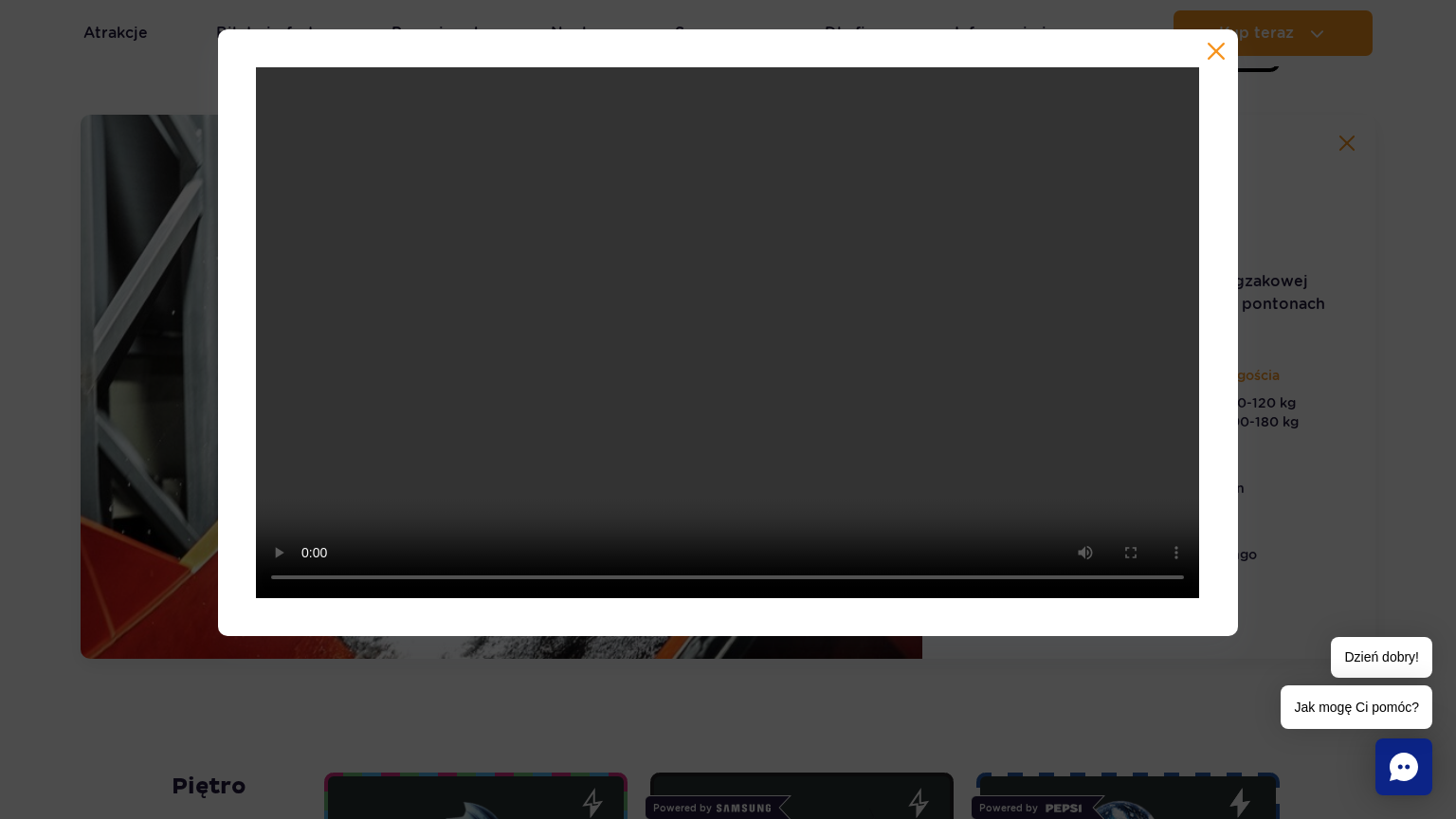 type 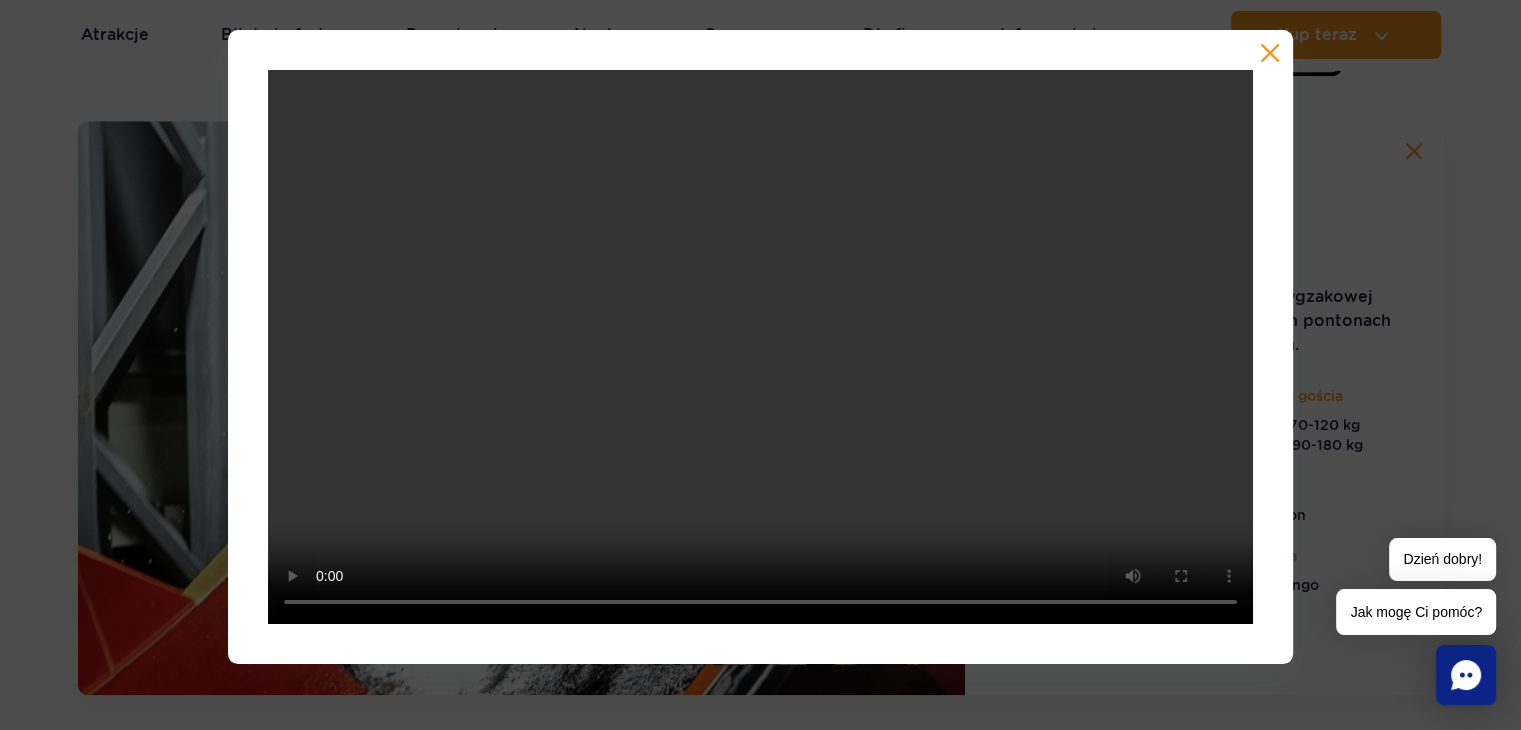 click at bounding box center (760, 347) 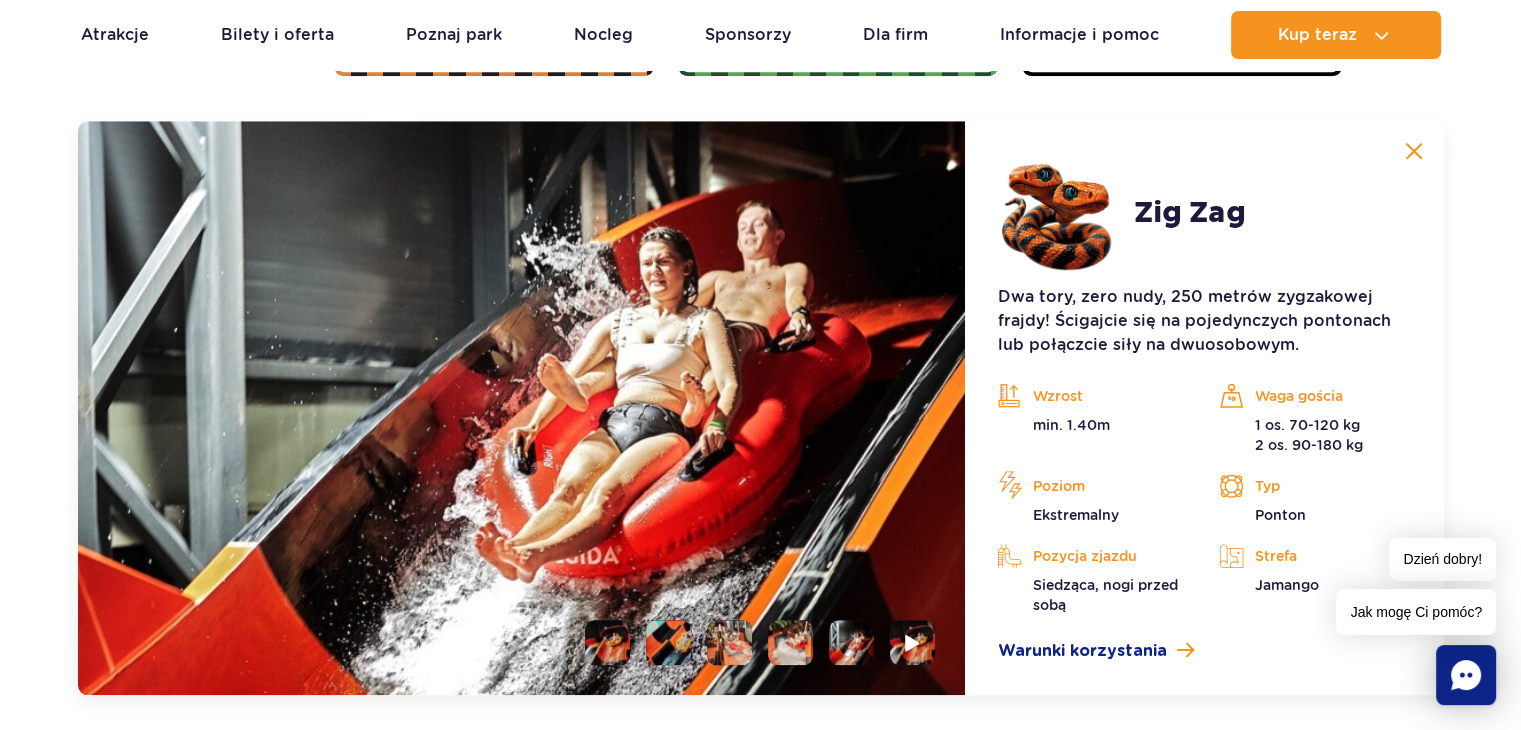 click at bounding box center [1414, 151] 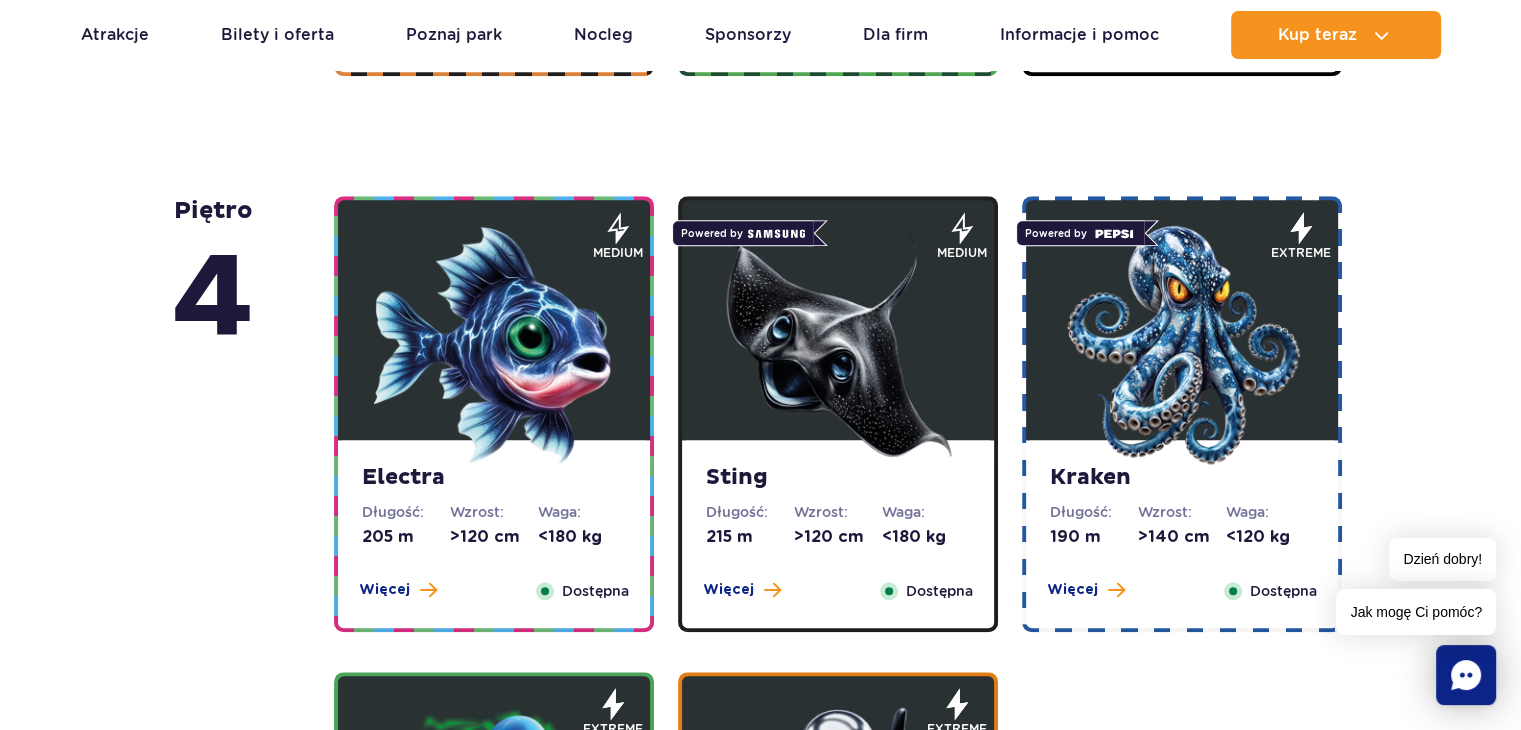 click on "Sting
Długość:
215 m
Wzrost:
>120 cm
Waga:
<180 kg
Więcej
Zamknij
Dostępna
medium
Powered by
Zobacz galerię" at bounding box center [838, 414] 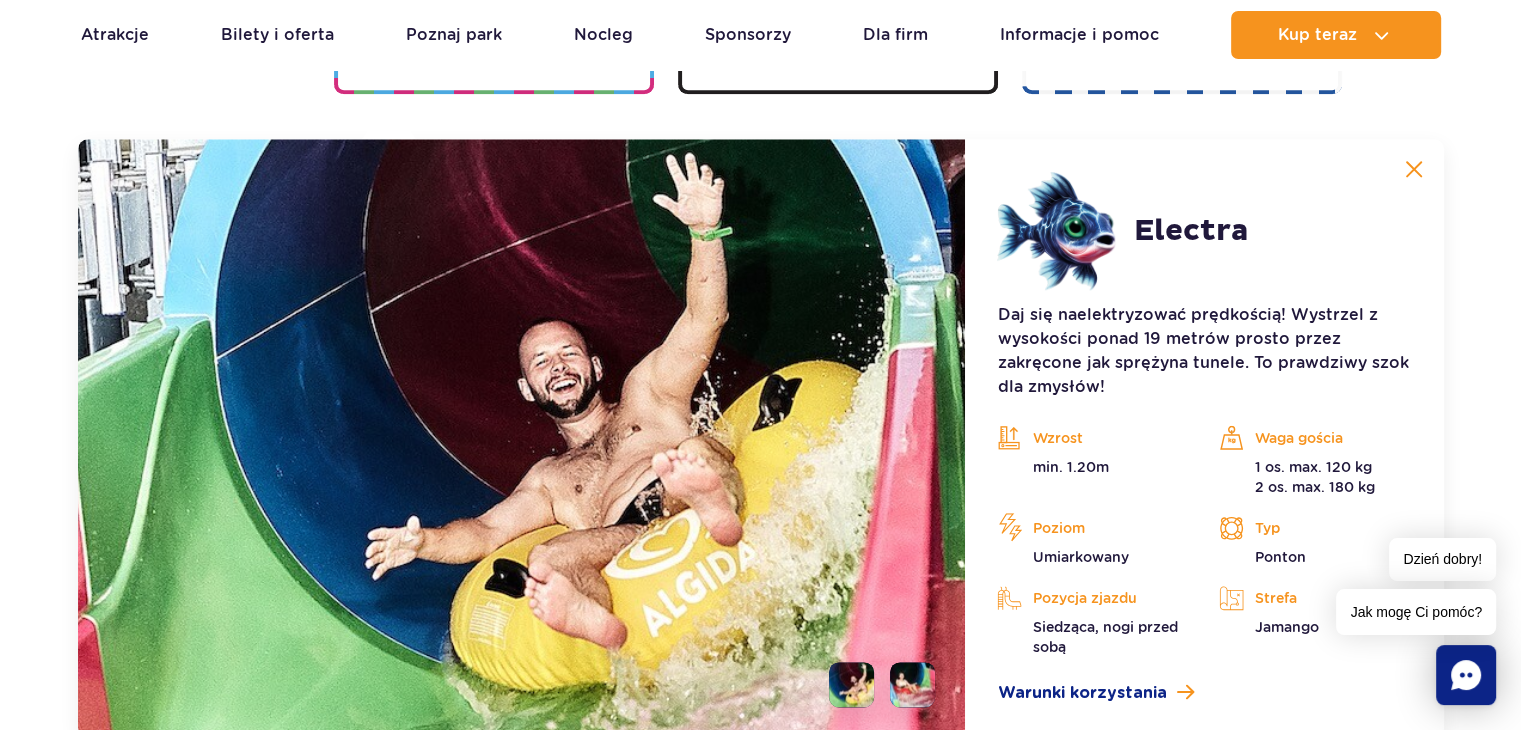 scroll, scrollTop: 2236, scrollLeft: 0, axis: vertical 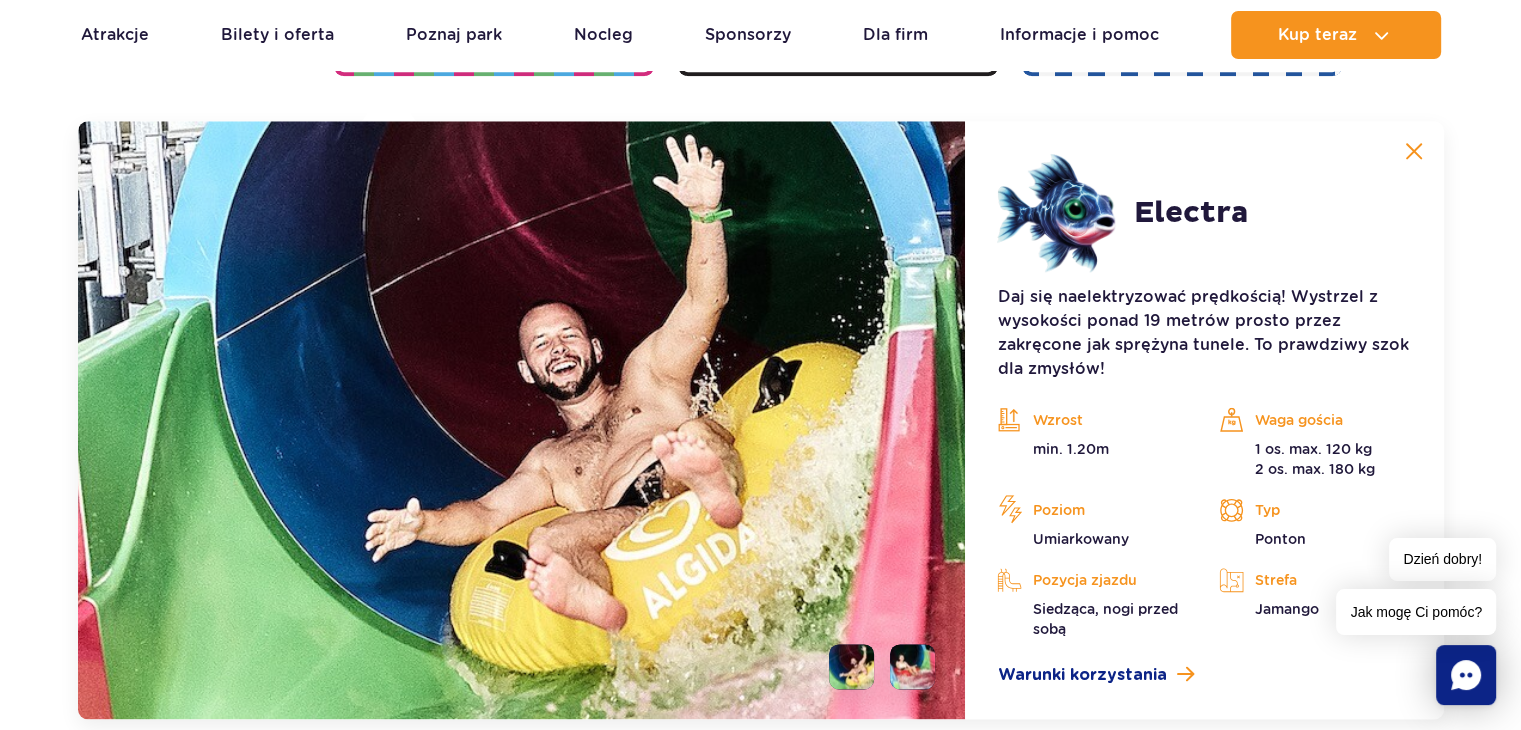 click at bounding box center (912, 666) 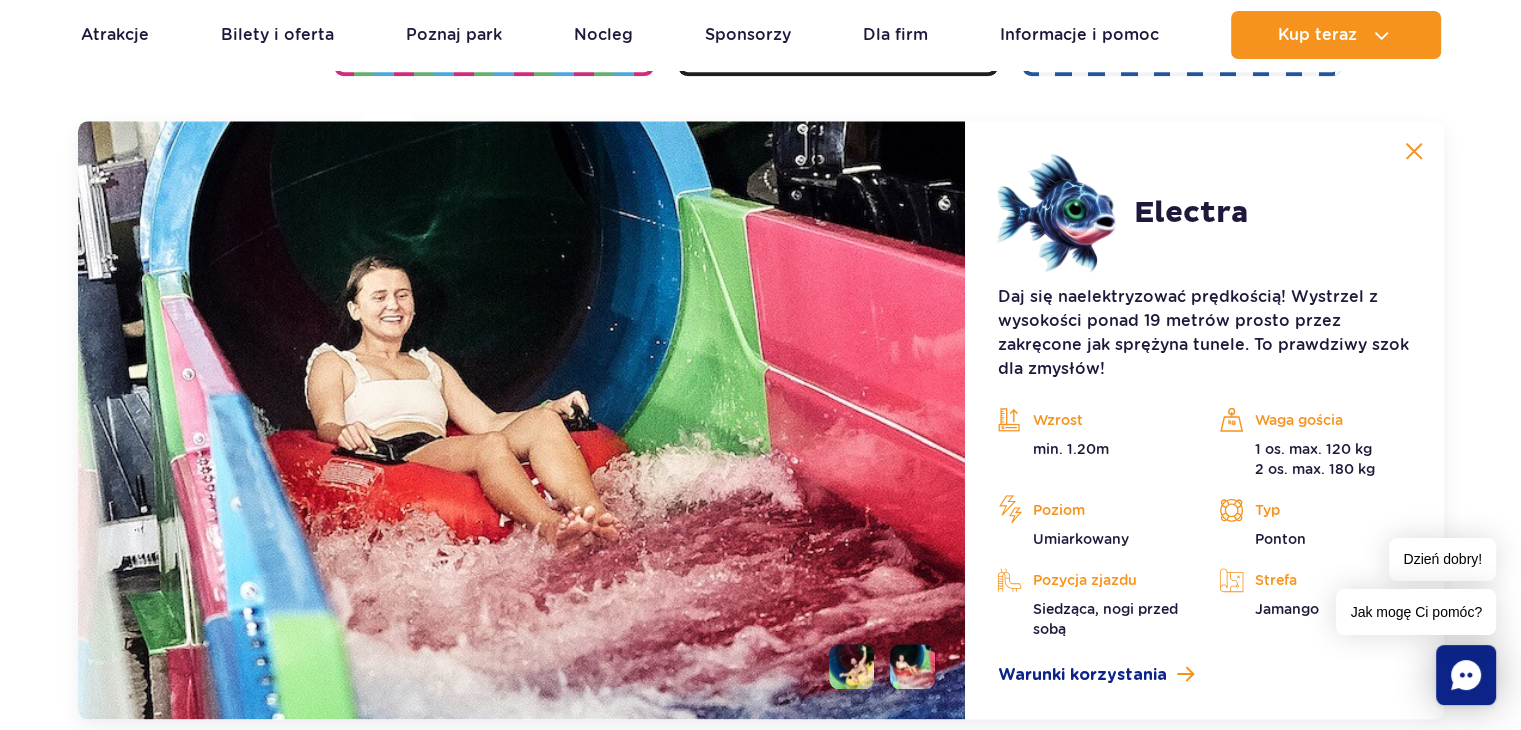 click at bounding box center [1414, 151] 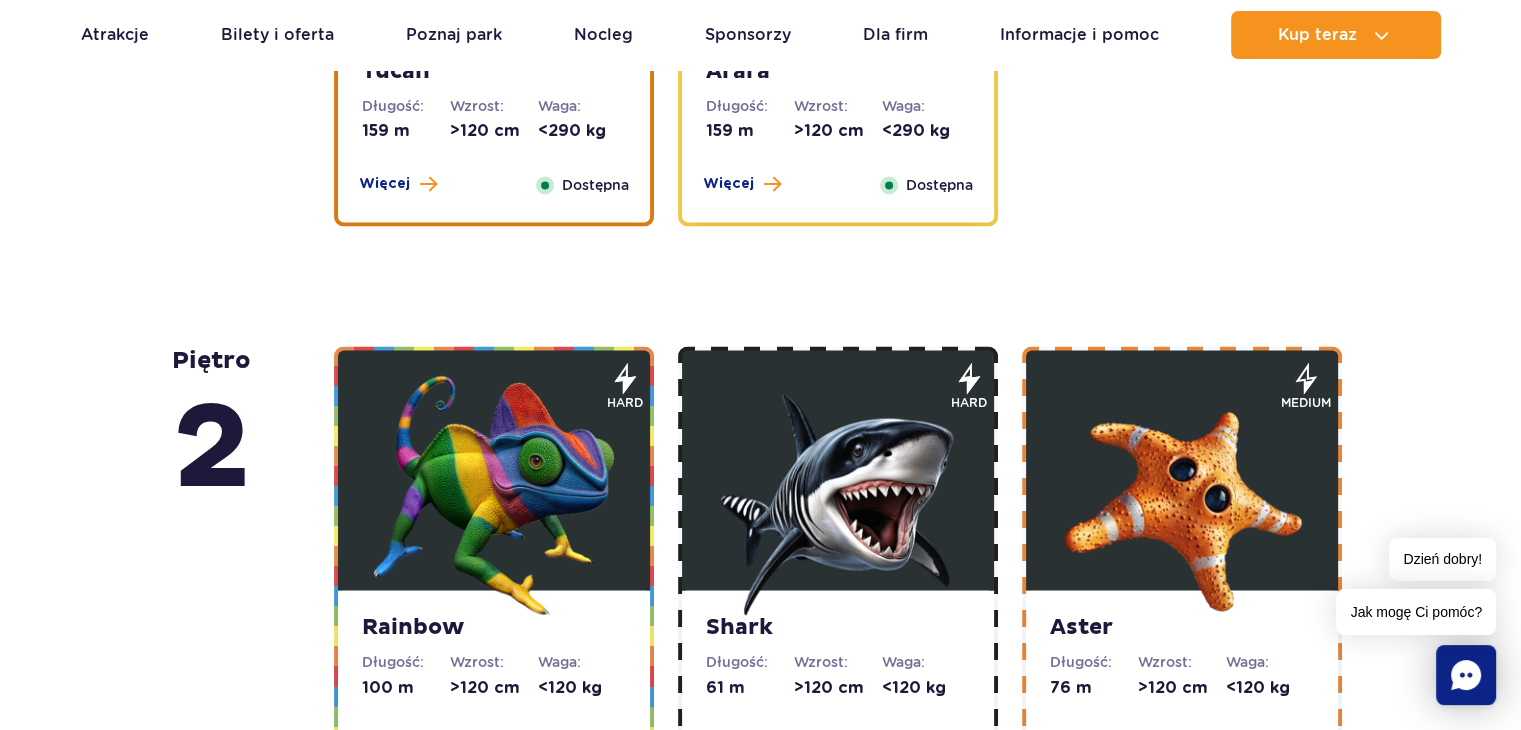 scroll, scrollTop: 3108, scrollLeft: 0, axis: vertical 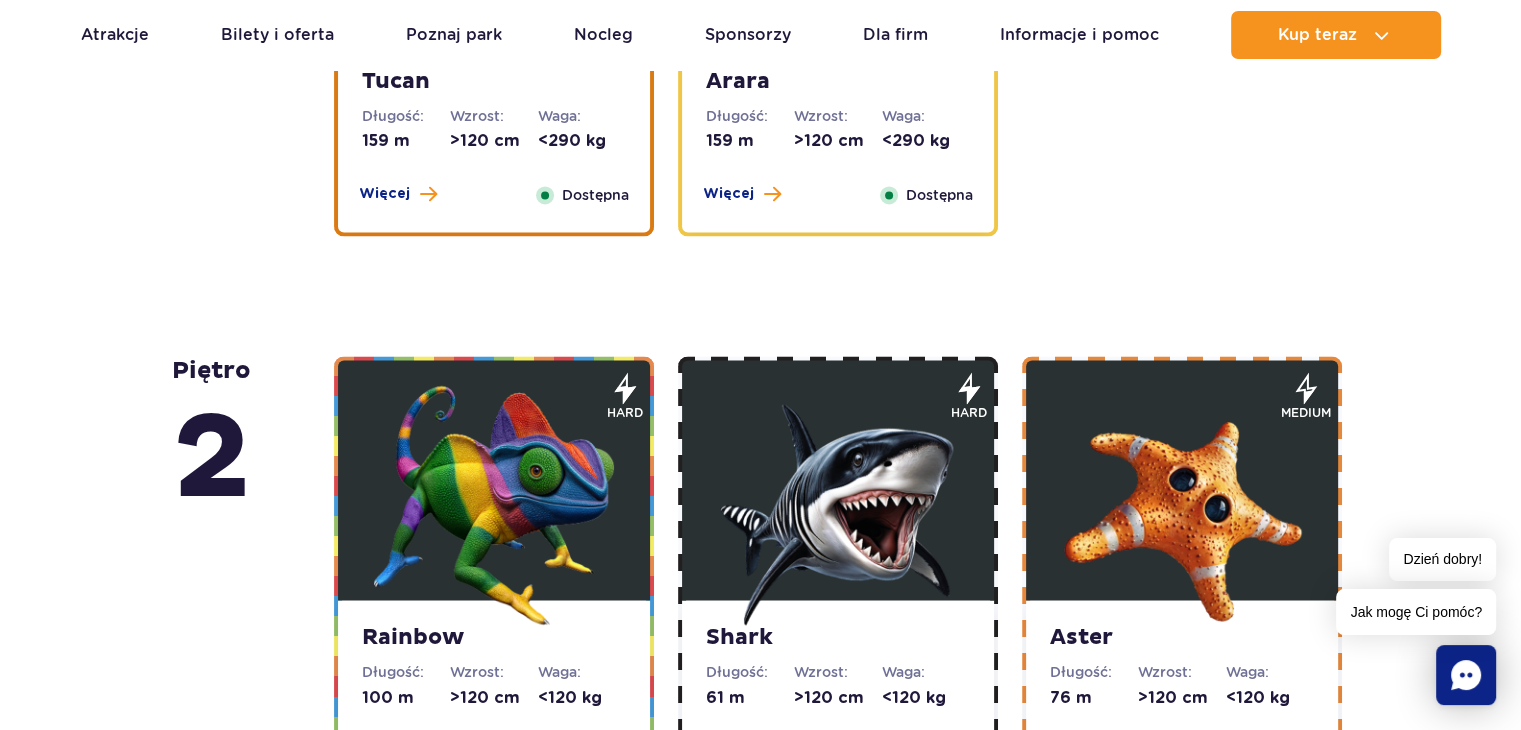 click at bounding box center [838, 505] 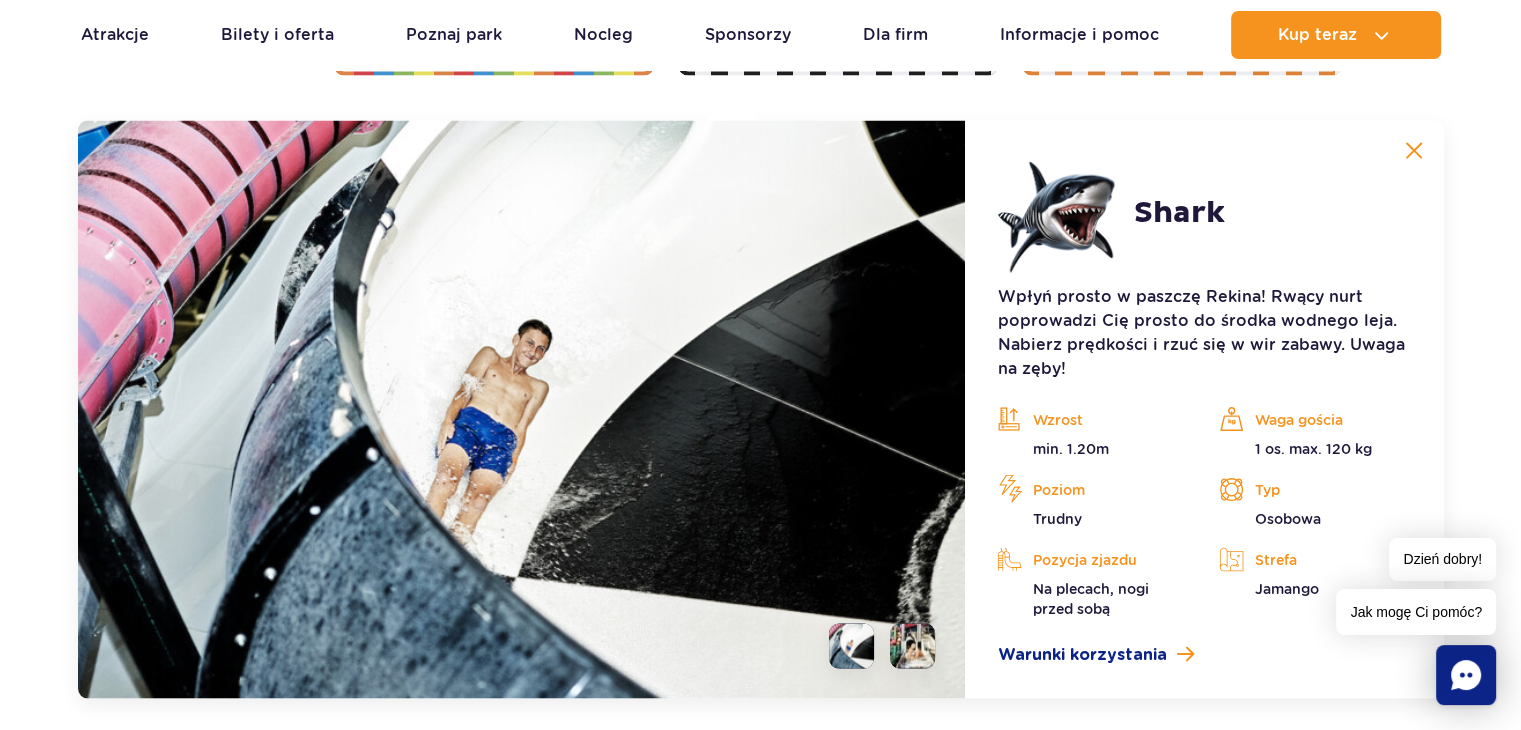 scroll, scrollTop: 3824, scrollLeft: 0, axis: vertical 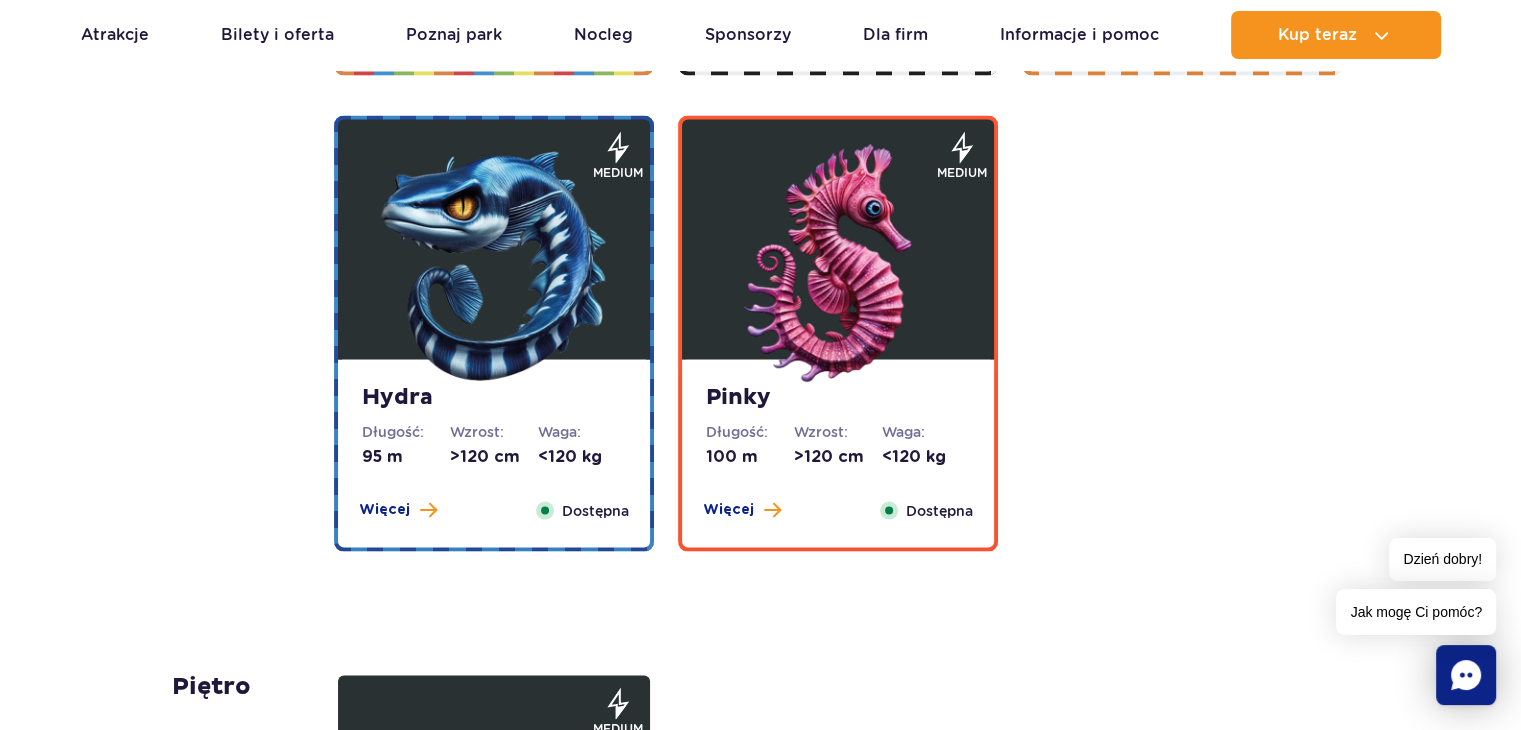 click on "piętro  5
Zig Zag
Długość:
236 m
Wzrost:
>140 cm
Waga:
<180 kg
Więcej
Zamknij
Dostępna
extreme
Zobacz galerię" at bounding box center [760, -460] 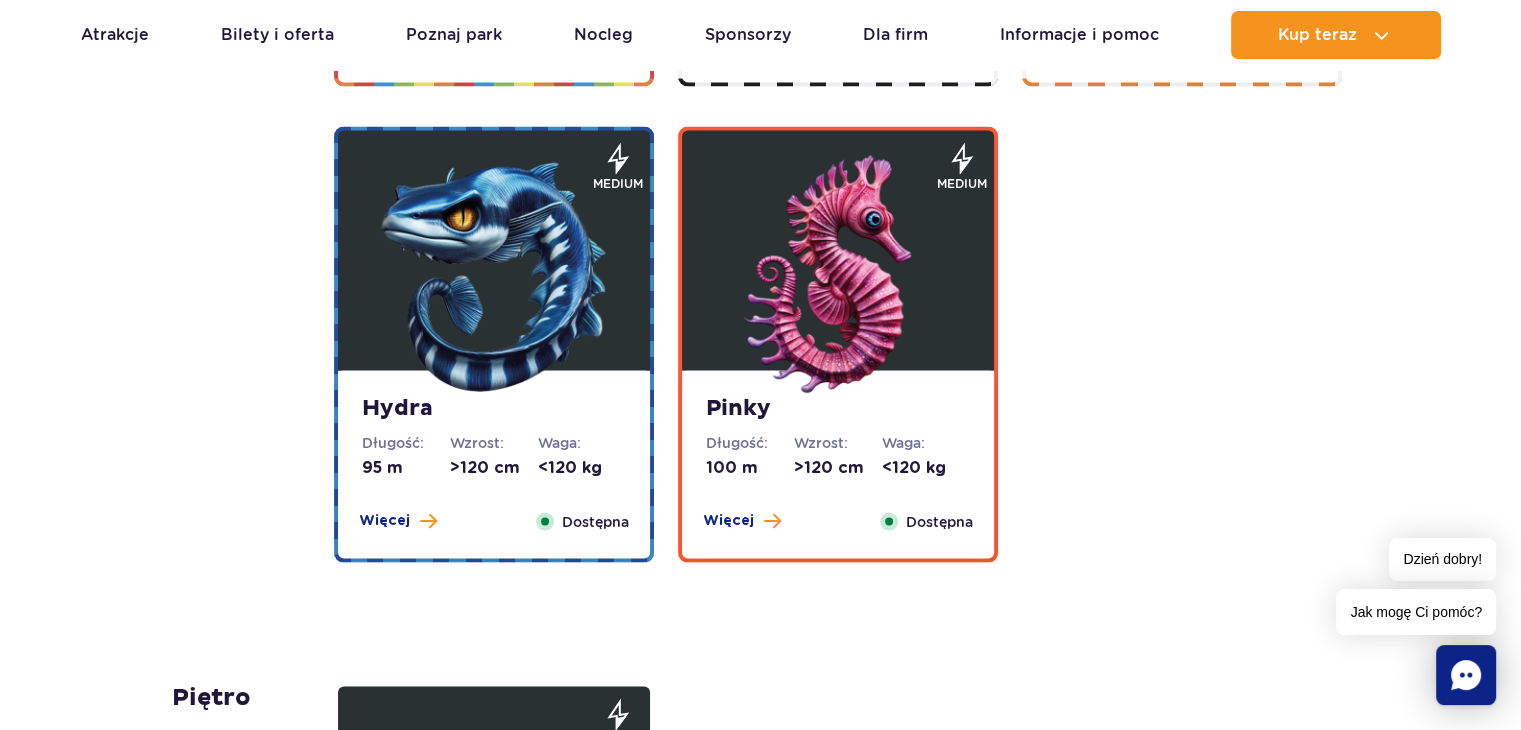 scroll, scrollTop: 3819, scrollLeft: 0, axis: vertical 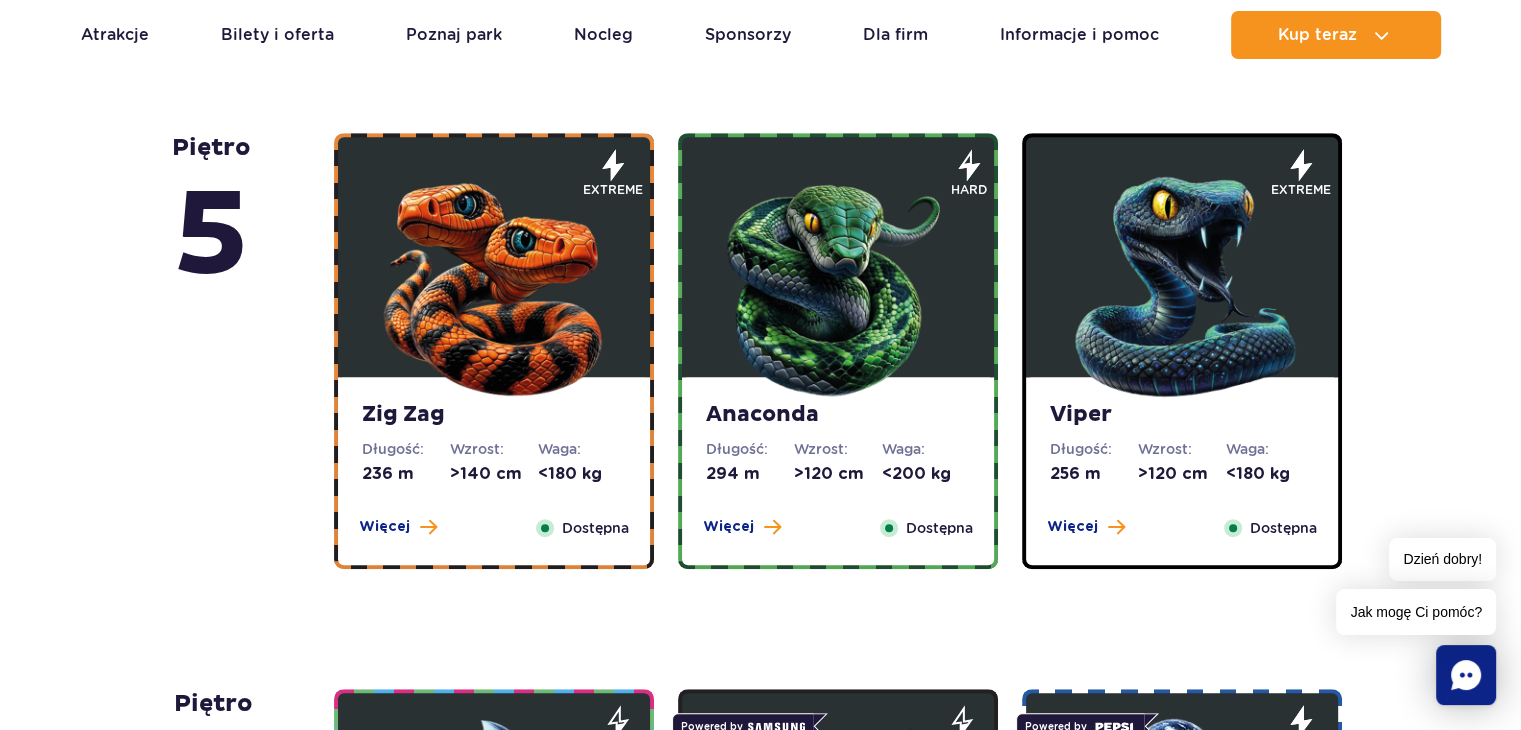 click on "Anaconda
Długość:
294 m
Wzrost:
>120 cm
Waga:
<200 kg
Więcej
Zamknij
Dostępna" at bounding box center (838, 471) 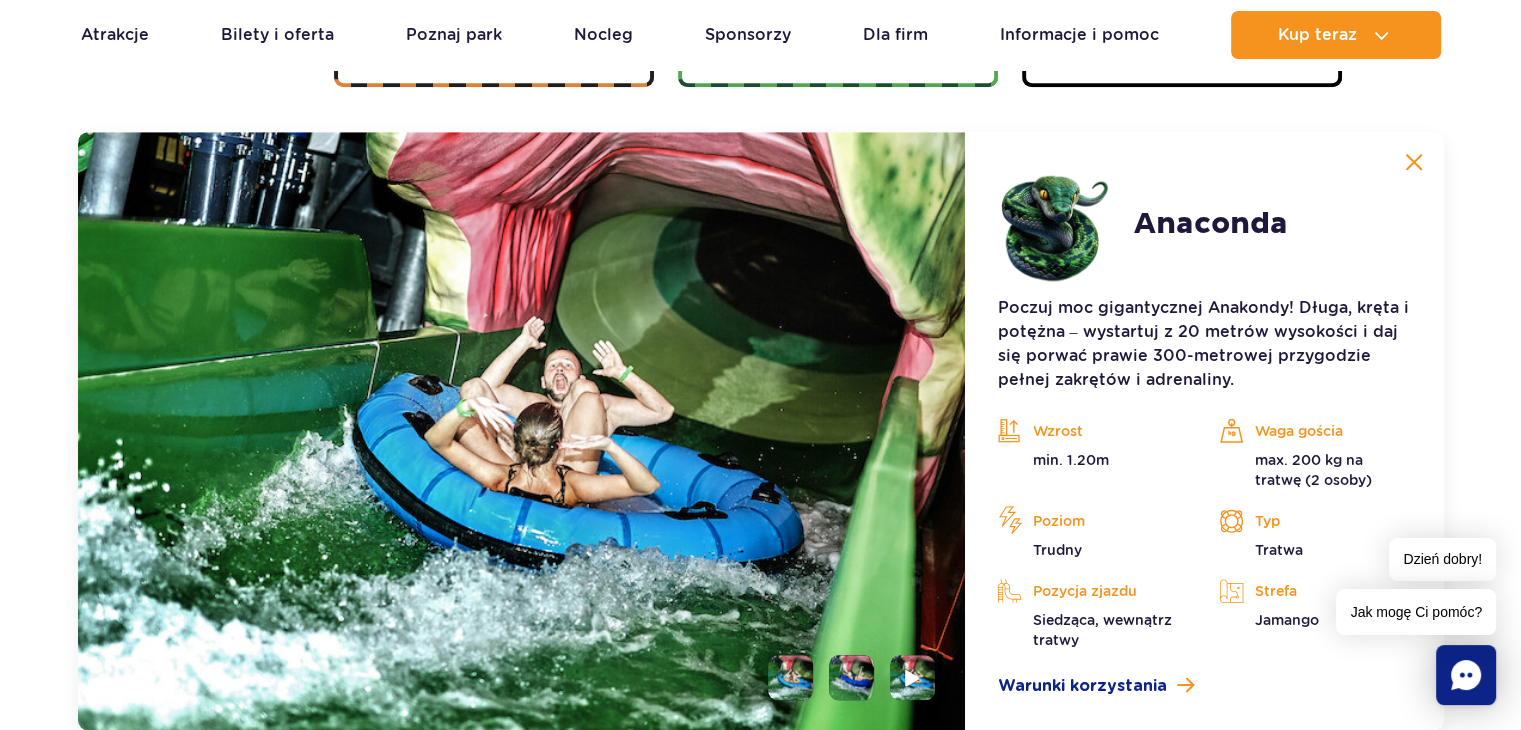 scroll, scrollTop: 1680, scrollLeft: 0, axis: vertical 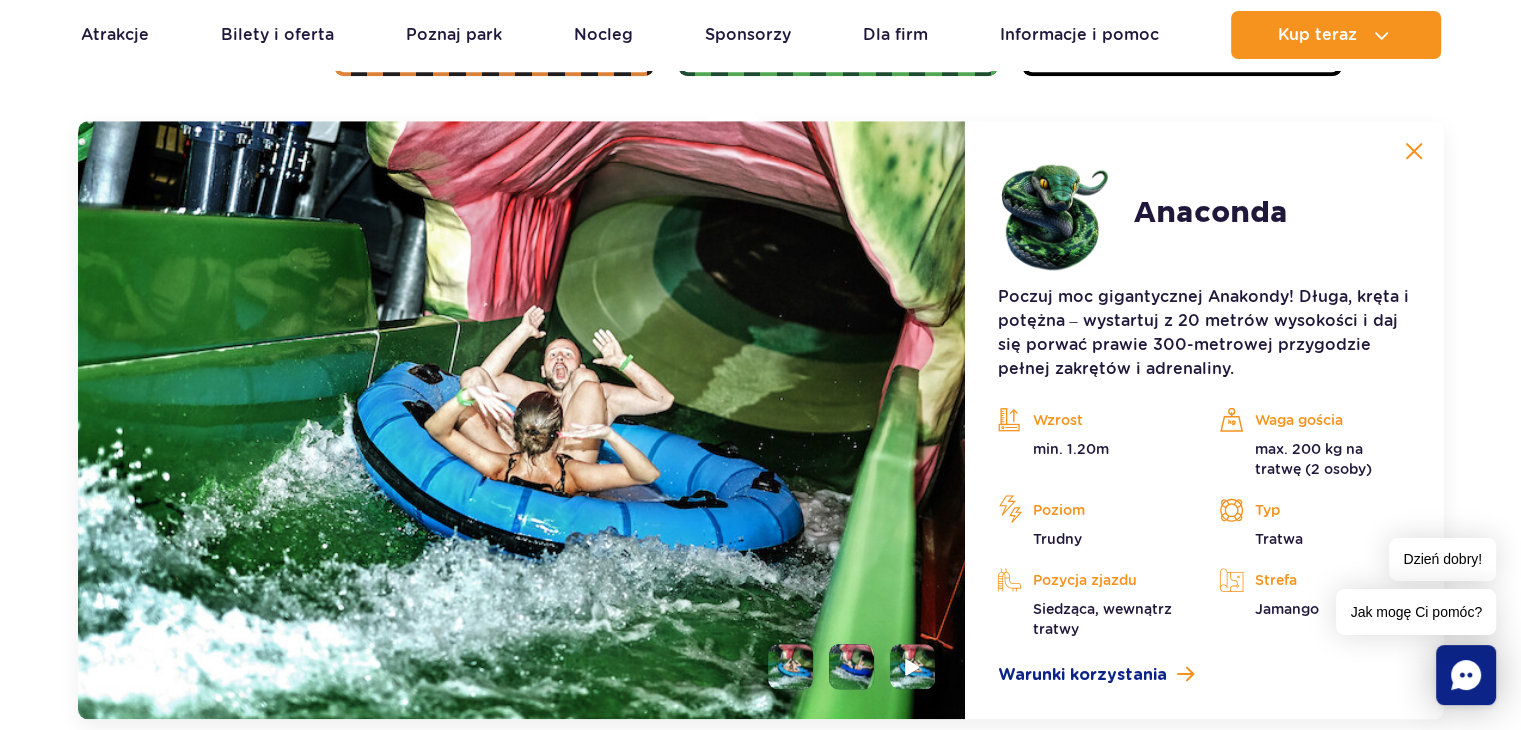 click at bounding box center [1414, 151] 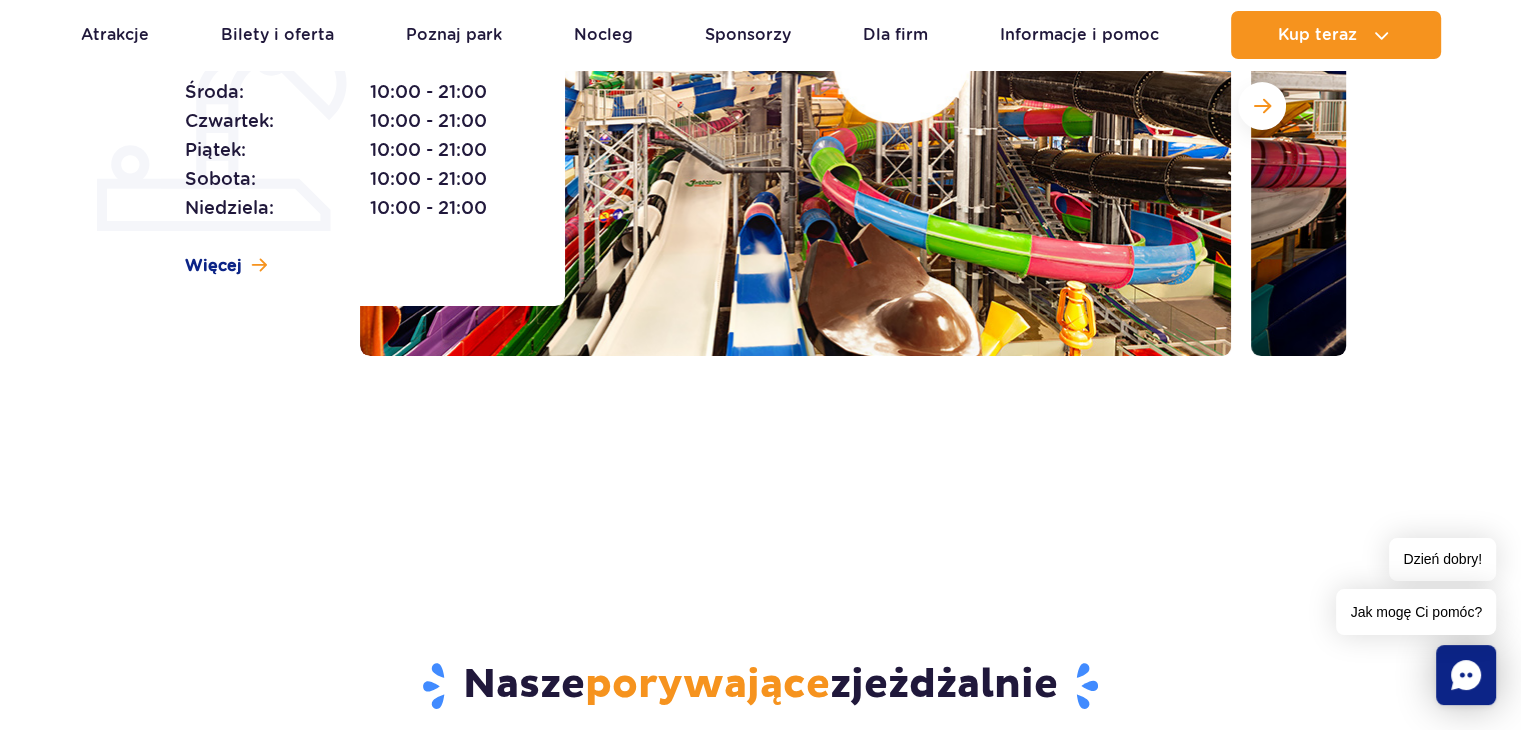 scroll, scrollTop: 0, scrollLeft: 0, axis: both 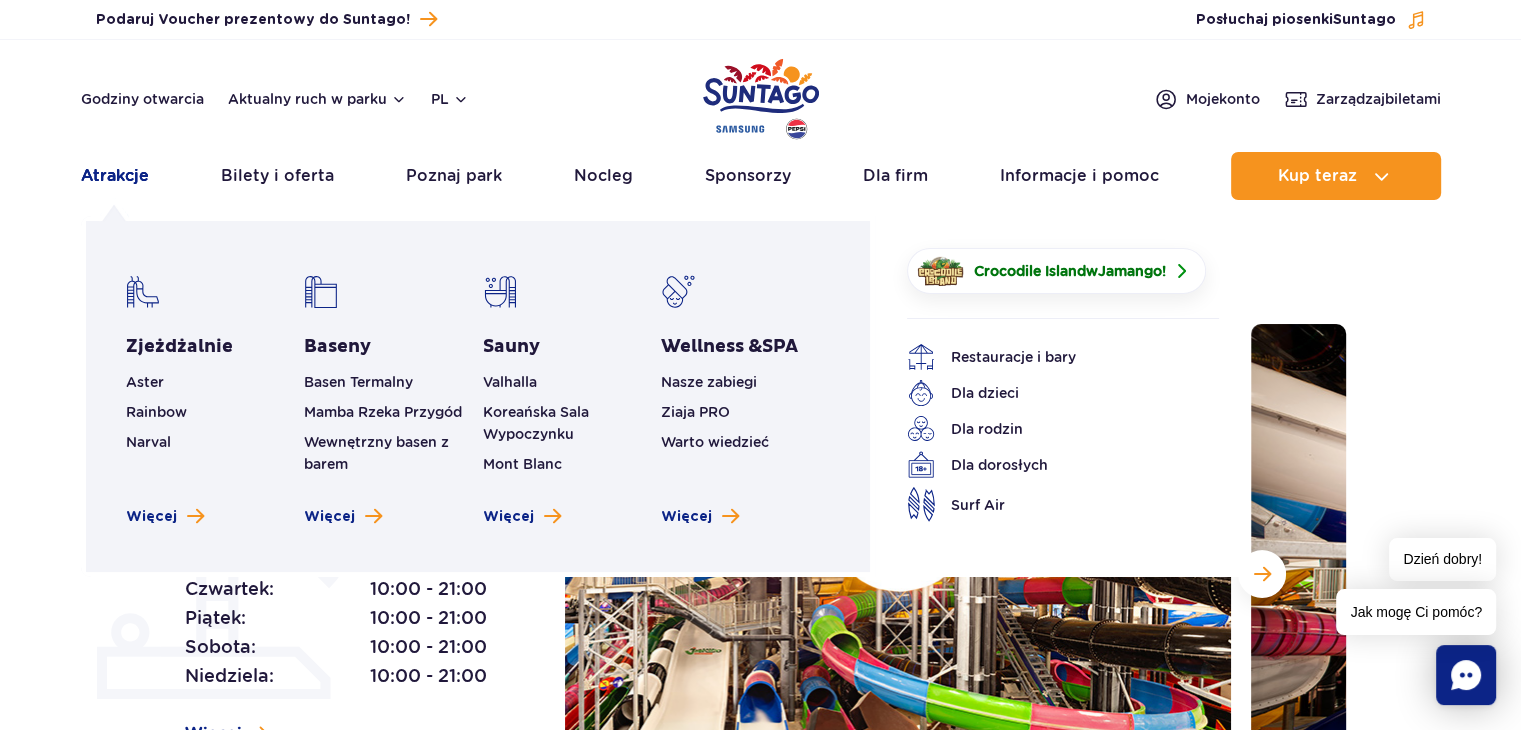 click on "Atrakcje" at bounding box center [115, 176] 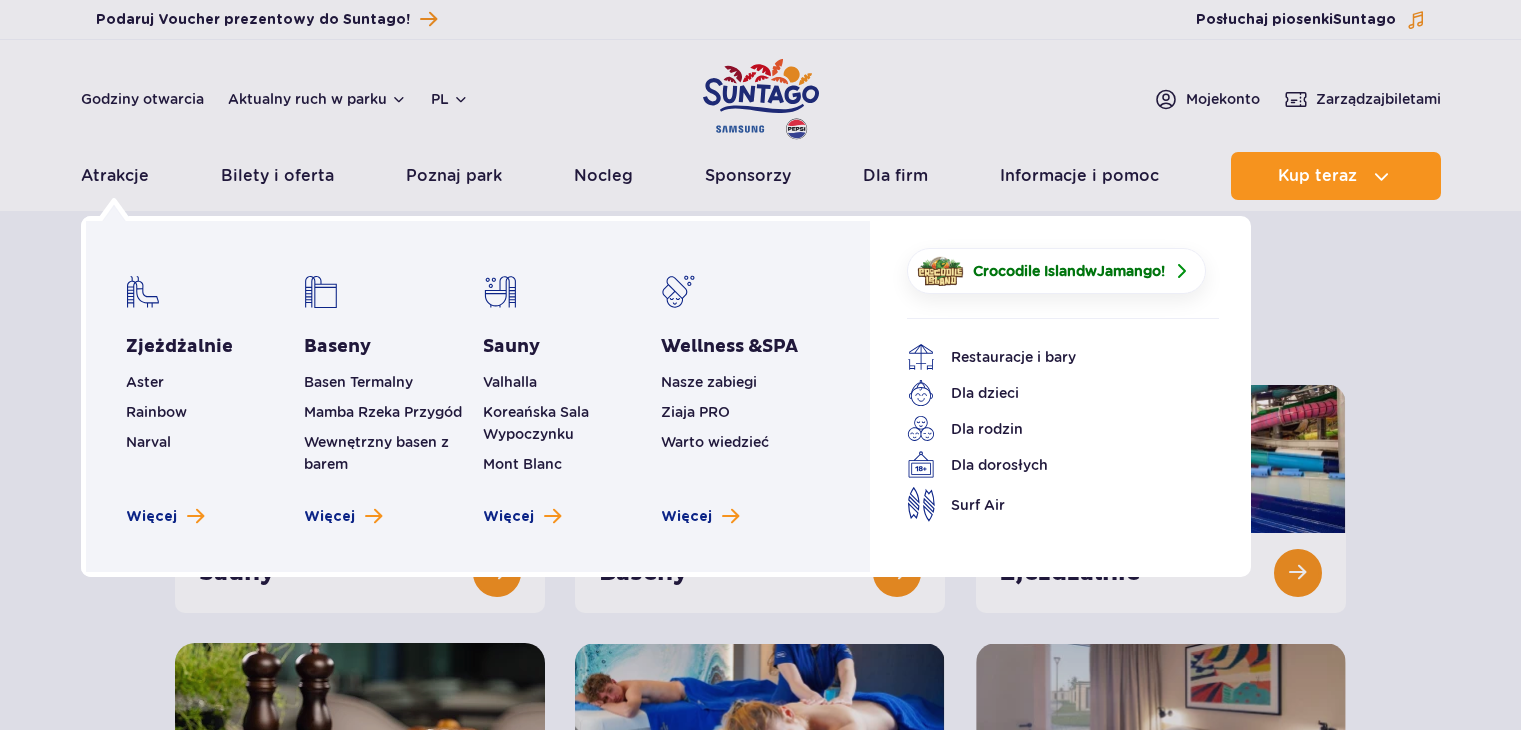 scroll, scrollTop: 0, scrollLeft: 0, axis: both 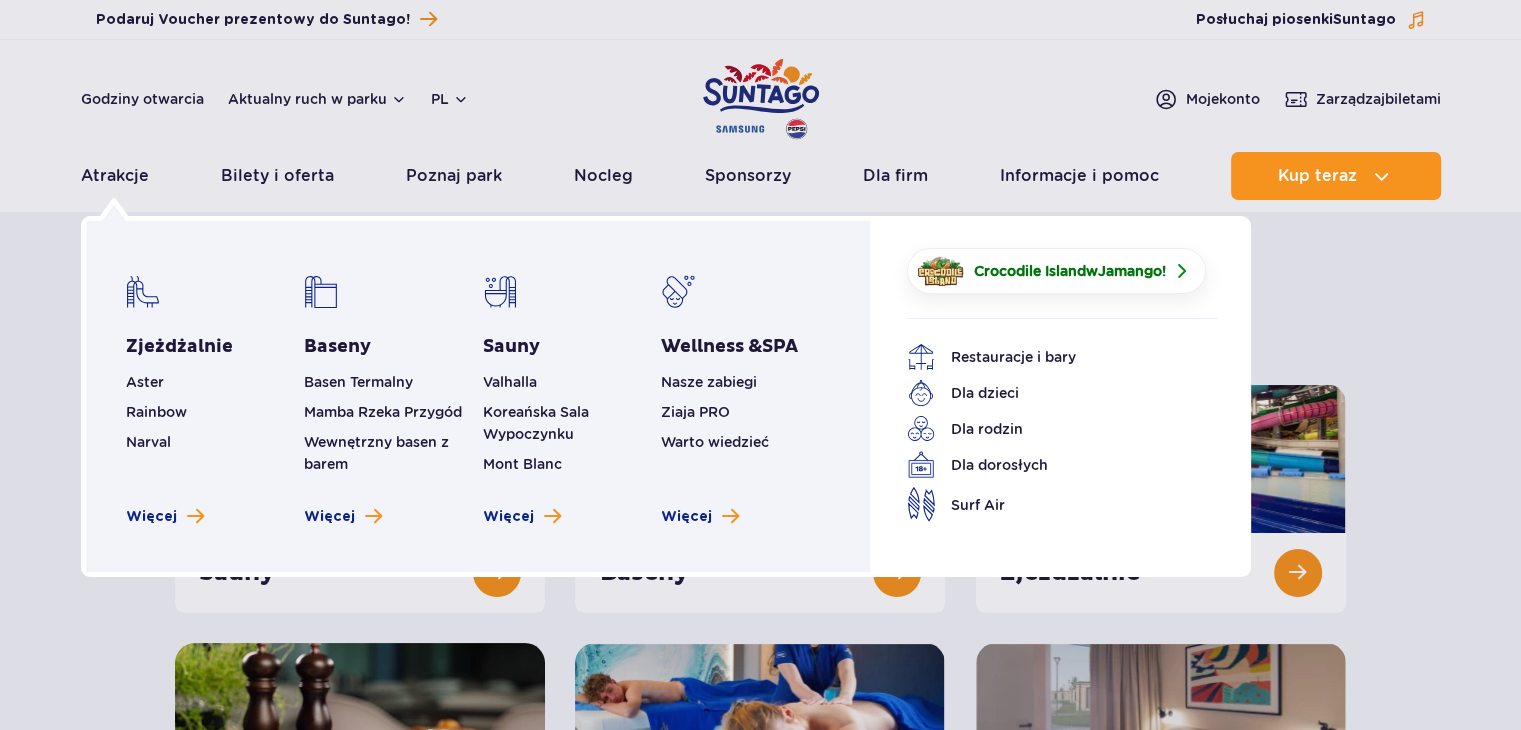 click on "Atrakcje" at bounding box center [115, 176] 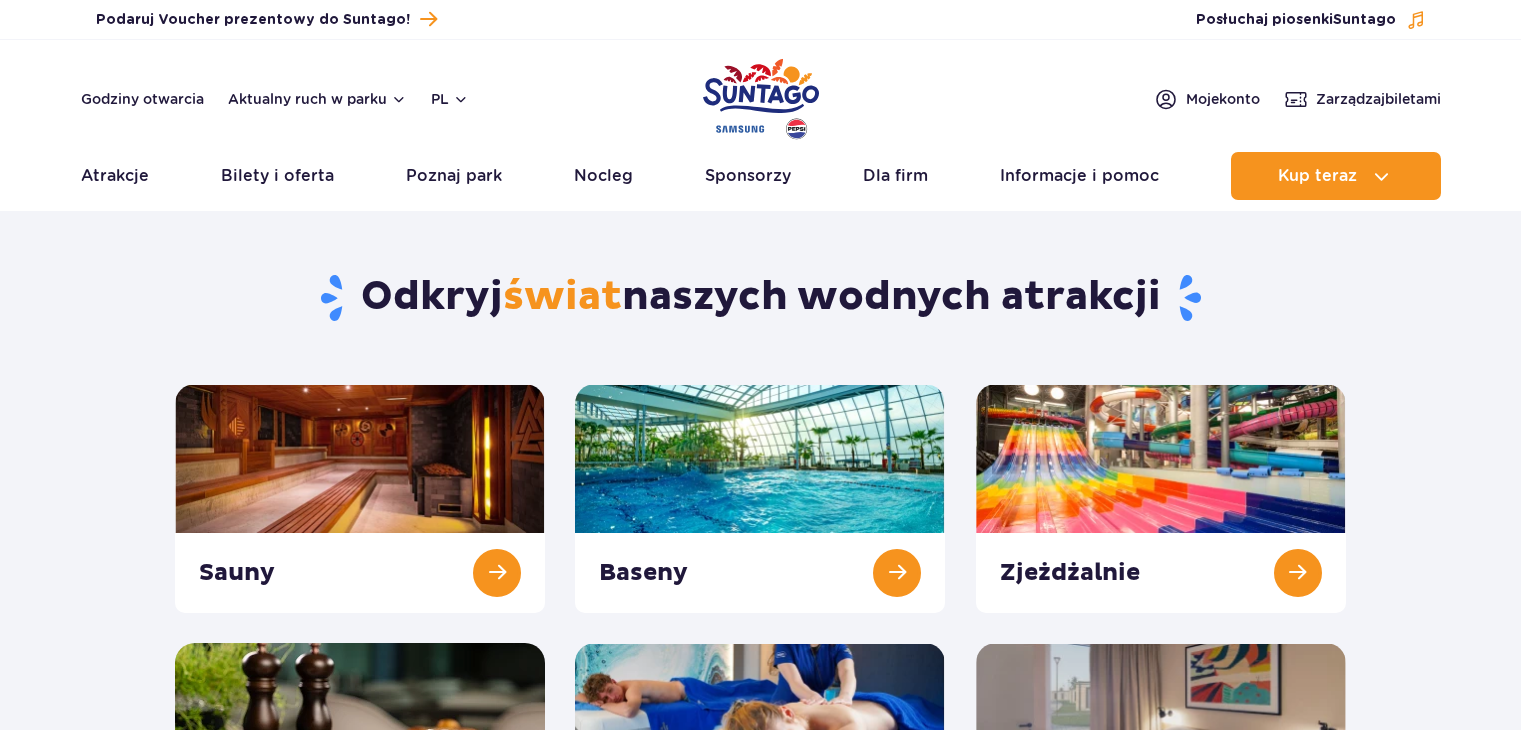 scroll, scrollTop: 0, scrollLeft: 0, axis: both 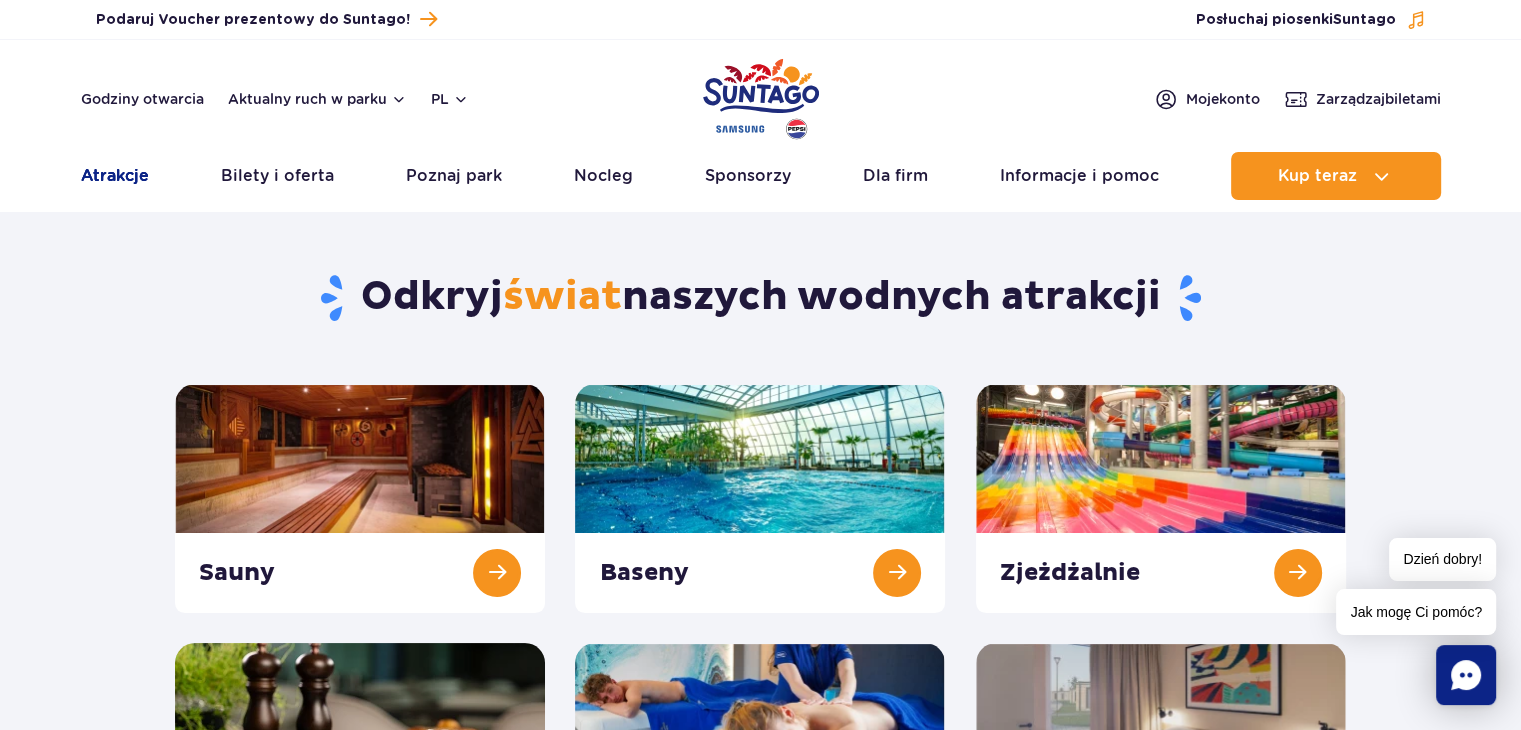 click on "Atrakcje" at bounding box center [115, 176] 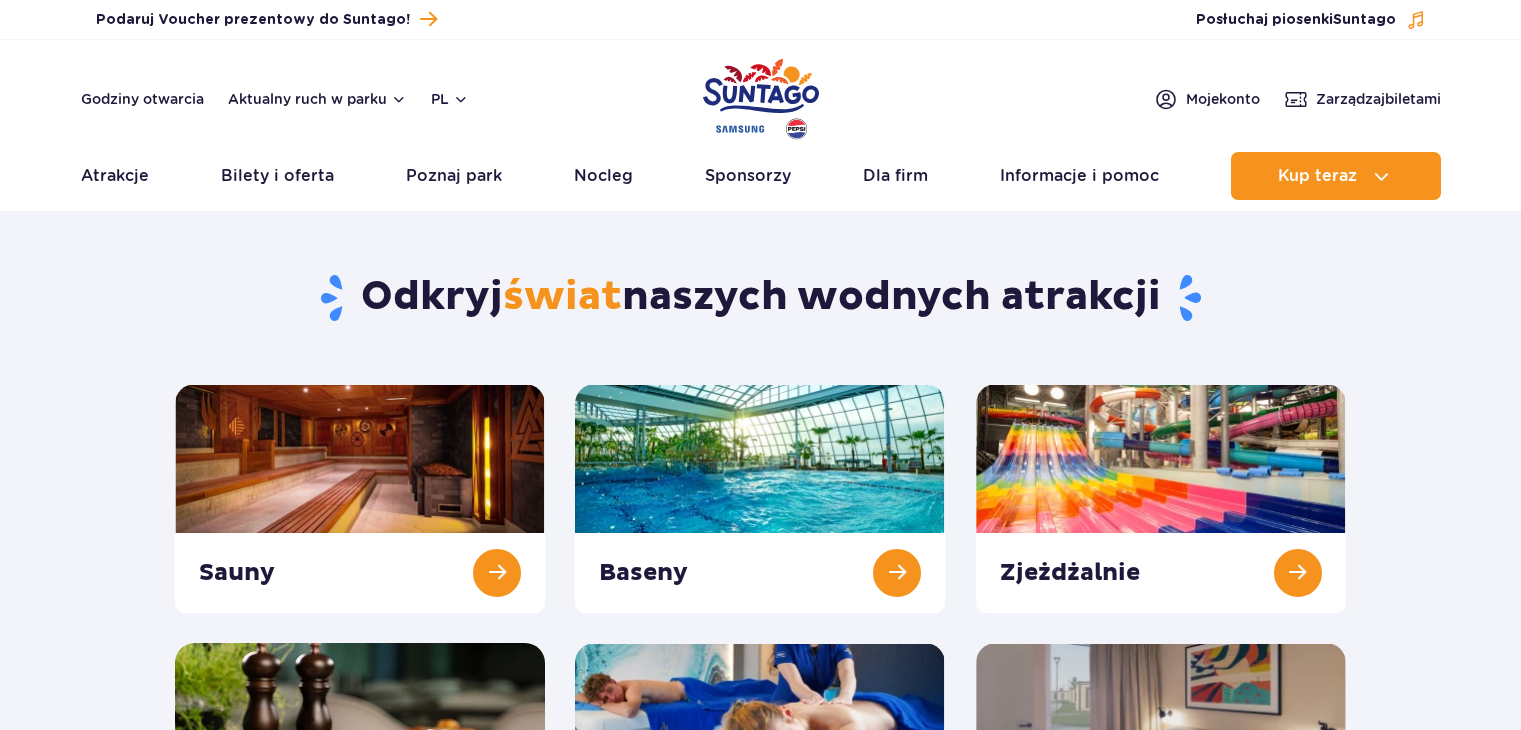 scroll, scrollTop: 0, scrollLeft: 0, axis: both 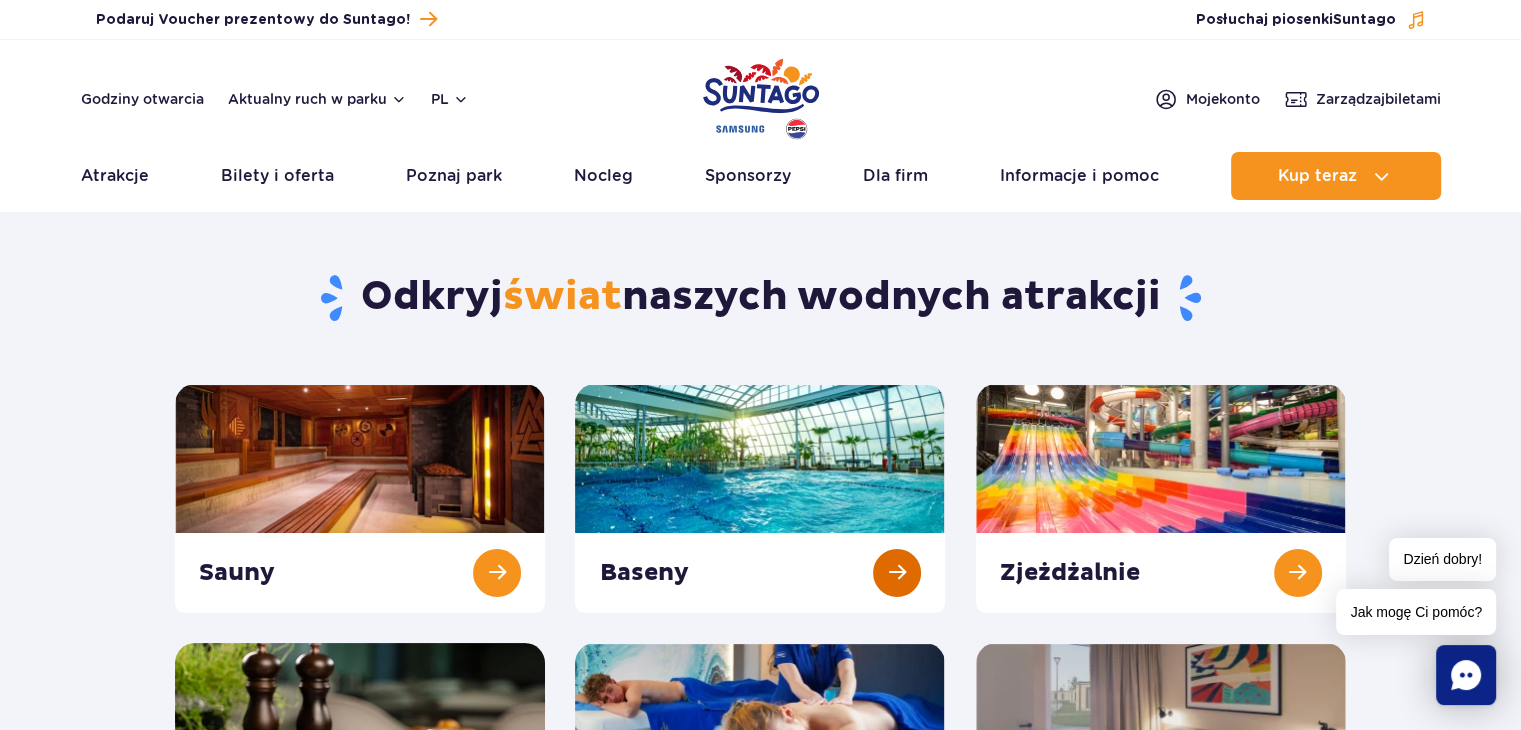 click at bounding box center [760, 498] 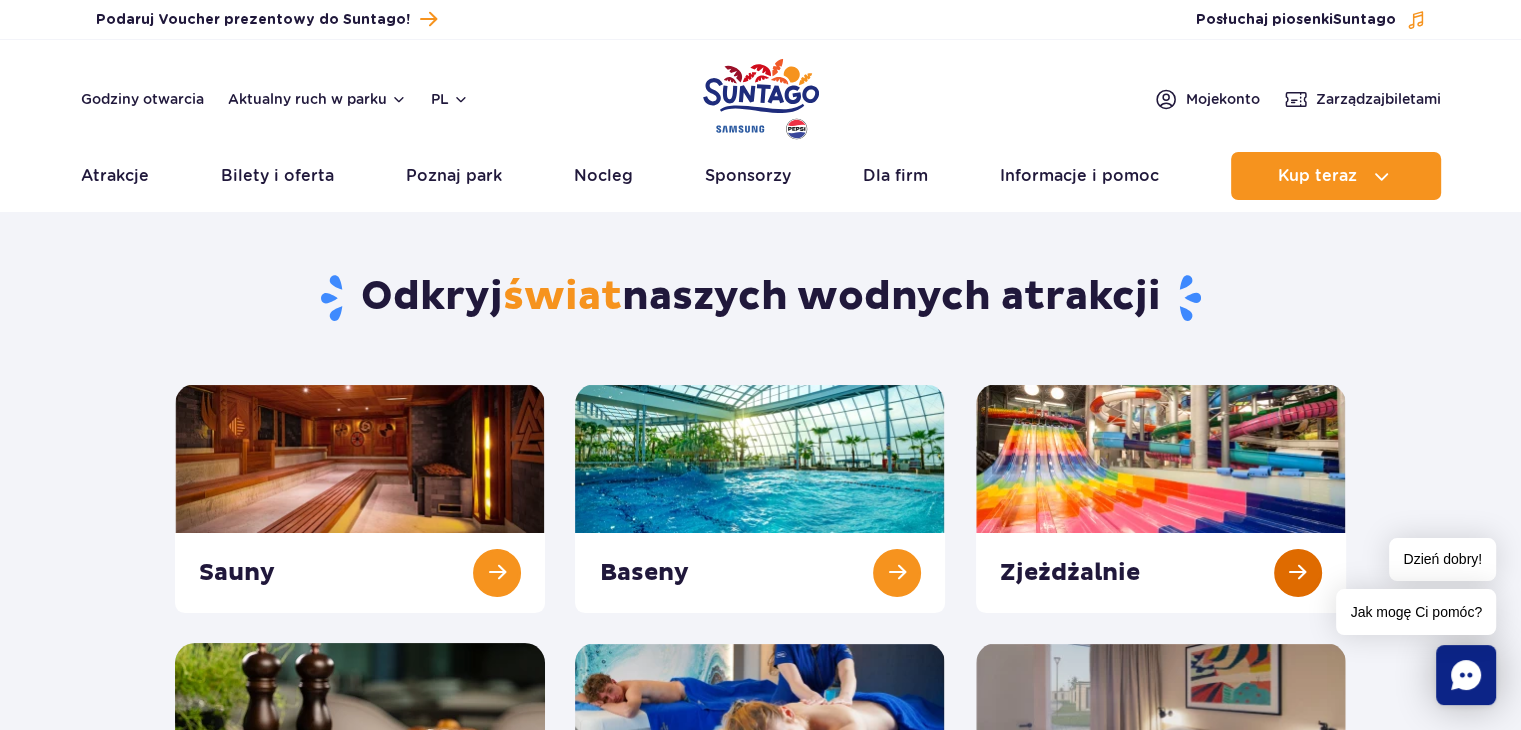 click at bounding box center (1161, 498) 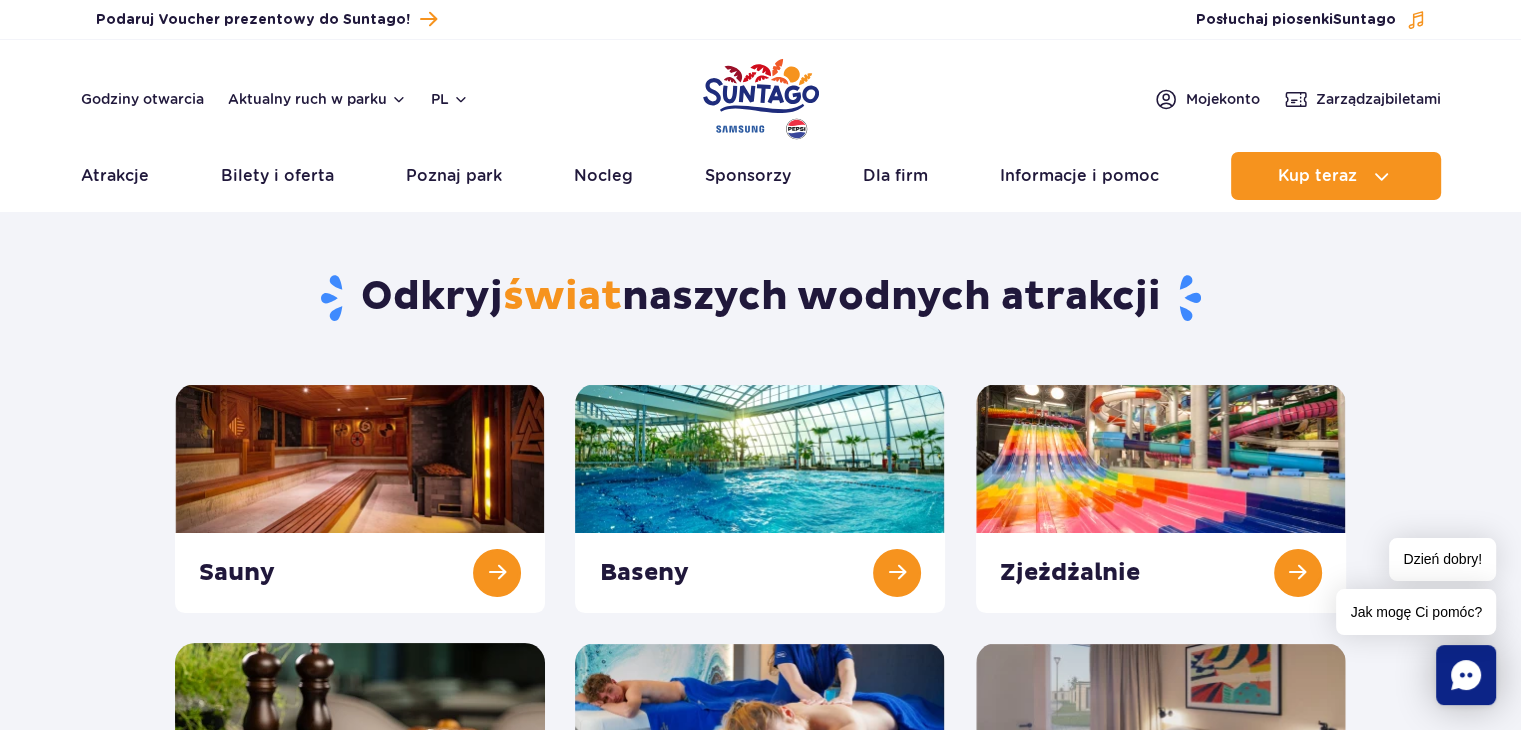 click at bounding box center [1161, 757] 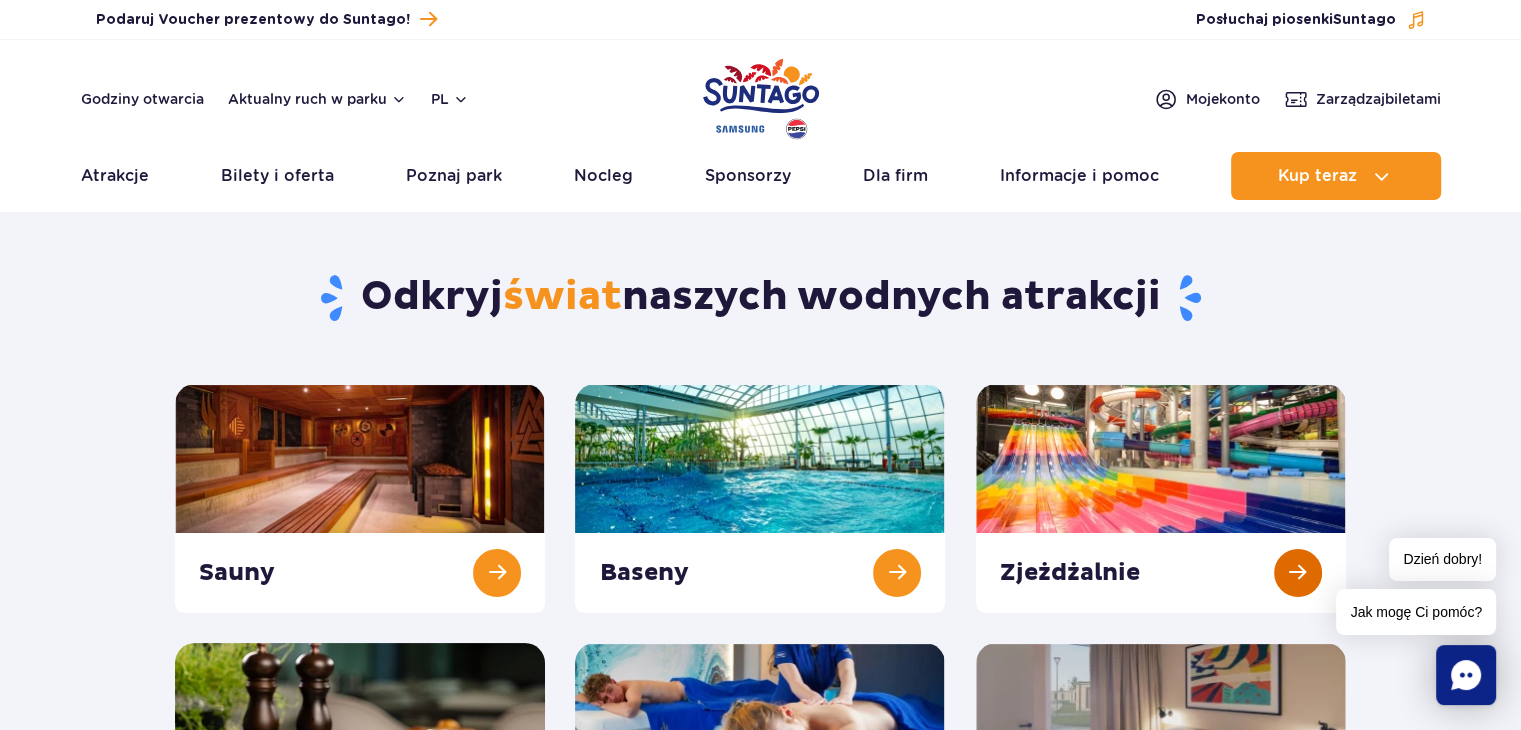 click at bounding box center (1161, 498) 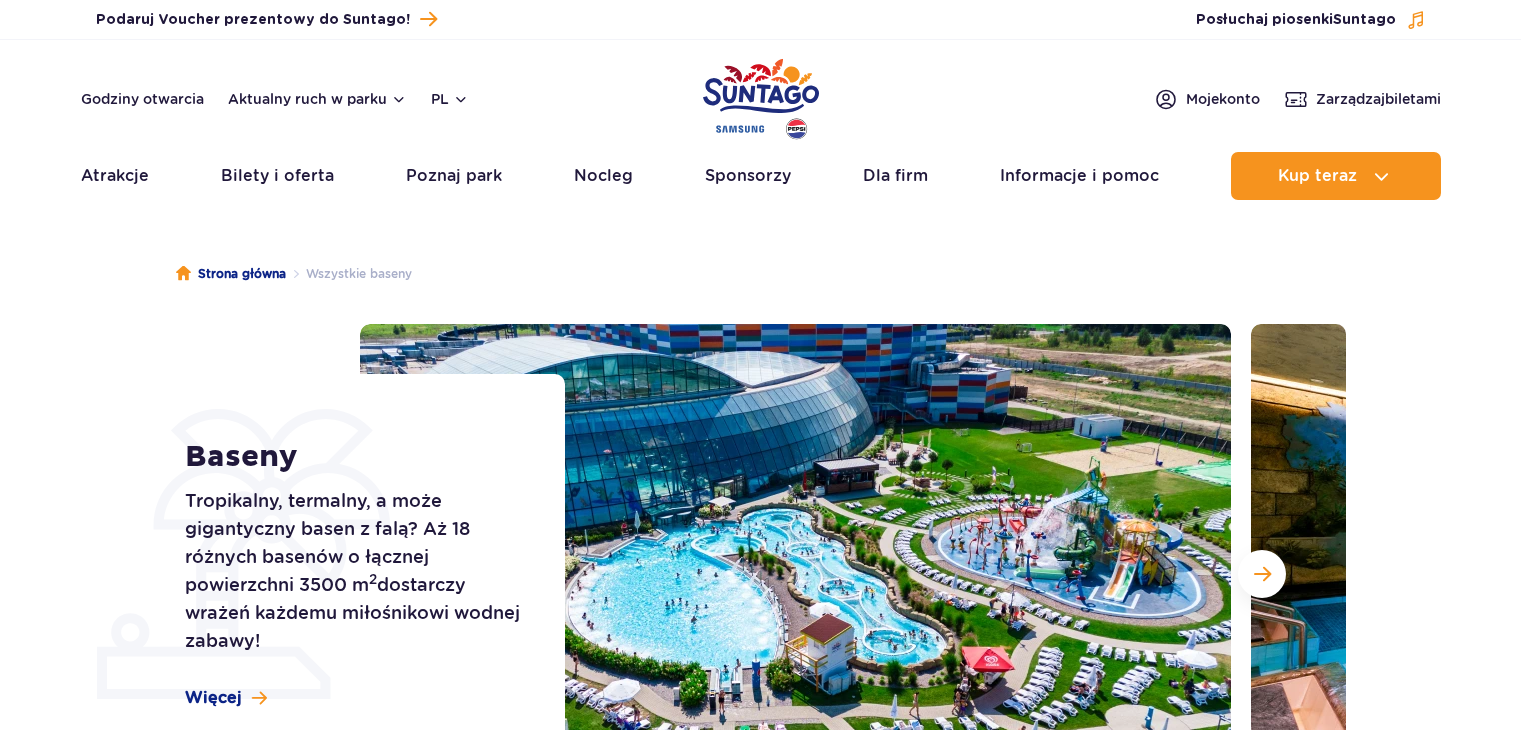 scroll, scrollTop: 0, scrollLeft: 0, axis: both 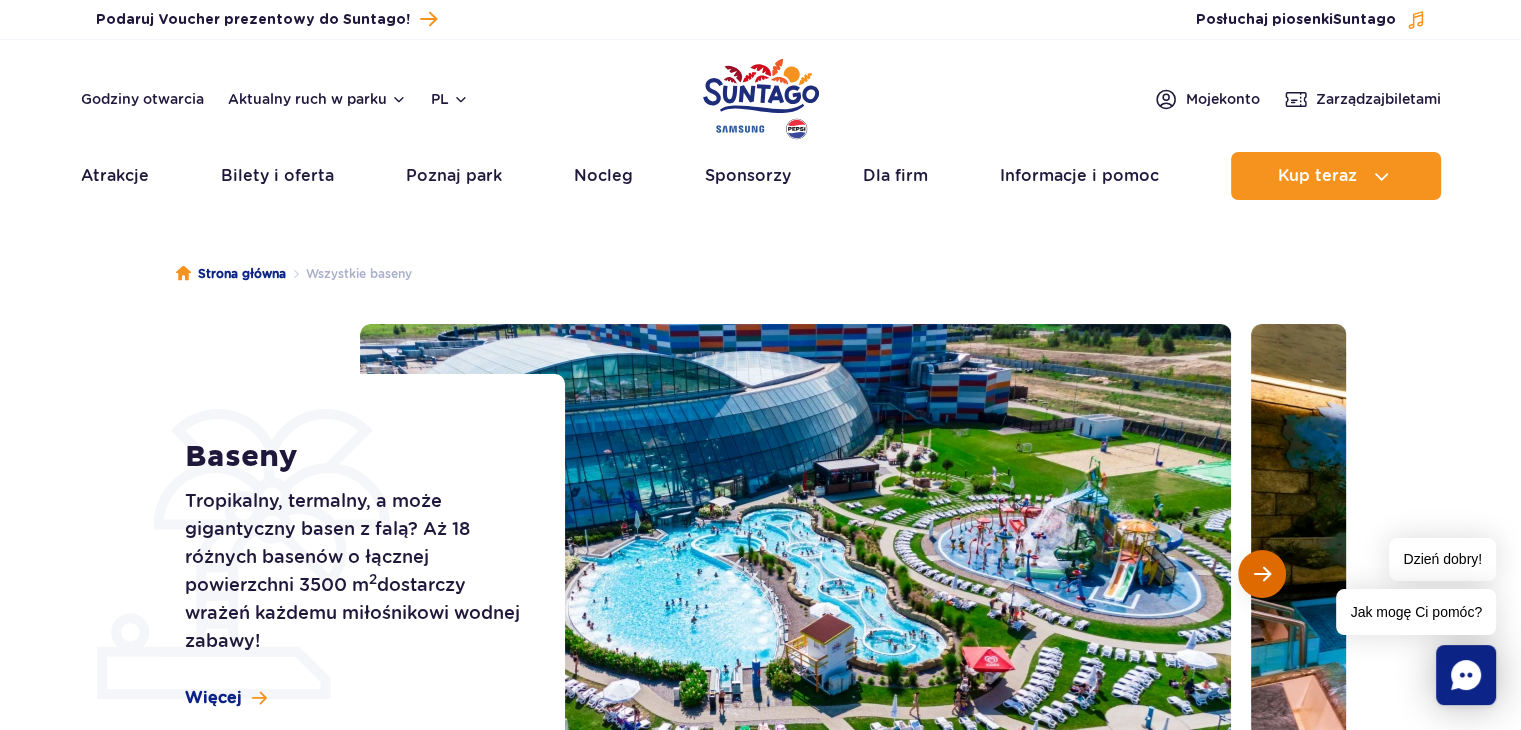 click at bounding box center [1262, 574] 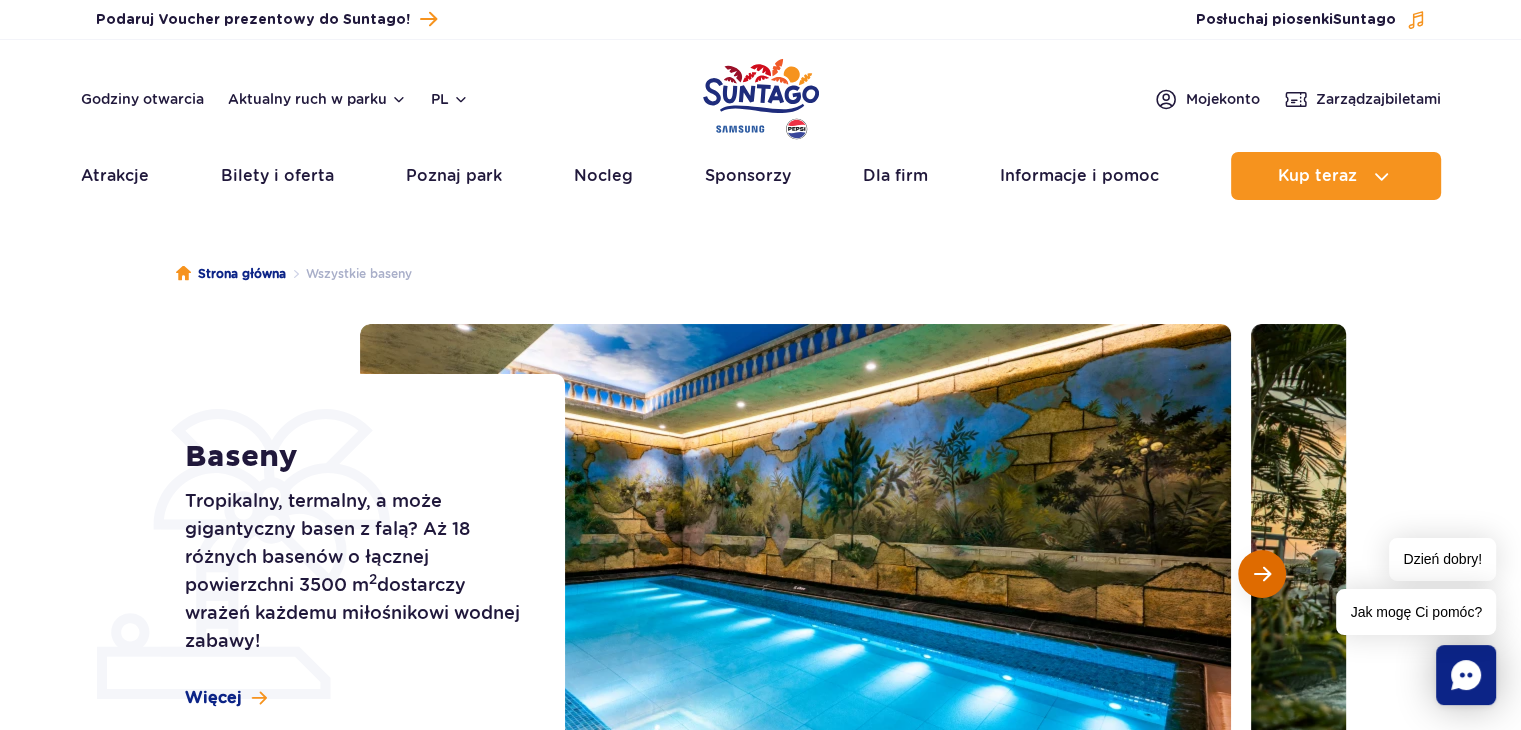 click at bounding box center [1262, 574] 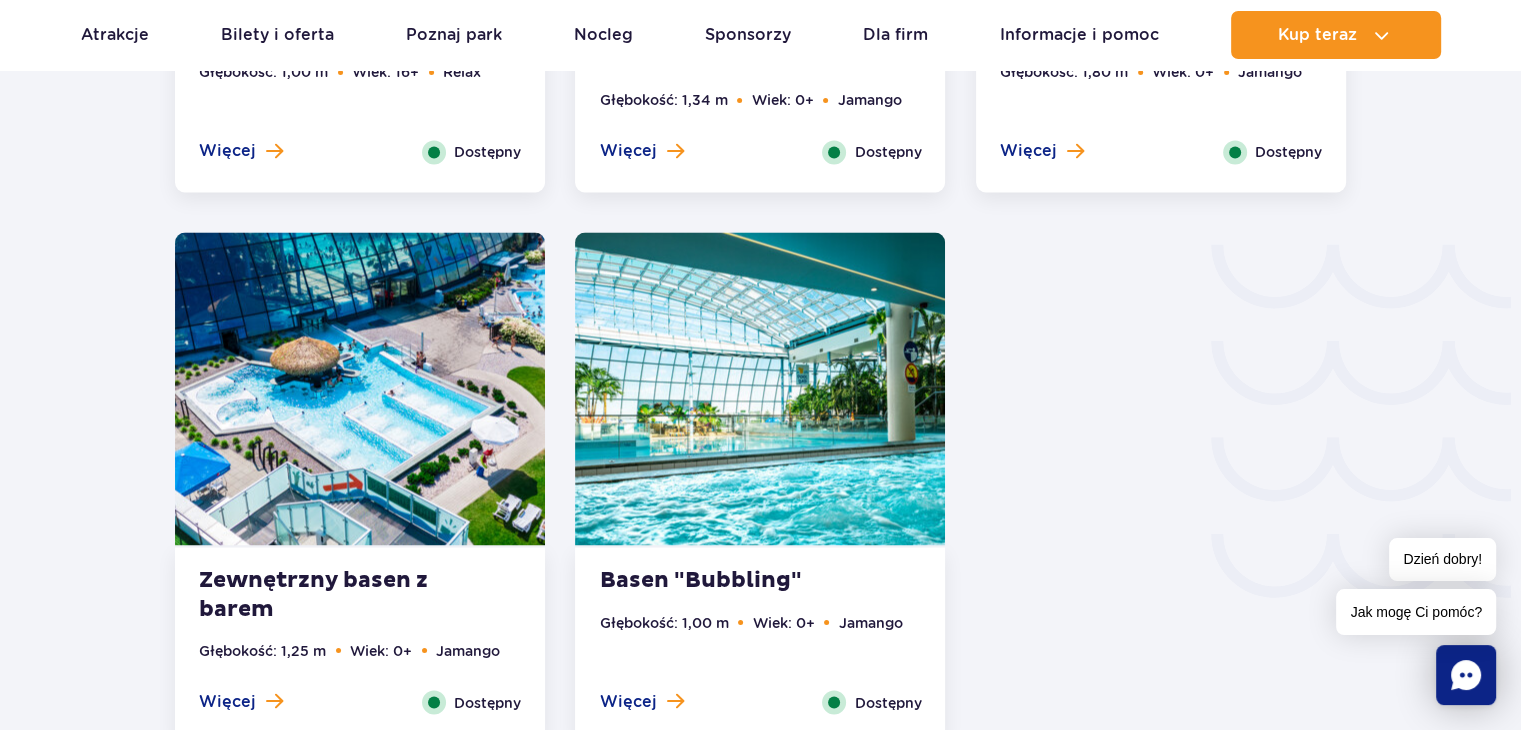 scroll, scrollTop: 3248, scrollLeft: 0, axis: vertical 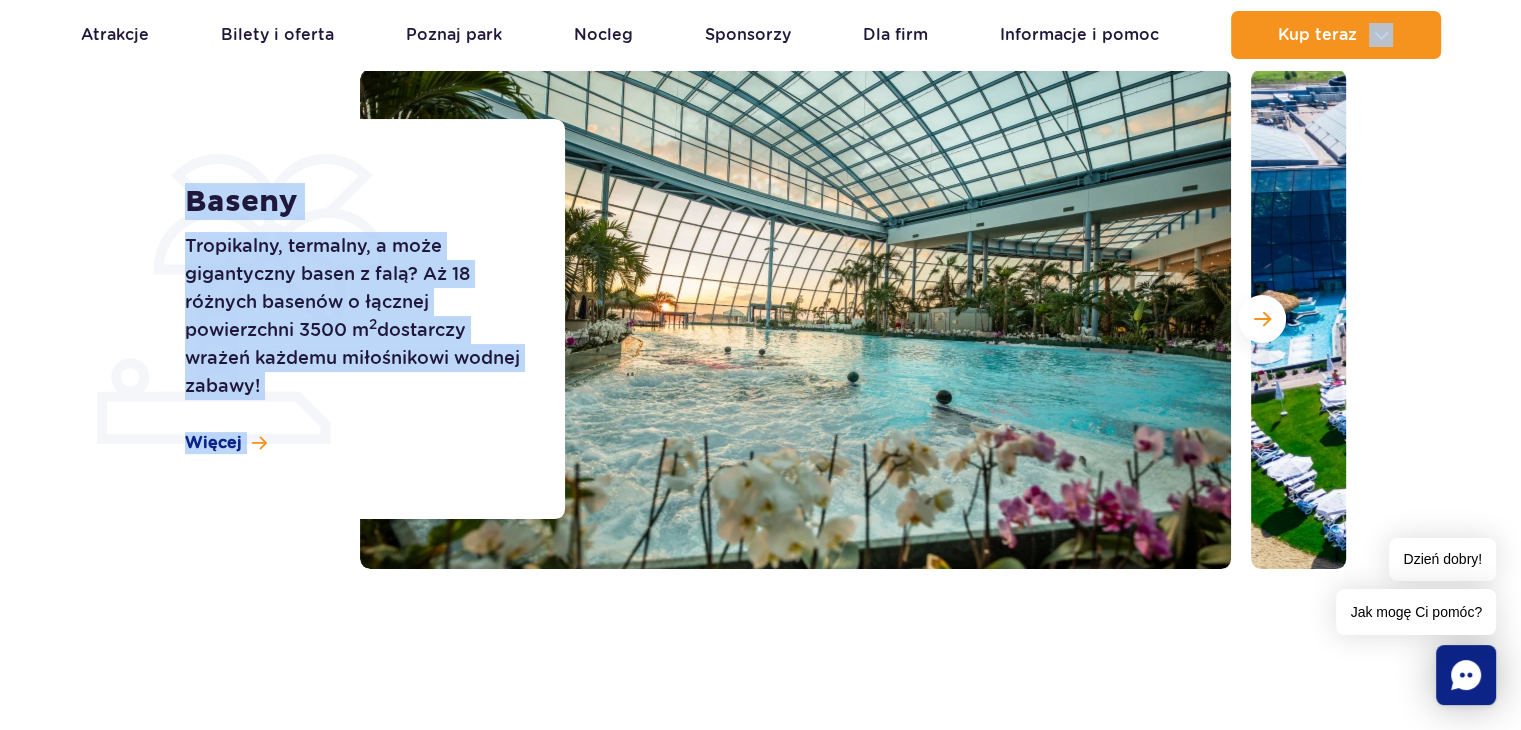 drag, startPoint x: 1504, startPoint y: 54, endPoint x: 1532, endPoint y: 85, distance: 41.773197 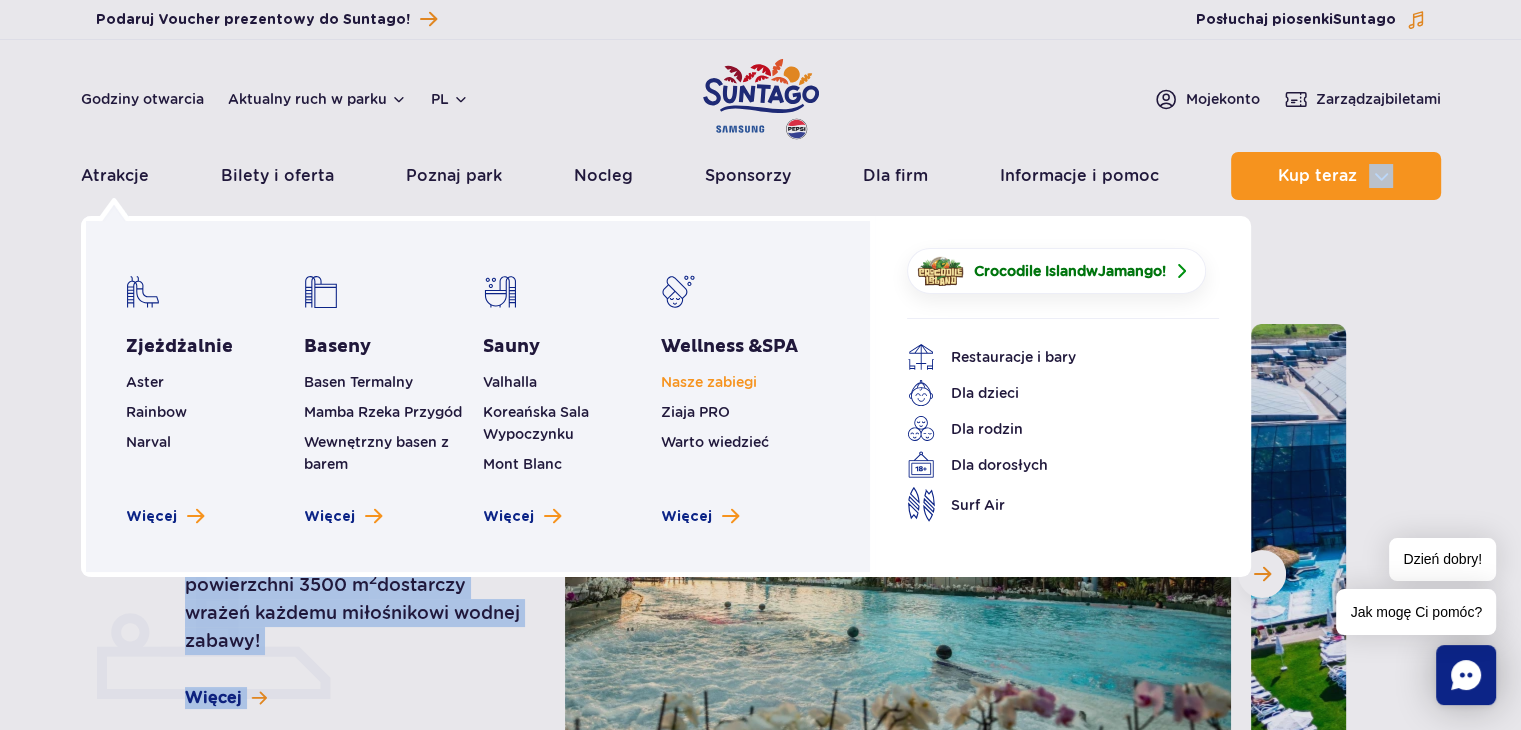 click on "Nasze zabiegi" at bounding box center [709, 382] 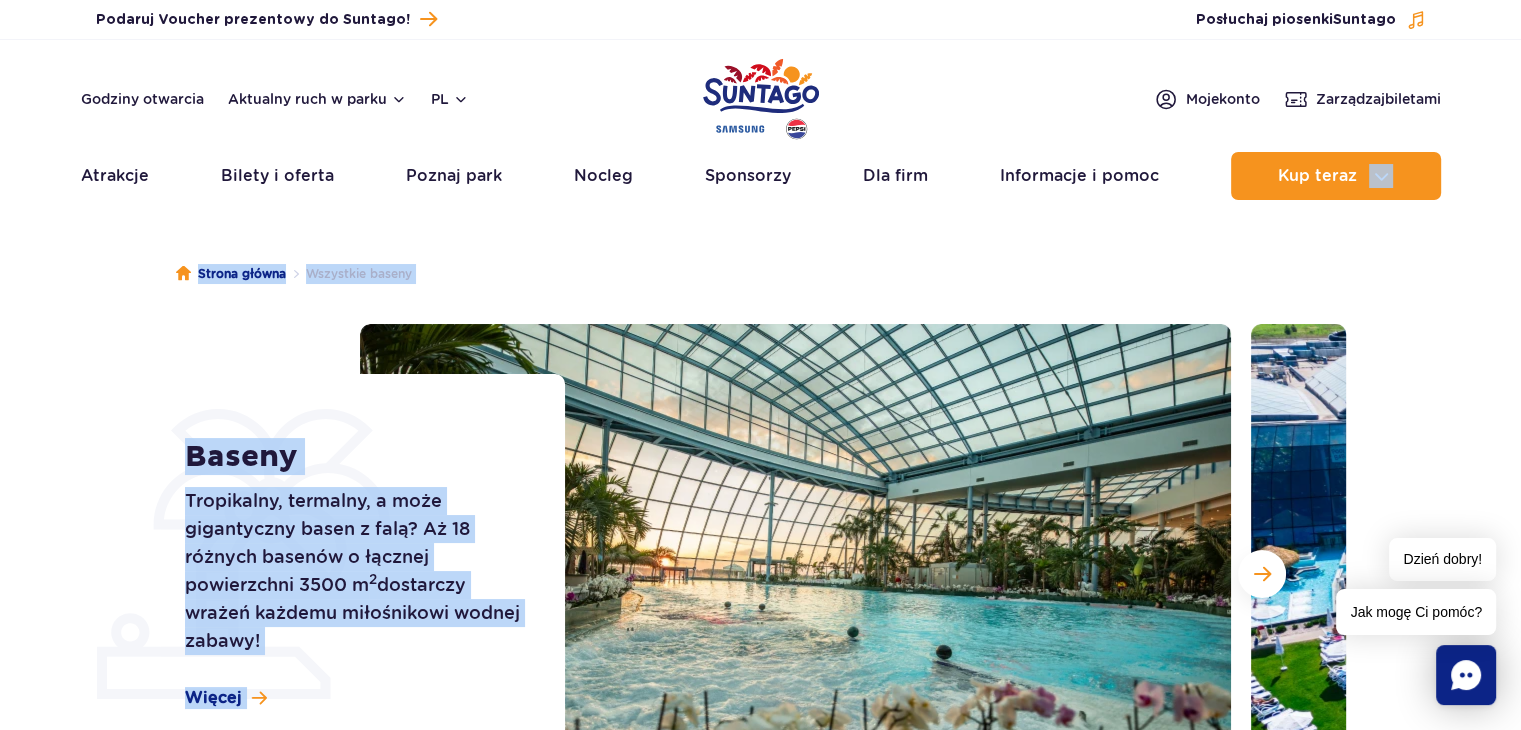 click on "Baseny
Tropikalny, termalny, a może gigantyczny basen z falą? Aż 18 różnych basenów o łącznej powierzchni 3500 m 2  dostarczy wrażeń każdemu miłośnikowi wodnej zabawy!
Więcej
Baseny
2" at bounding box center (760, 574) 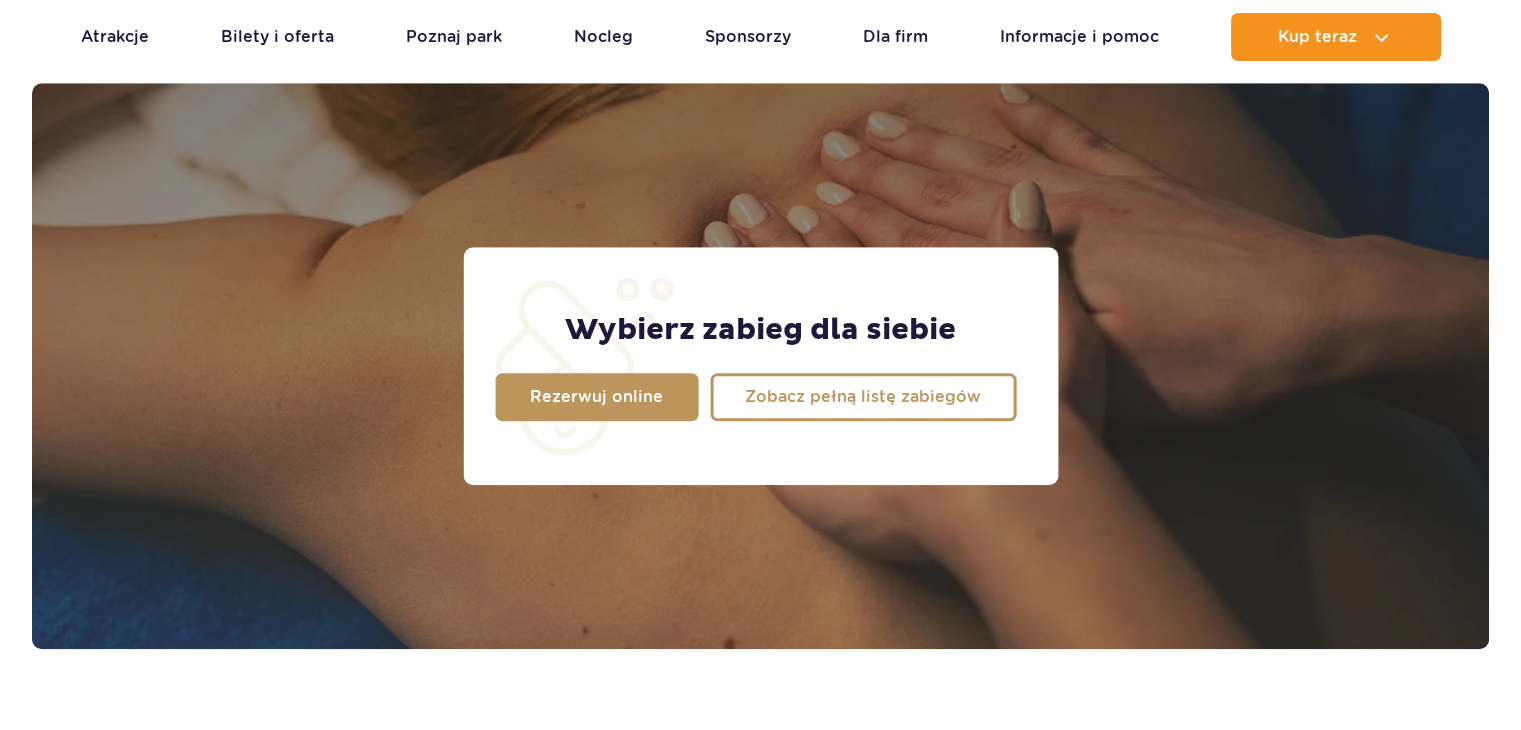 scroll, scrollTop: 0, scrollLeft: 0, axis: both 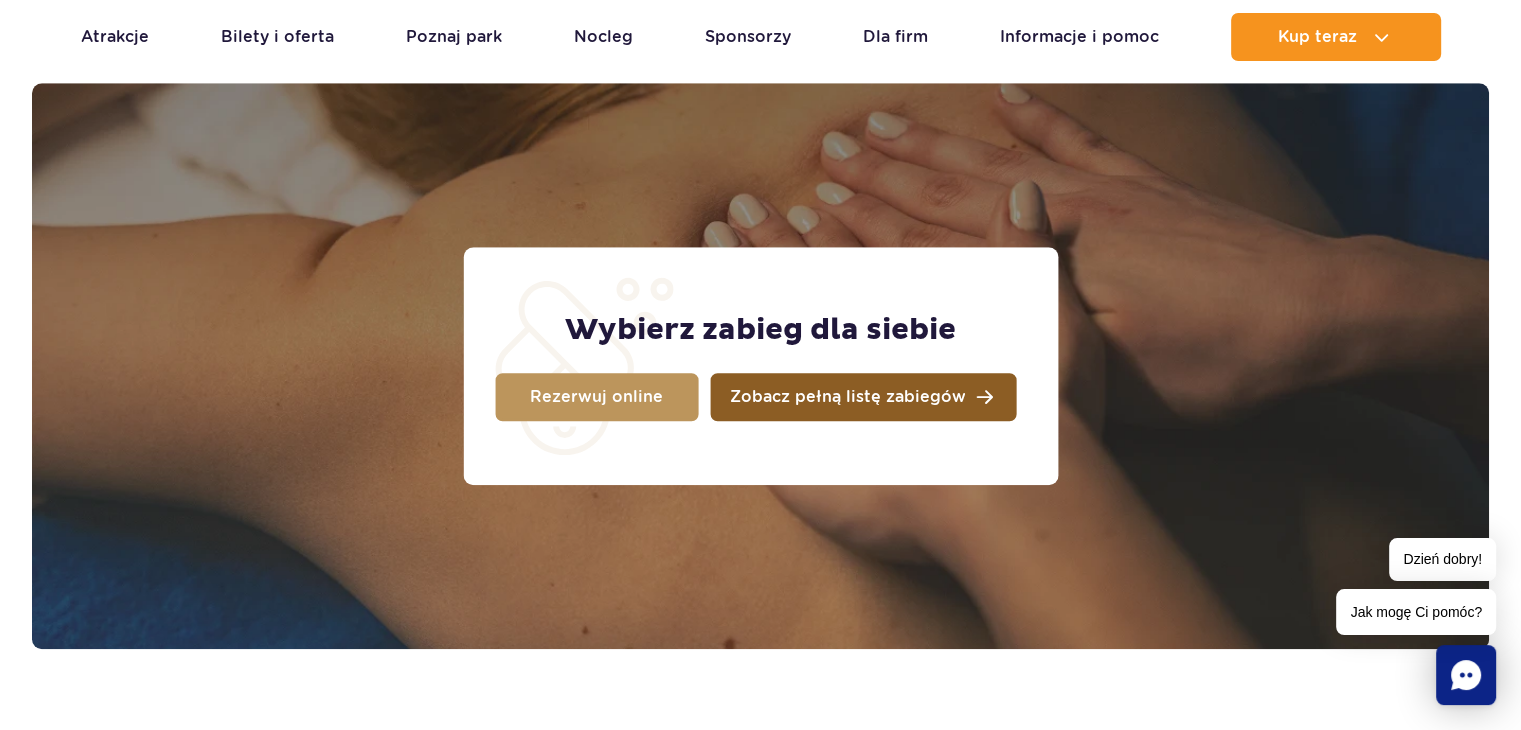 click on "Zobacz pełną listę zabiegów" at bounding box center (863, 397) 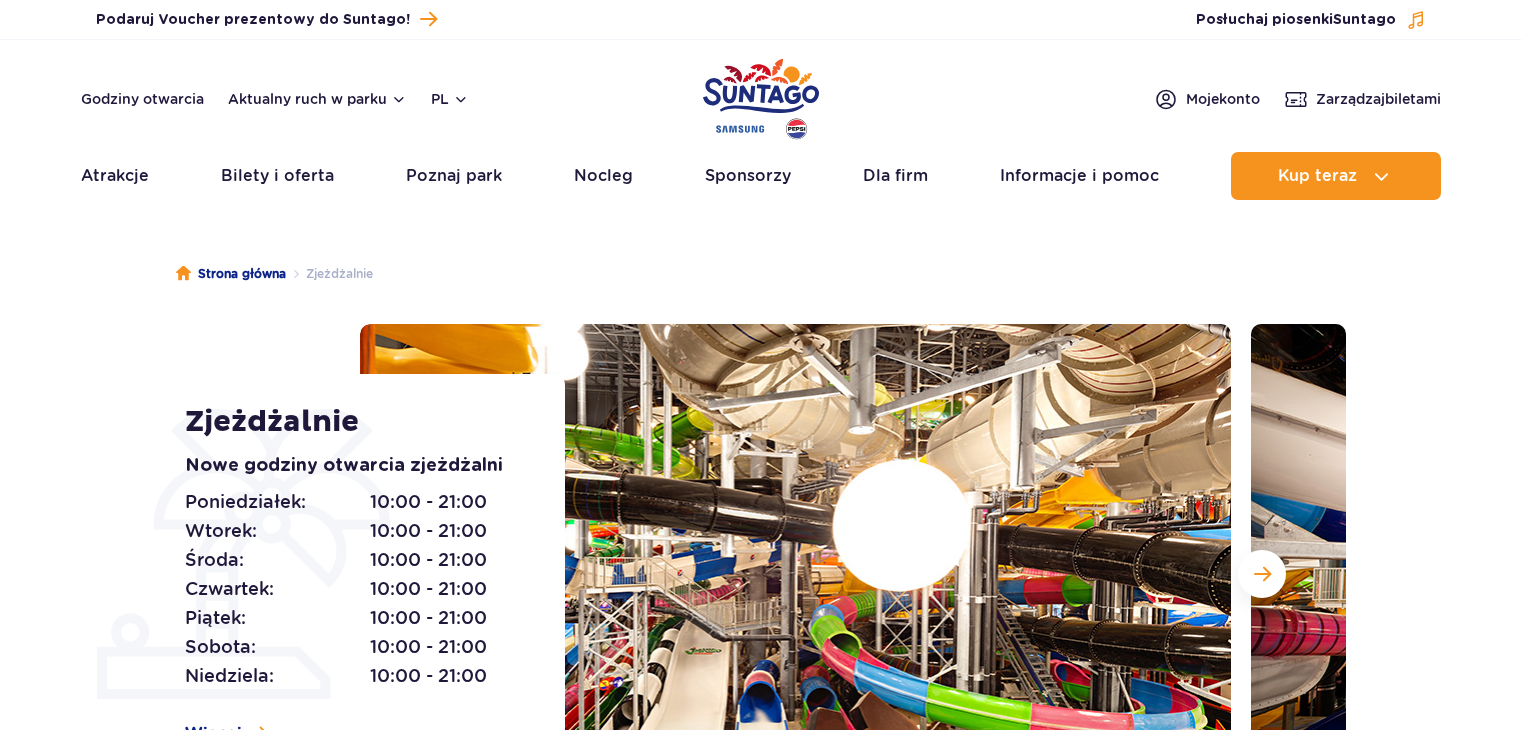 scroll, scrollTop: 0, scrollLeft: 0, axis: both 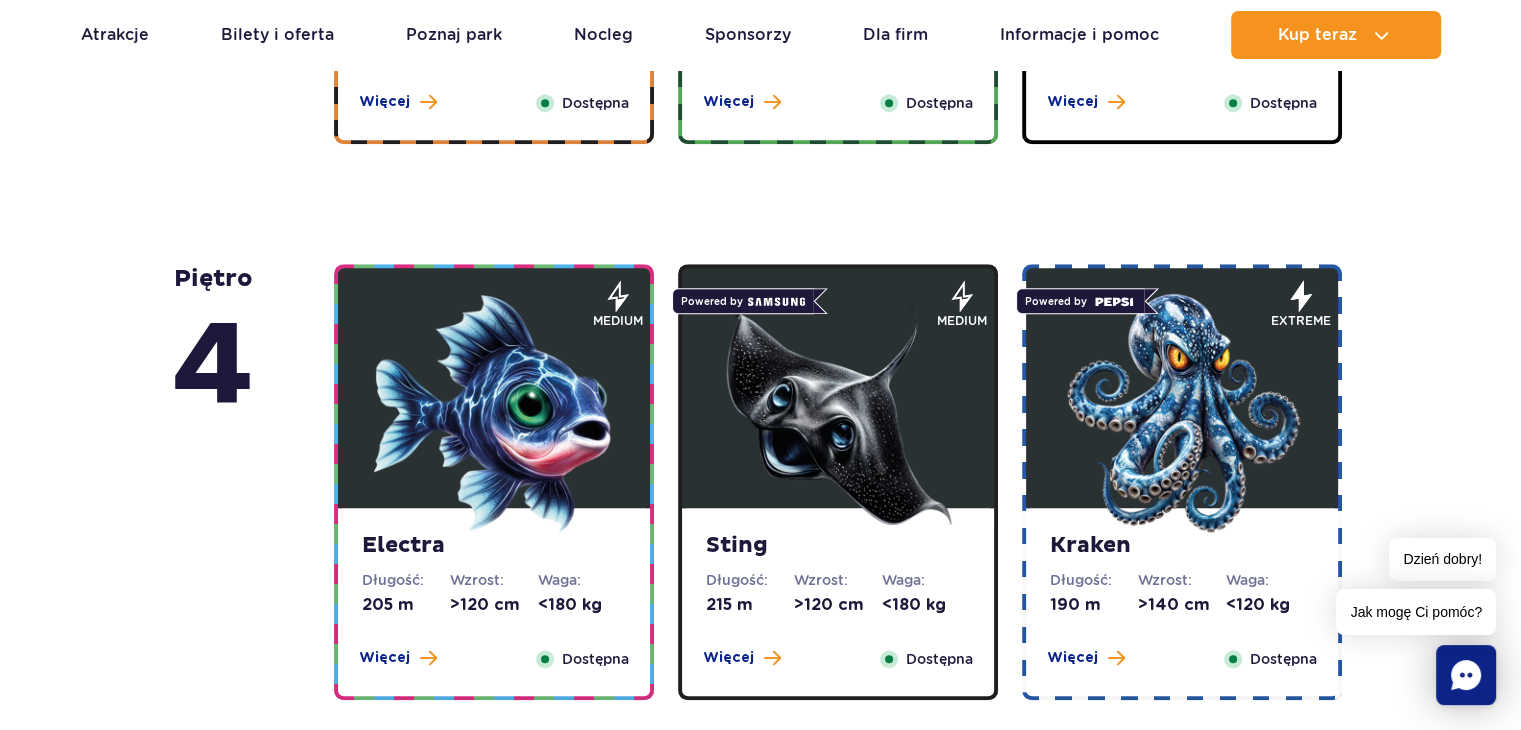 click at bounding box center [838, 413] 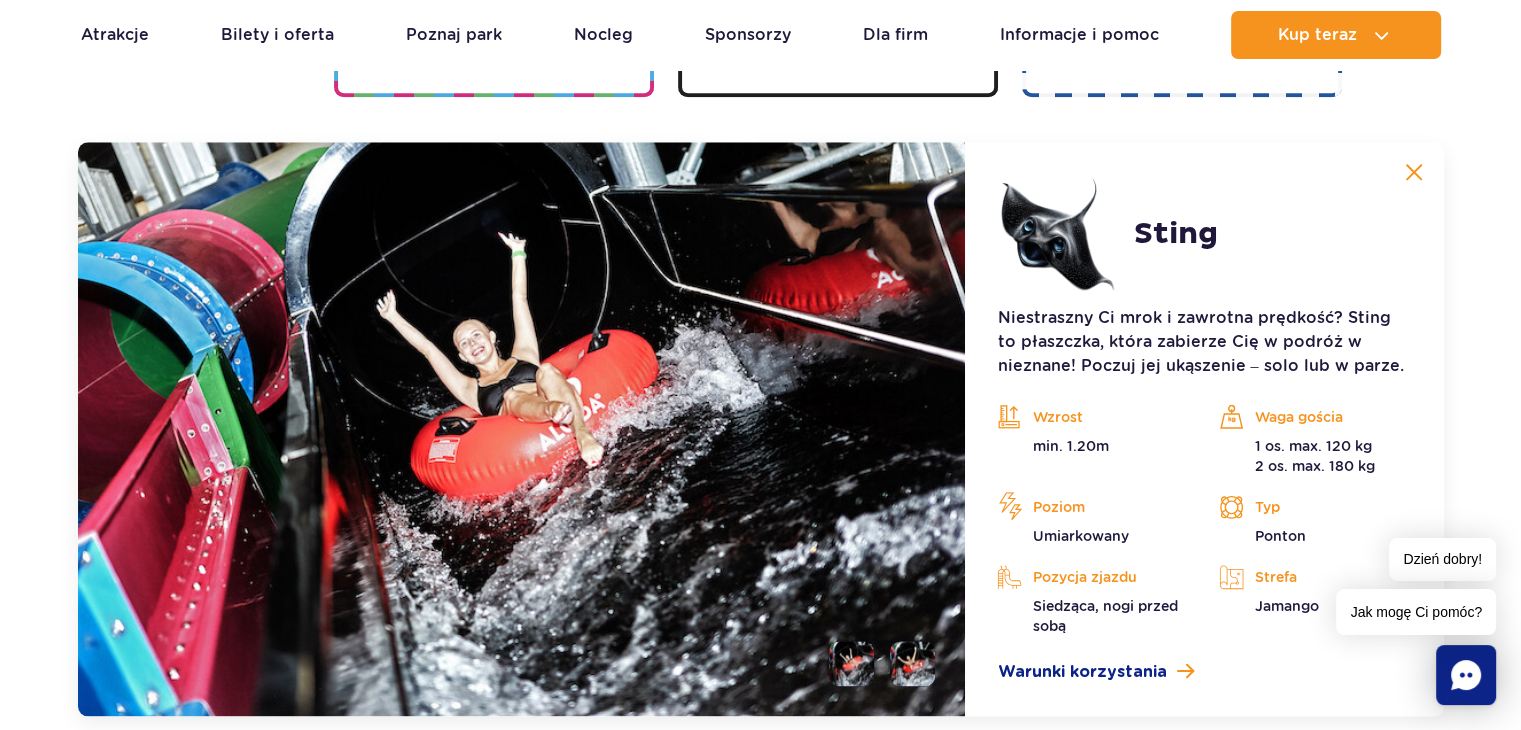 scroll, scrollTop: 2236, scrollLeft: 0, axis: vertical 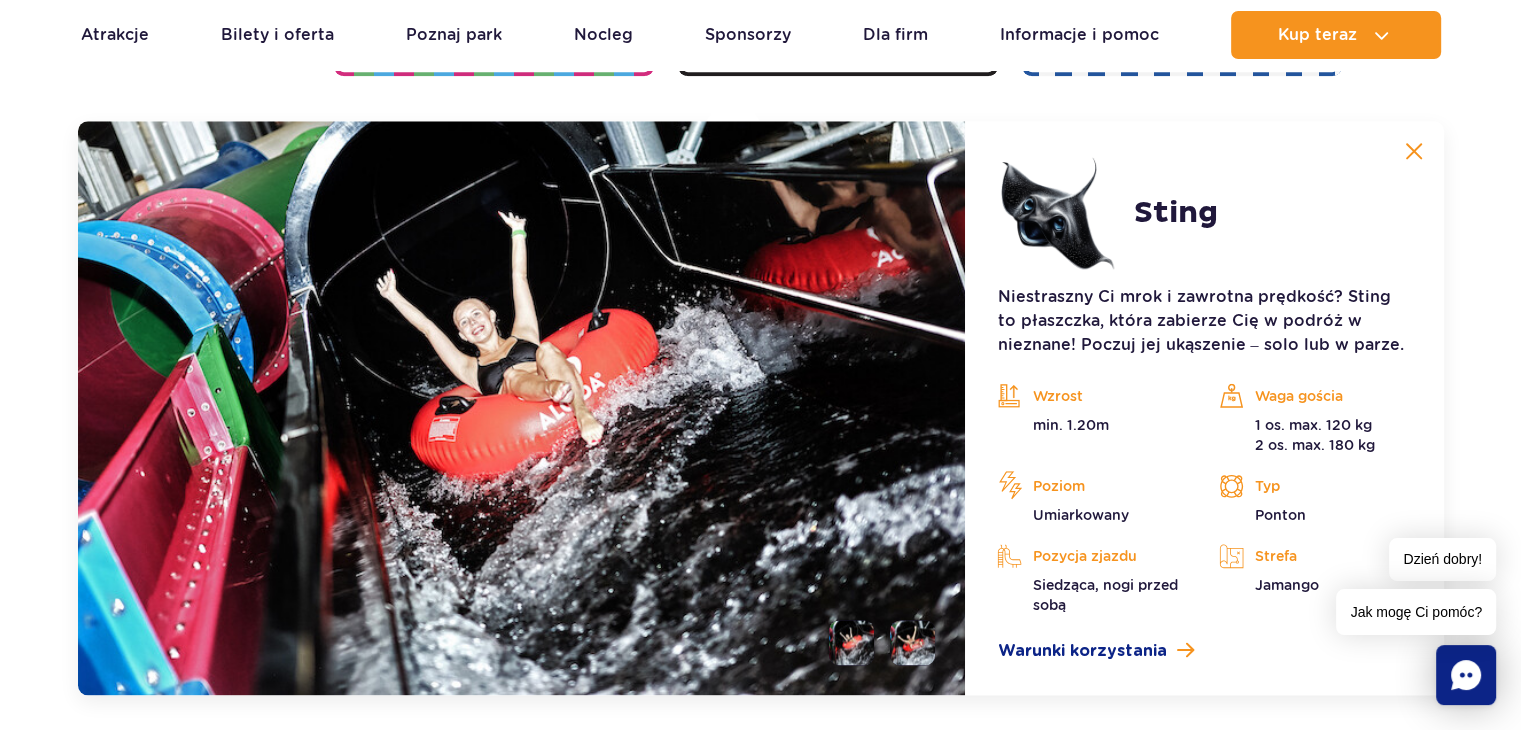 click at bounding box center (1414, 151) 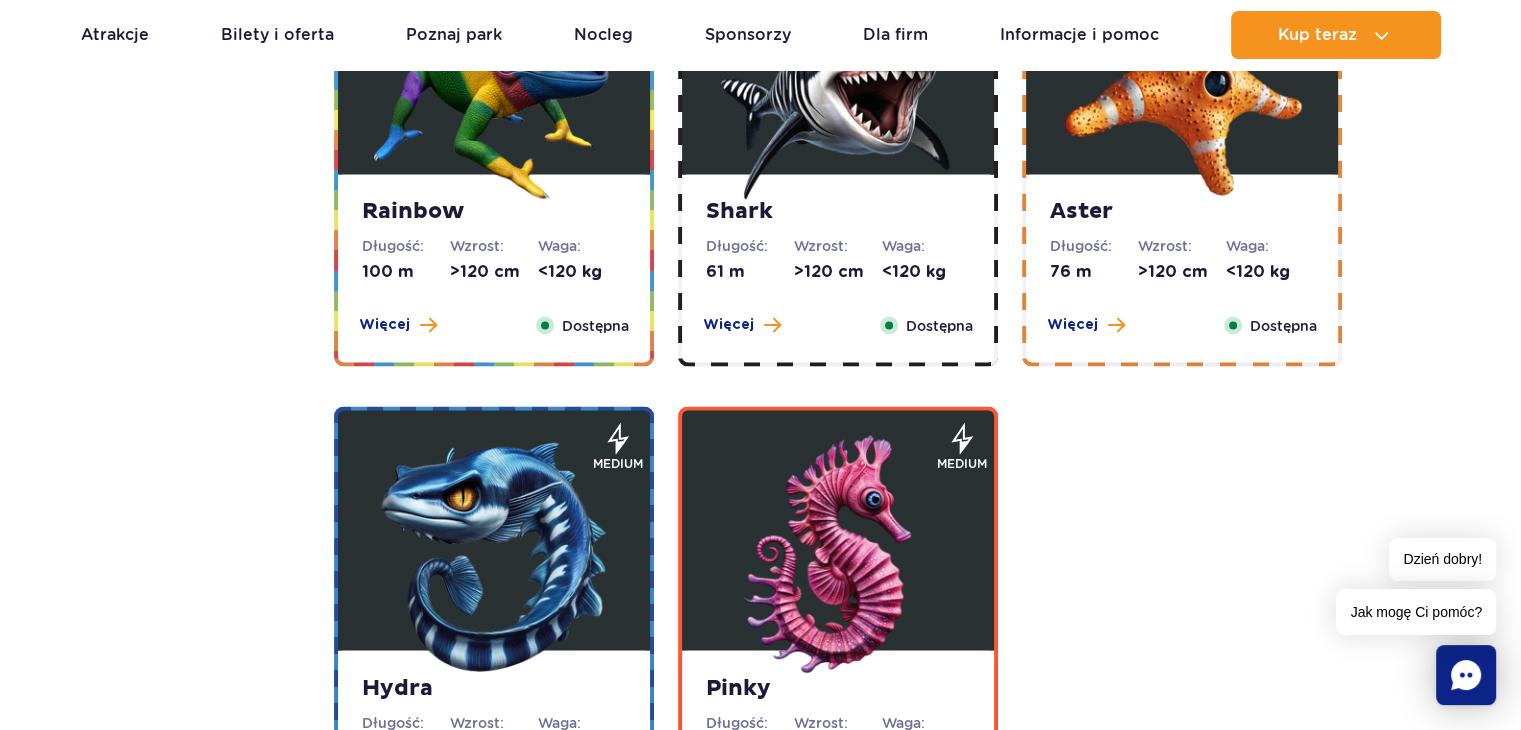 scroll, scrollTop: 3524, scrollLeft: 0, axis: vertical 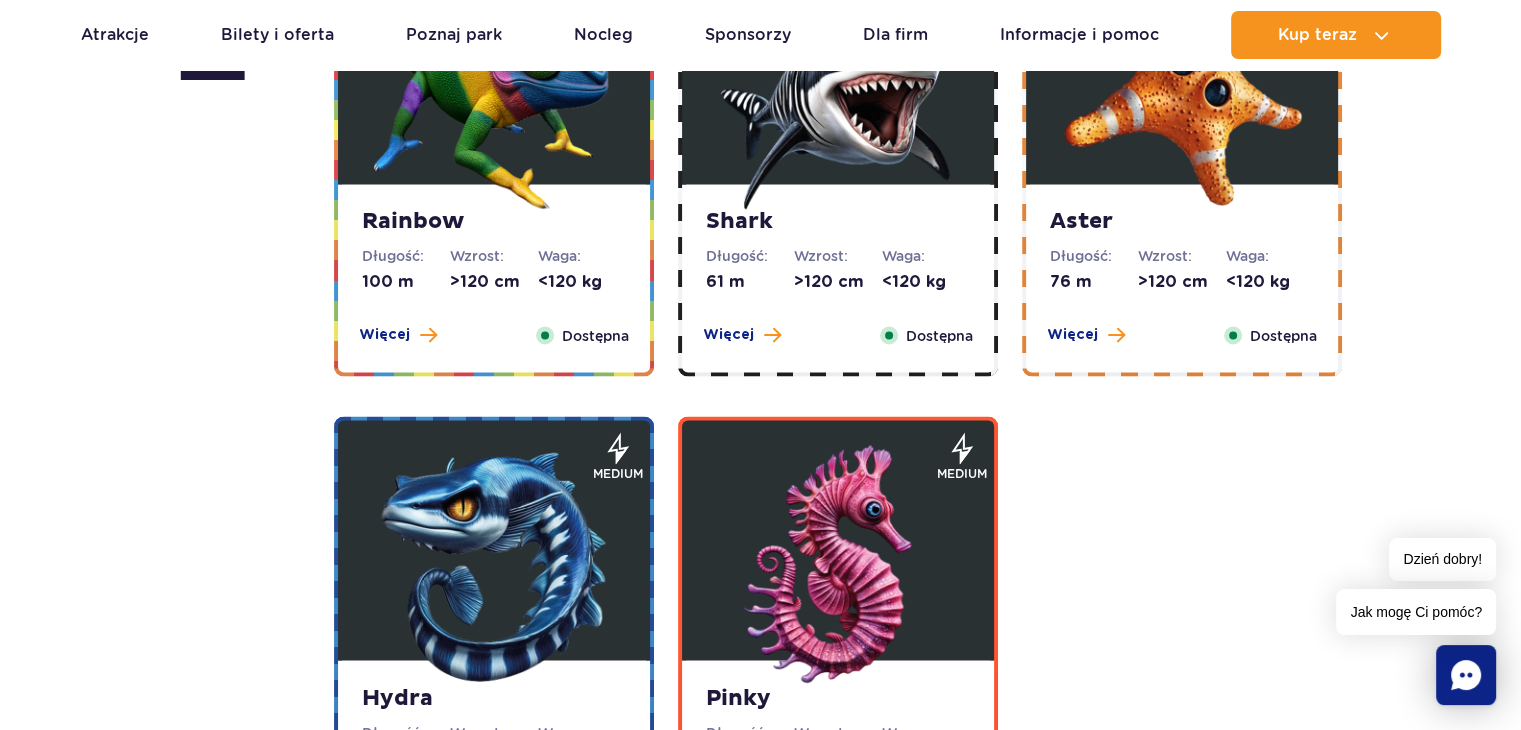 click at bounding box center (838, 565) 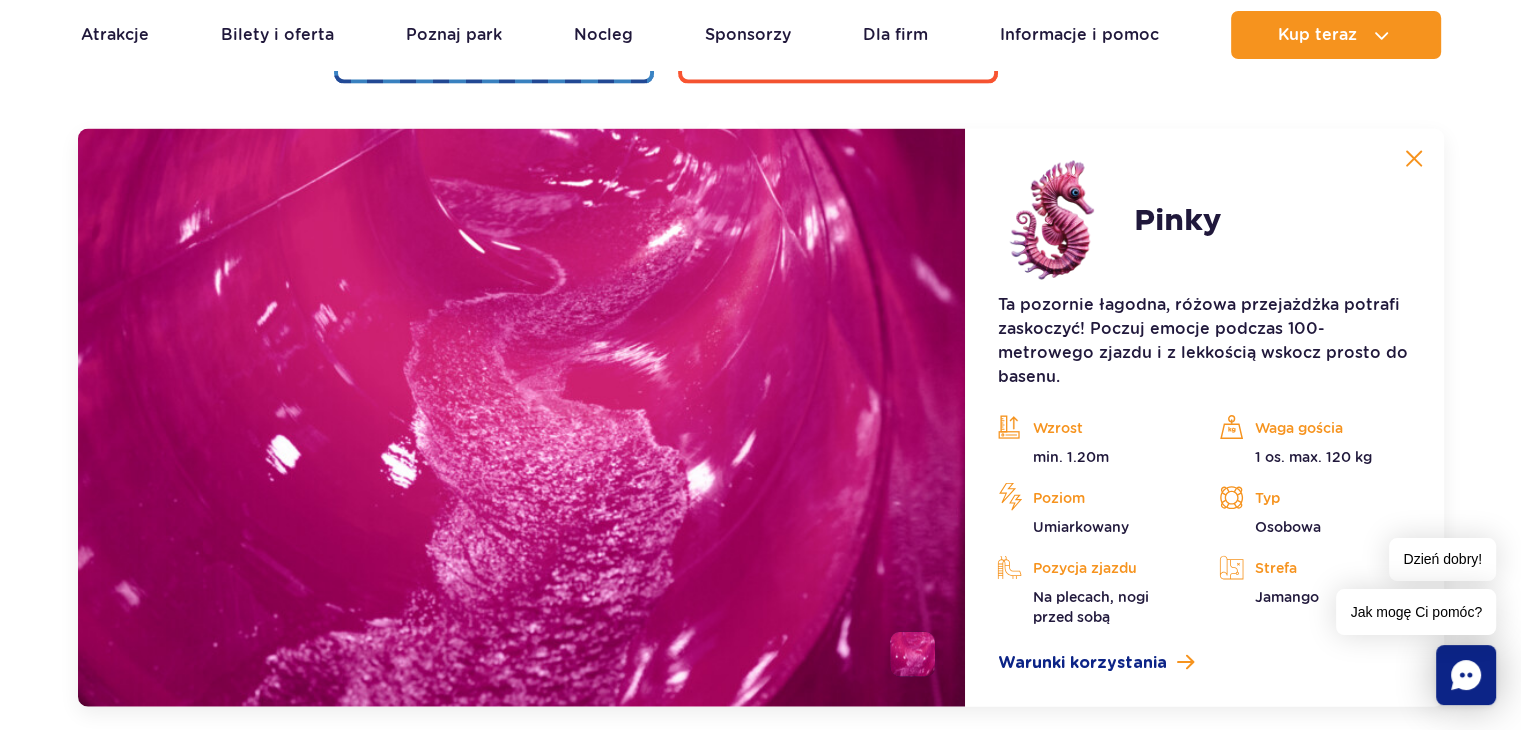 scroll, scrollTop: 4300, scrollLeft: 0, axis: vertical 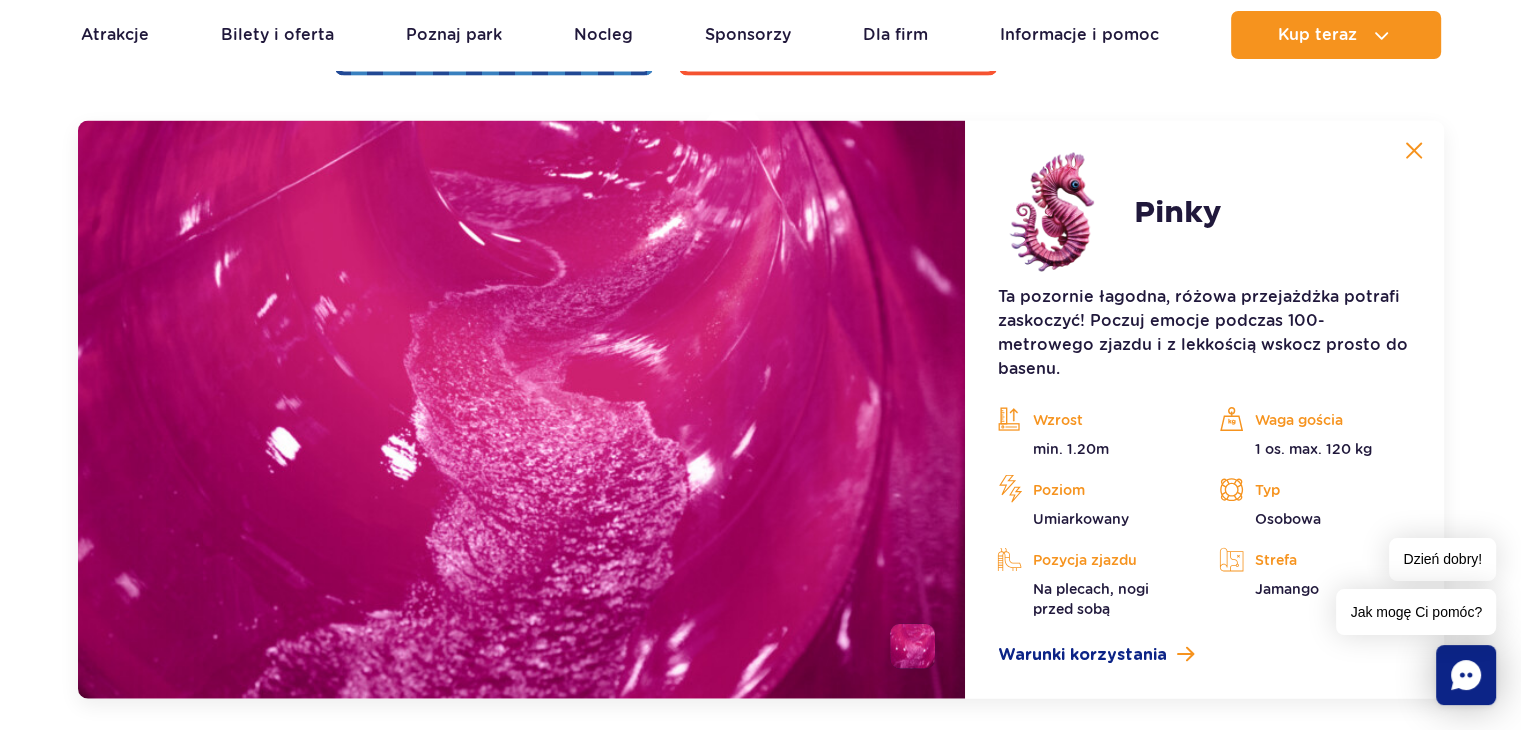 click on "Pozycja zjazdu" at bounding box center (1093, 560) 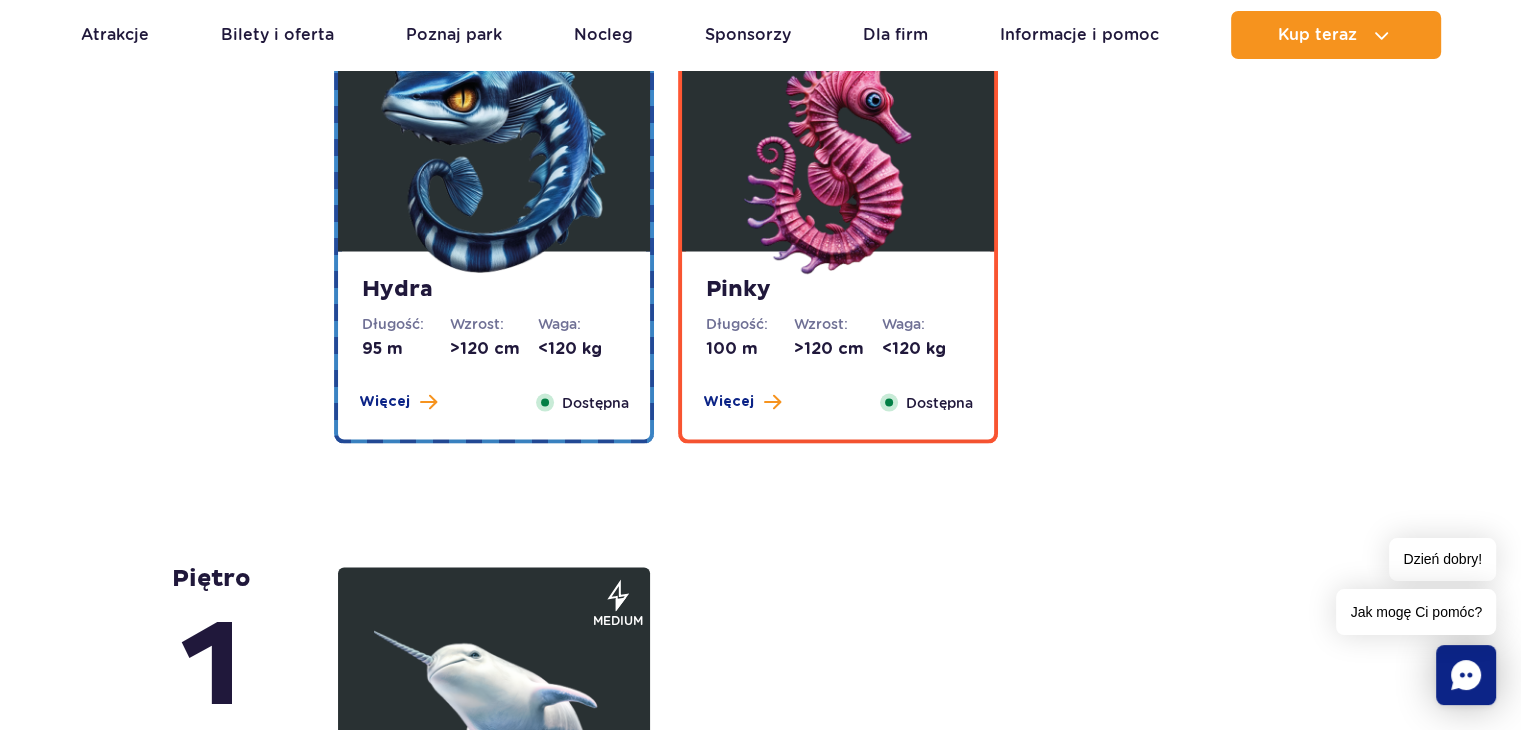 scroll, scrollTop: 3993, scrollLeft: 0, axis: vertical 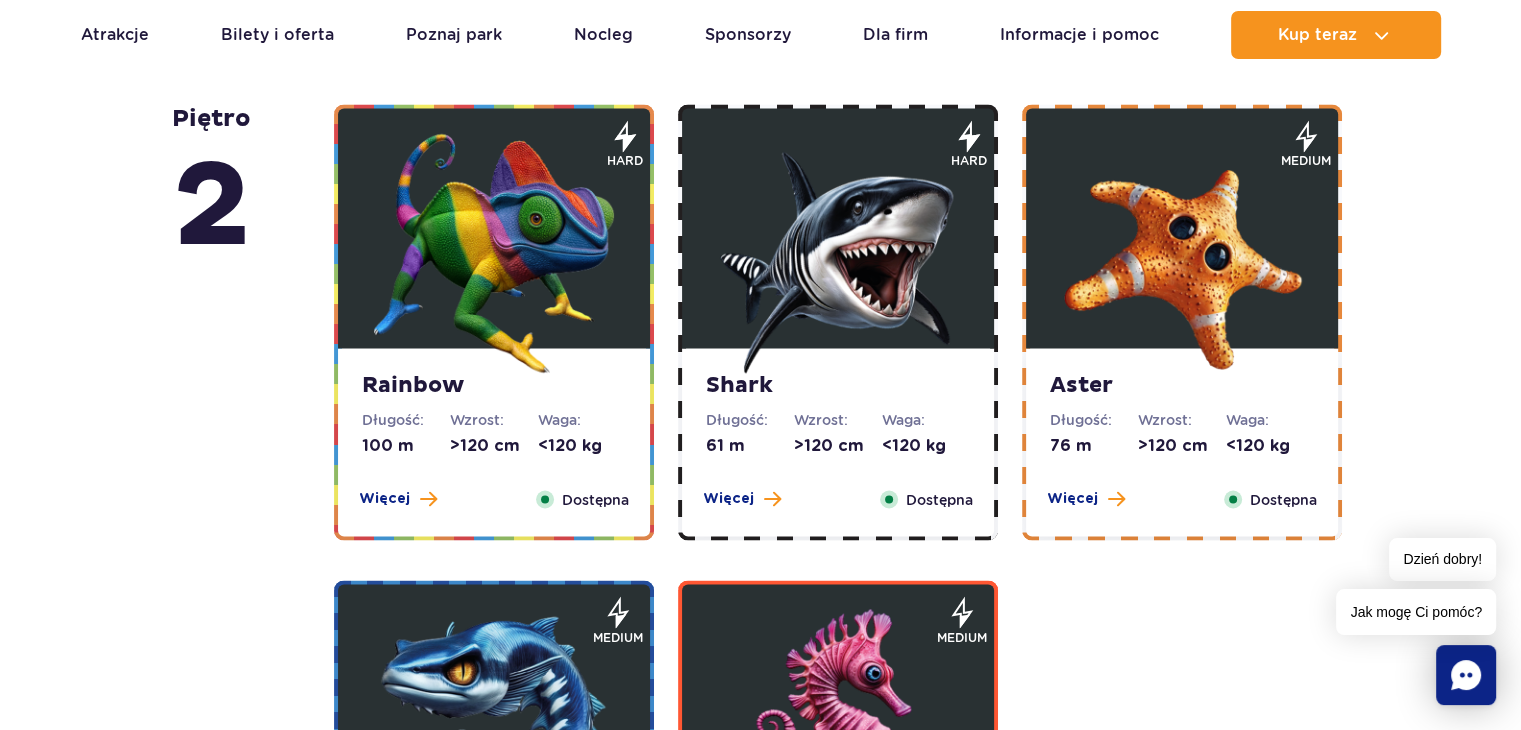click at bounding box center [1182, 253] 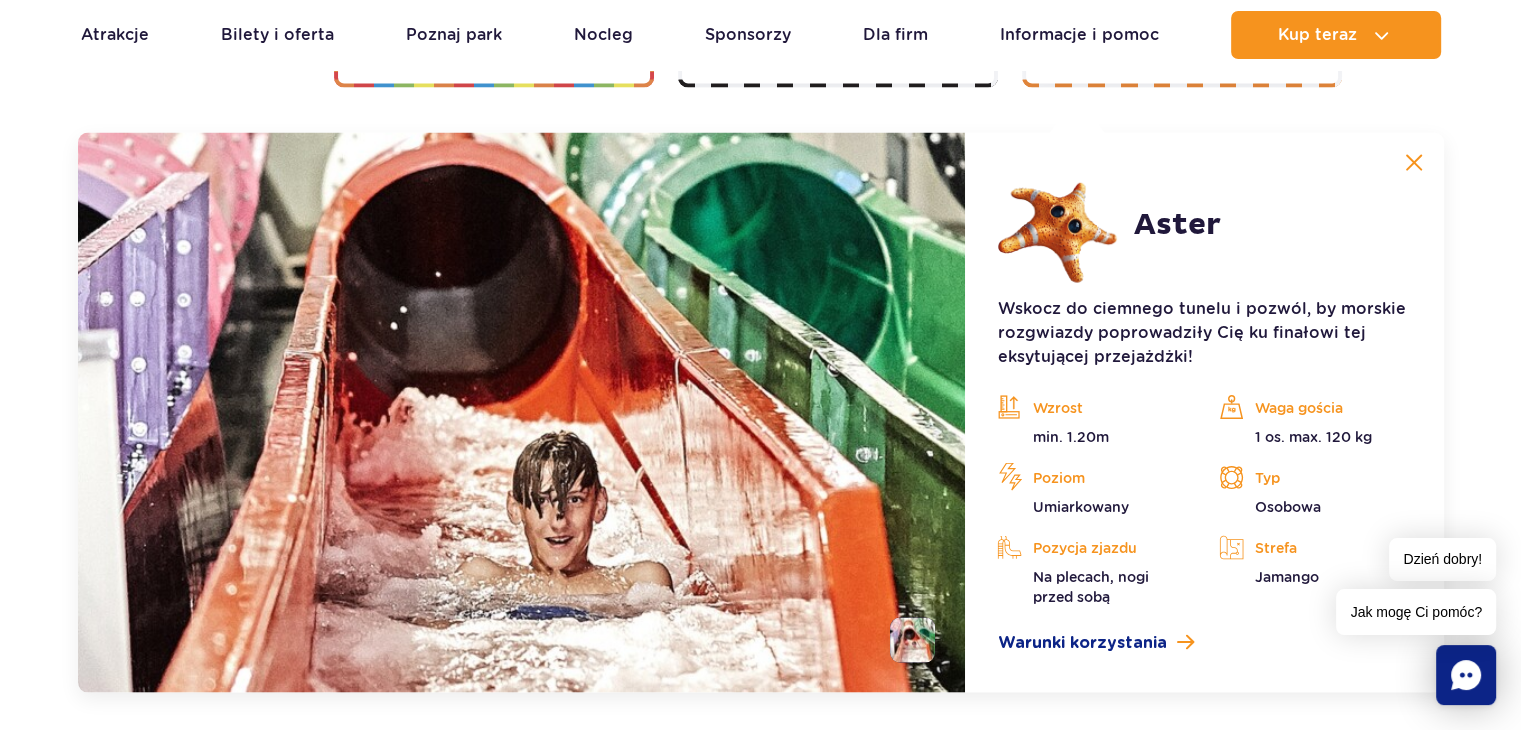scroll, scrollTop: 3824, scrollLeft: 0, axis: vertical 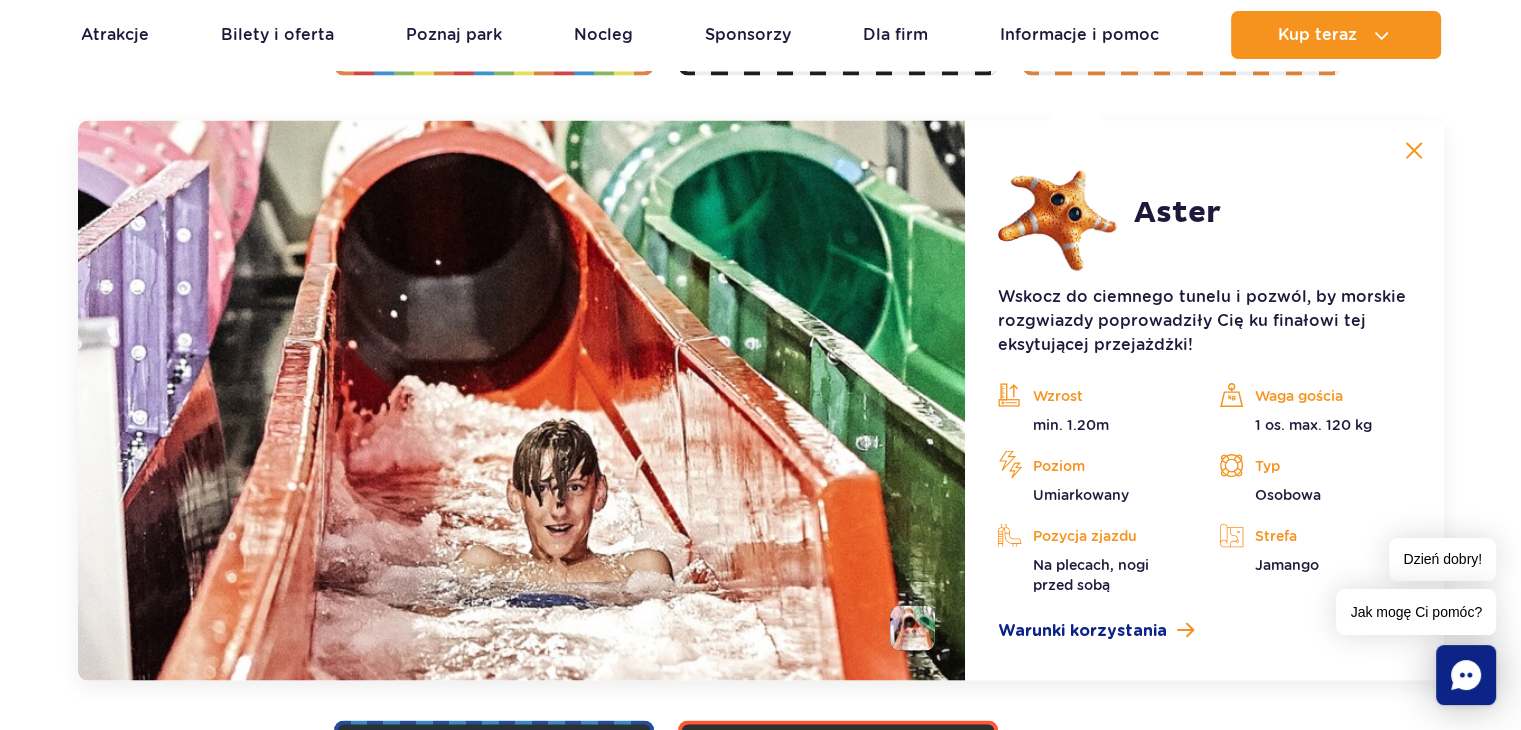click at bounding box center [522, 401] 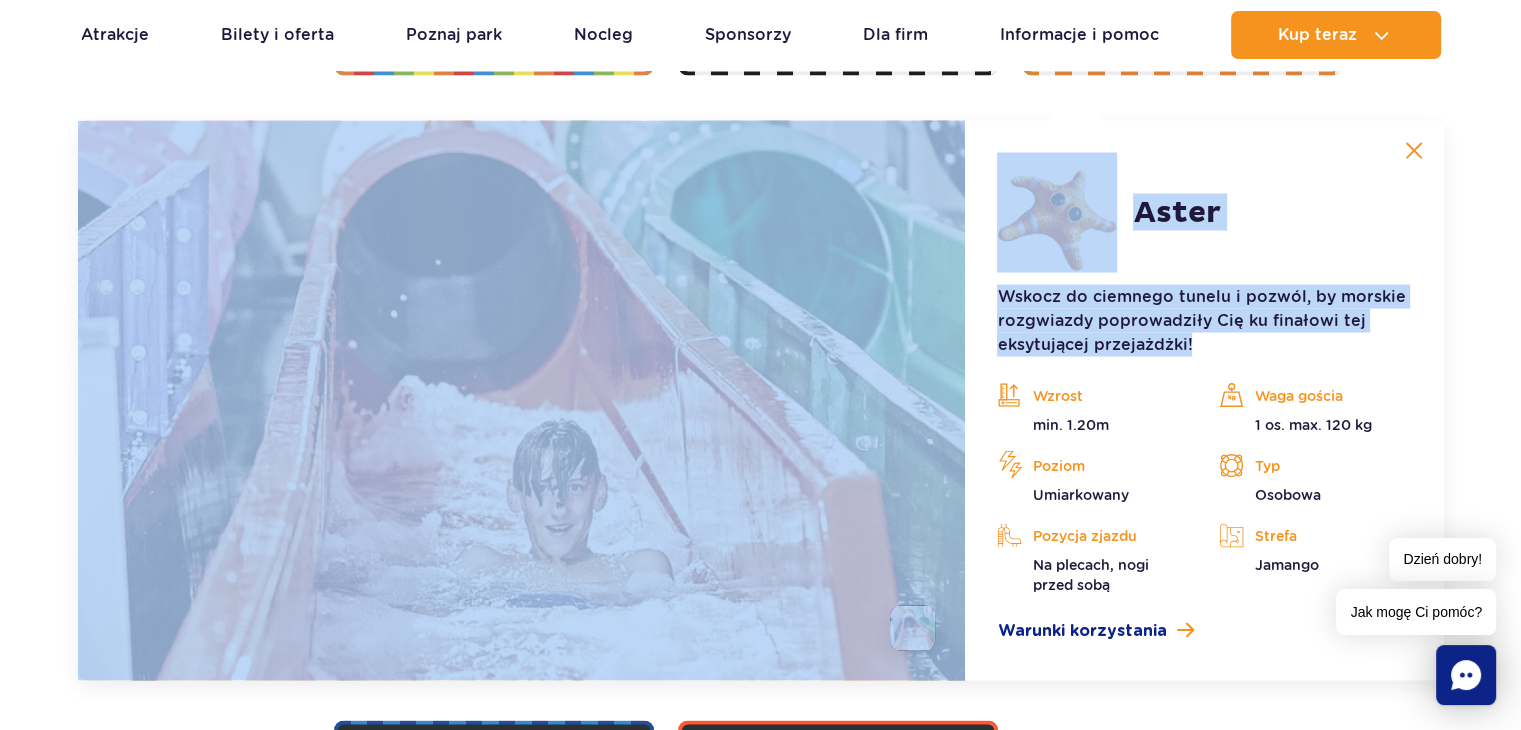 click at bounding box center (1414, 151) 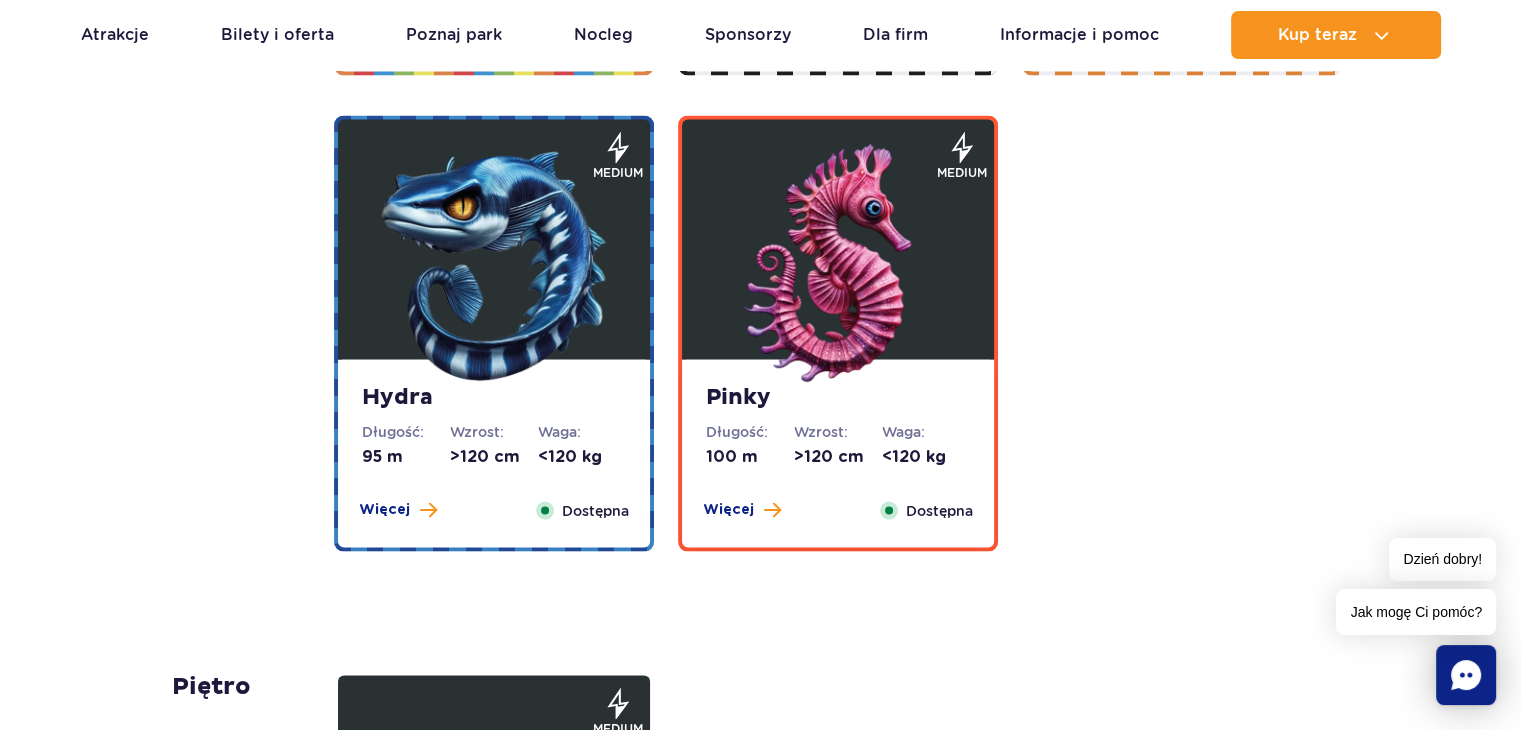 click on "piętro  5
Zig Zag
Długość:
236 m
Wzrost:
>140 cm
Waga:
<180 kg
Więcej
Zamknij
Dostępna
extreme
Zobacz galerię" at bounding box center [760, -460] 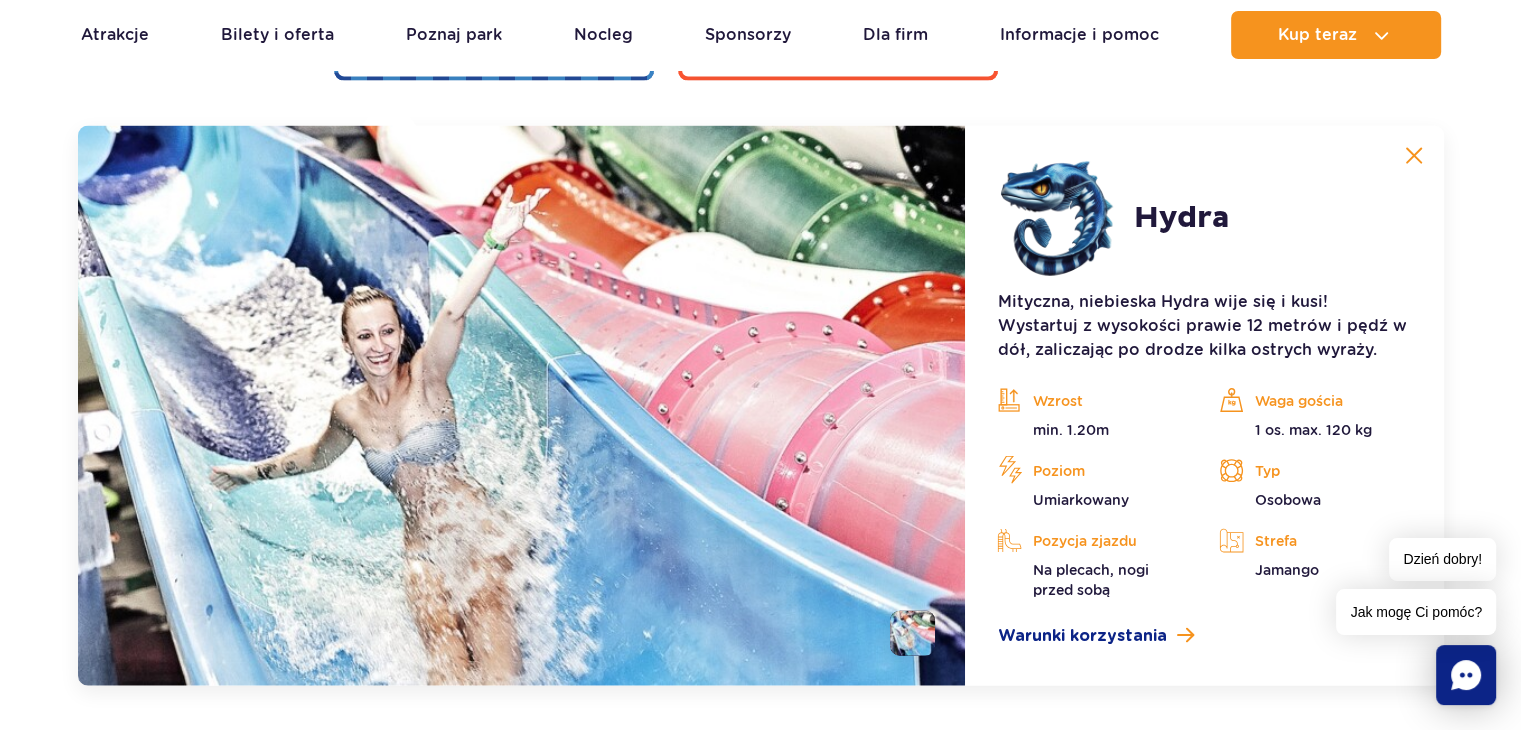 scroll, scrollTop: 4300, scrollLeft: 0, axis: vertical 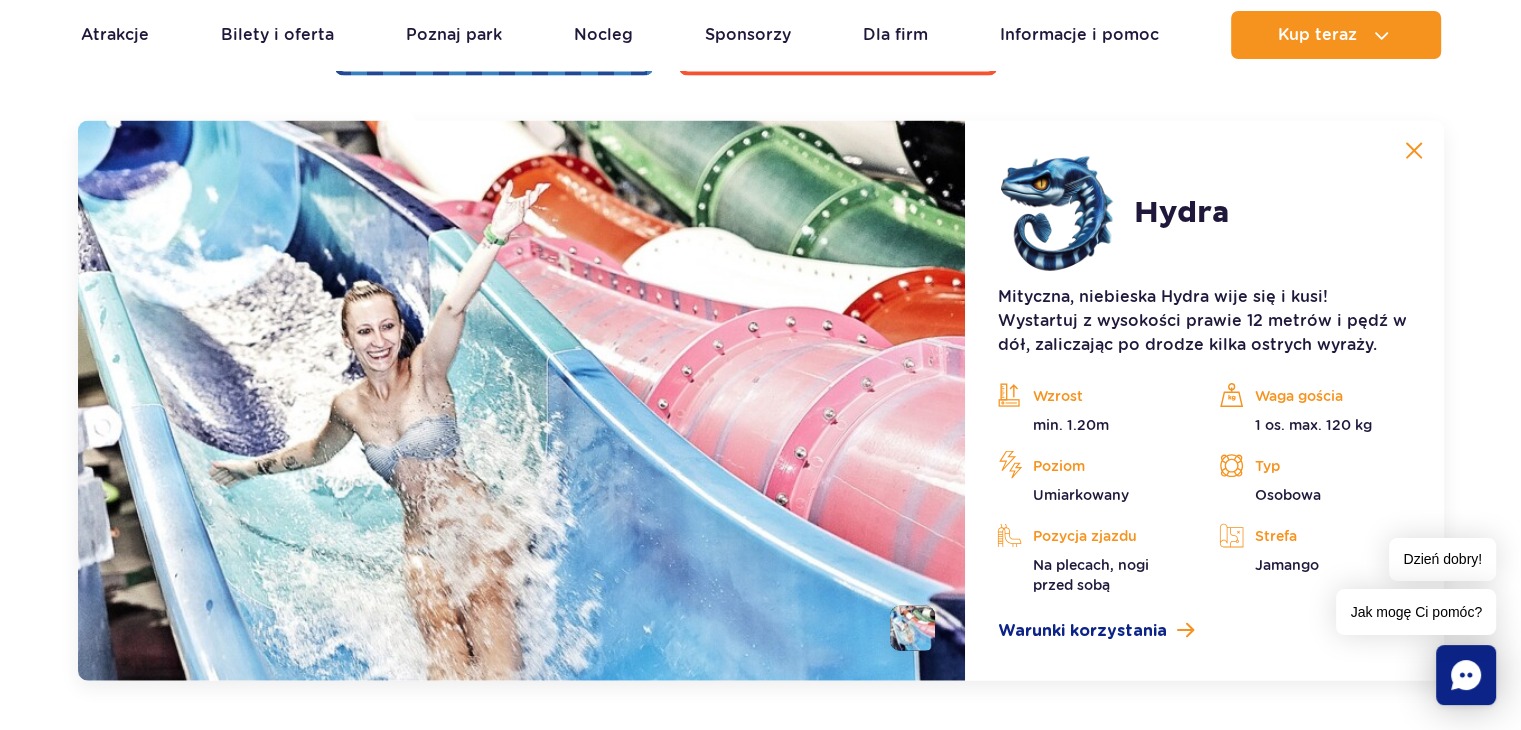click at bounding box center (1414, 151) 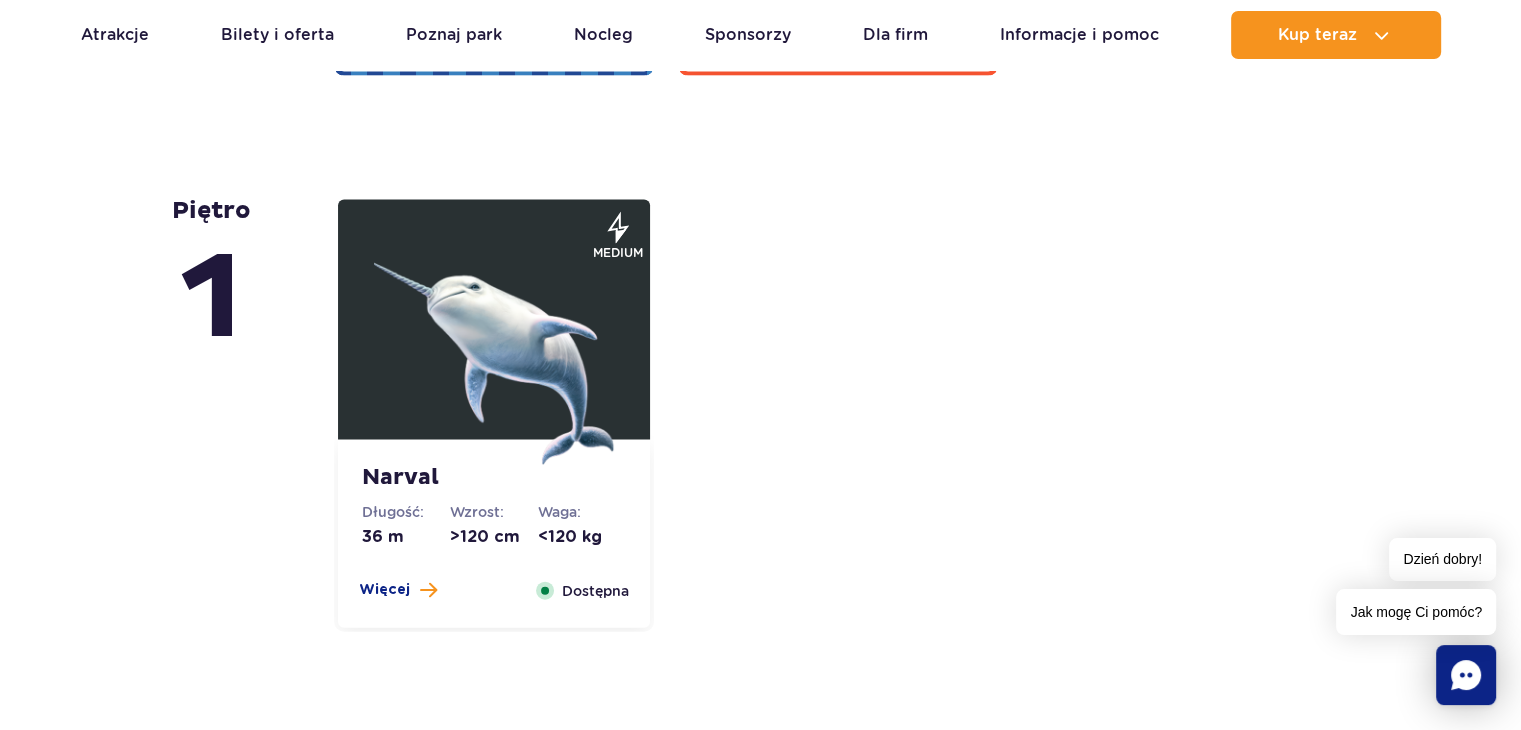 click at bounding box center (494, 345) 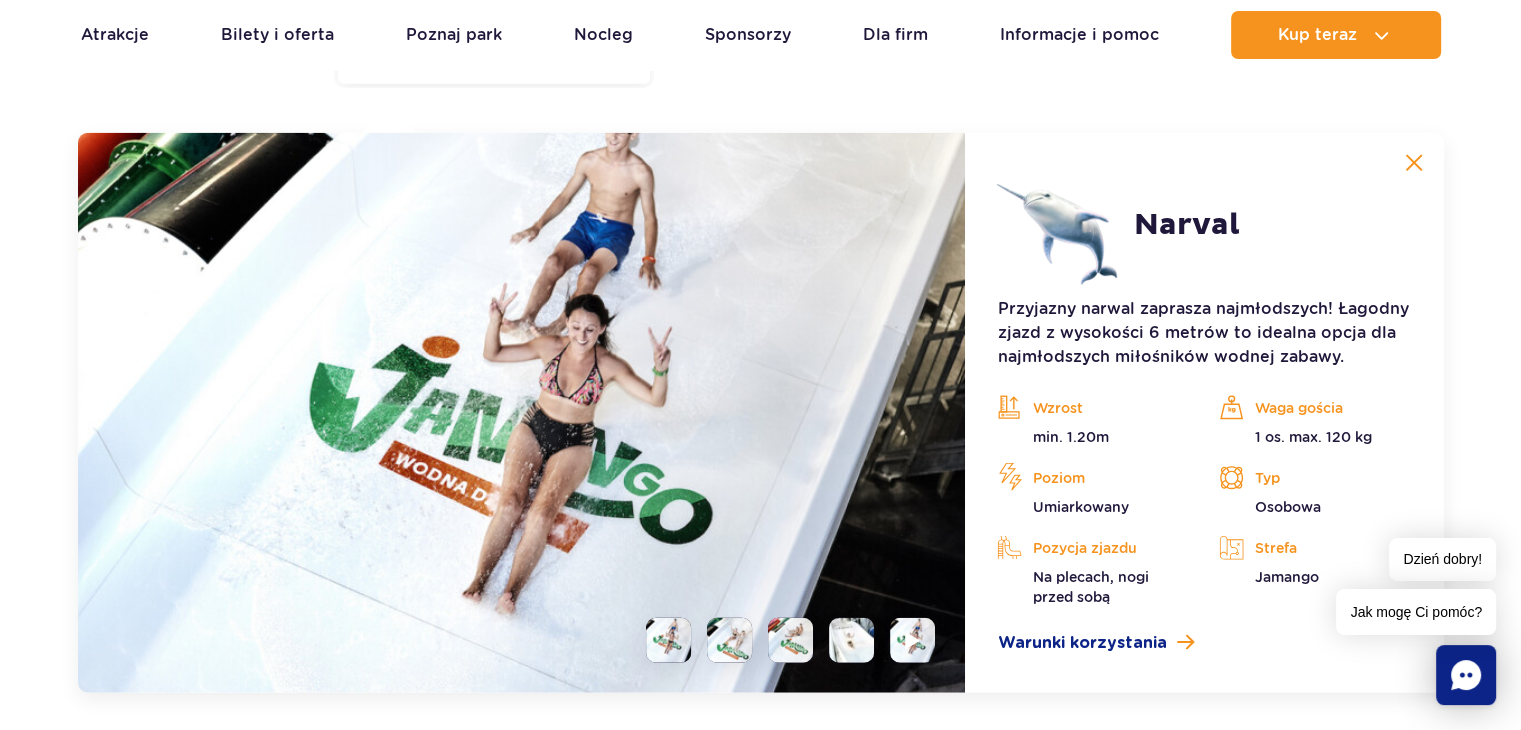 scroll, scrollTop: 4856, scrollLeft: 0, axis: vertical 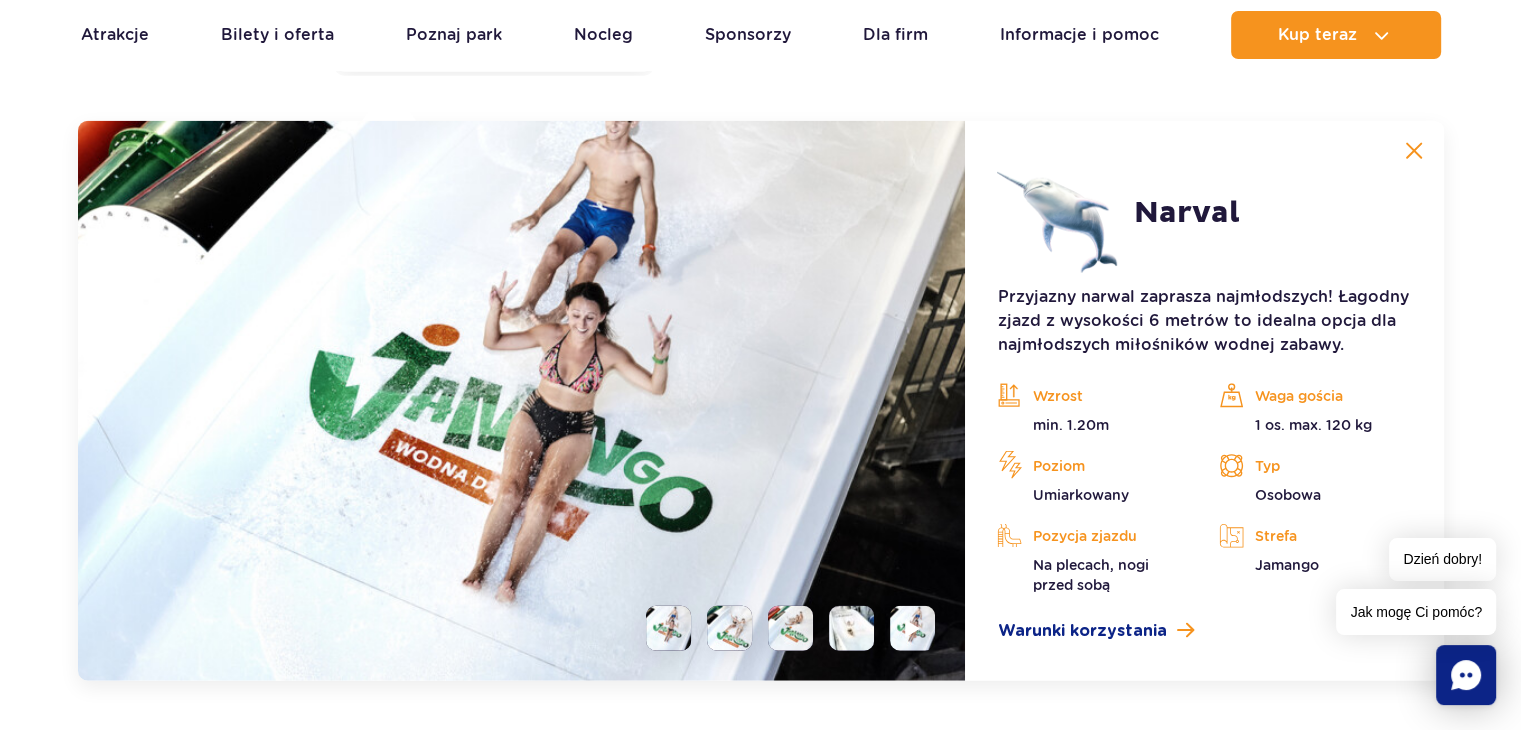 click at bounding box center (1414, 151) 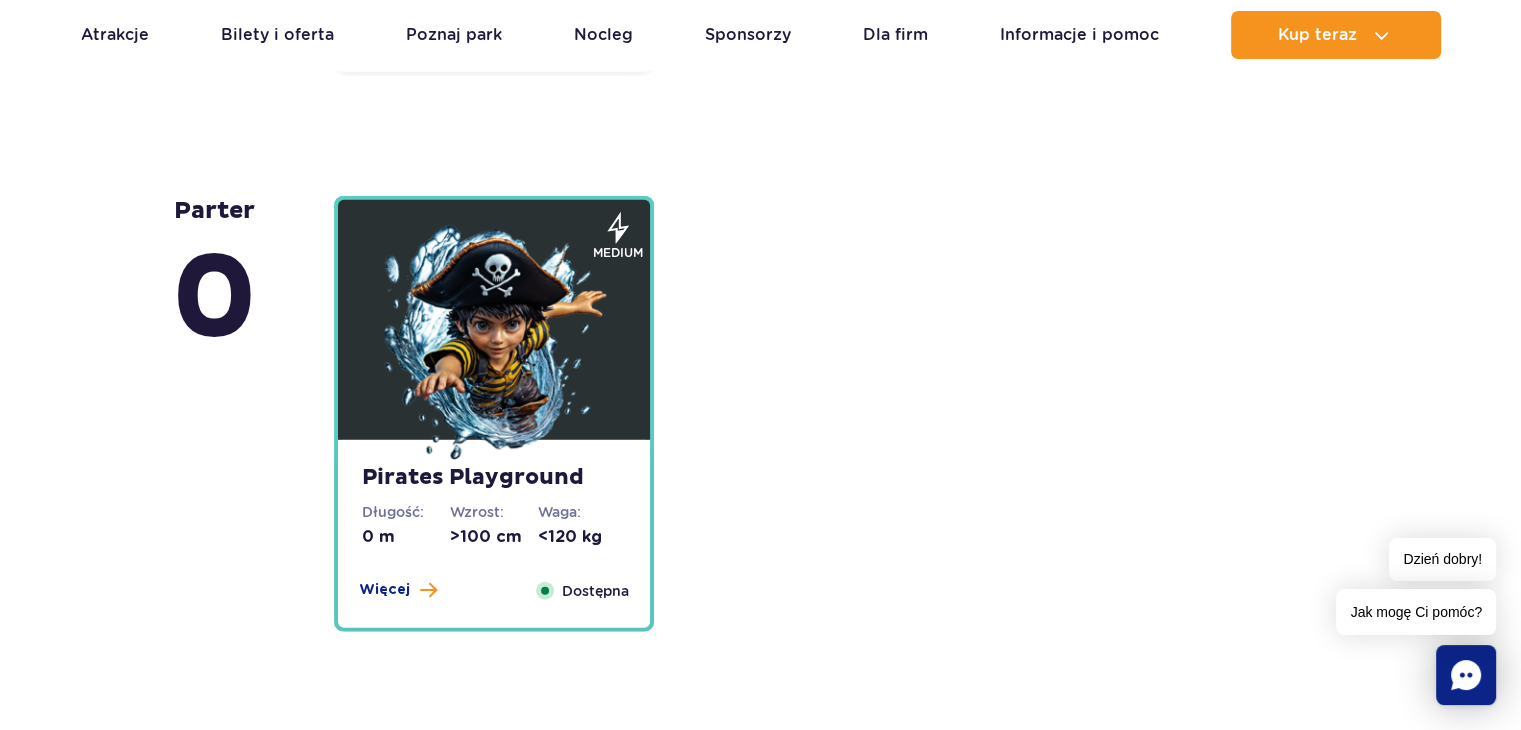 click at bounding box center (494, 345) 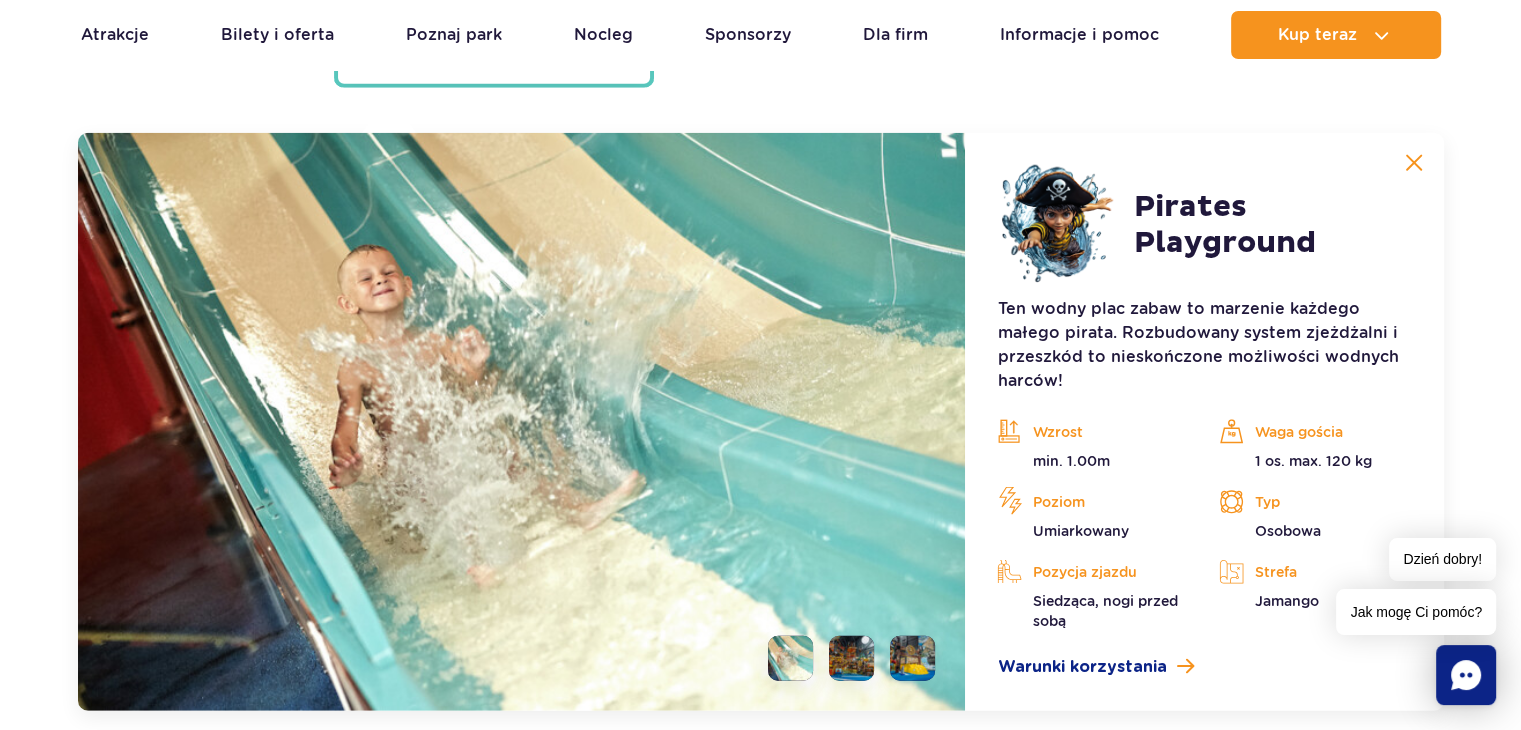 scroll, scrollTop: 5412, scrollLeft: 0, axis: vertical 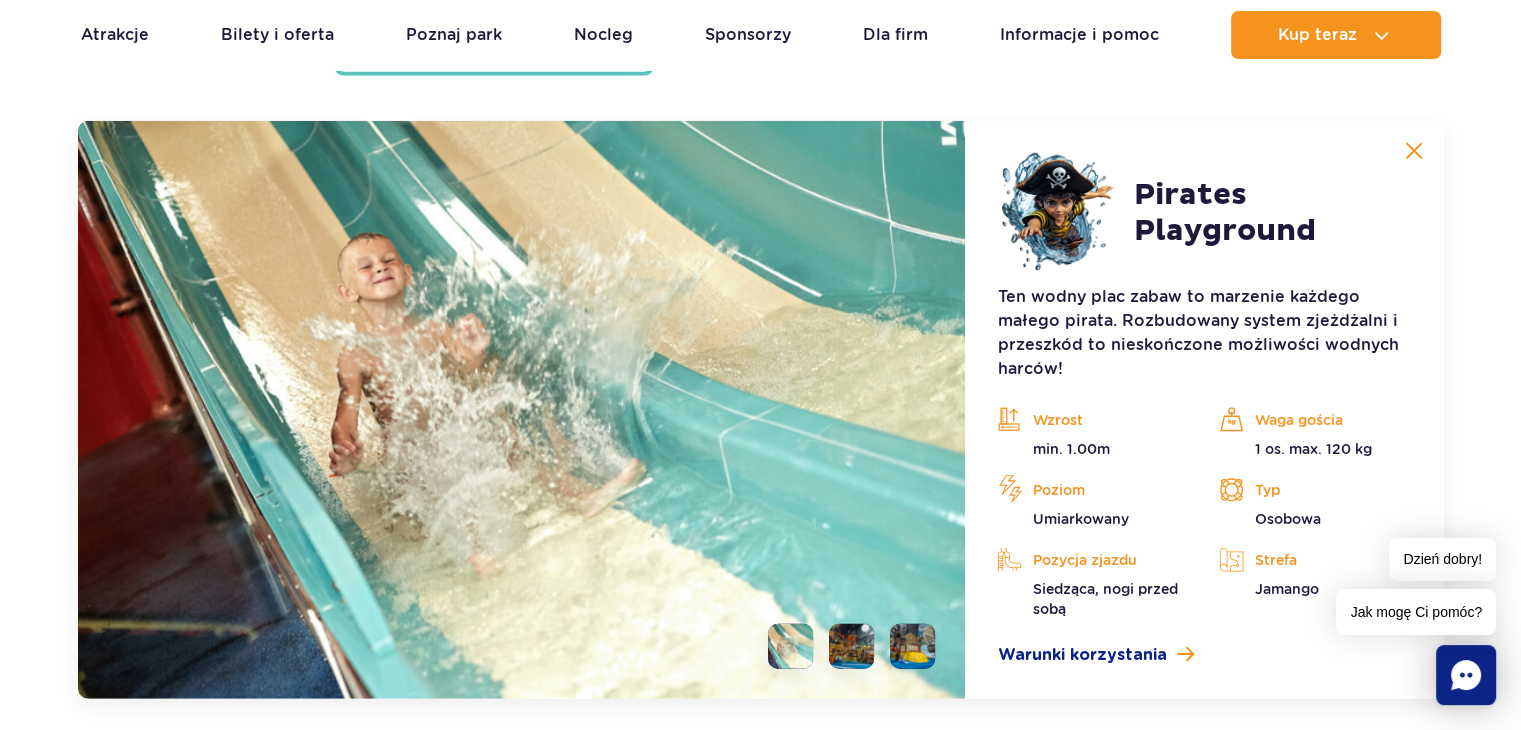 click at bounding box center [851, 646] 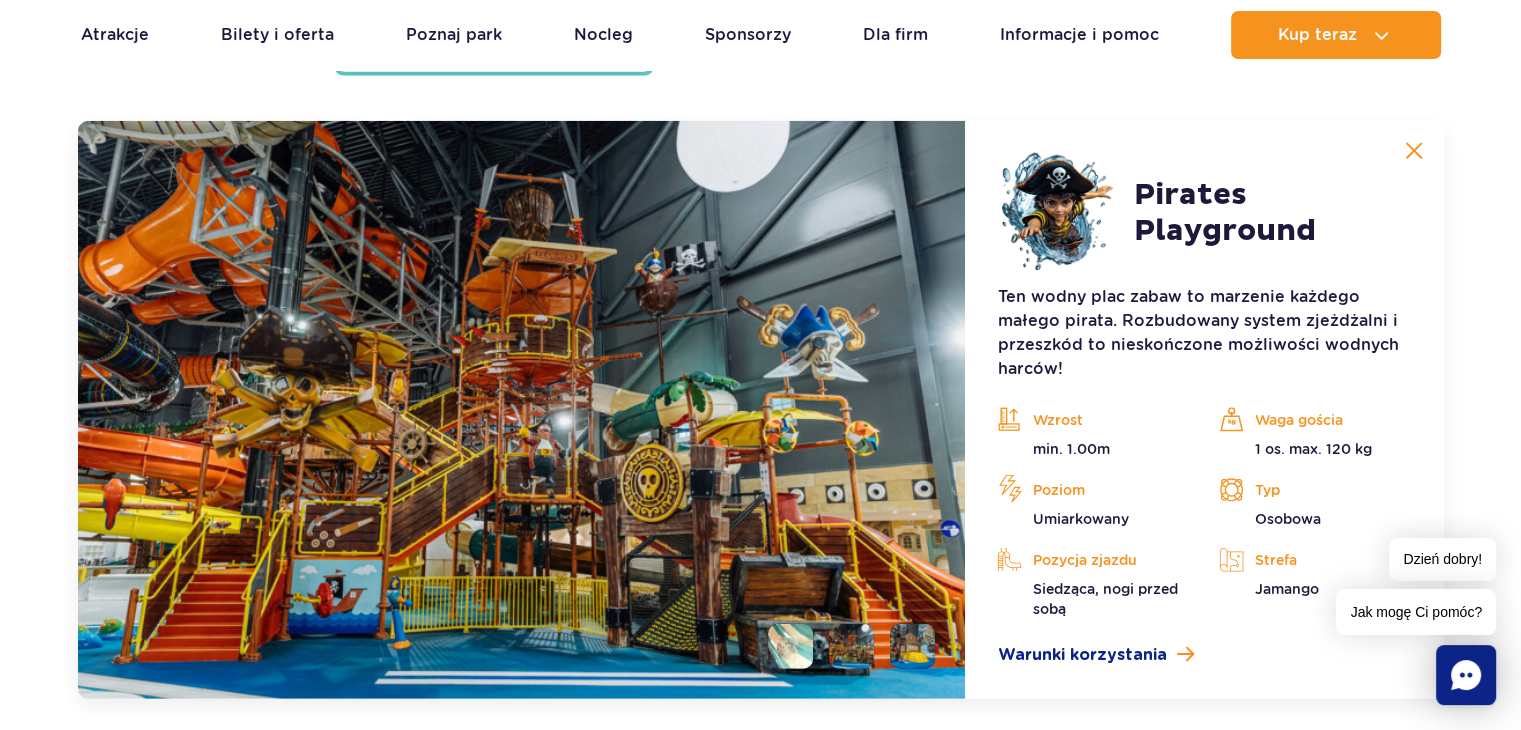 click at bounding box center [1414, 151] 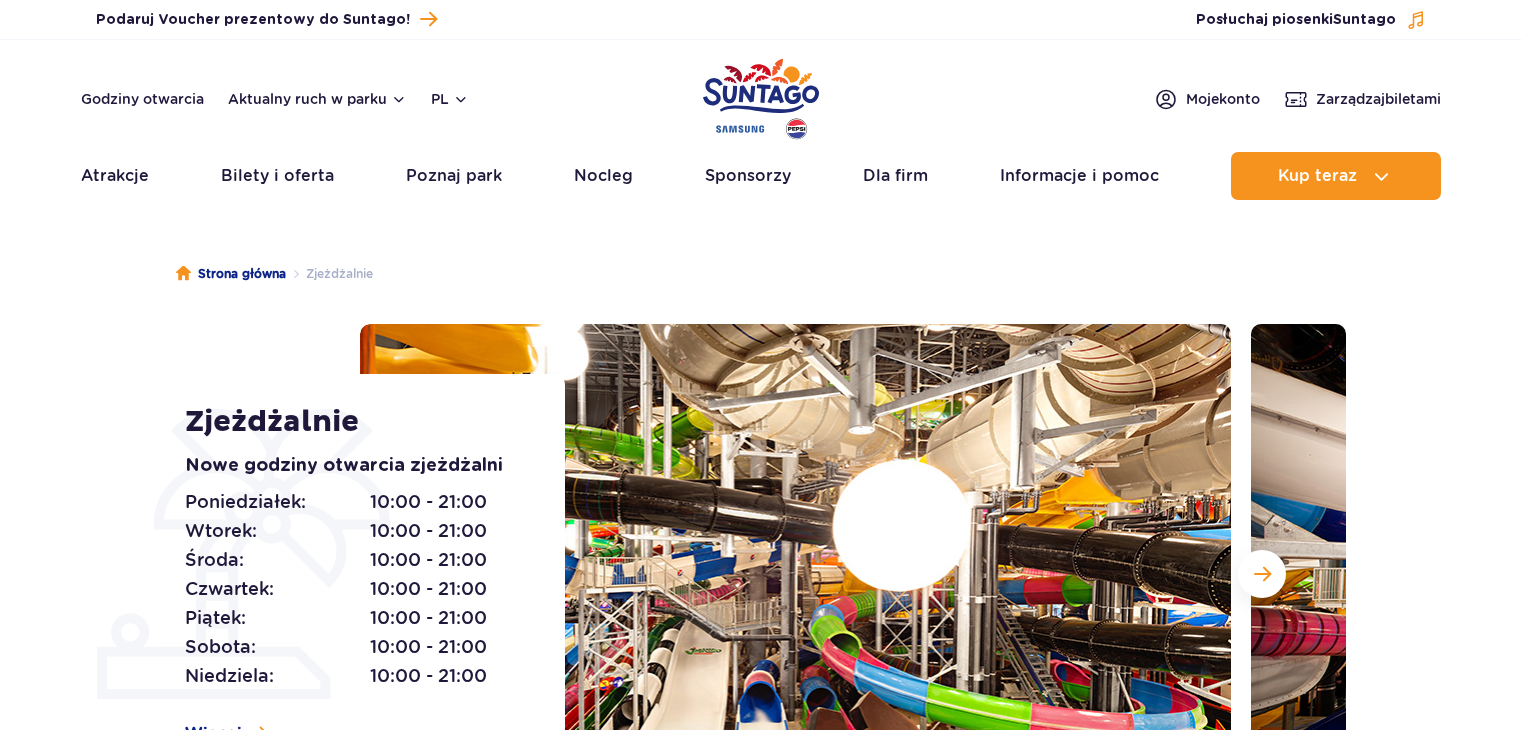 scroll, scrollTop: 0, scrollLeft: 0, axis: both 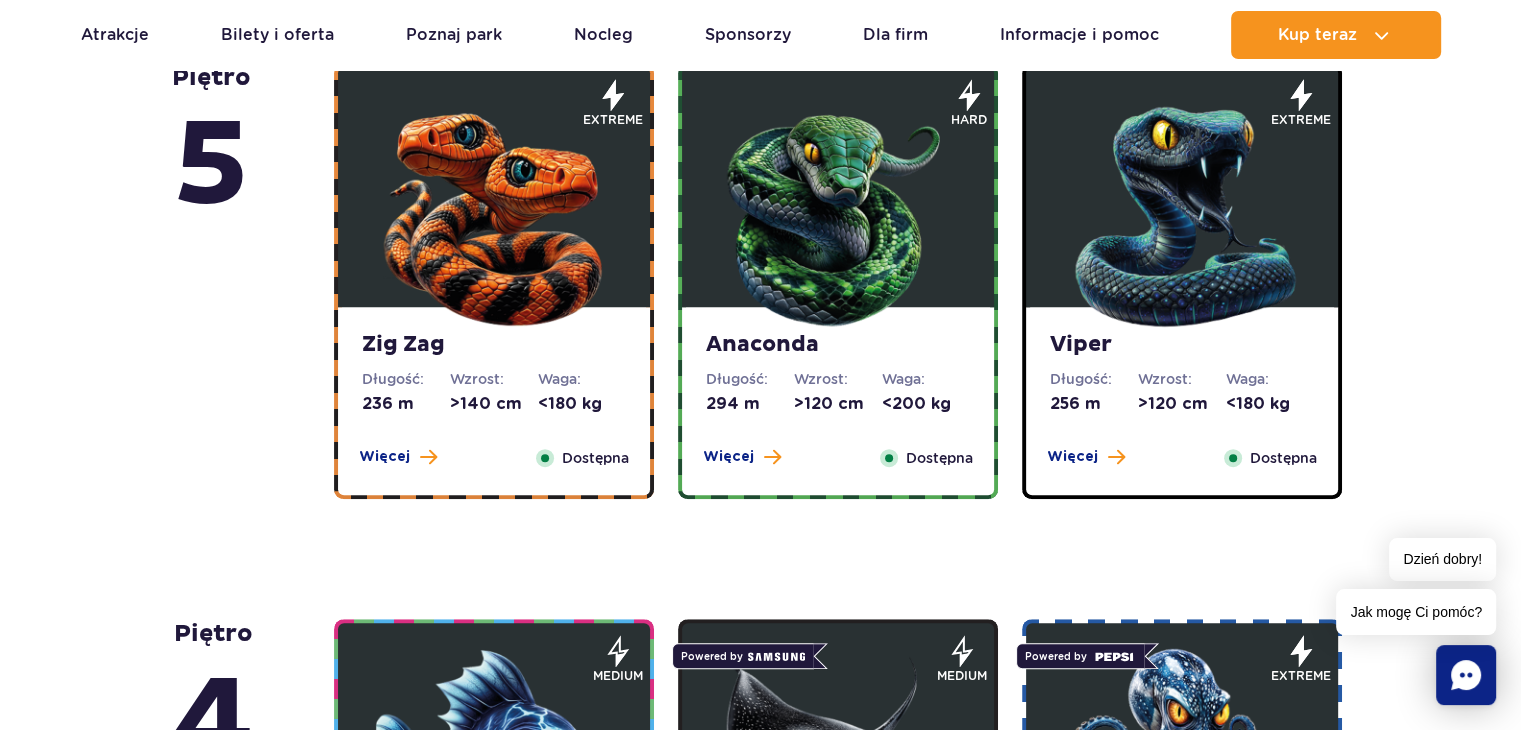 click on ">140 cm" at bounding box center (494, 404) 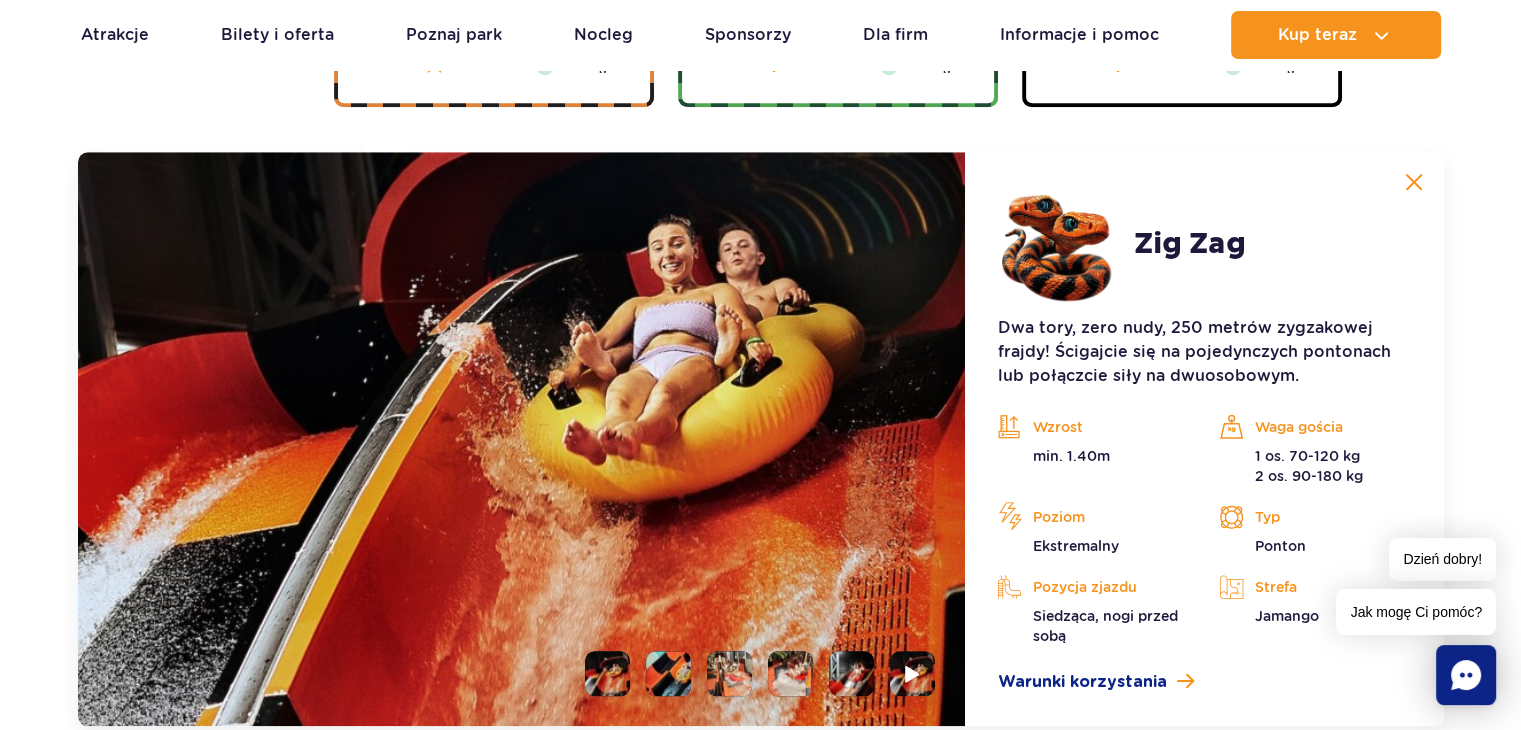 scroll, scrollTop: 1680, scrollLeft: 0, axis: vertical 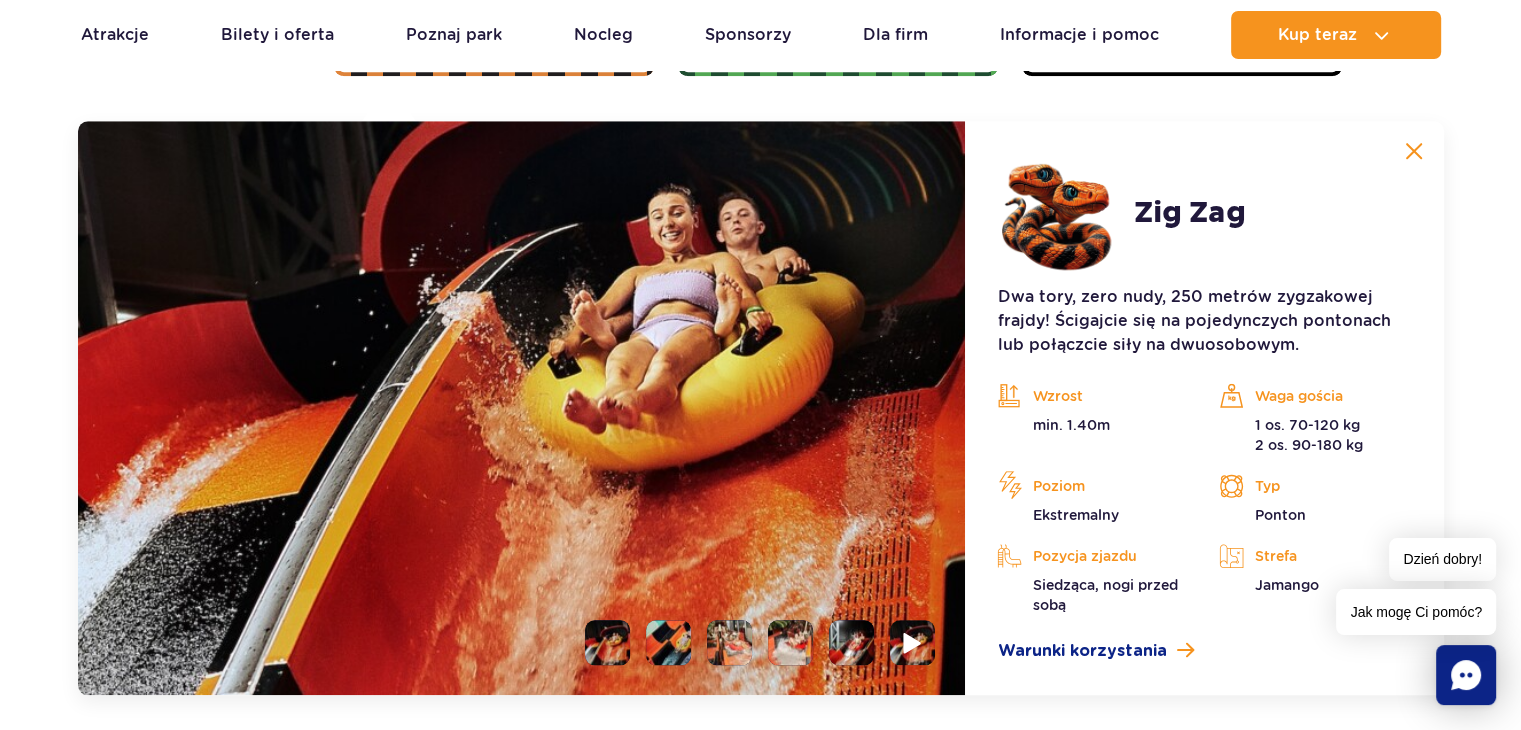 click at bounding box center (912, 642) 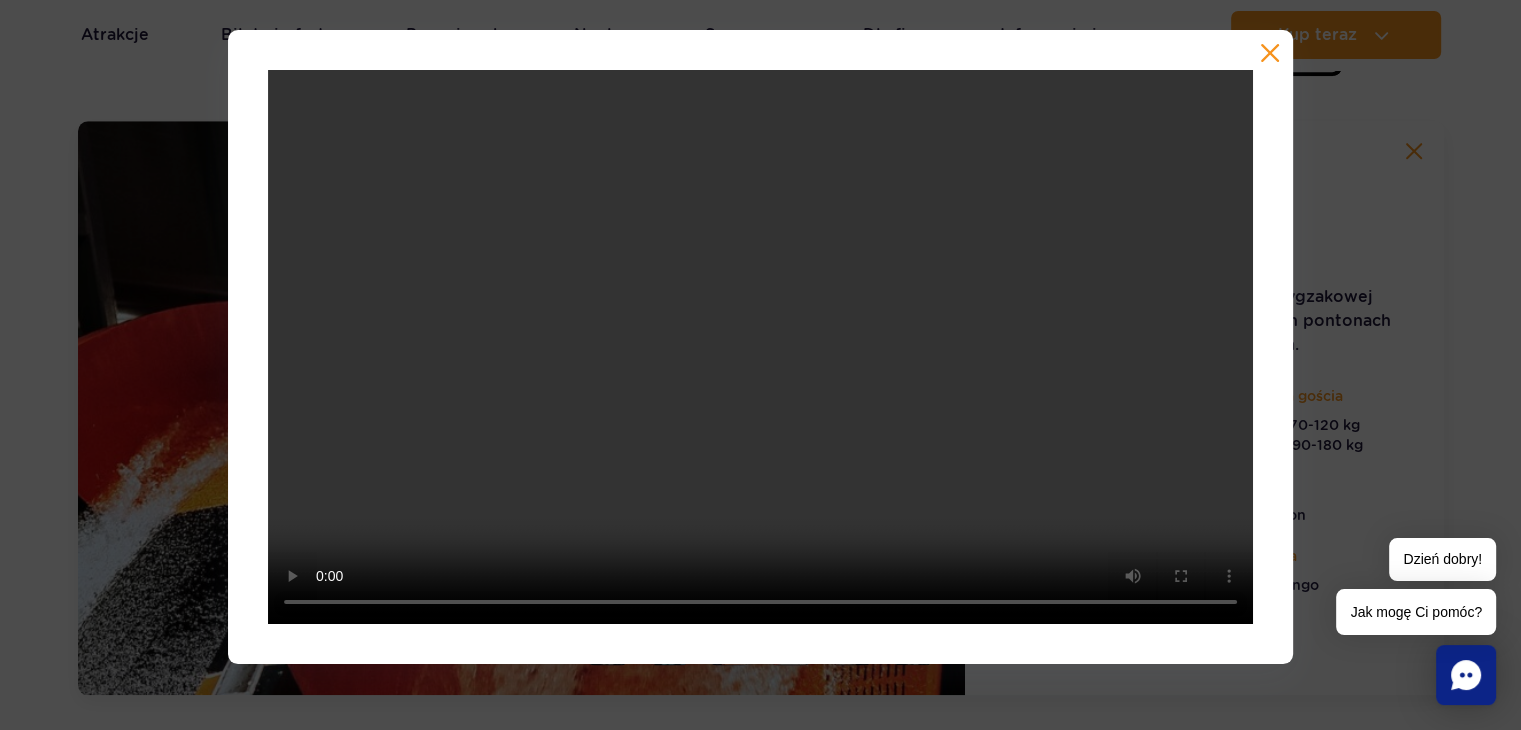 click at bounding box center (1270, 53) 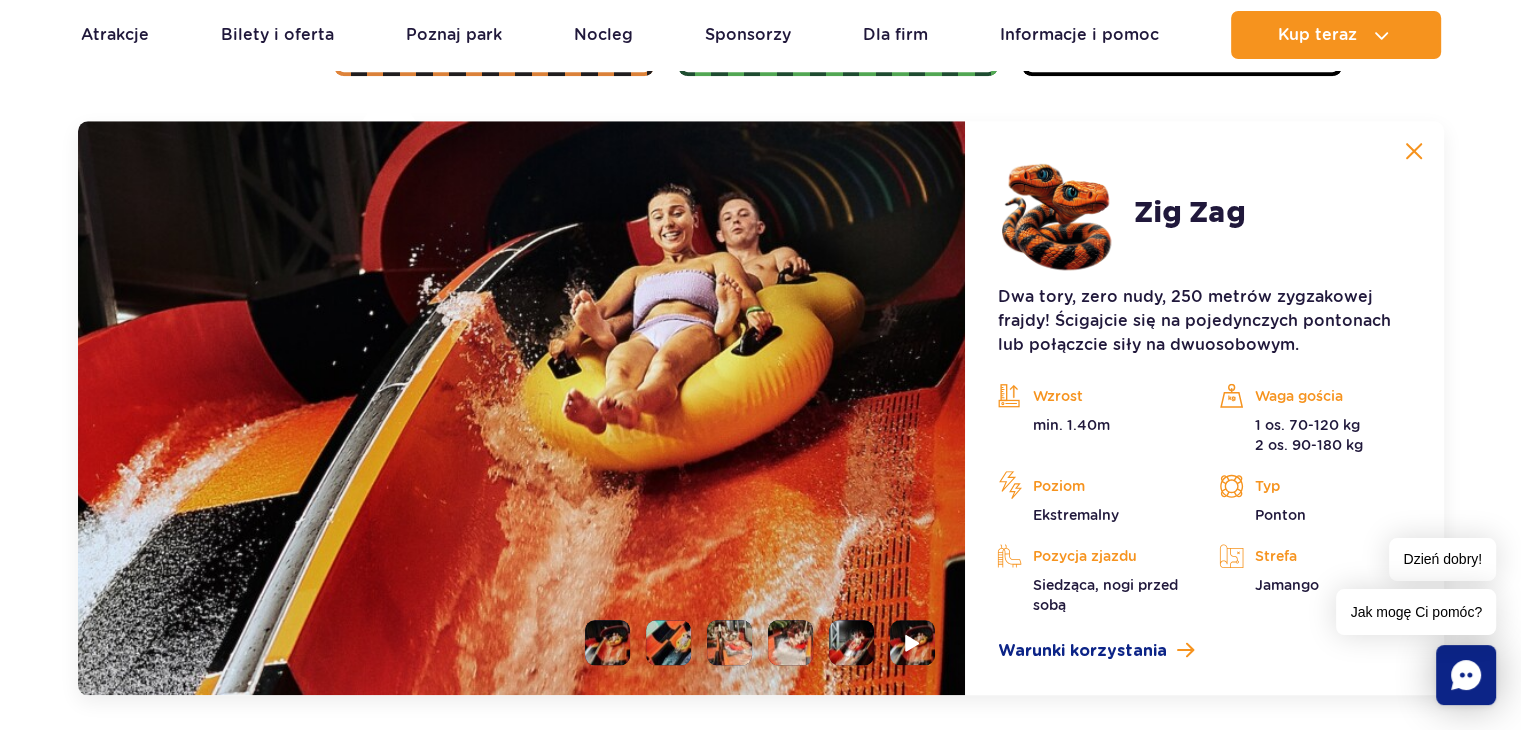 click at bounding box center (1414, 151) 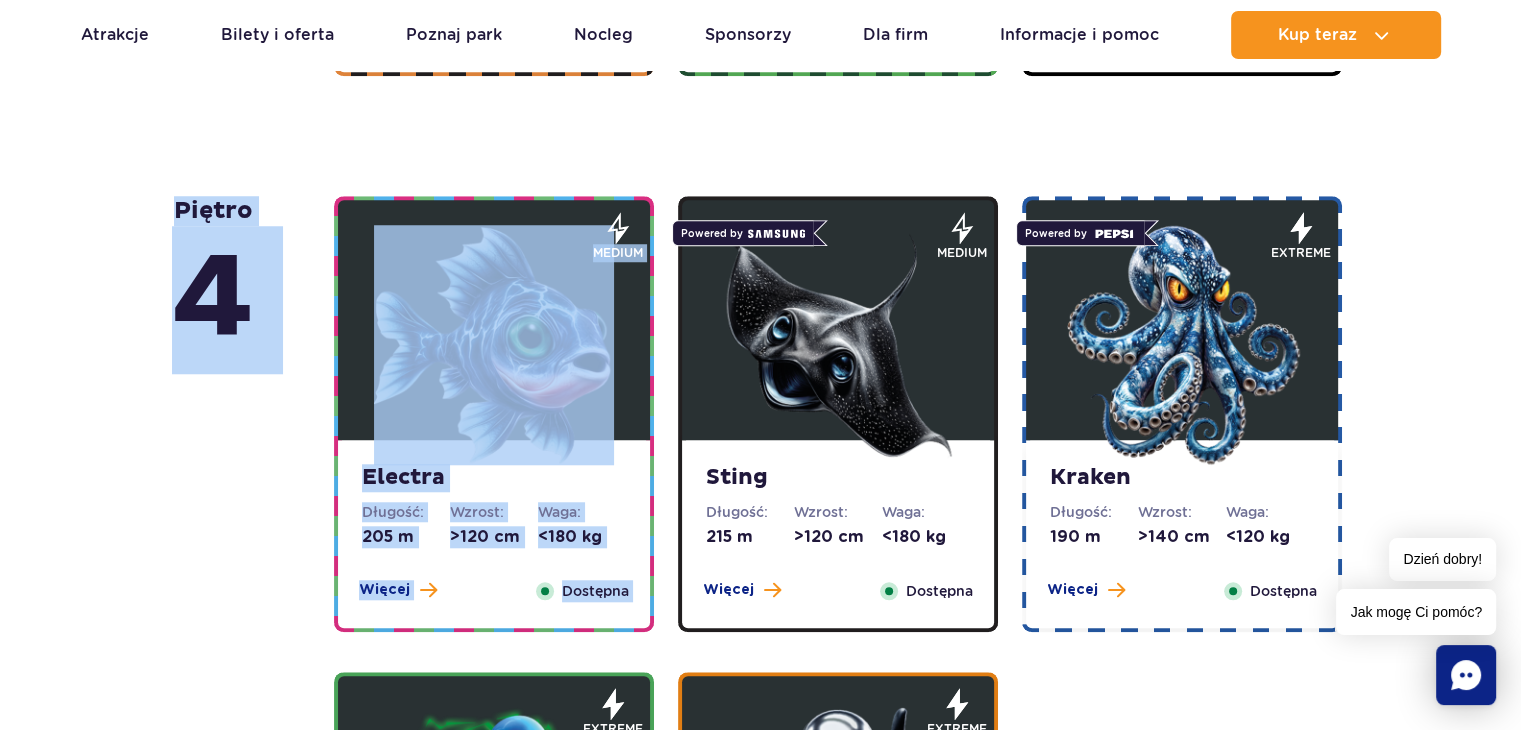 drag, startPoint x: 592, startPoint y: 118, endPoint x: 994, endPoint y: 174, distance: 405.88174 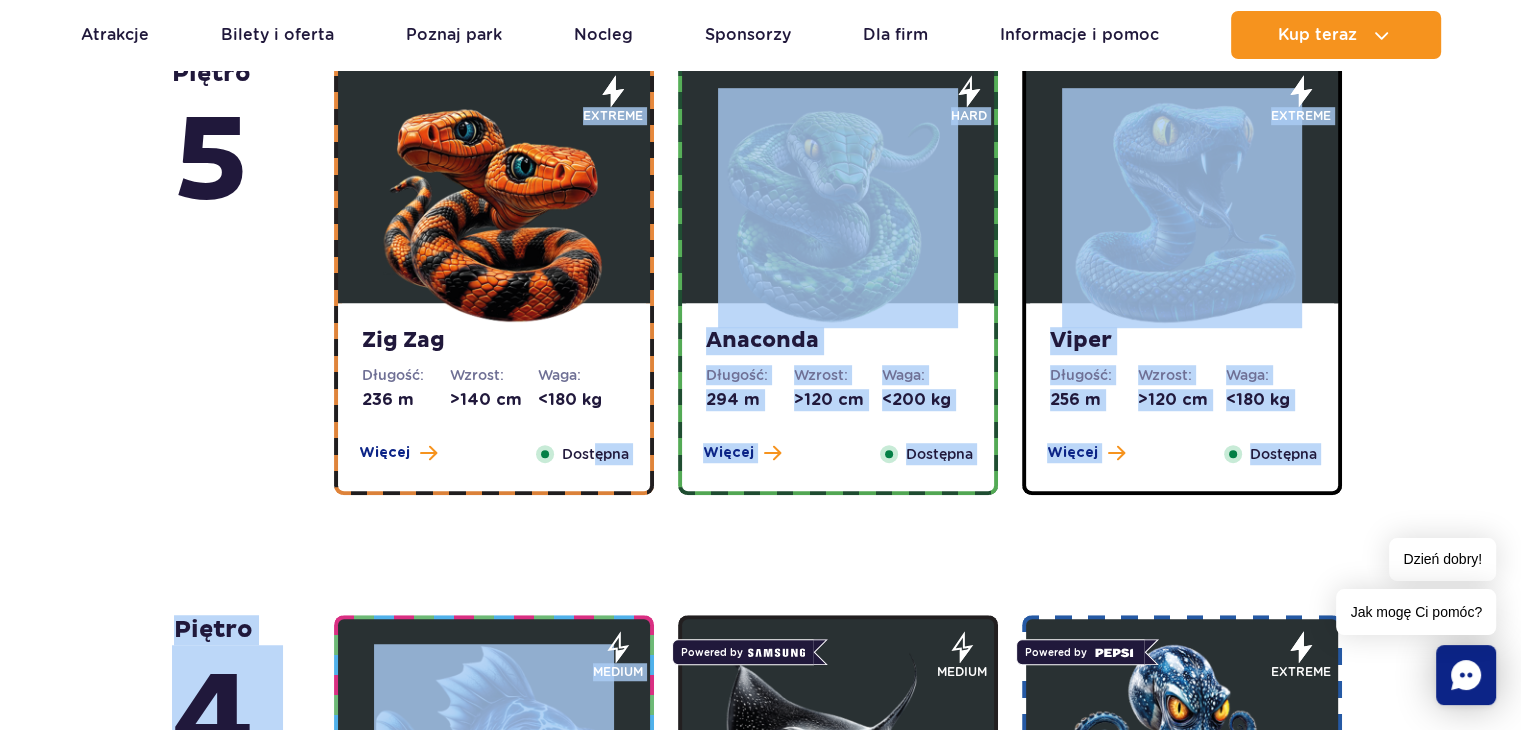 scroll, scrollTop: 1251, scrollLeft: 0, axis: vertical 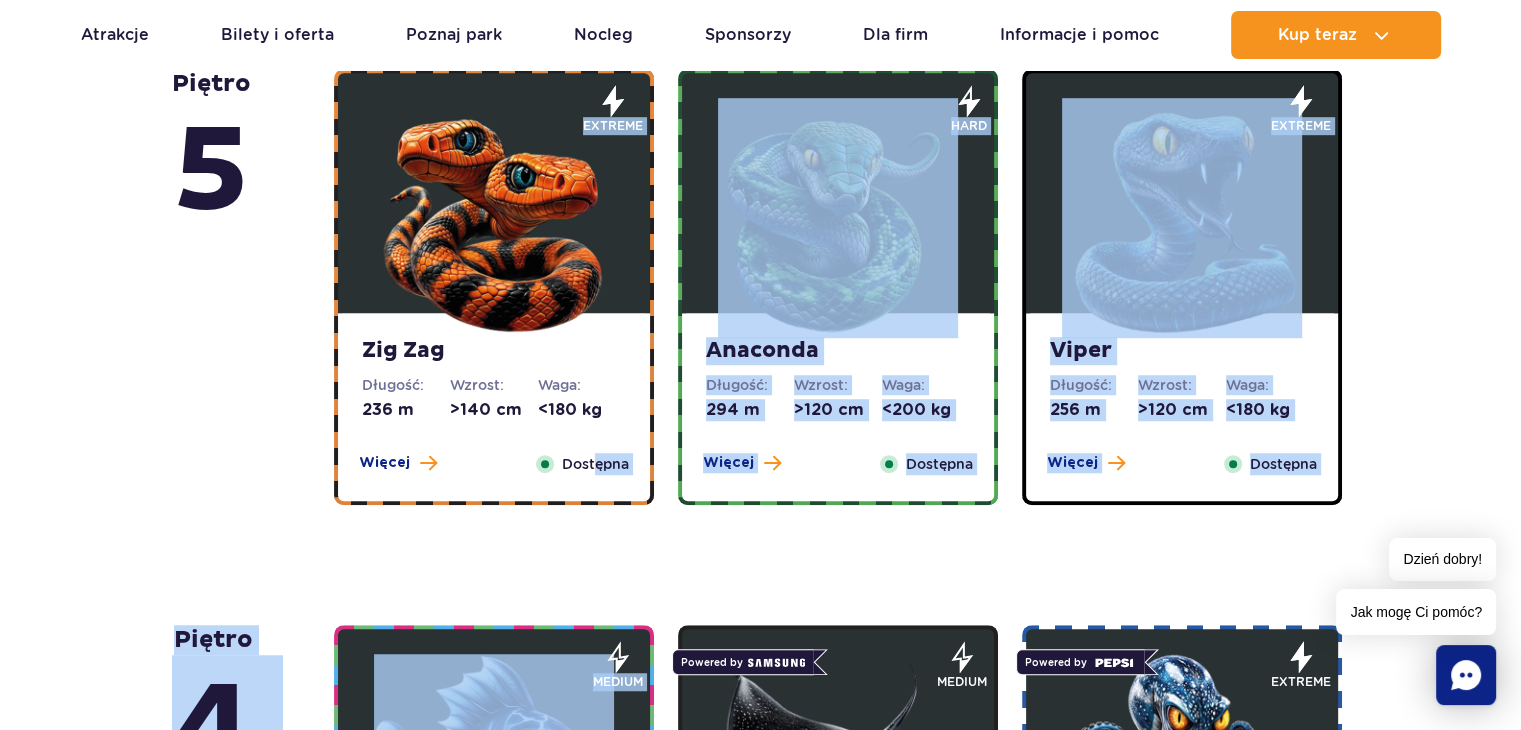 click on "294 m" at bounding box center (750, 410) 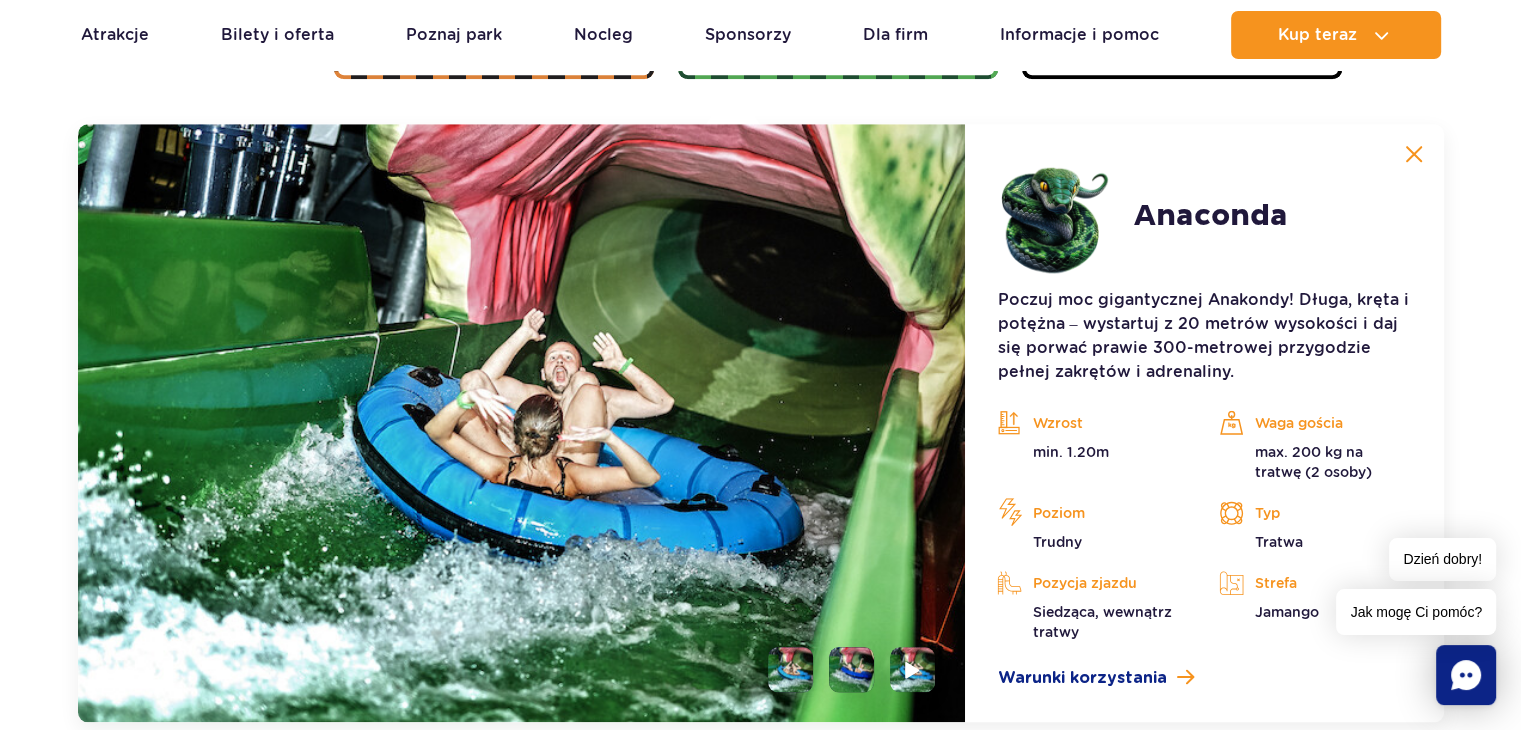 scroll, scrollTop: 1680, scrollLeft: 0, axis: vertical 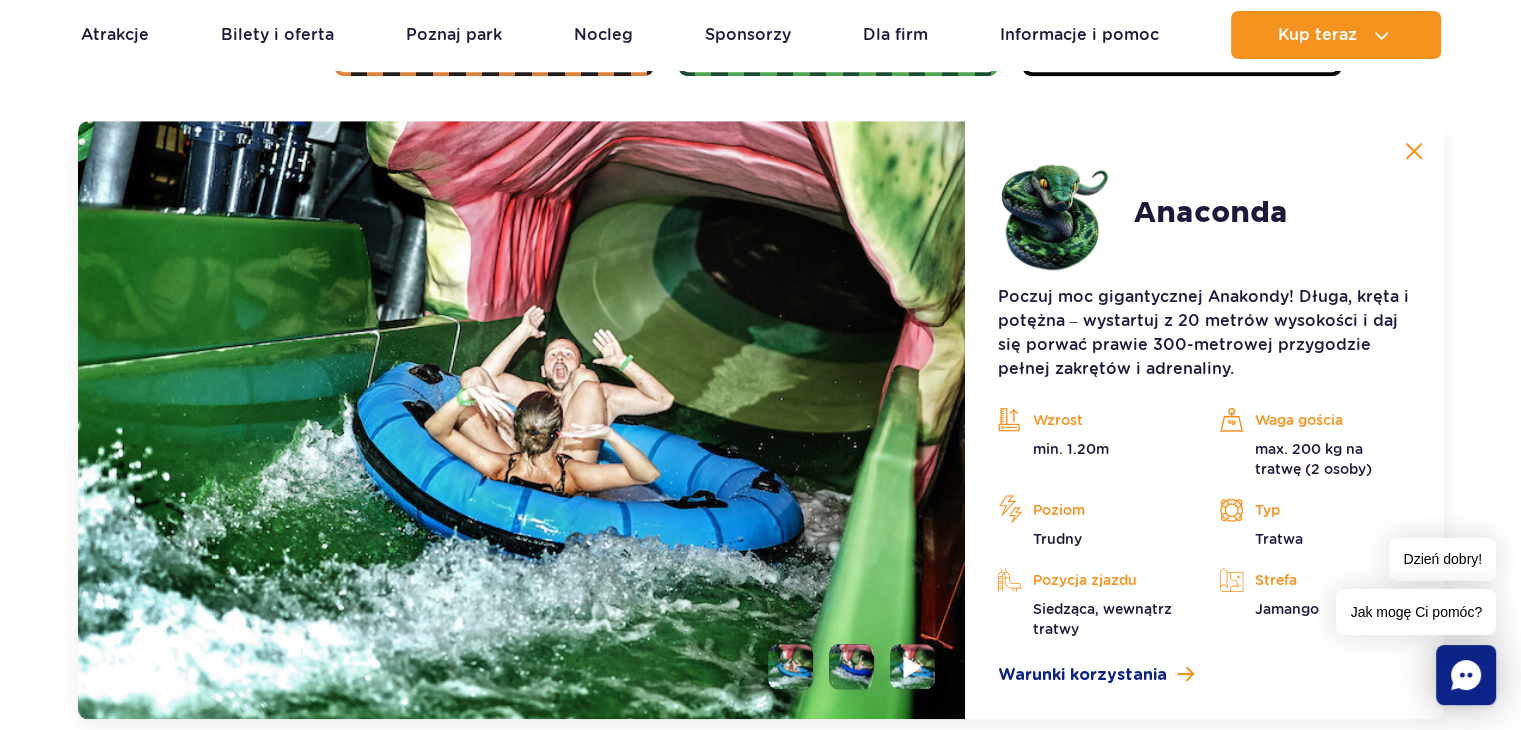 click at bounding box center (912, 666) 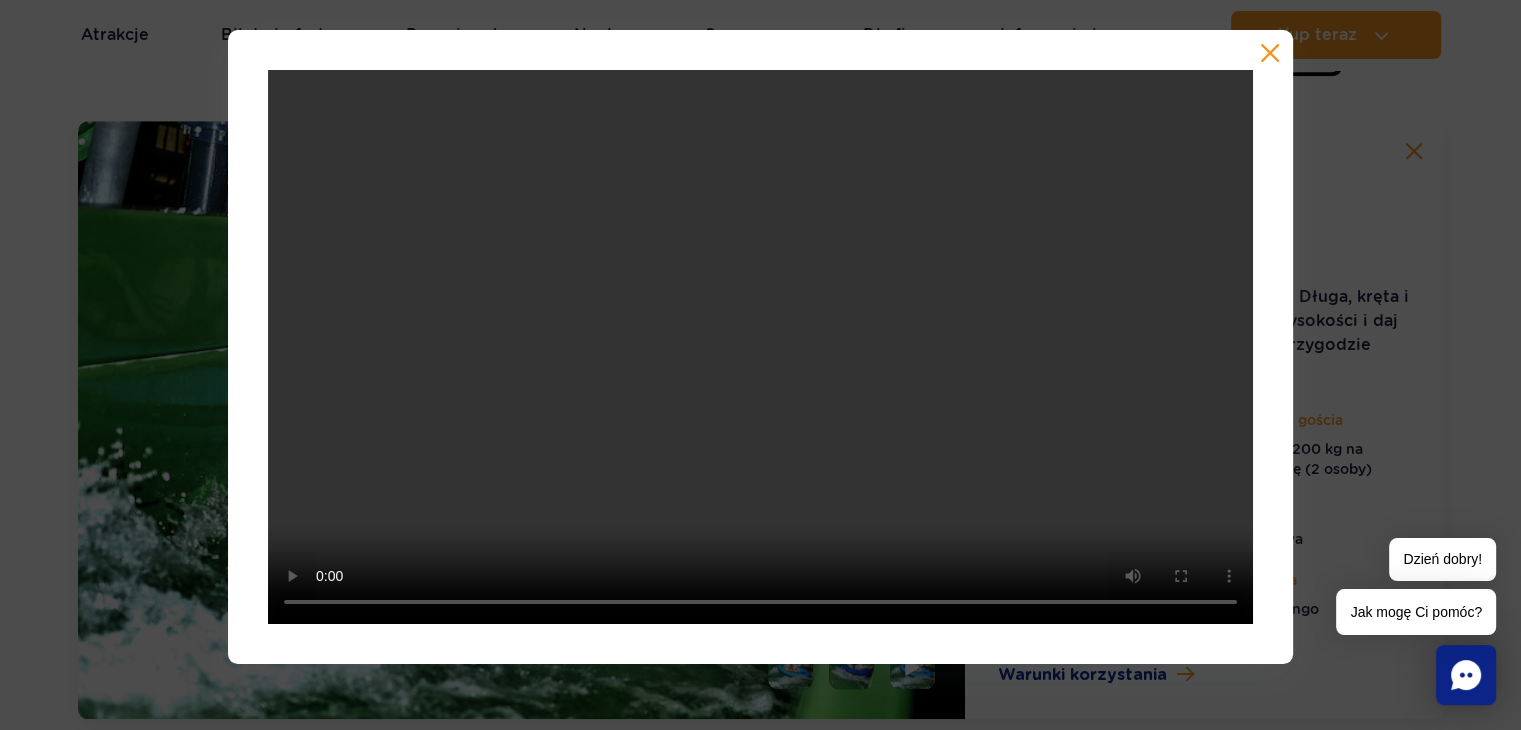 click at bounding box center [1270, 53] 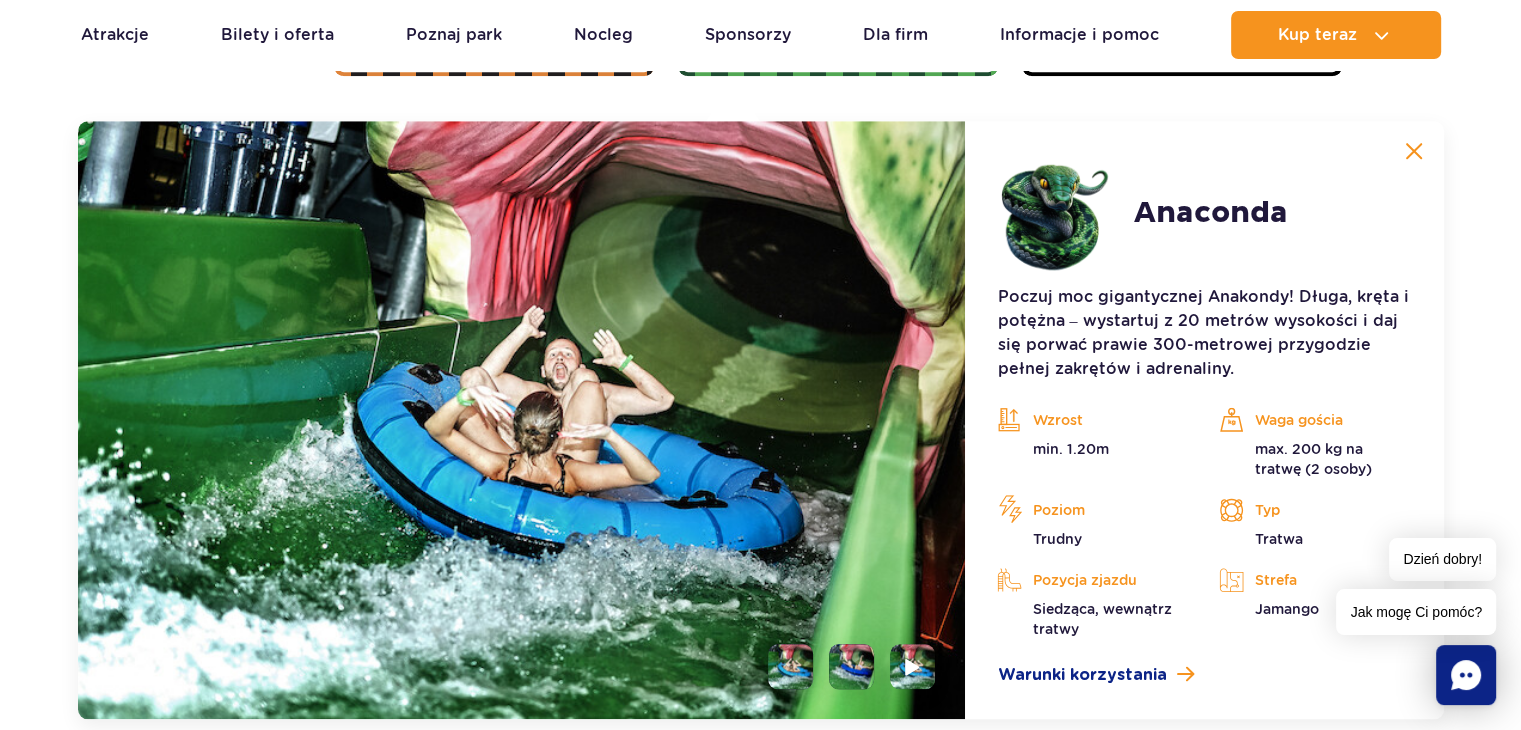 click at bounding box center [1414, 151] 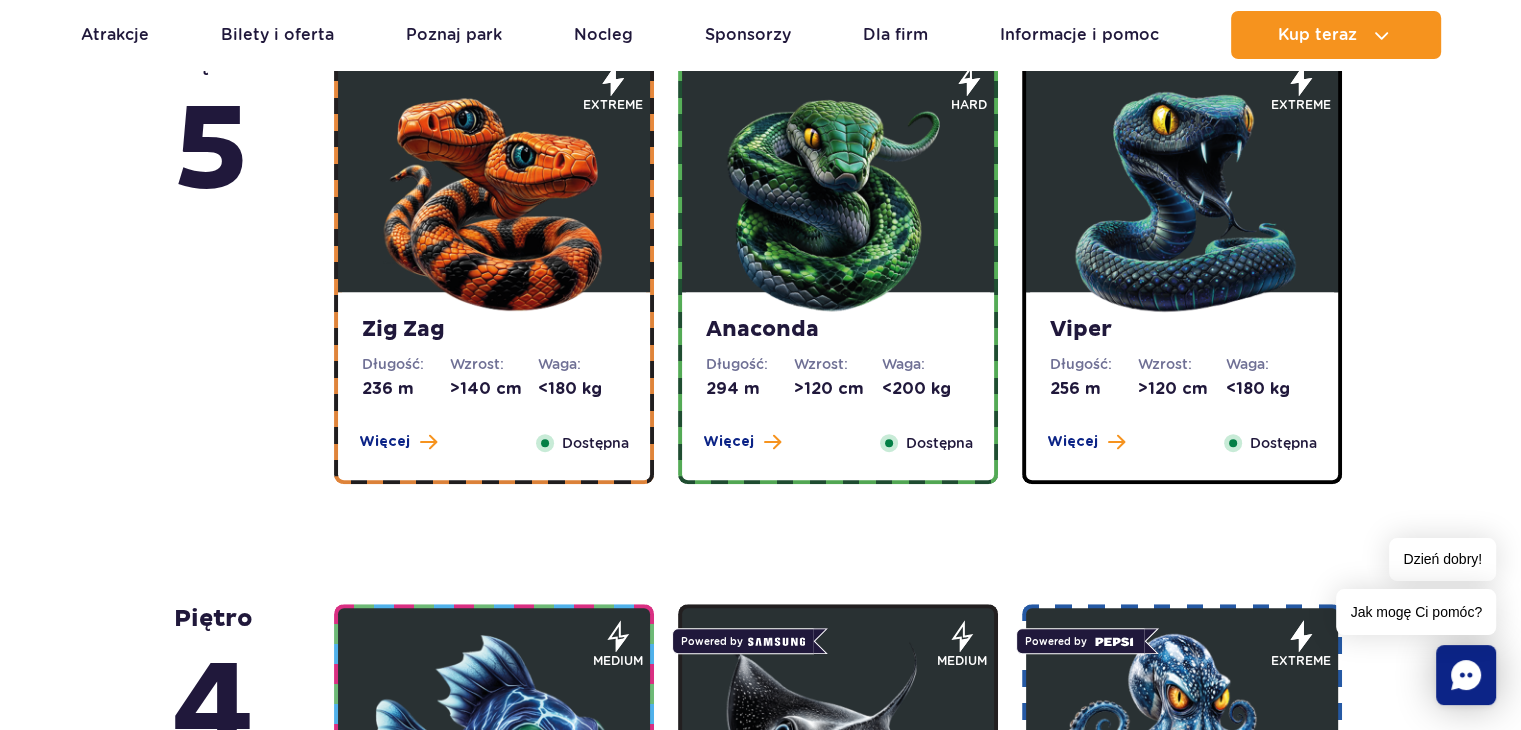 scroll, scrollTop: 1180, scrollLeft: 0, axis: vertical 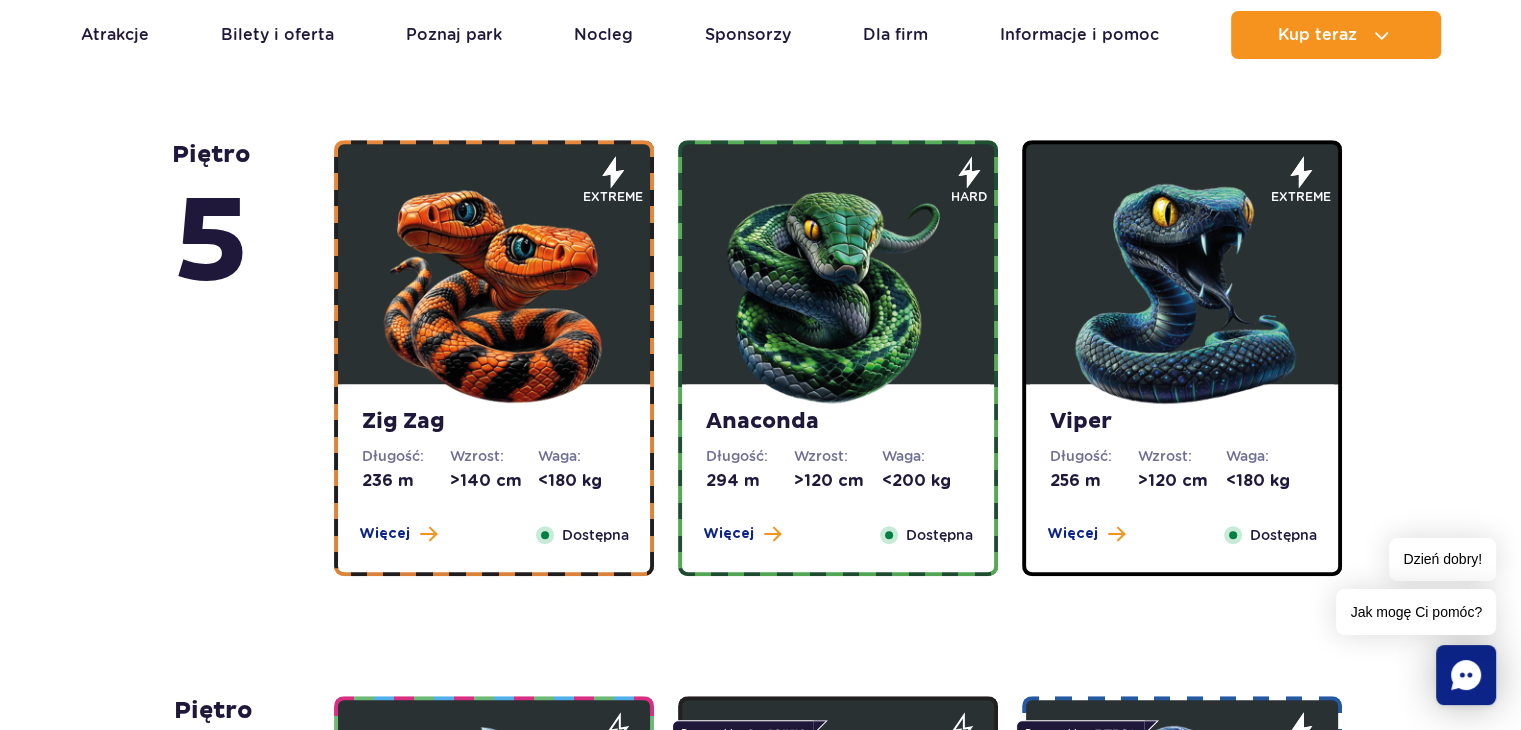 click at bounding box center [1182, 289] 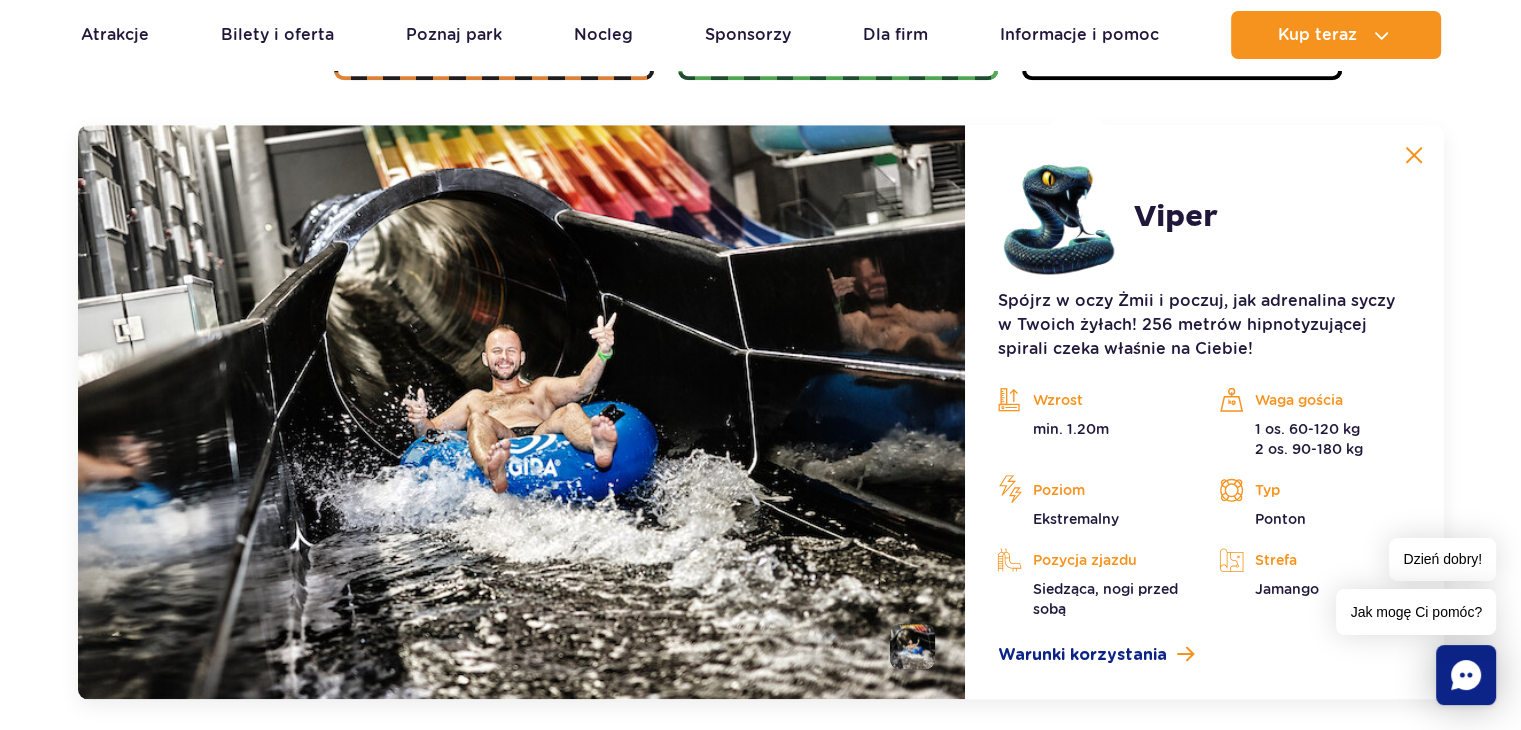 scroll, scrollTop: 1680, scrollLeft: 0, axis: vertical 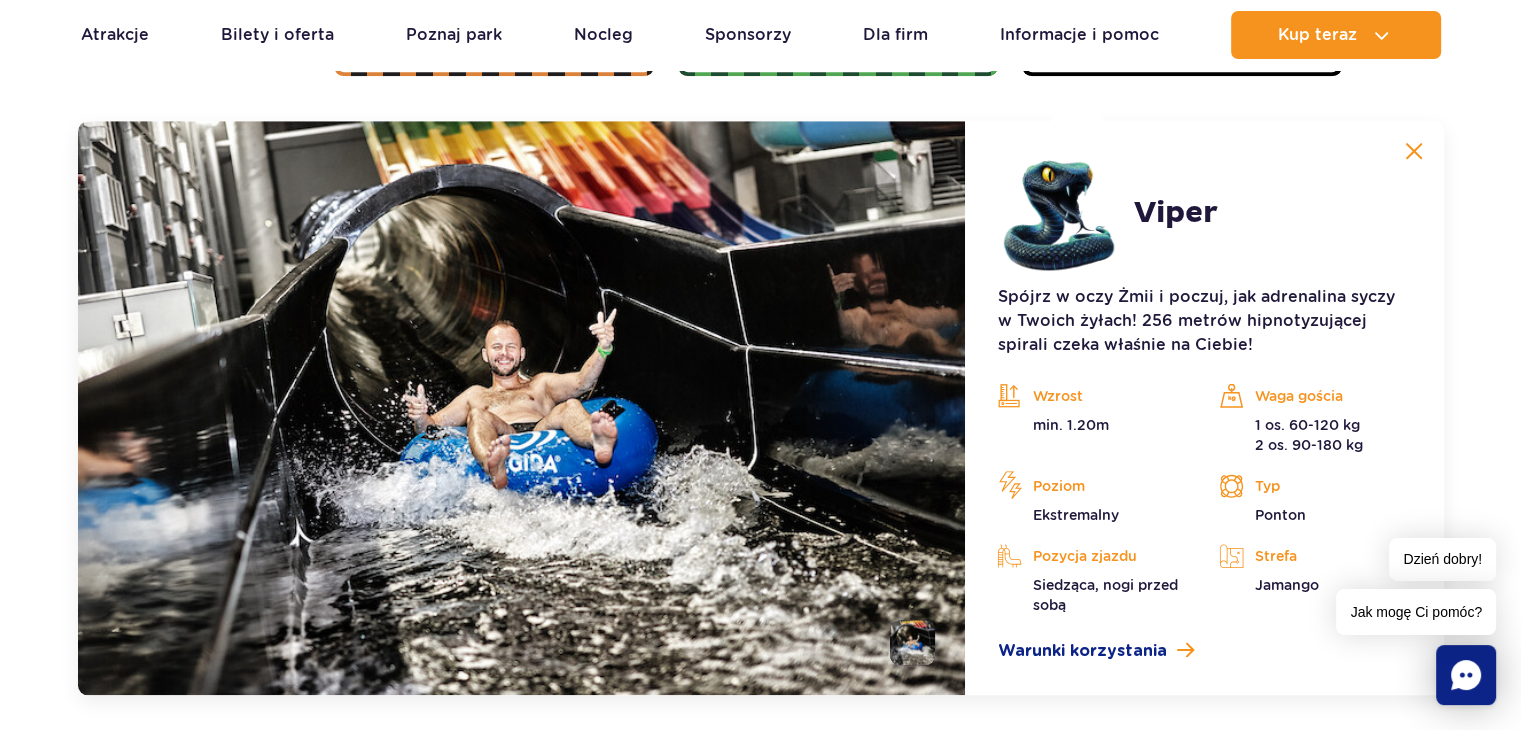 click at bounding box center (1414, 151) 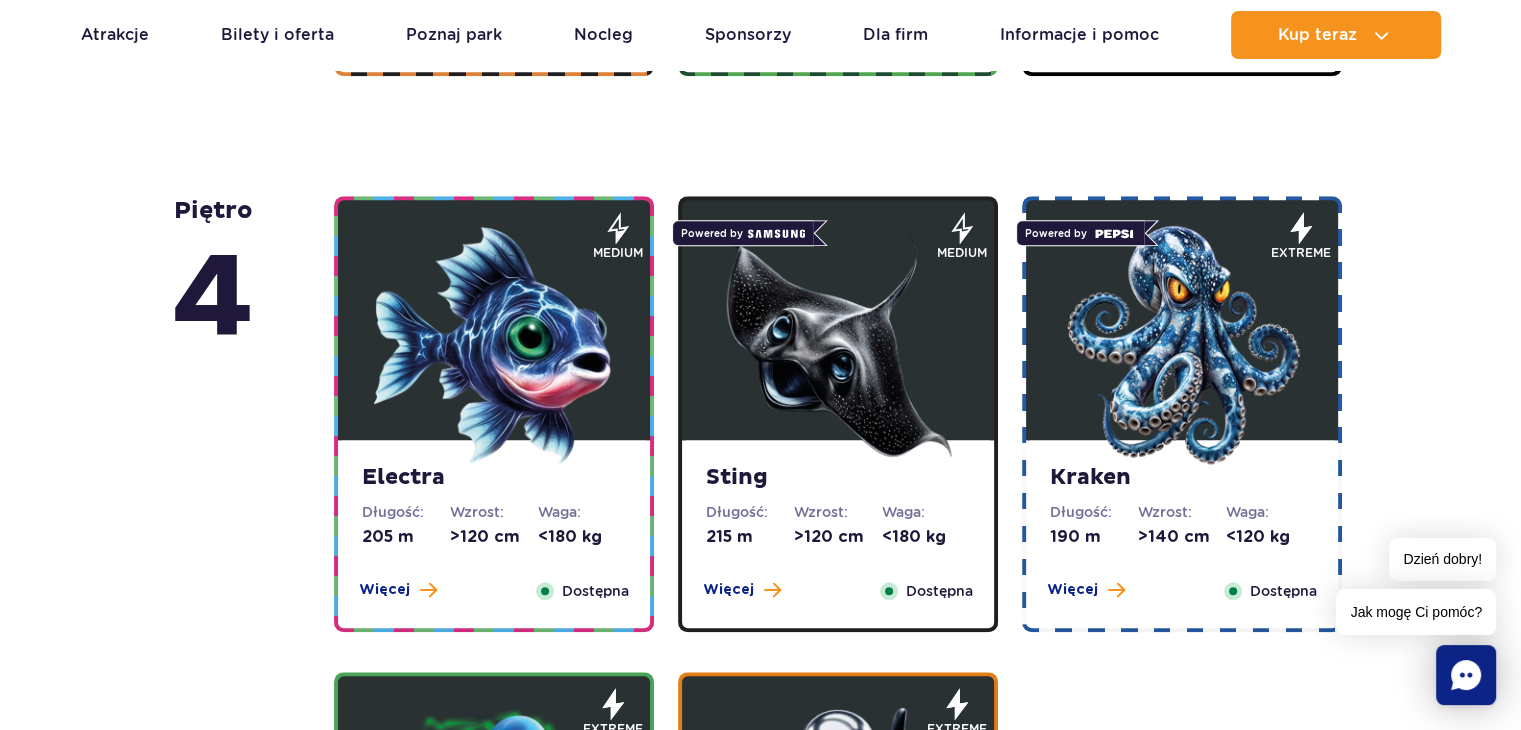 click at bounding box center (494, 345) 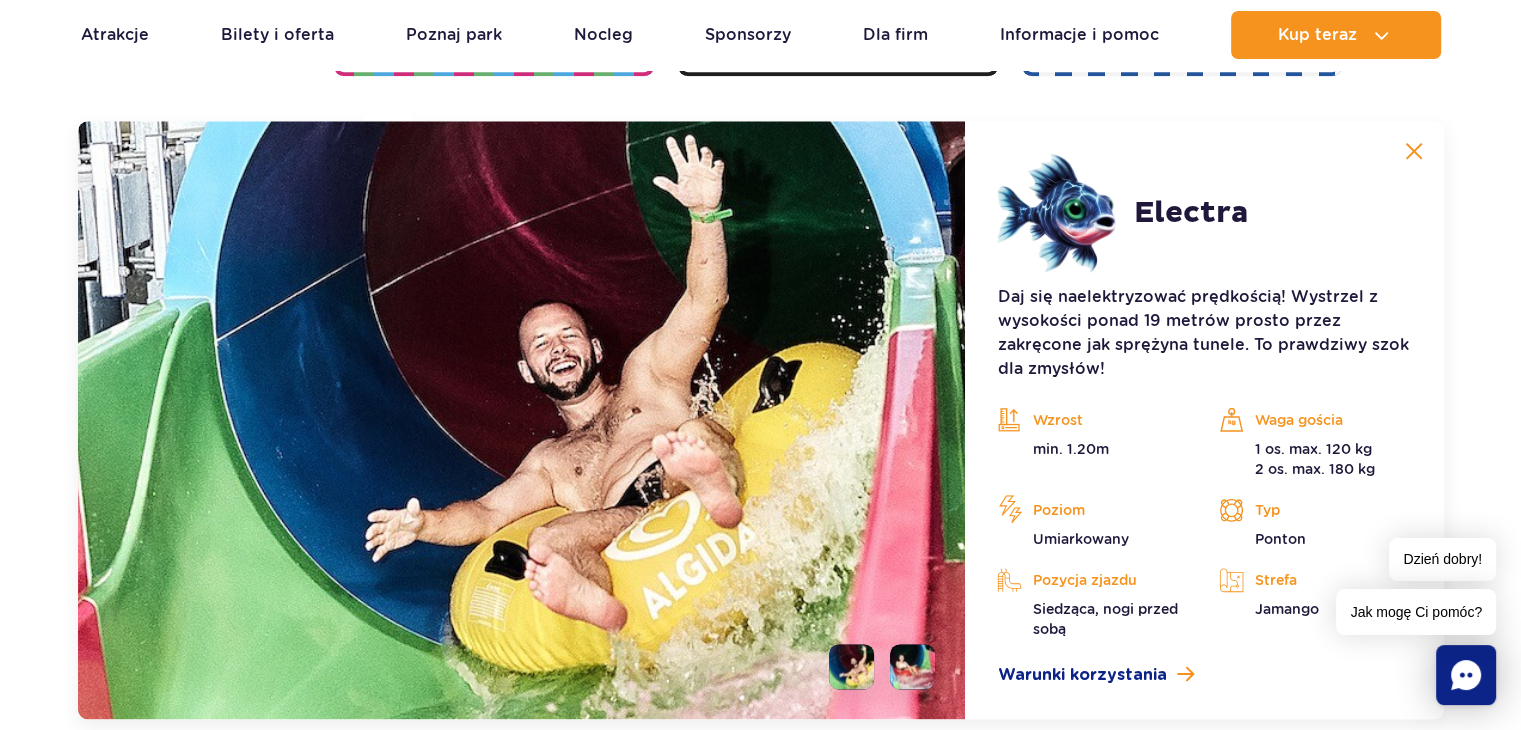 scroll, scrollTop: 2236, scrollLeft: 0, axis: vertical 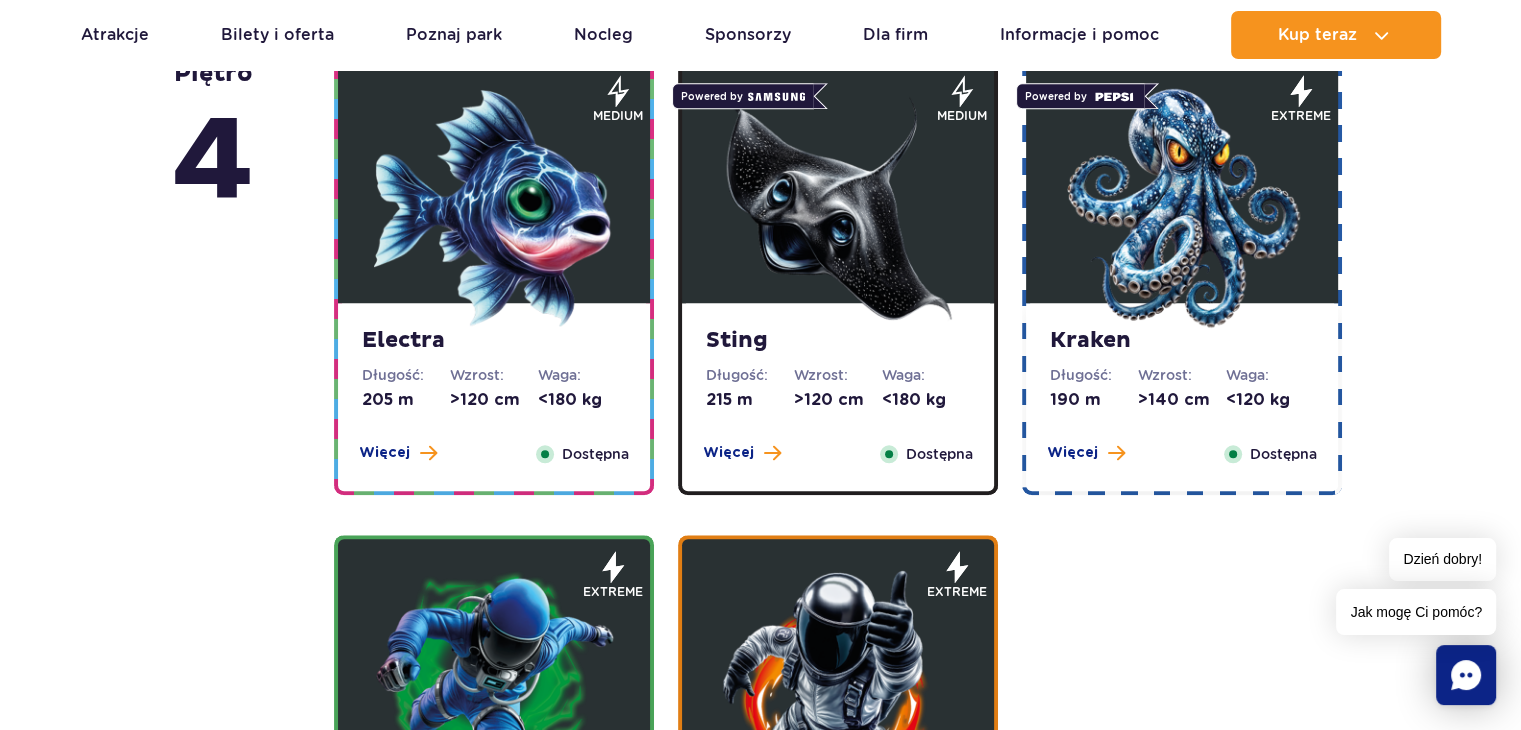 click on "<180 kg" at bounding box center [926, 400] 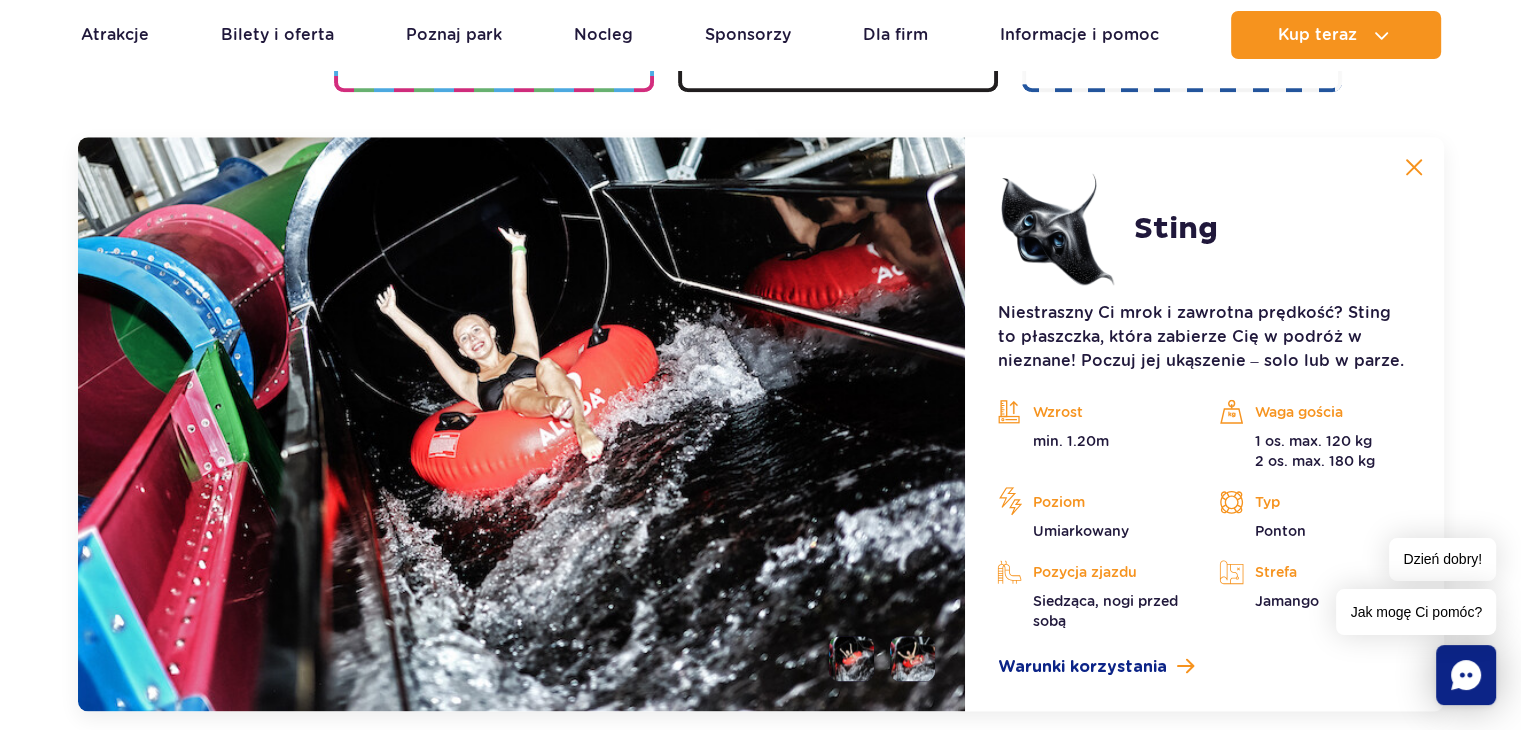 scroll, scrollTop: 2236, scrollLeft: 0, axis: vertical 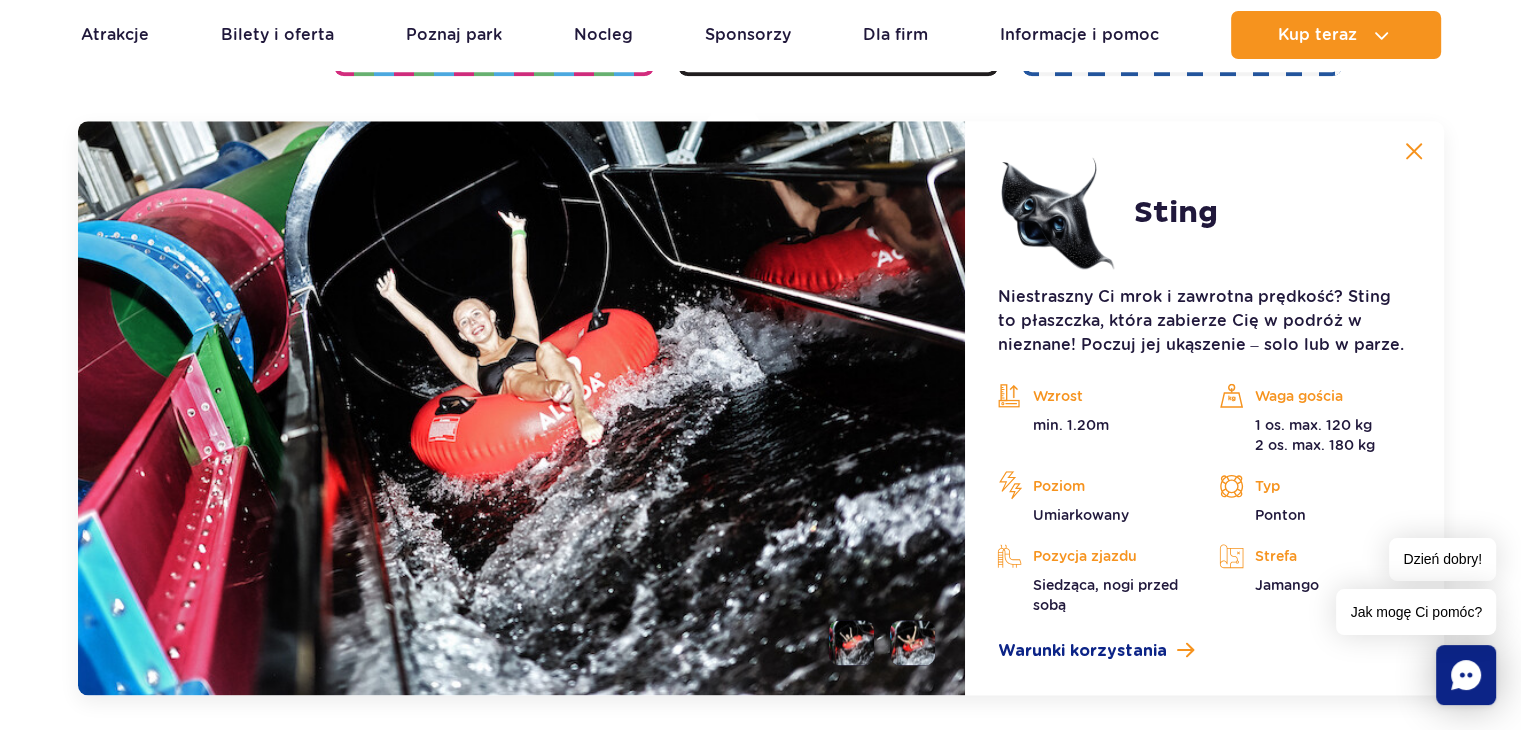click at bounding box center (1414, 151) 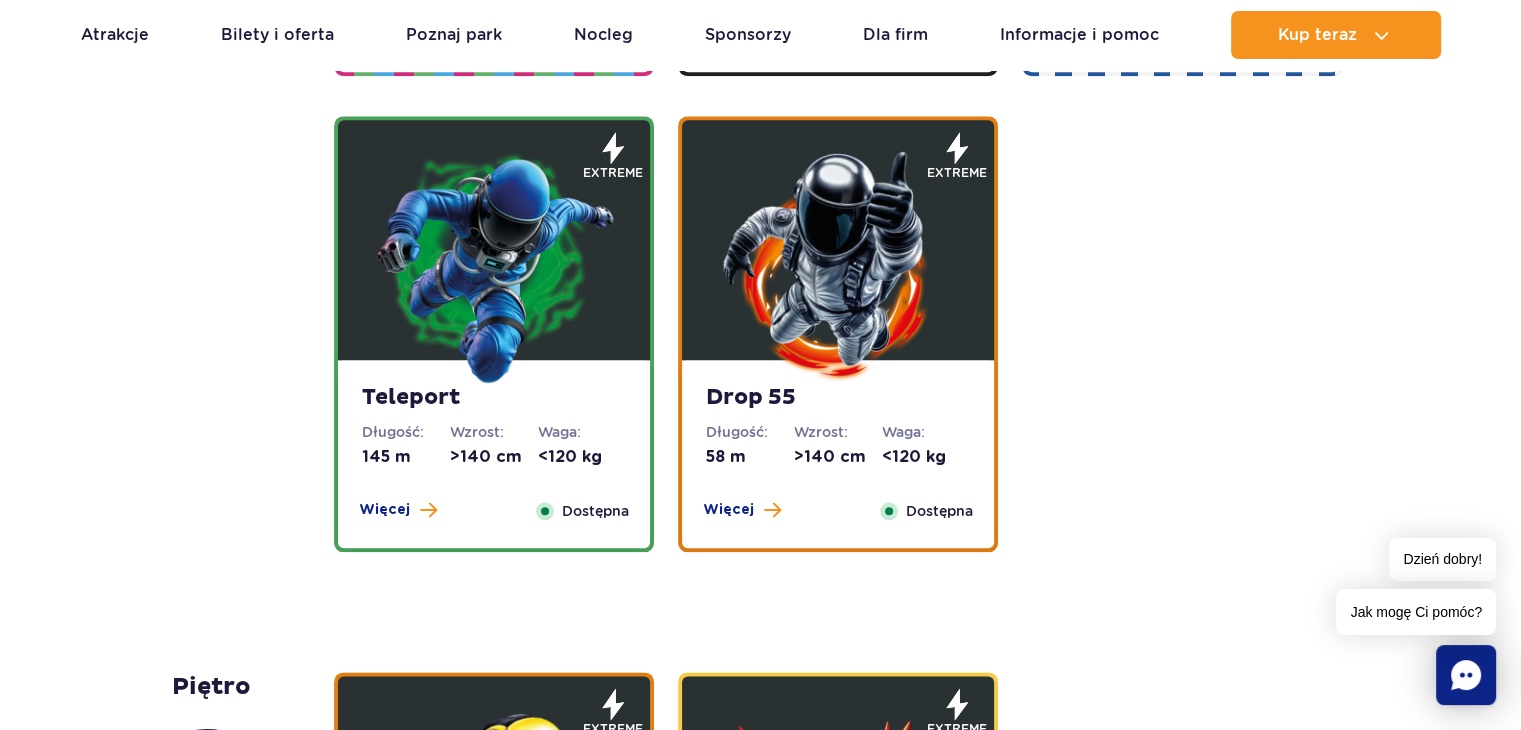 scroll, scrollTop: 1675, scrollLeft: 0, axis: vertical 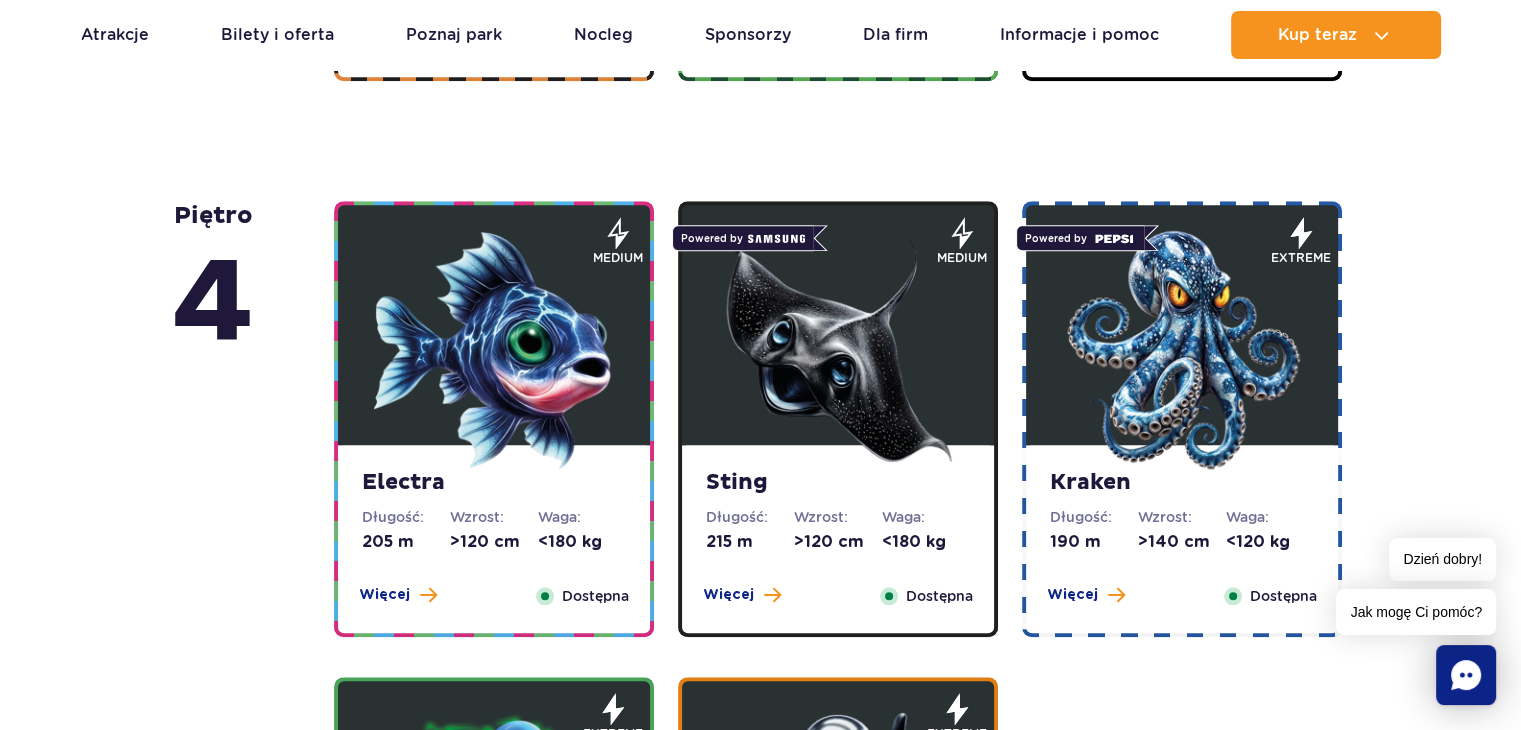 click at bounding box center (1182, 350) 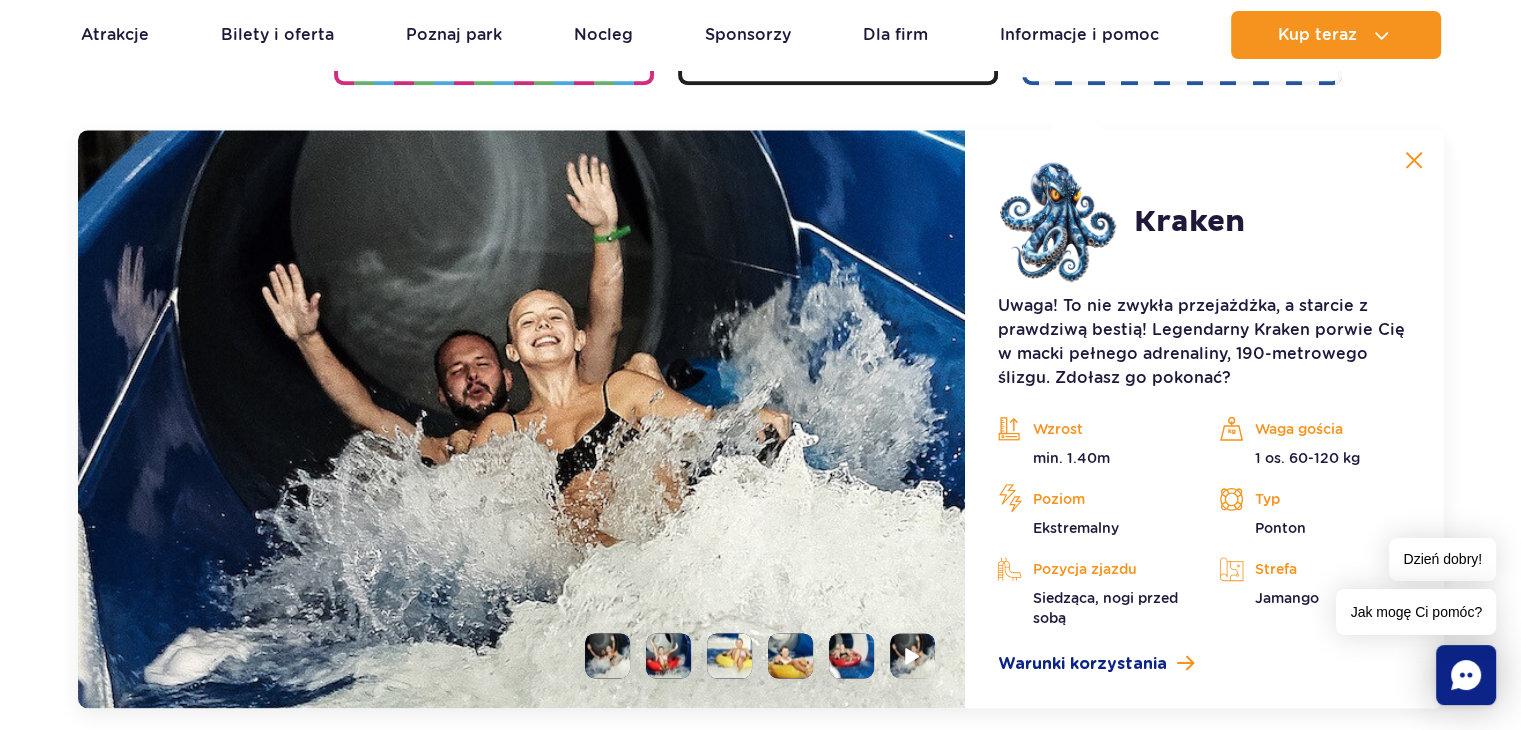scroll, scrollTop: 2236, scrollLeft: 0, axis: vertical 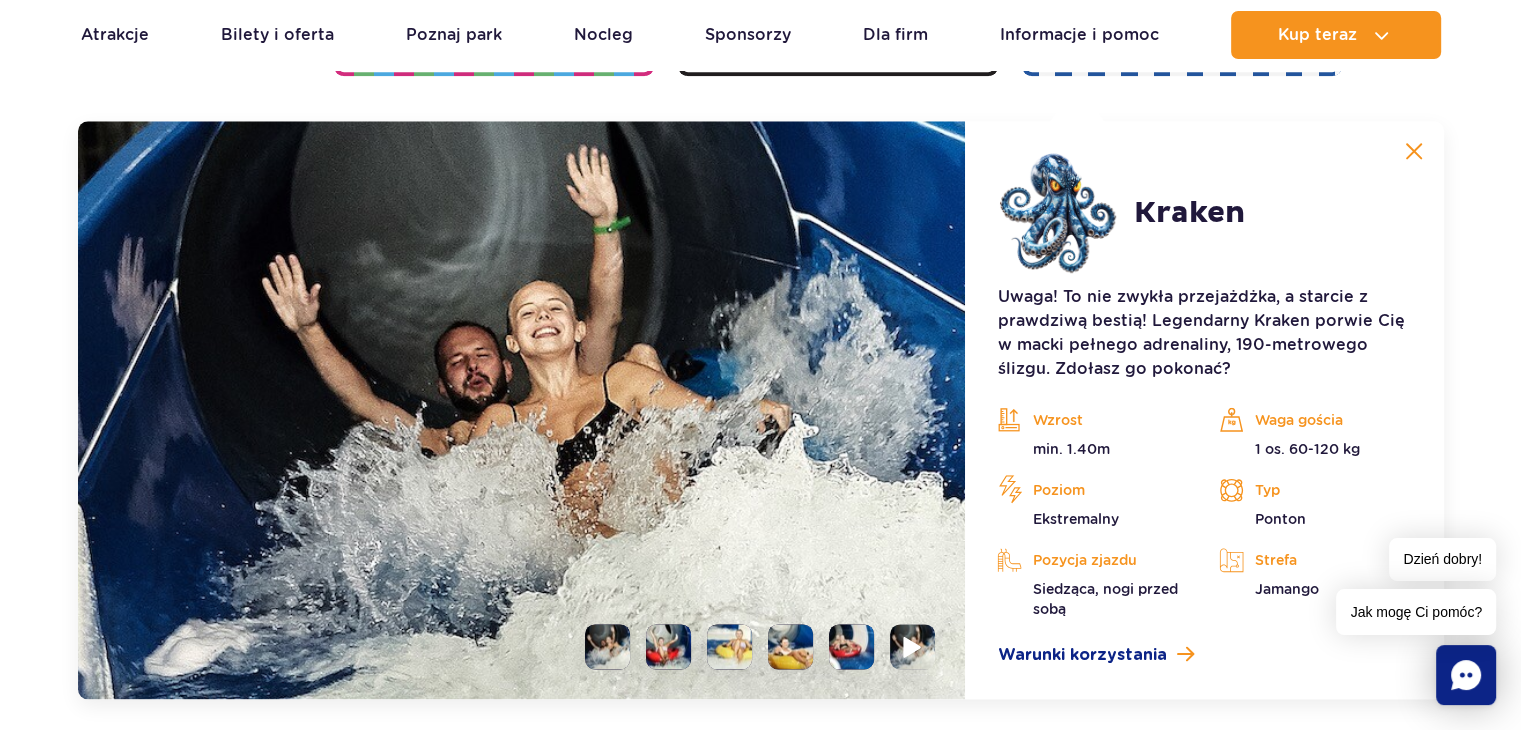 click at bounding box center (912, 646) 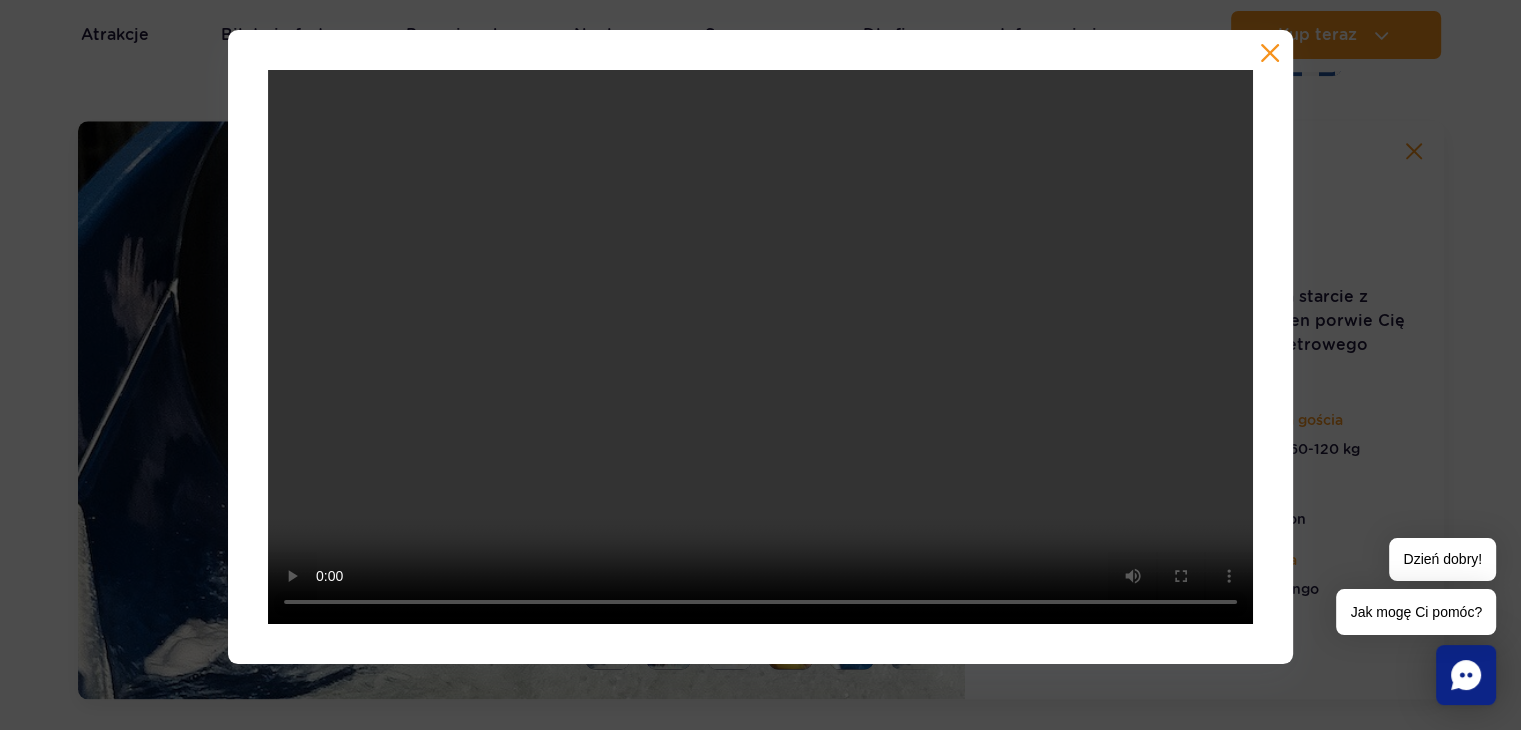 click at bounding box center [1270, 53] 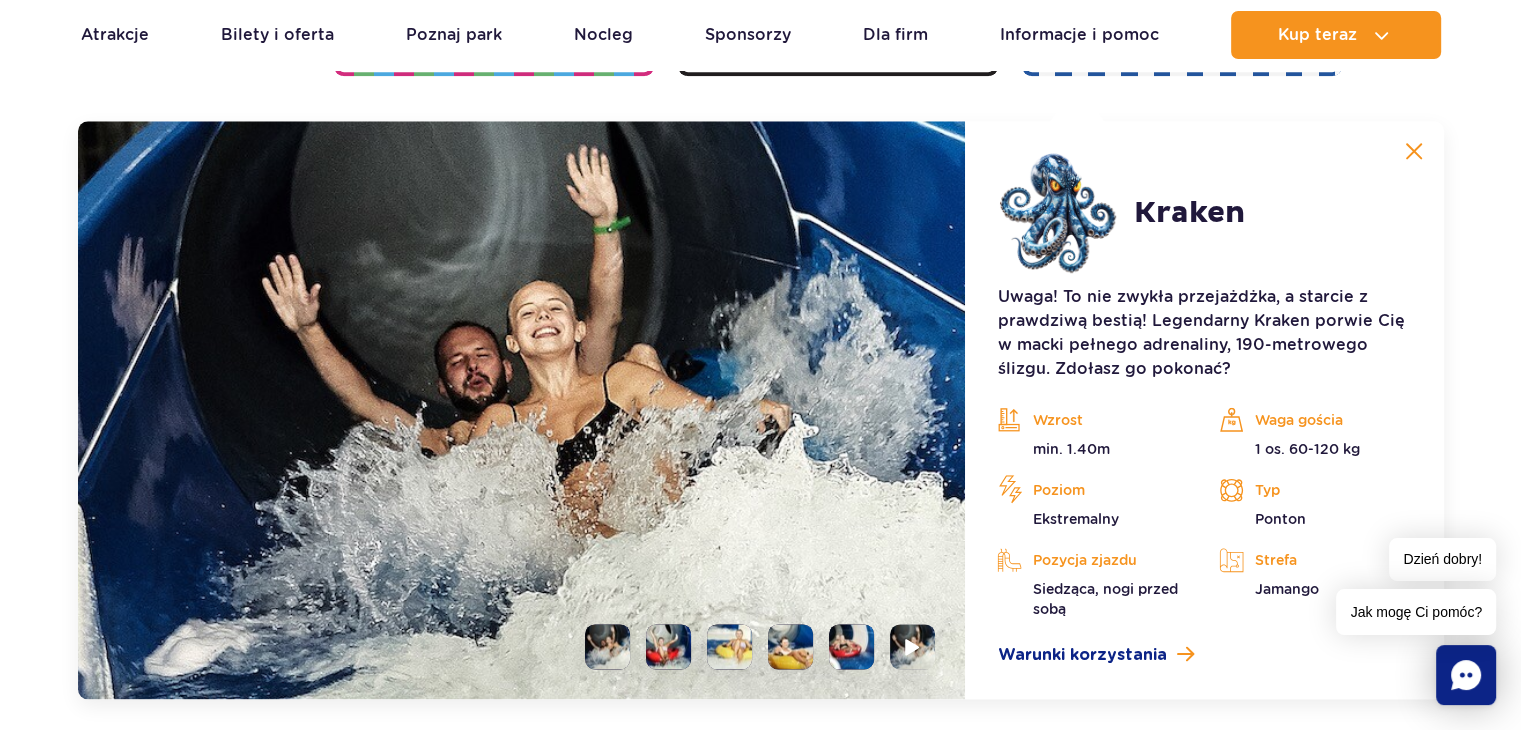 click 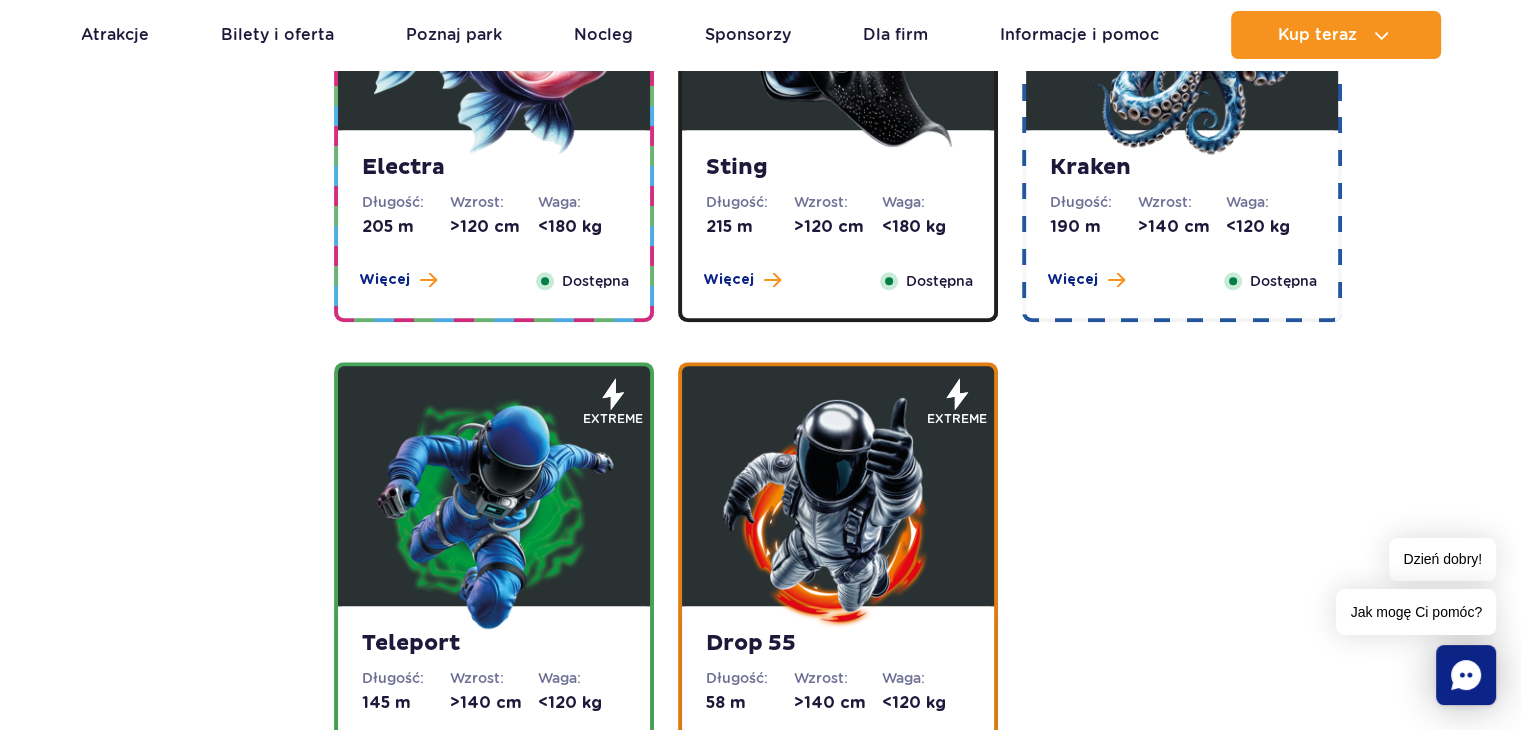 scroll, scrollTop: 2041, scrollLeft: 0, axis: vertical 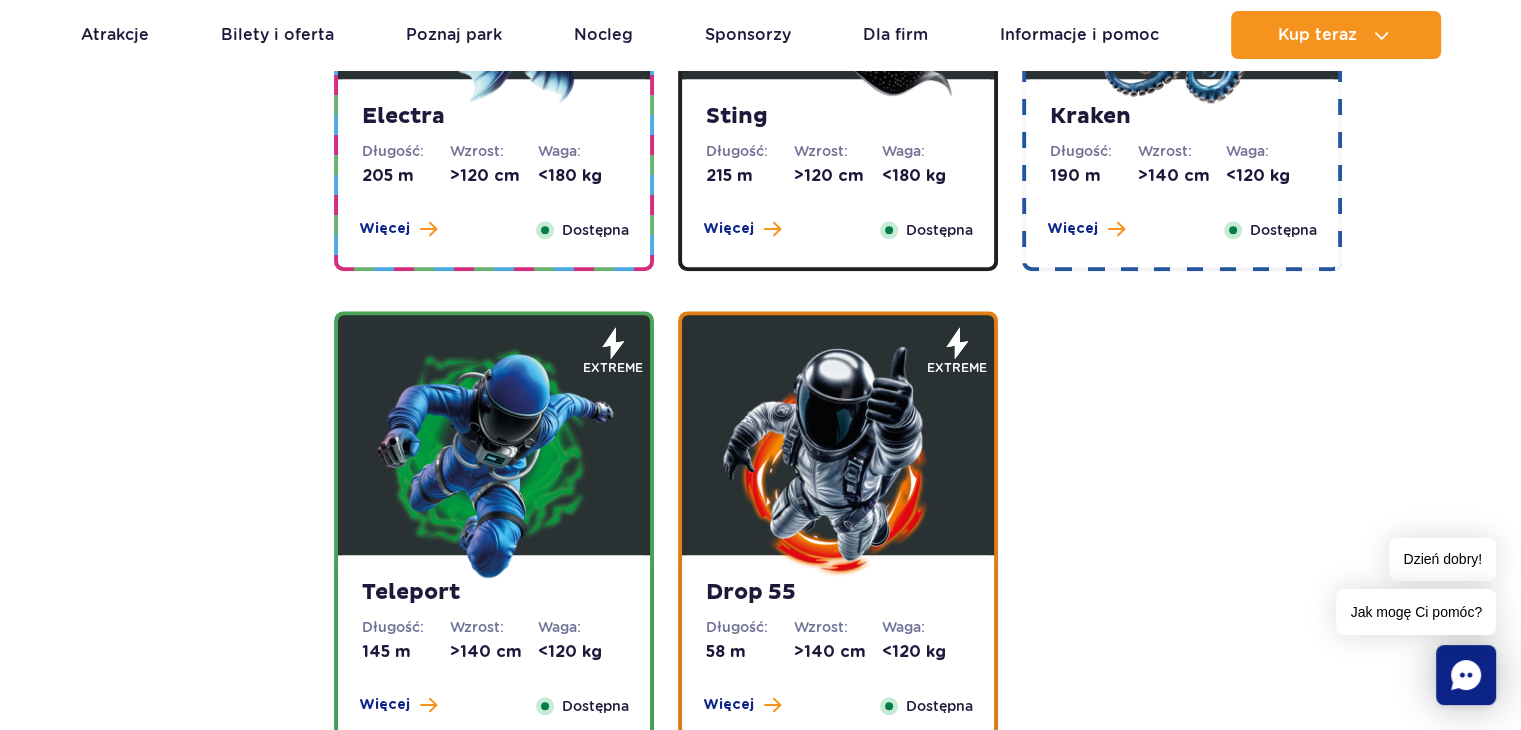click on "Teleport" 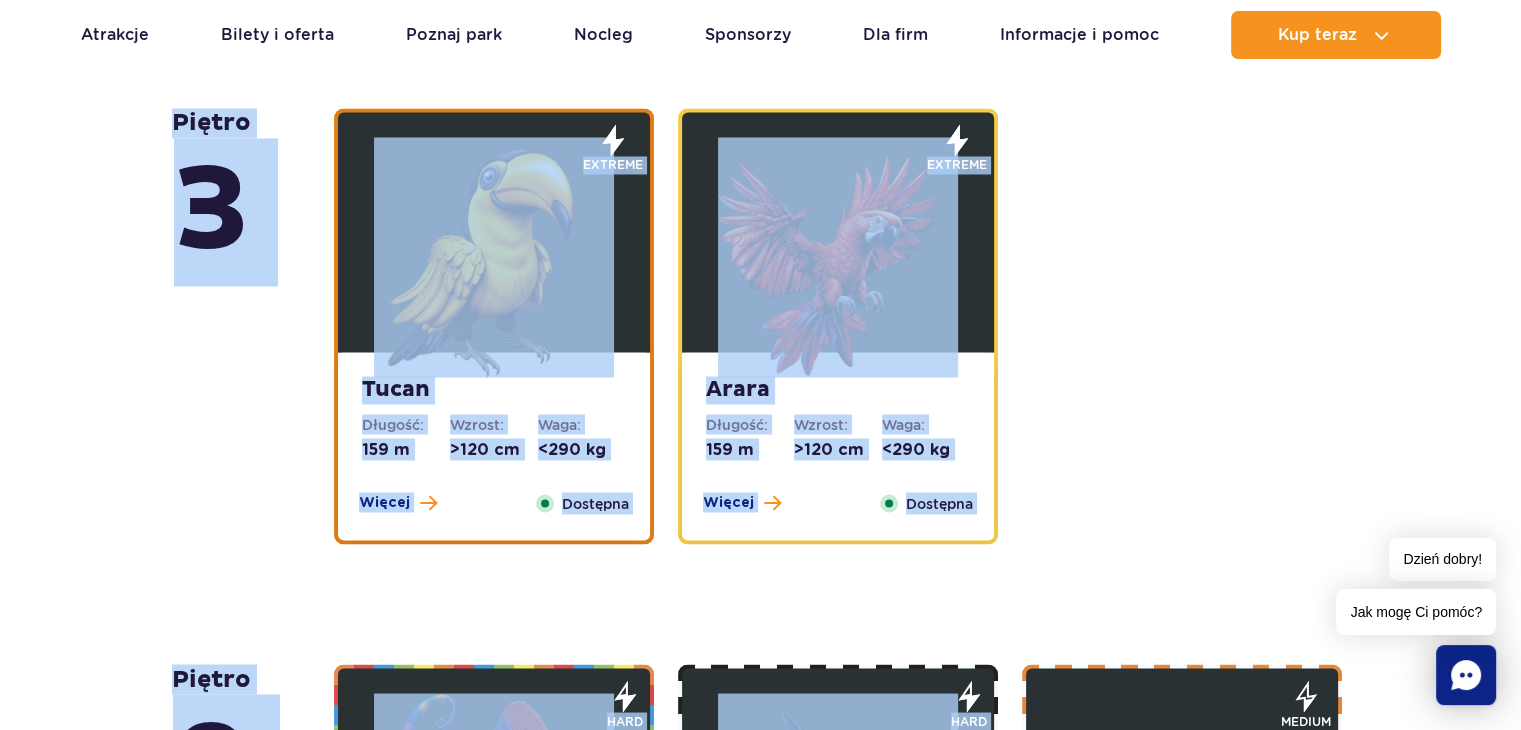 scroll, scrollTop: 3740, scrollLeft: 0, axis: vertical 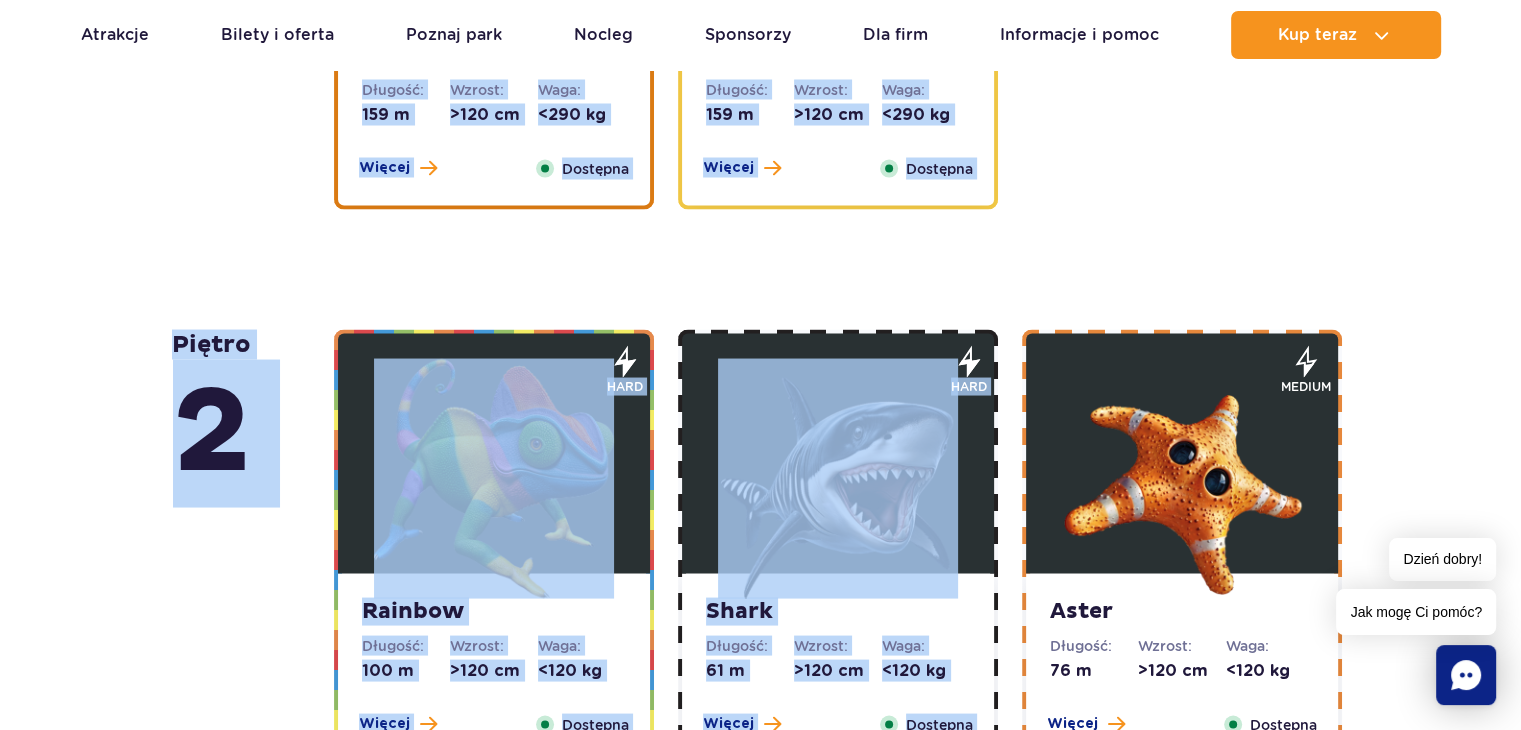 drag, startPoint x: 1160, startPoint y: 499, endPoint x: 1332, endPoint y: 251, distance: 301.8079 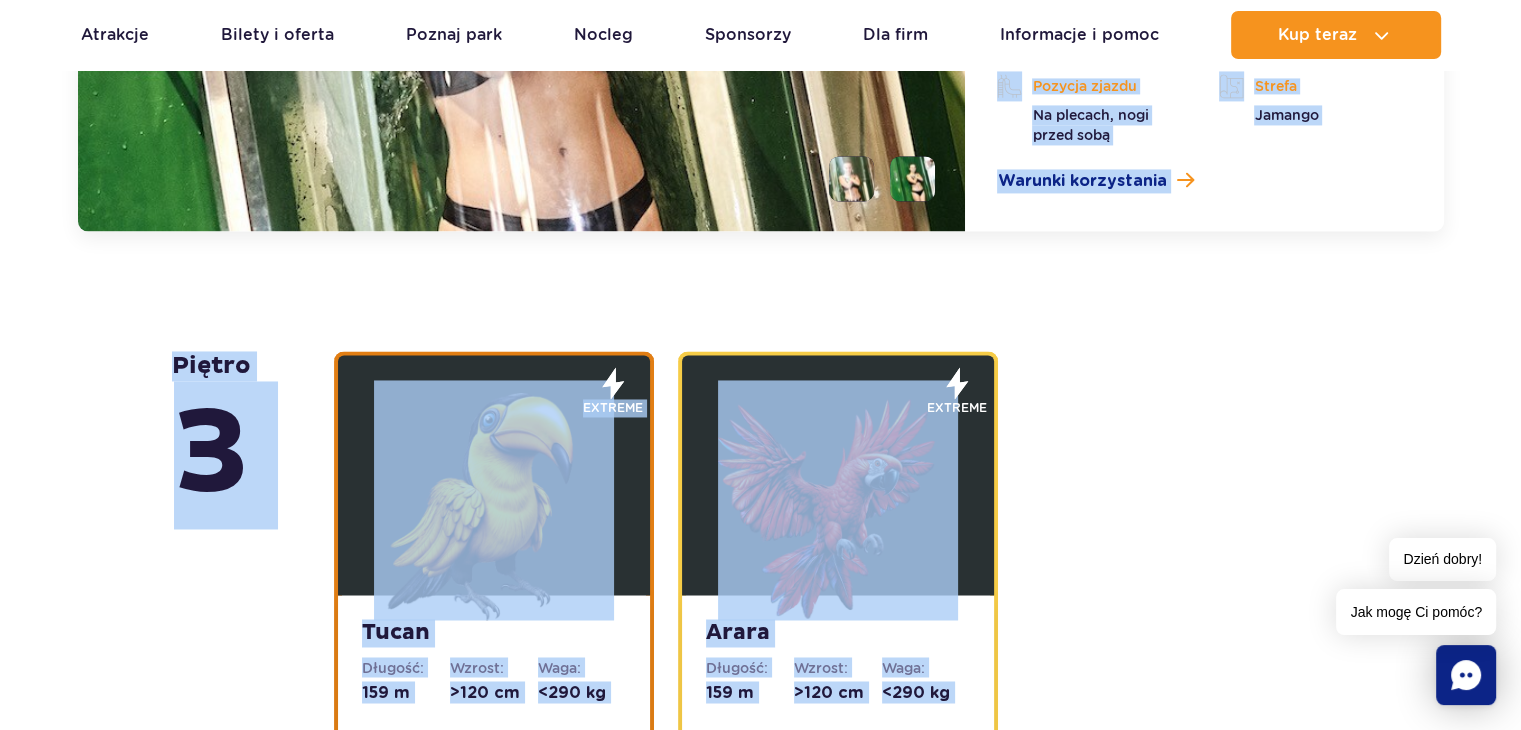 scroll, scrollTop: 3032, scrollLeft: 0, axis: vertical 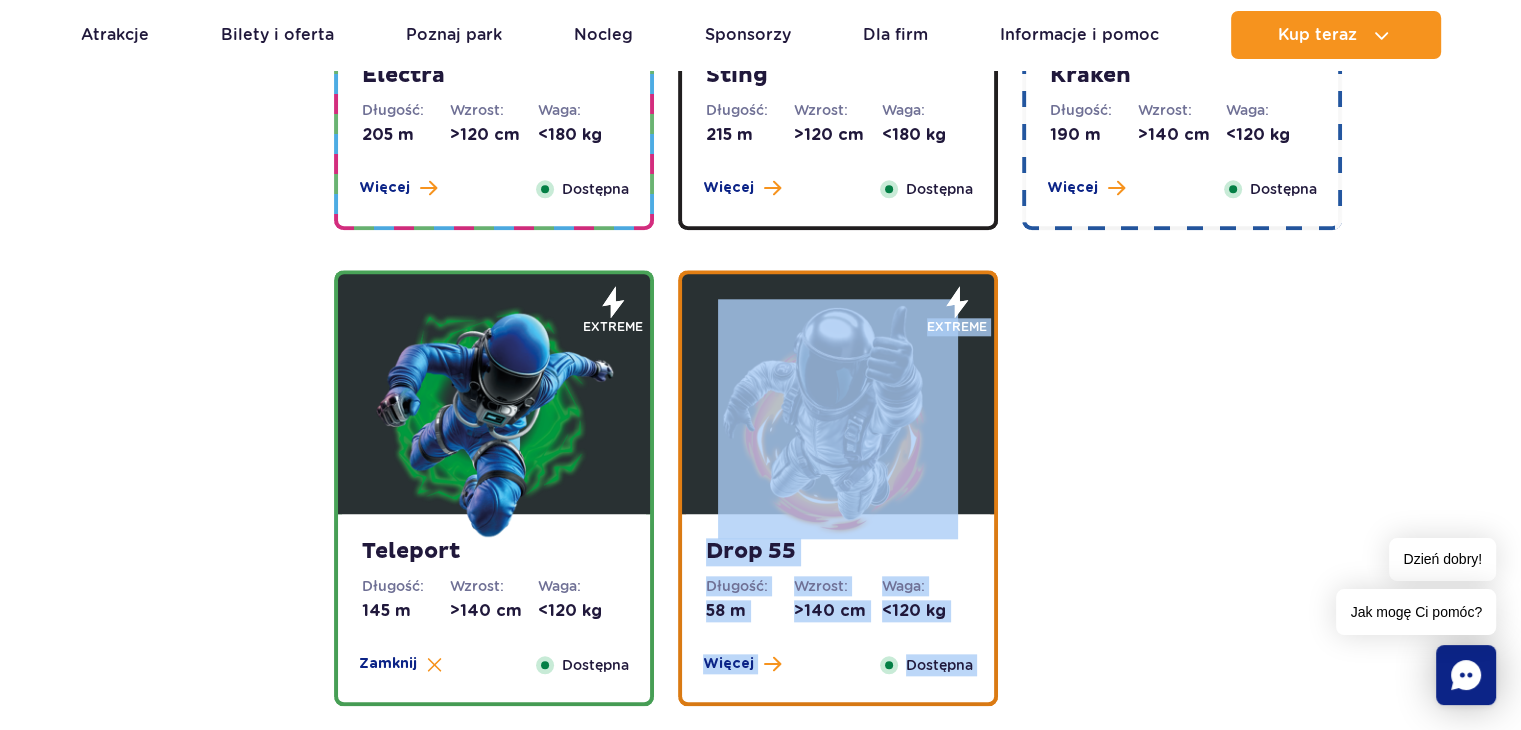 click on "Drop 55" 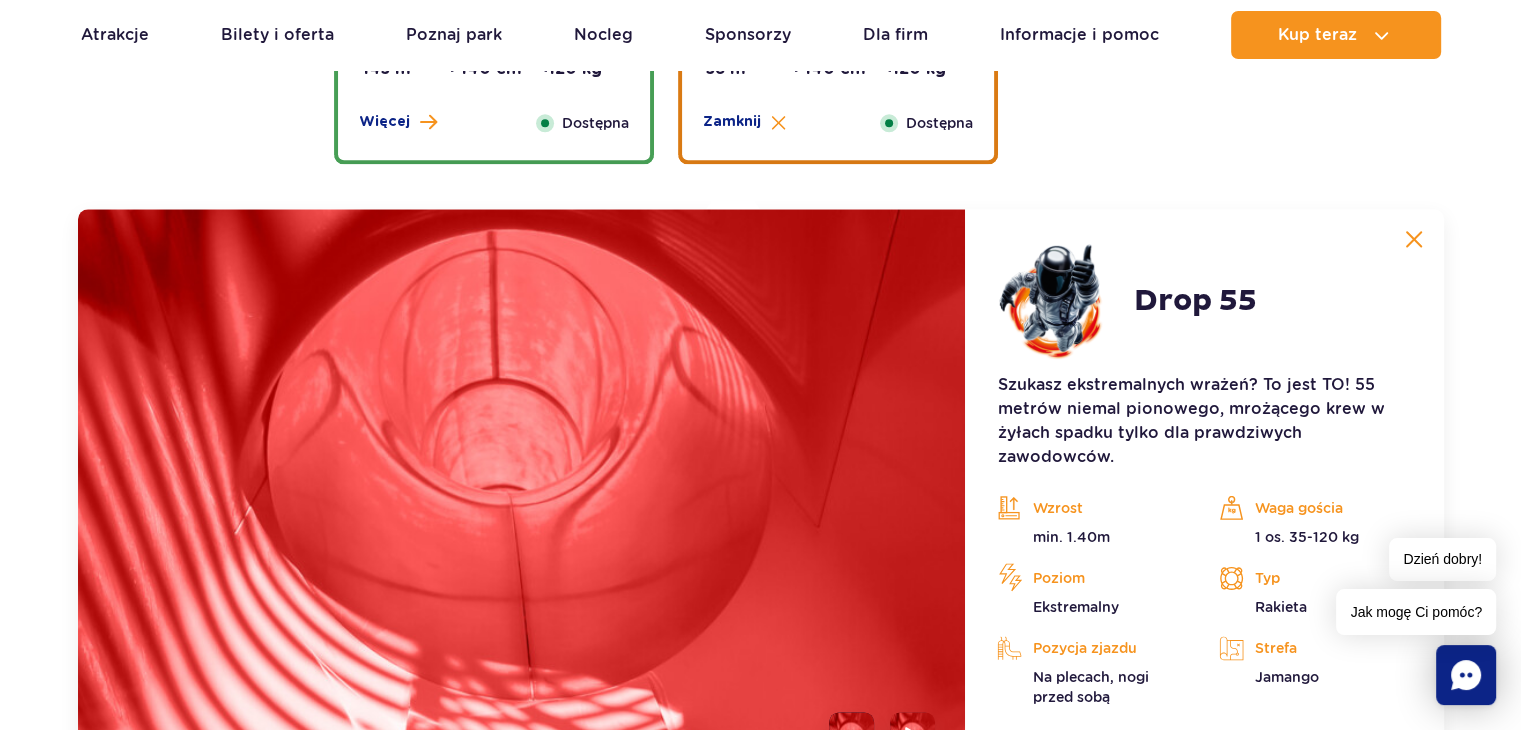 scroll, scrollTop: 2712, scrollLeft: 0, axis: vertical 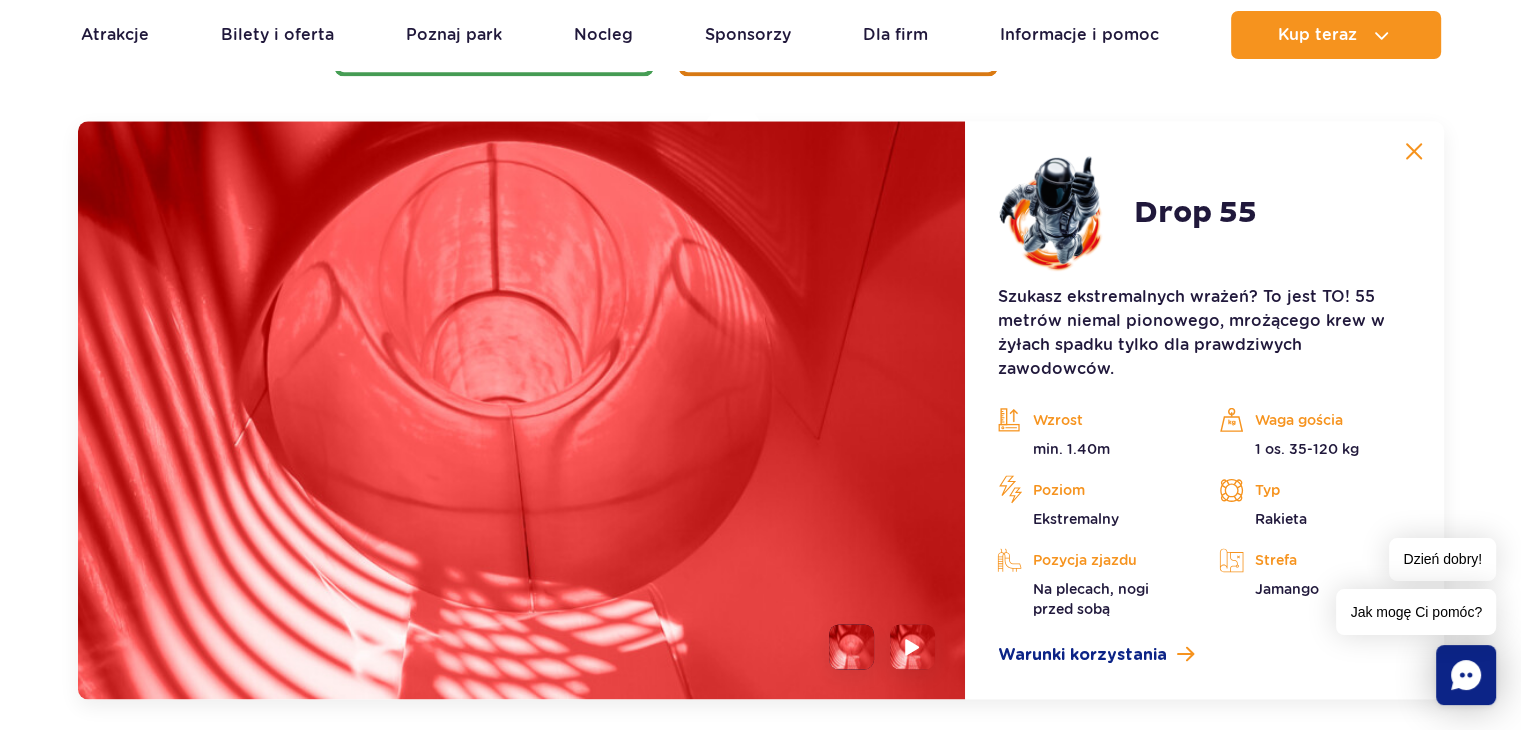 click 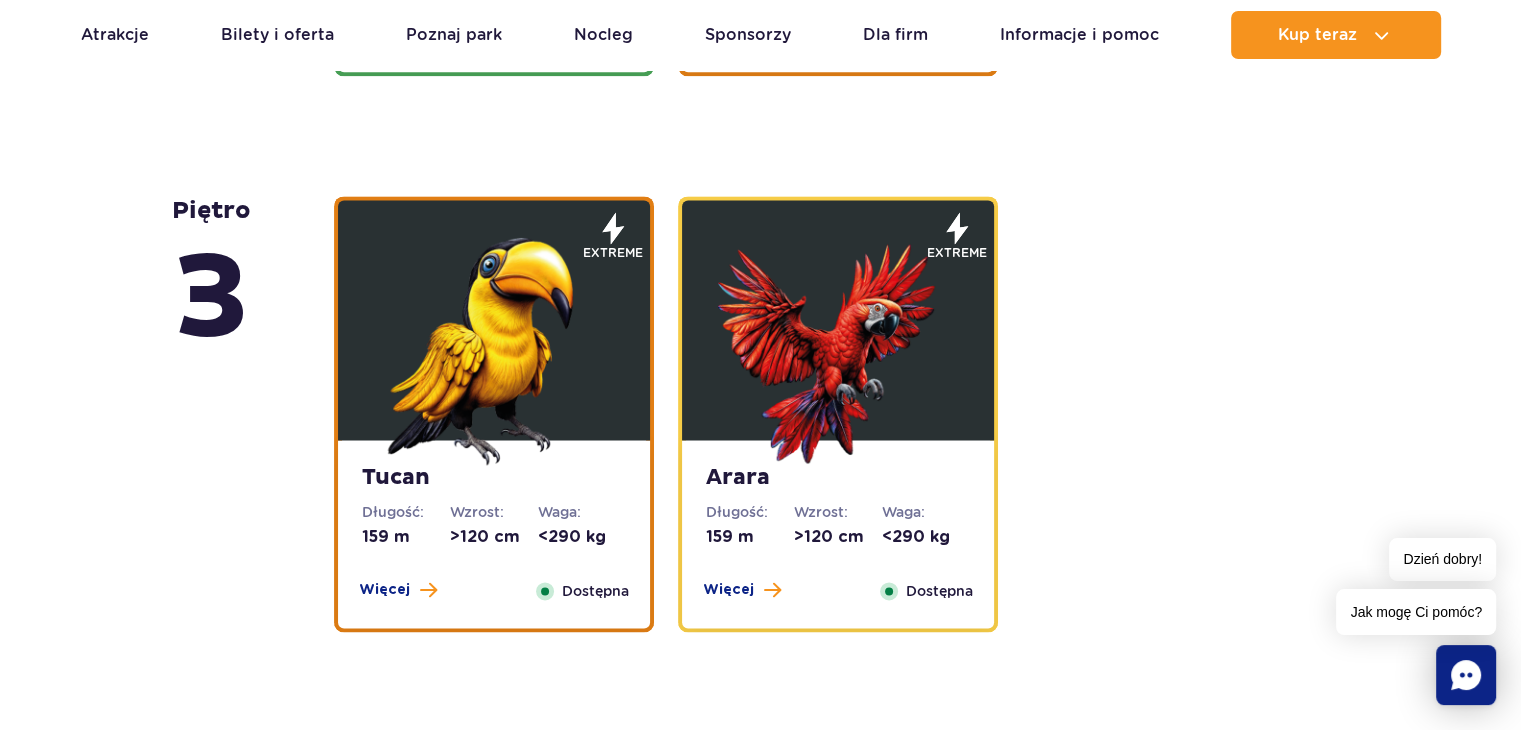 scroll, scrollTop: 2111, scrollLeft: 0, axis: vertical 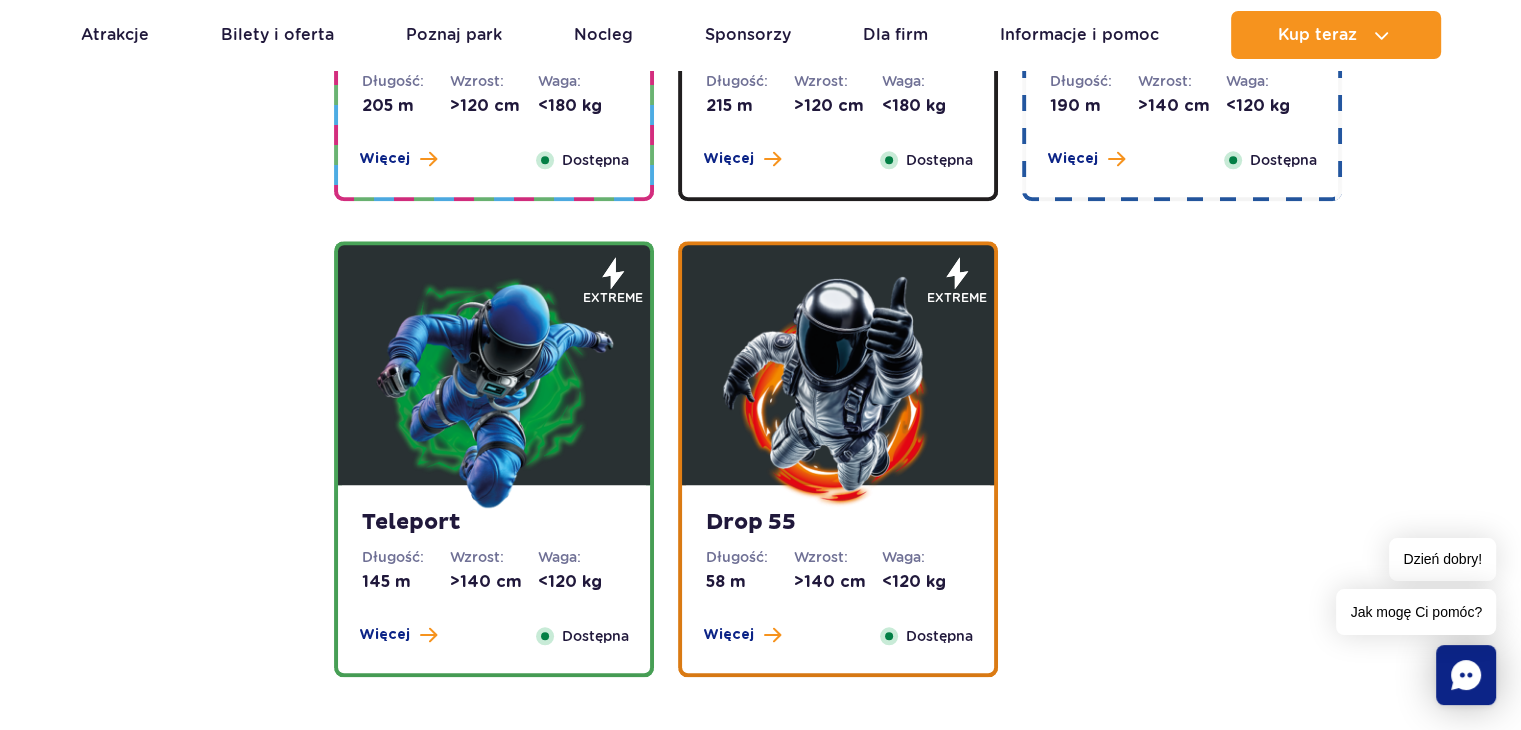 click 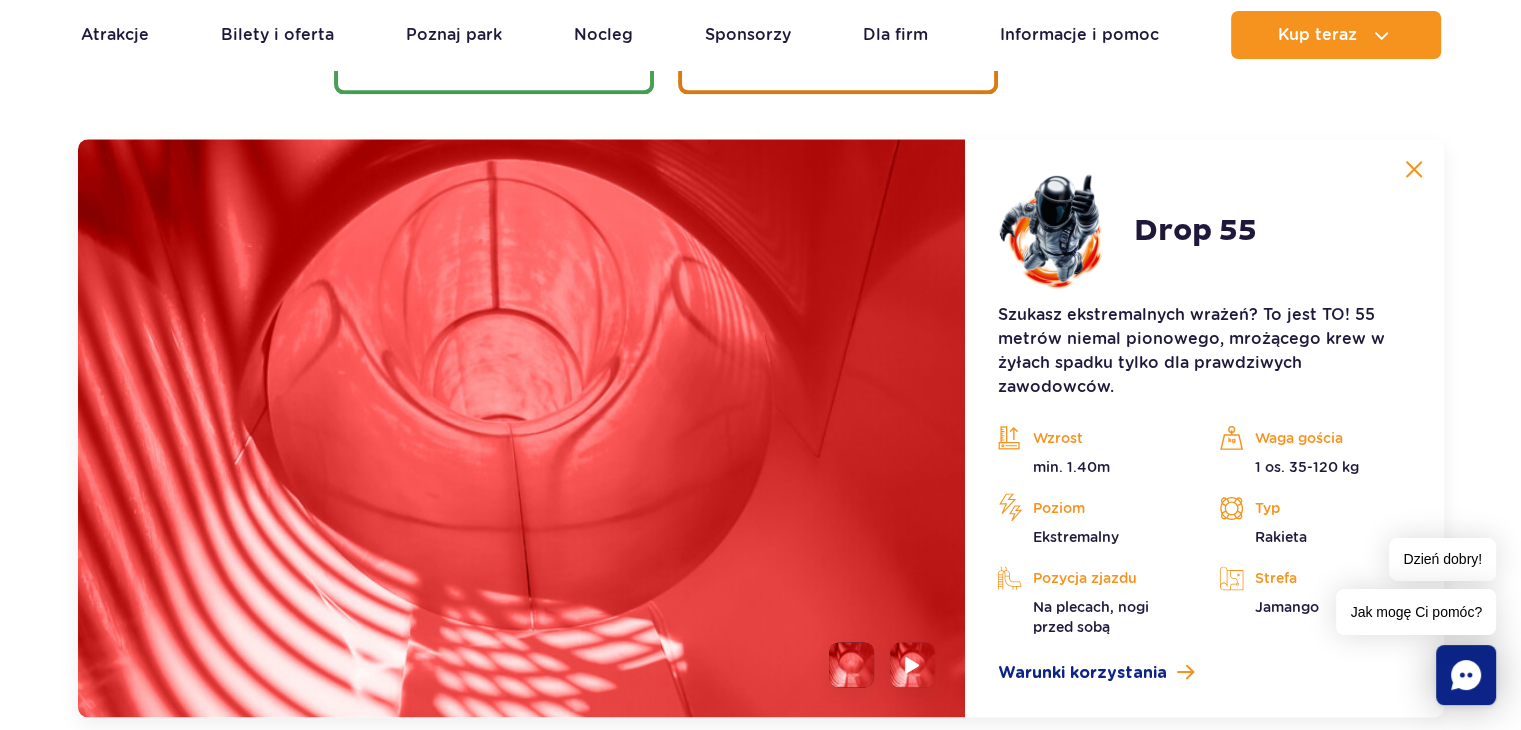 scroll, scrollTop: 2712, scrollLeft: 0, axis: vertical 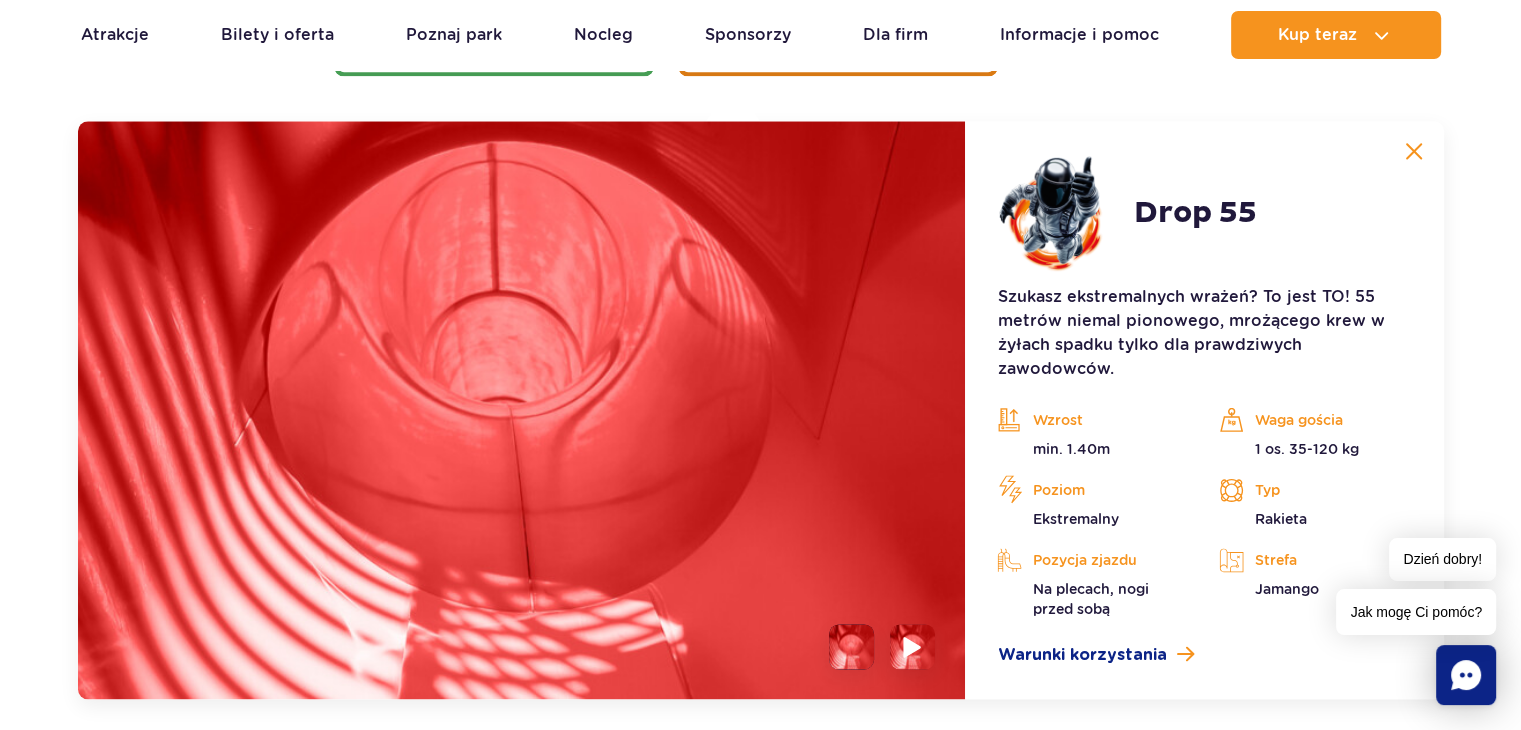 click 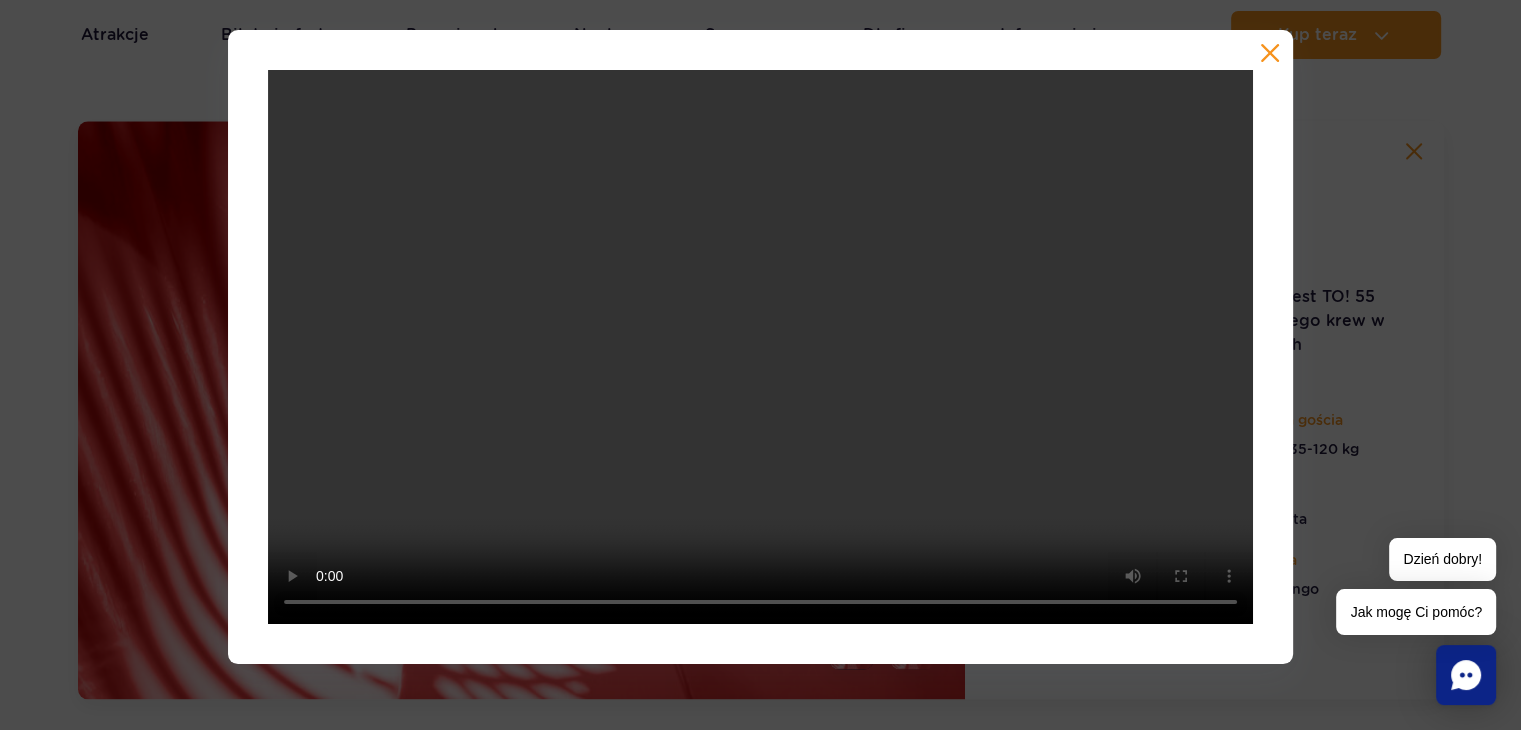 click 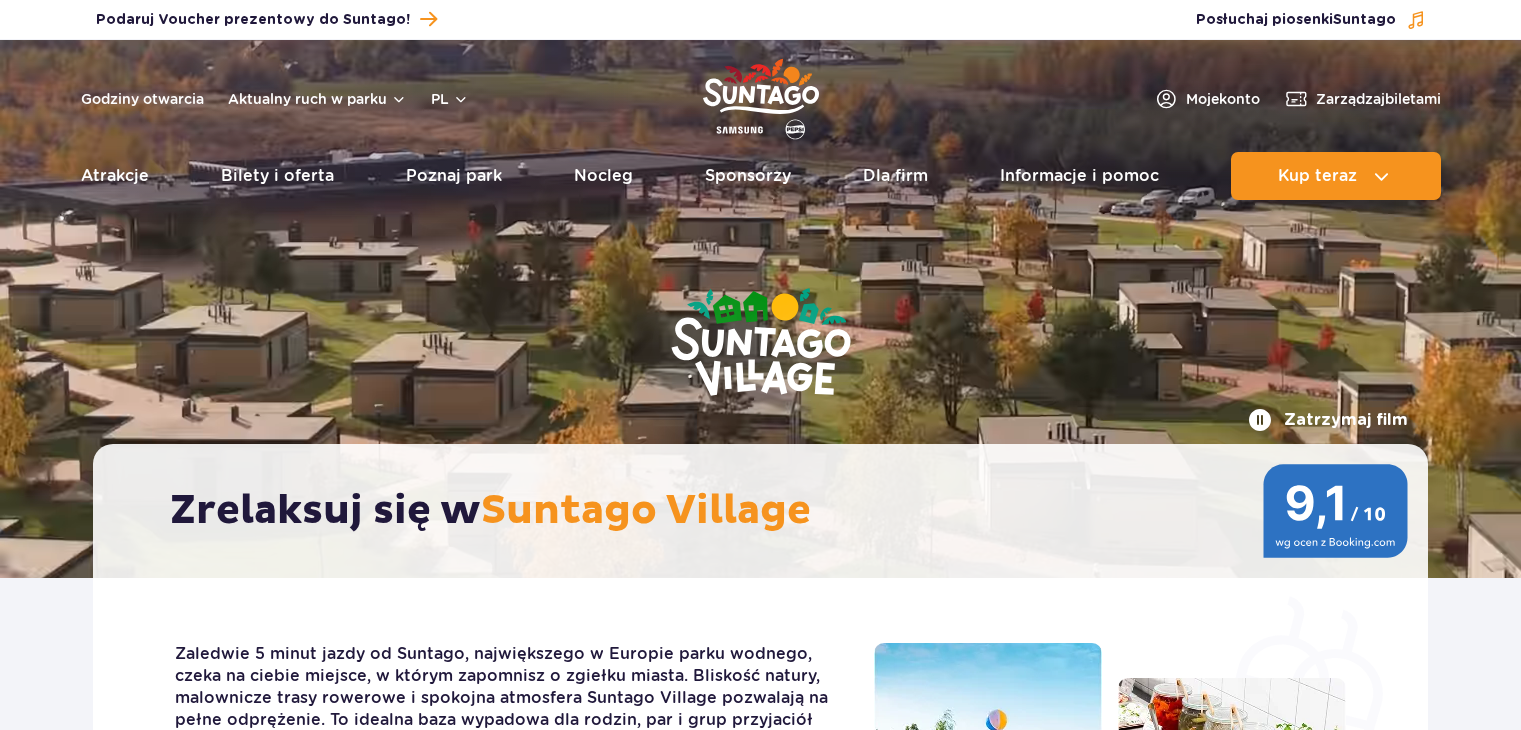 scroll, scrollTop: 0, scrollLeft: 0, axis: both 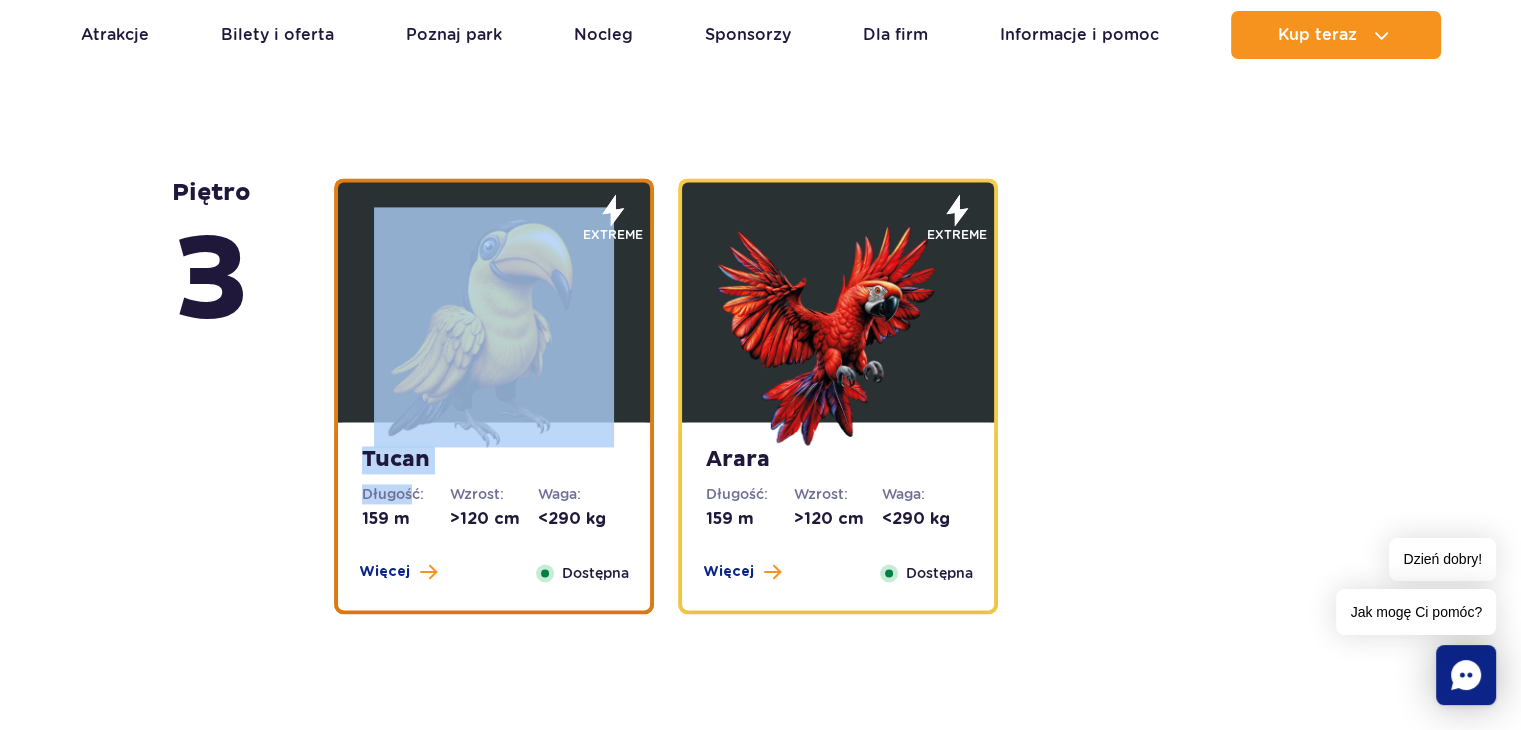 drag, startPoint x: 268, startPoint y: 560, endPoint x: 412, endPoint y: 501, distance: 155.61812 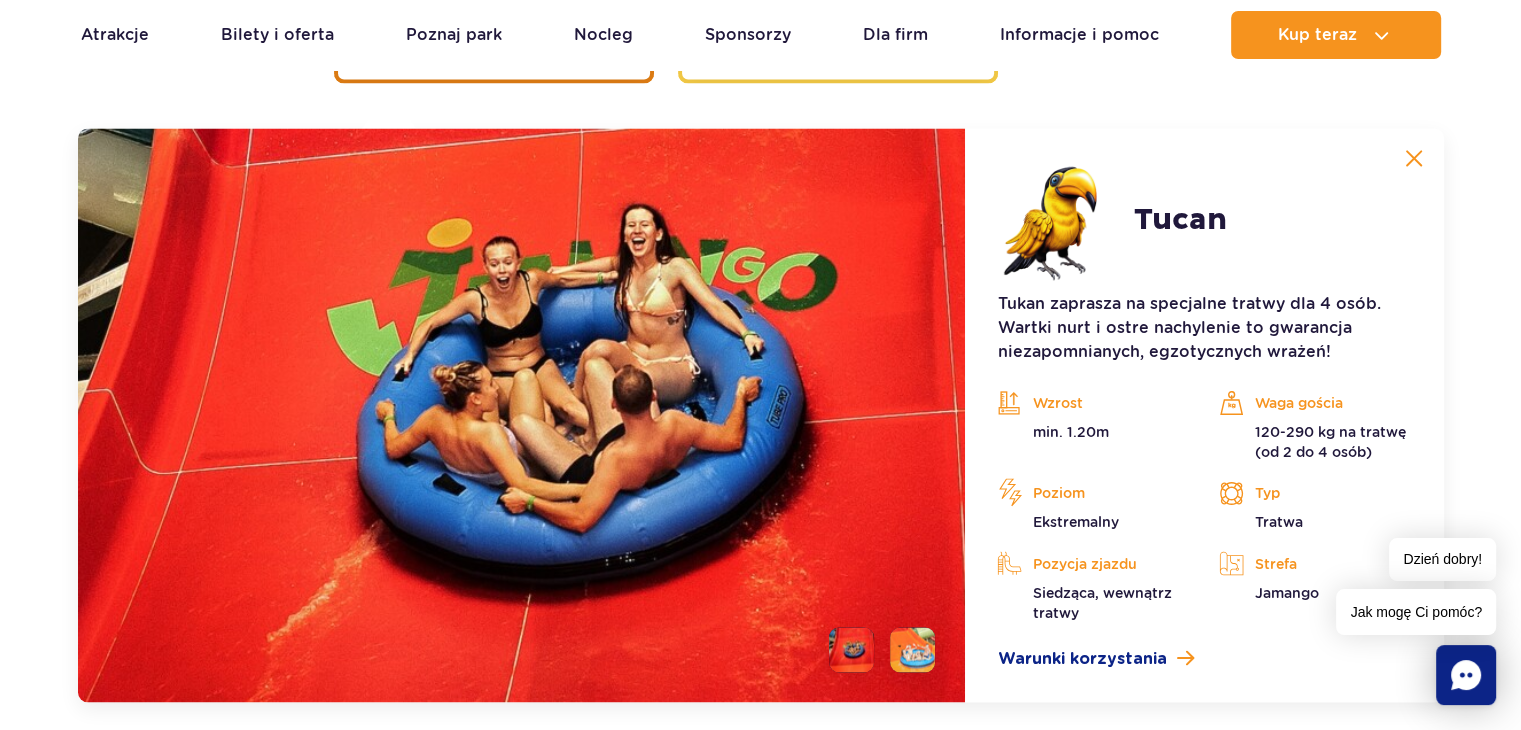 scroll, scrollTop: 3268, scrollLeft: 0, axis: vertical 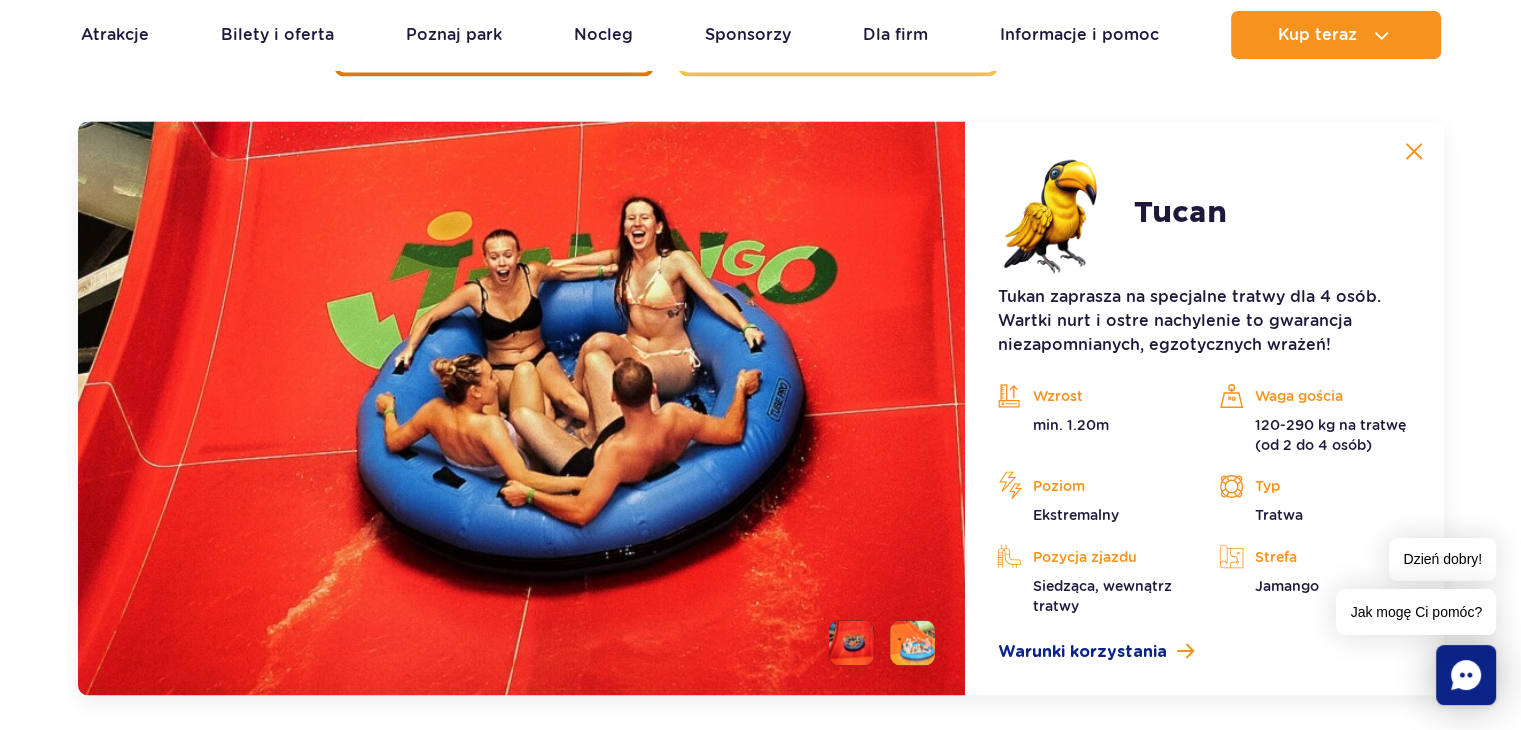 click at bounding box center (912, 642) 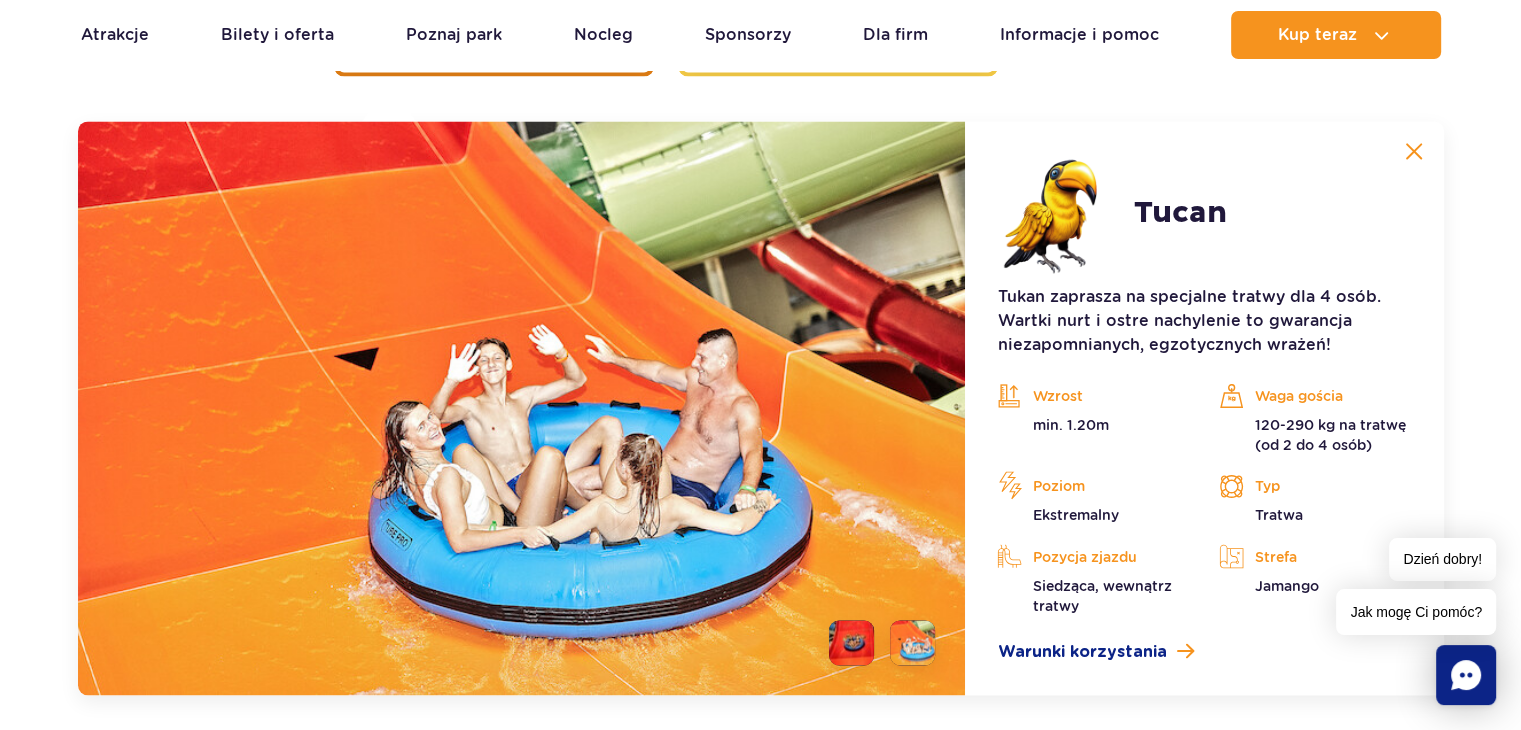 click at bounding box center [1414, 151] 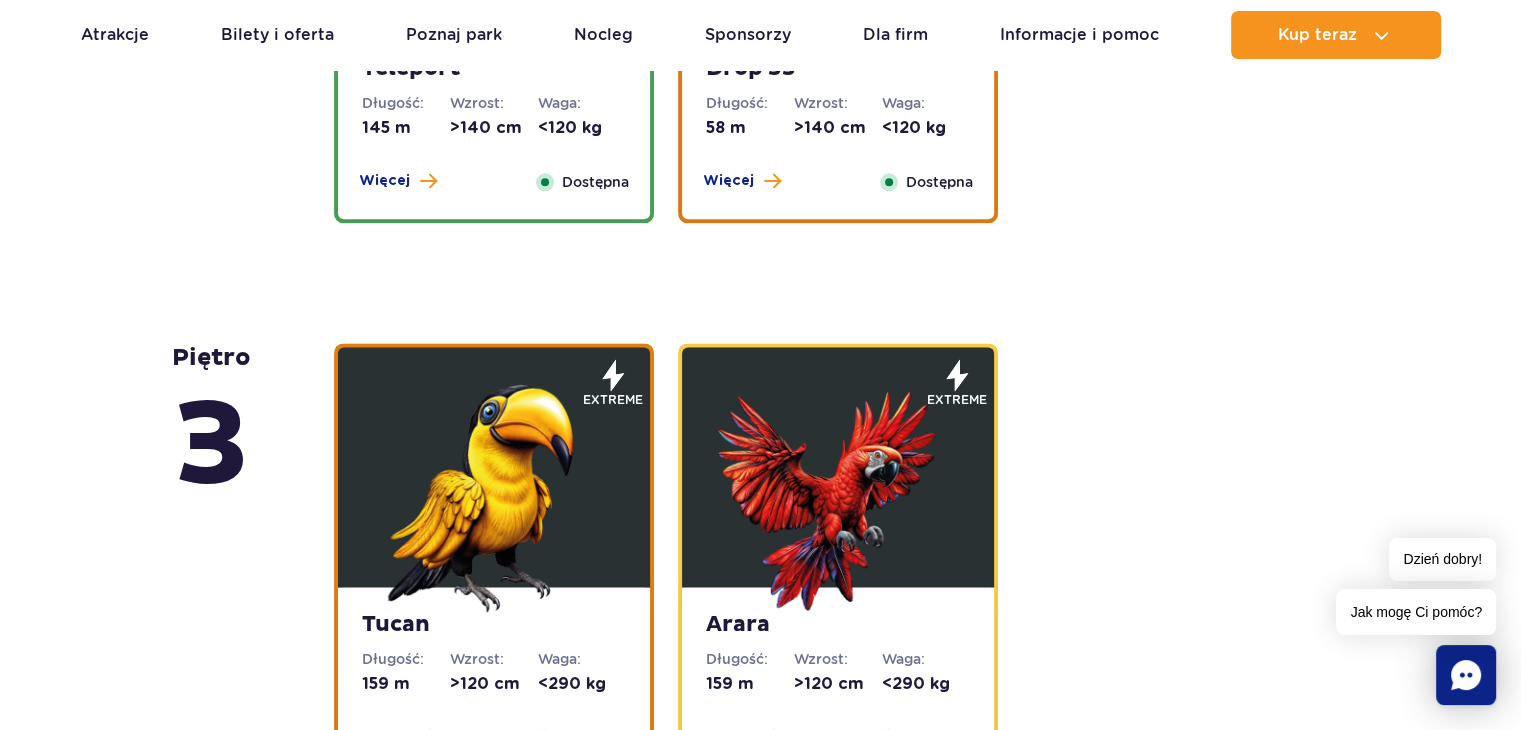 scroll, scrollTop: 2605, scrollLeft: 0, axis: vertical 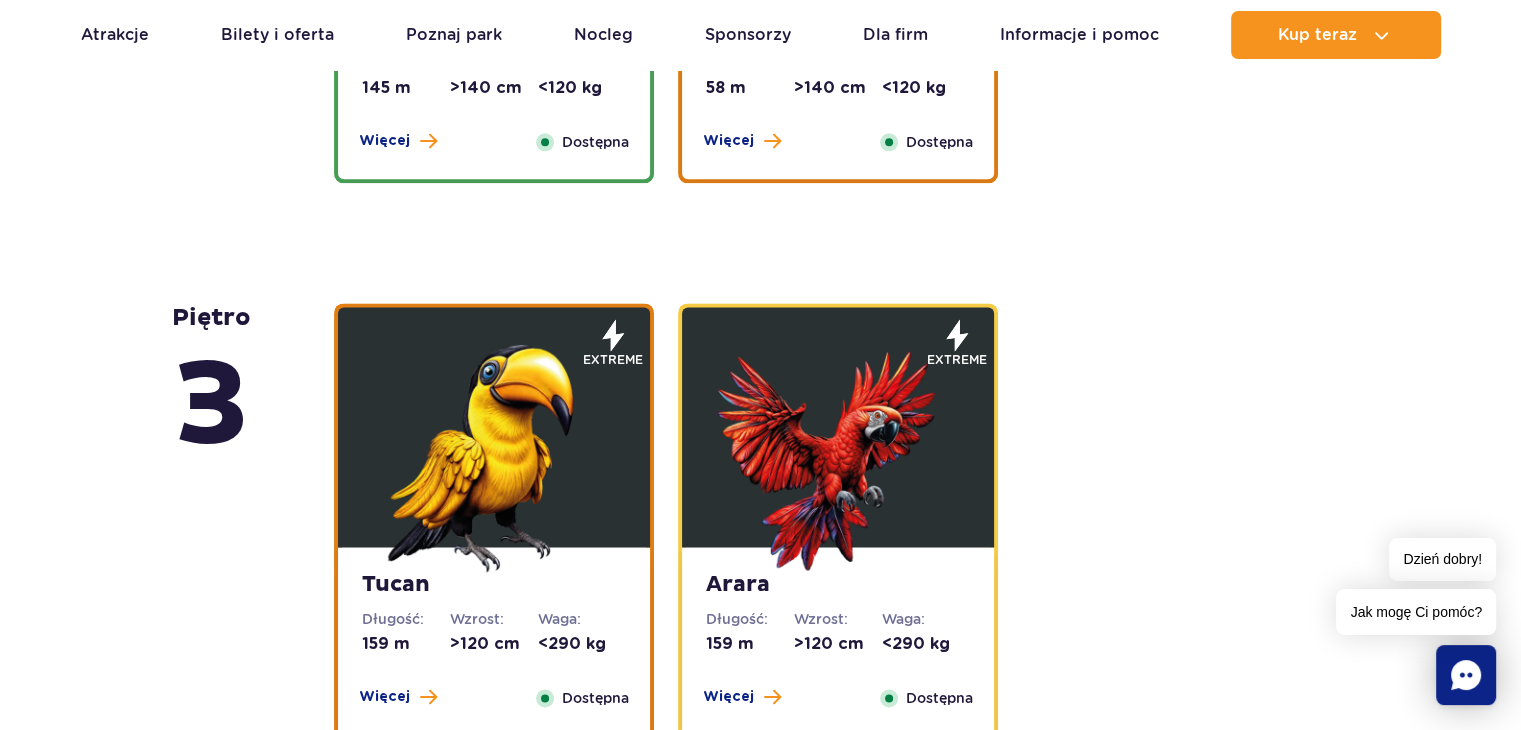 click at bounding box center (838, 452) 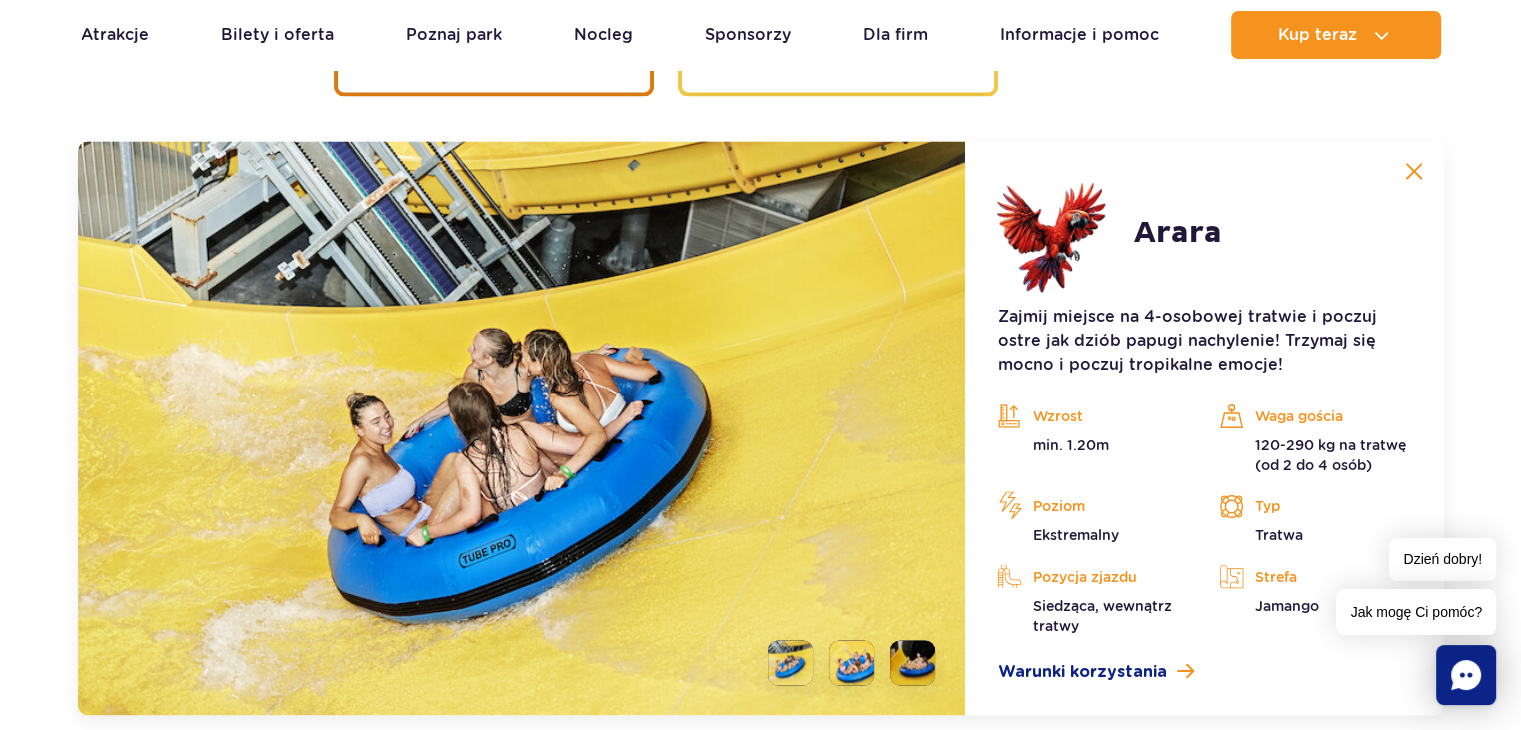 scroll, scrollTop: 3268, scrollLeft: 0, axis: vertical 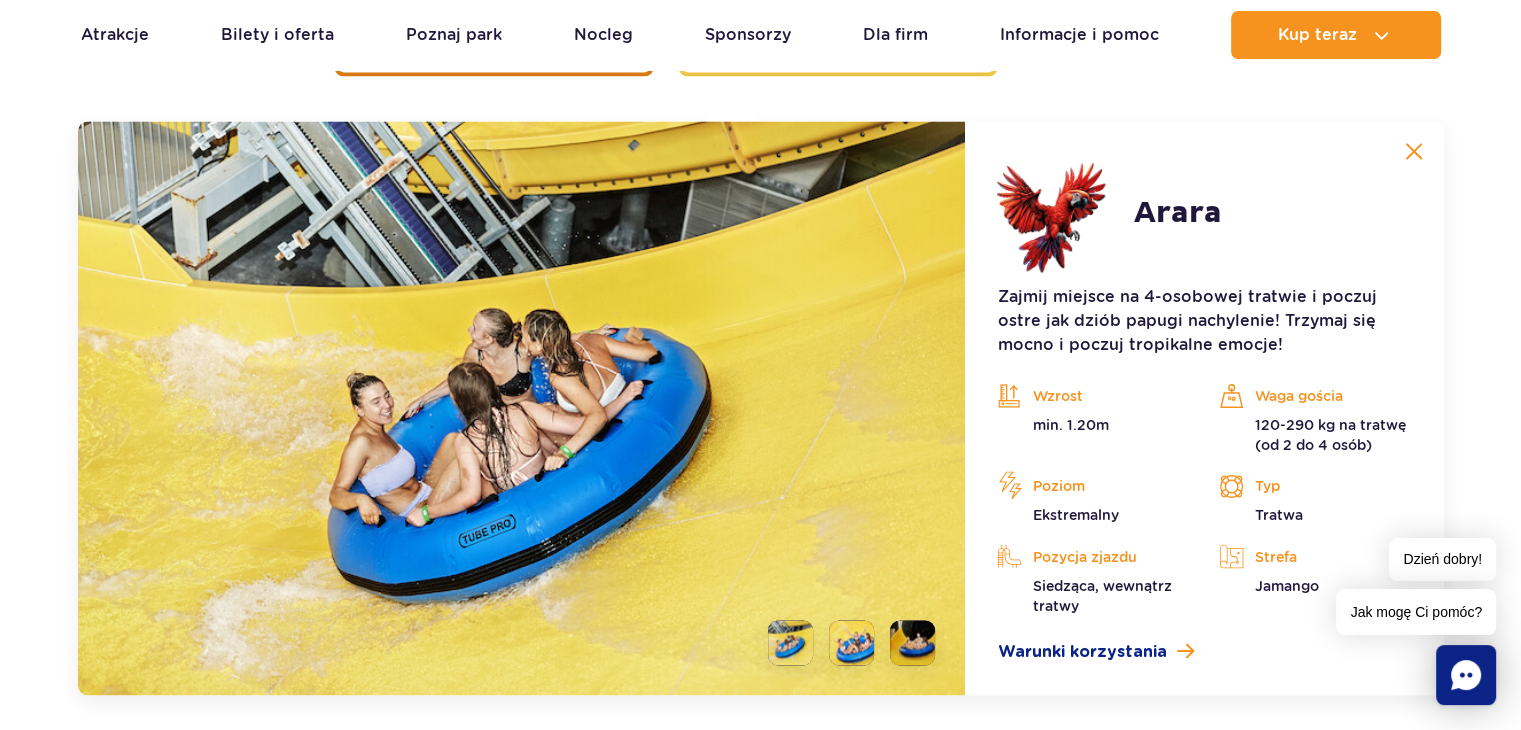 click at bounding box center [912, 642] 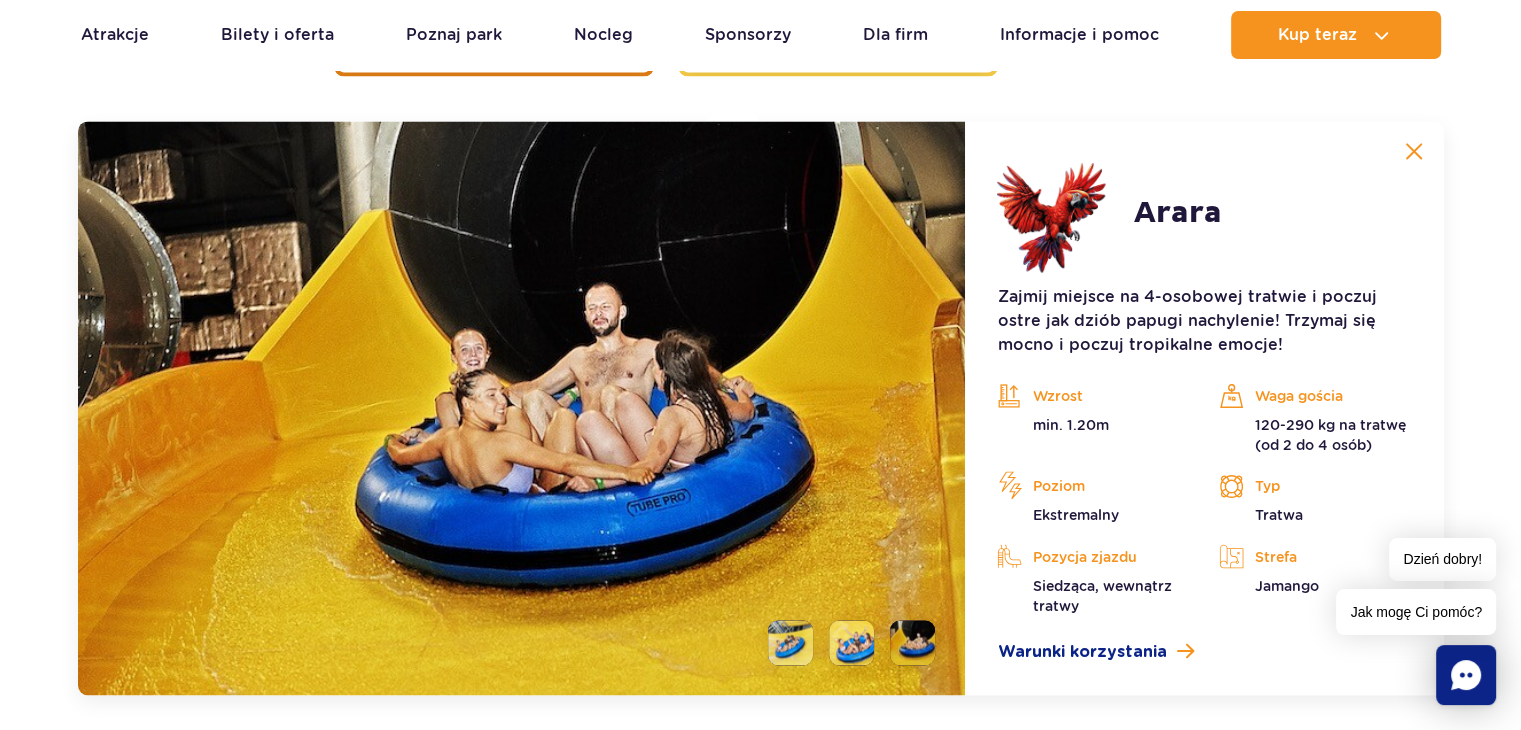 click at bounding box center (851, 642) 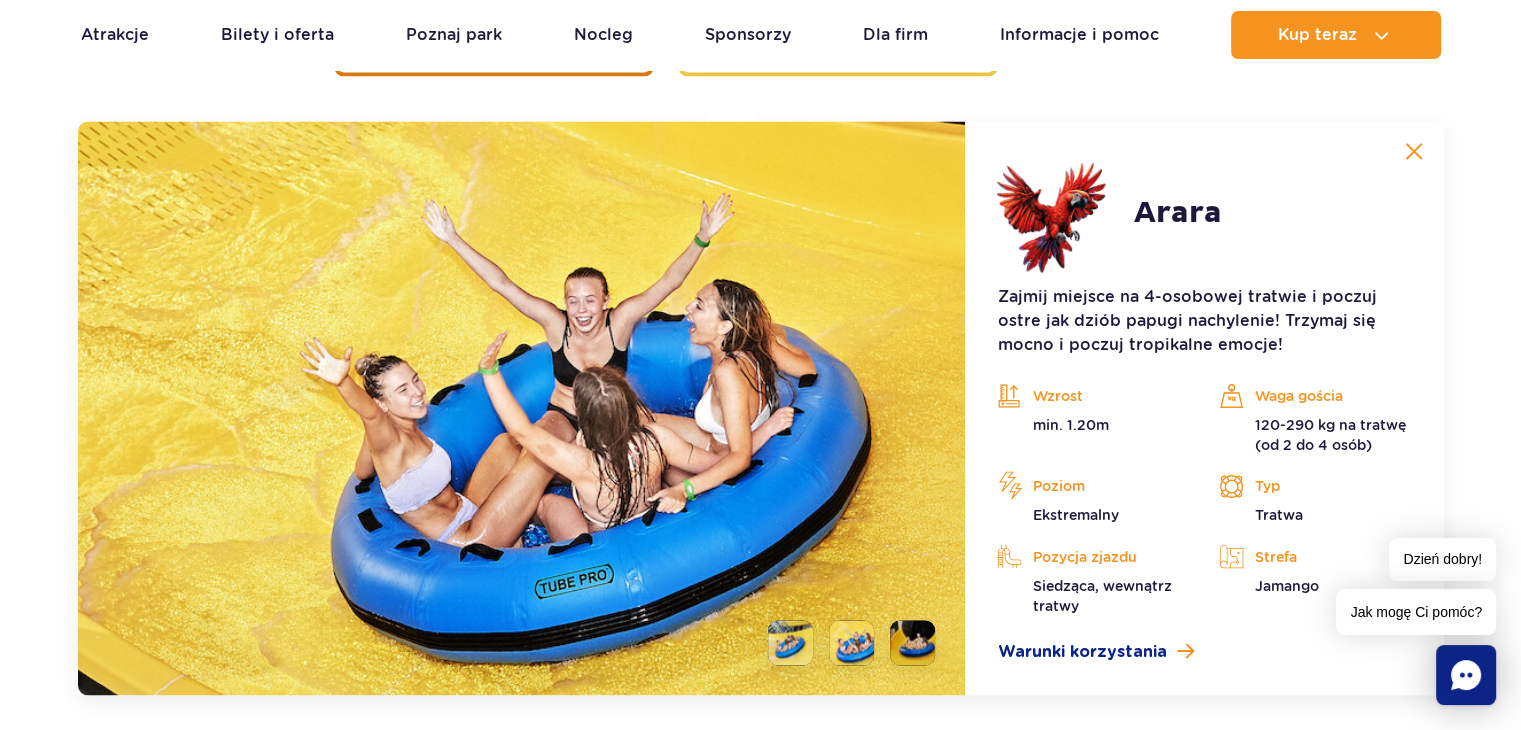 click at bounding box center [1414, 151] 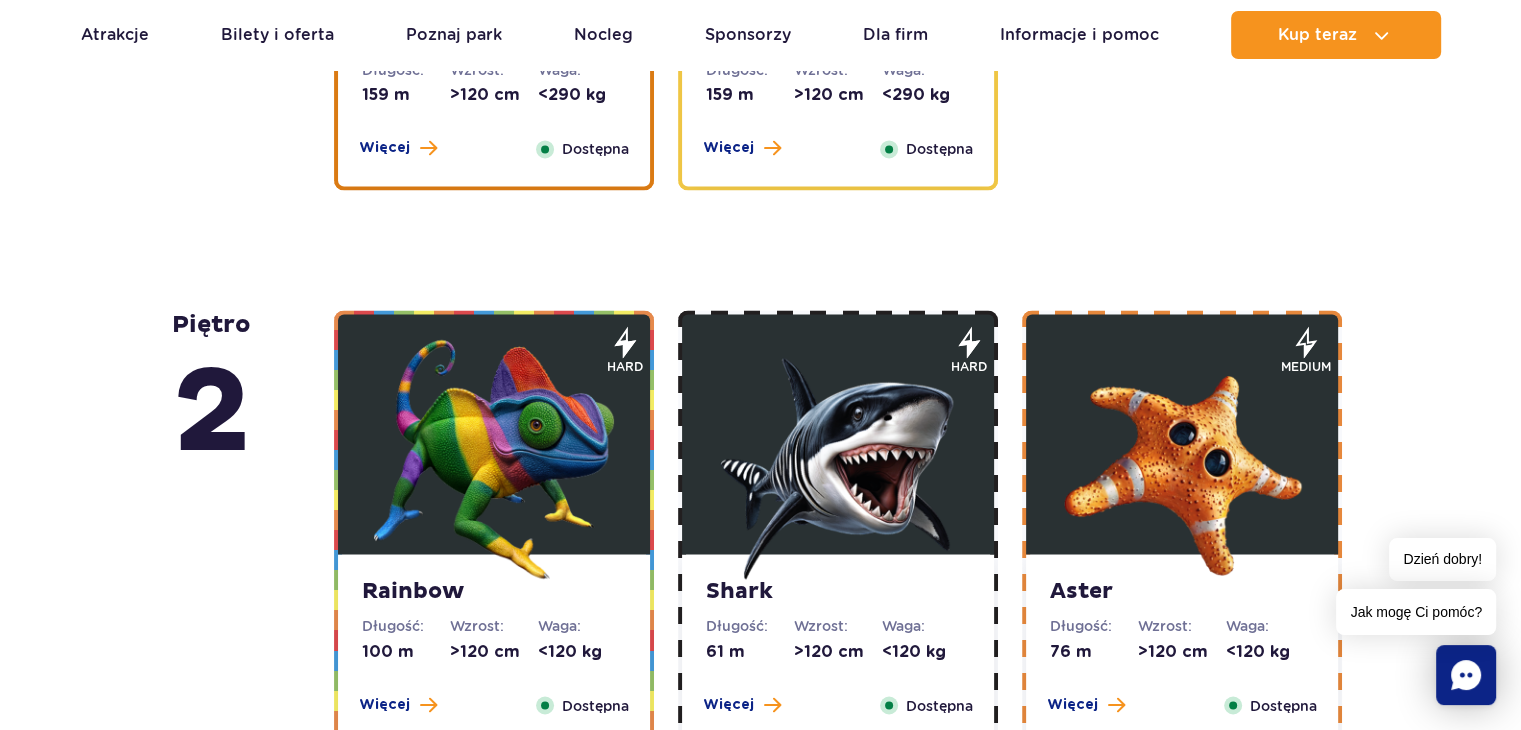 scroll, scrollTop: 3144, scrollLeft: 0, axis: vertical 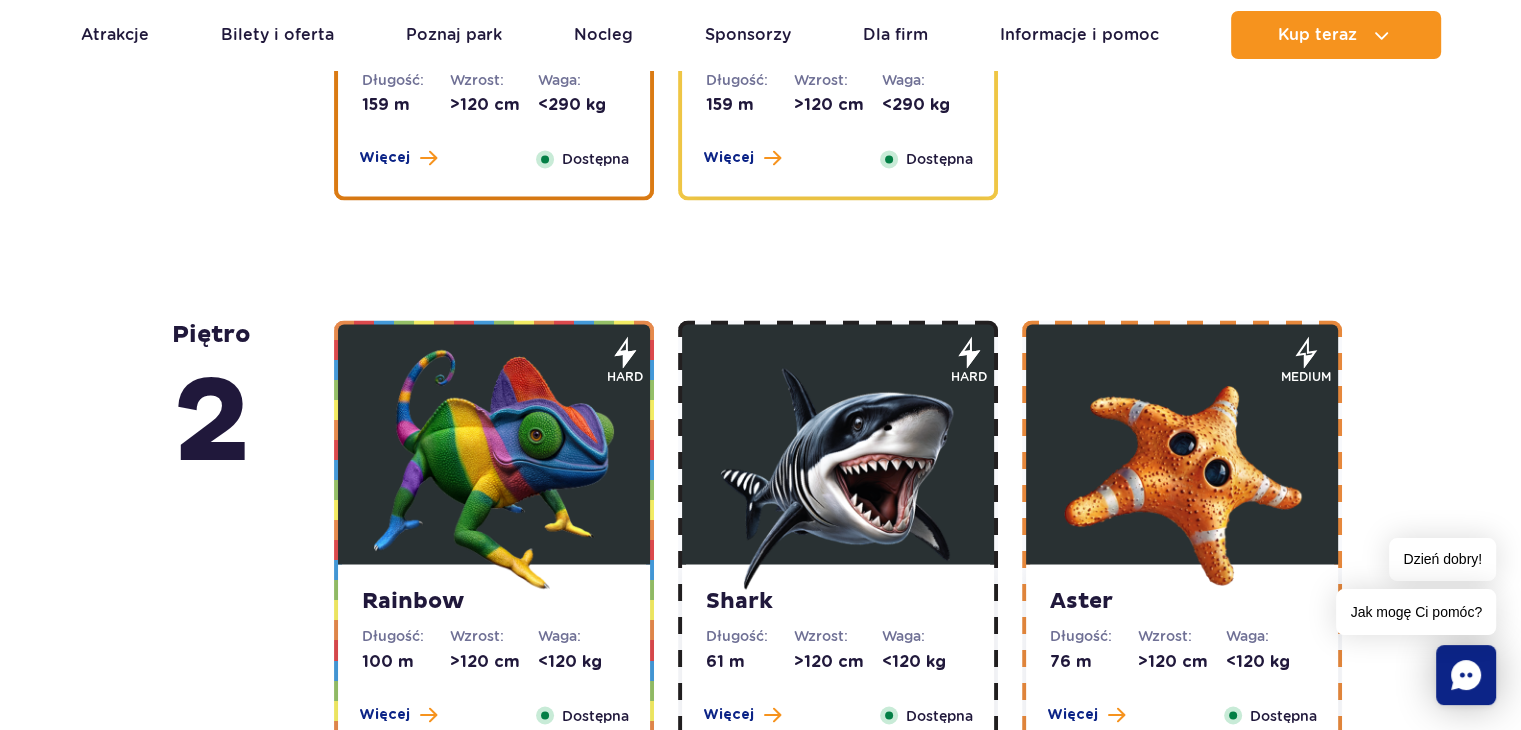 click on "Wzrost:" at bounding box center [494, 636] 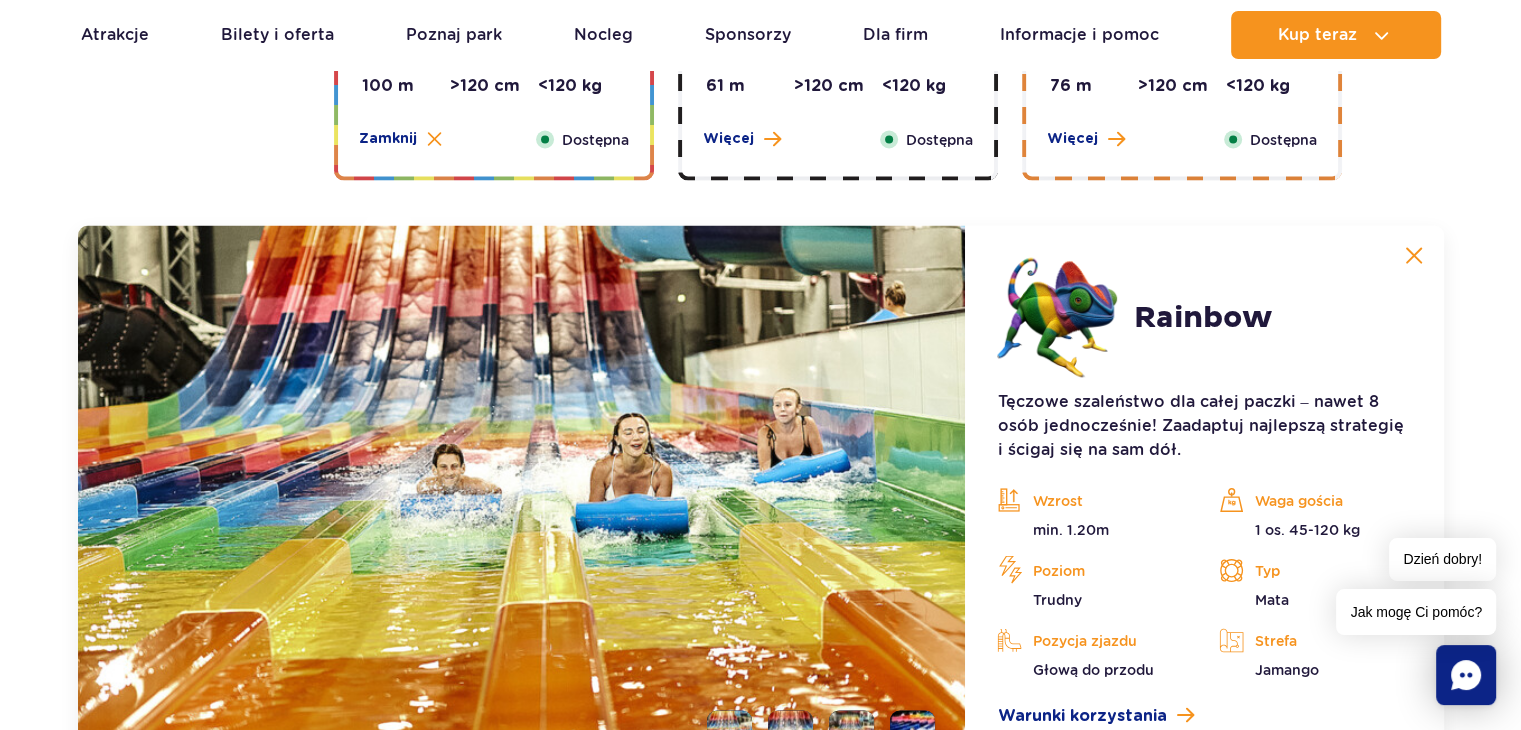scroll, scrollTop: 3824, scrollLeft: 0, axis: vertical 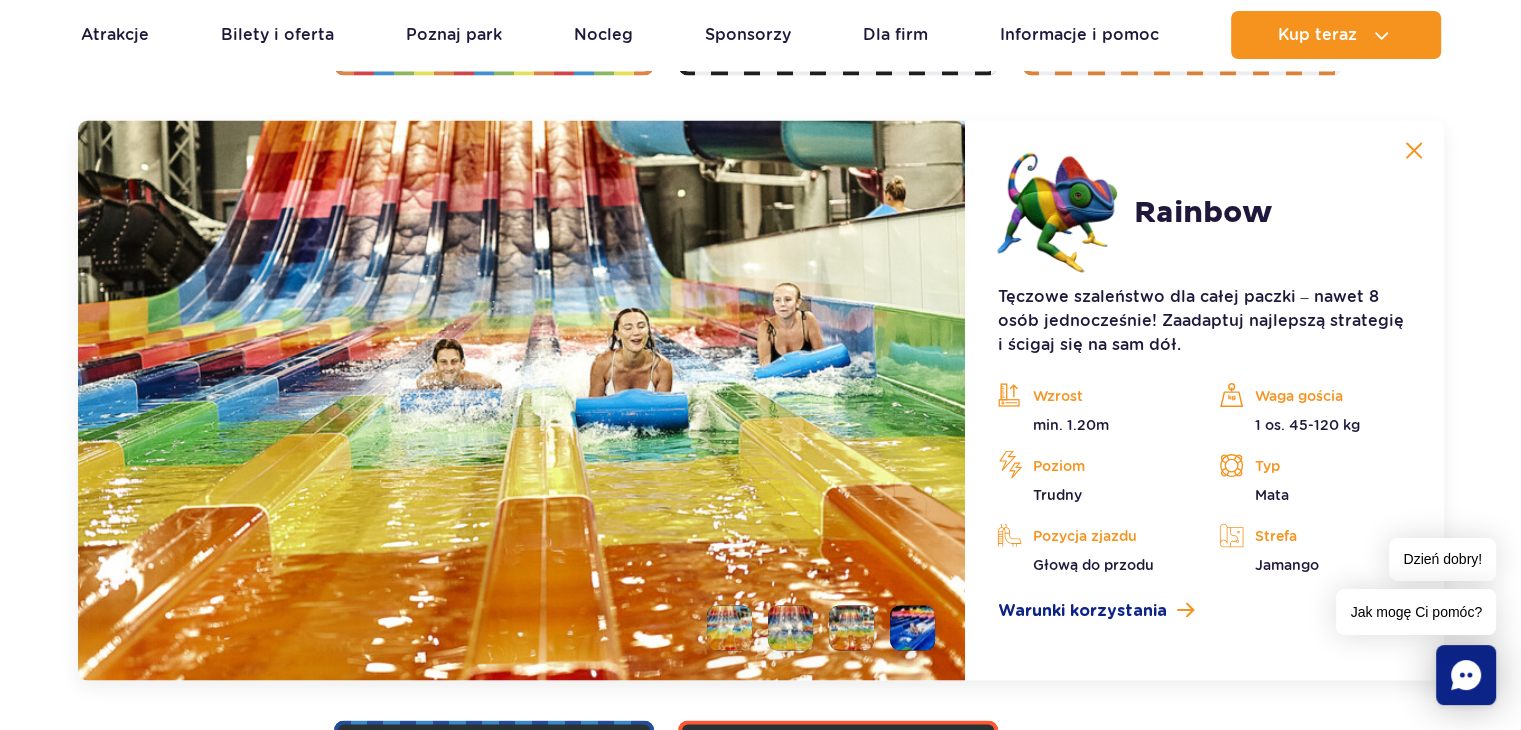 click on "piętro  5
Zig Zag
Długość:
236 m
Wzrost:
>140 cm
Waga:
<180 kg
Więcej
Zamknij
Dostępna
extreme
Zobacz galerię" at bounding box center [760, -158] 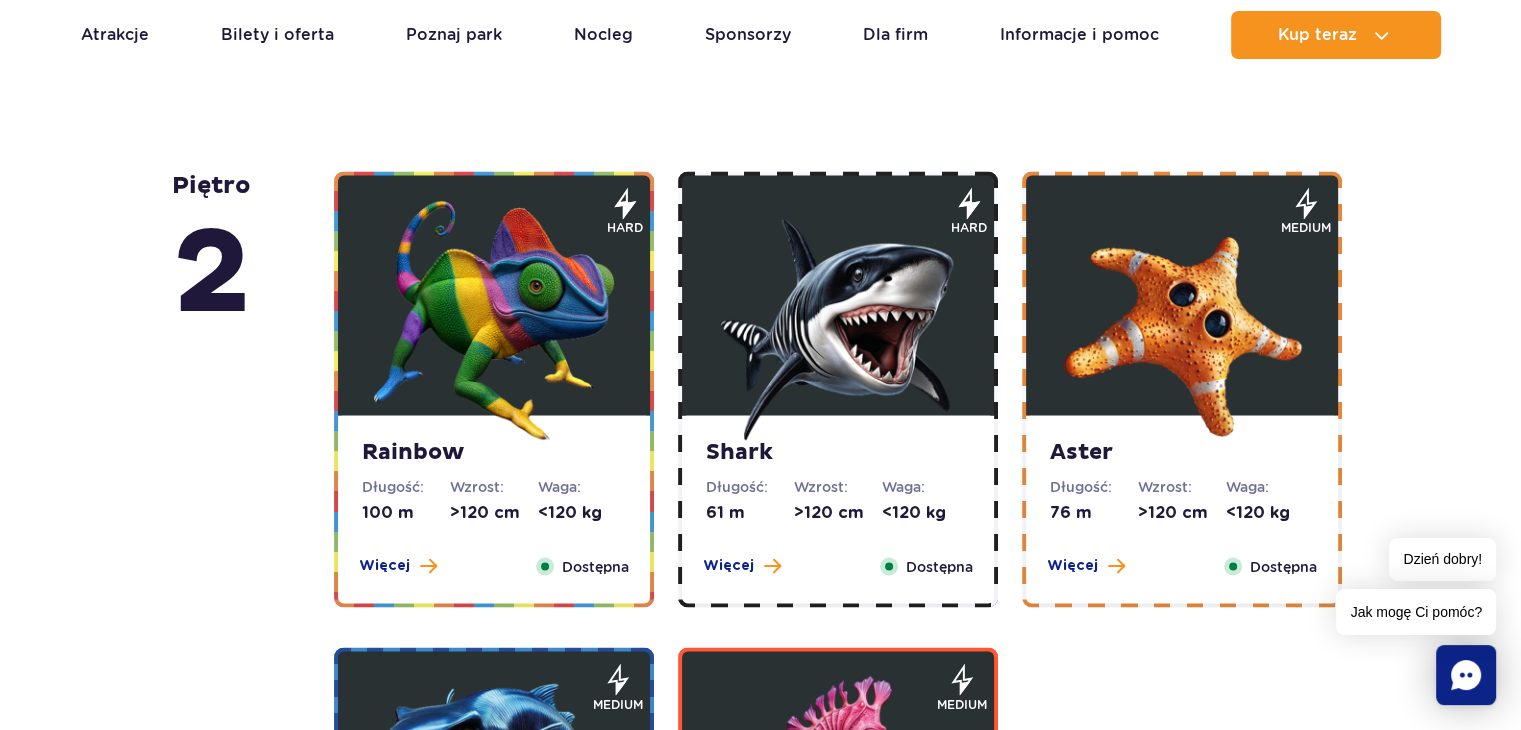 scroll, scrollTop: 3273, scrollLeft: 0, axis: vertical 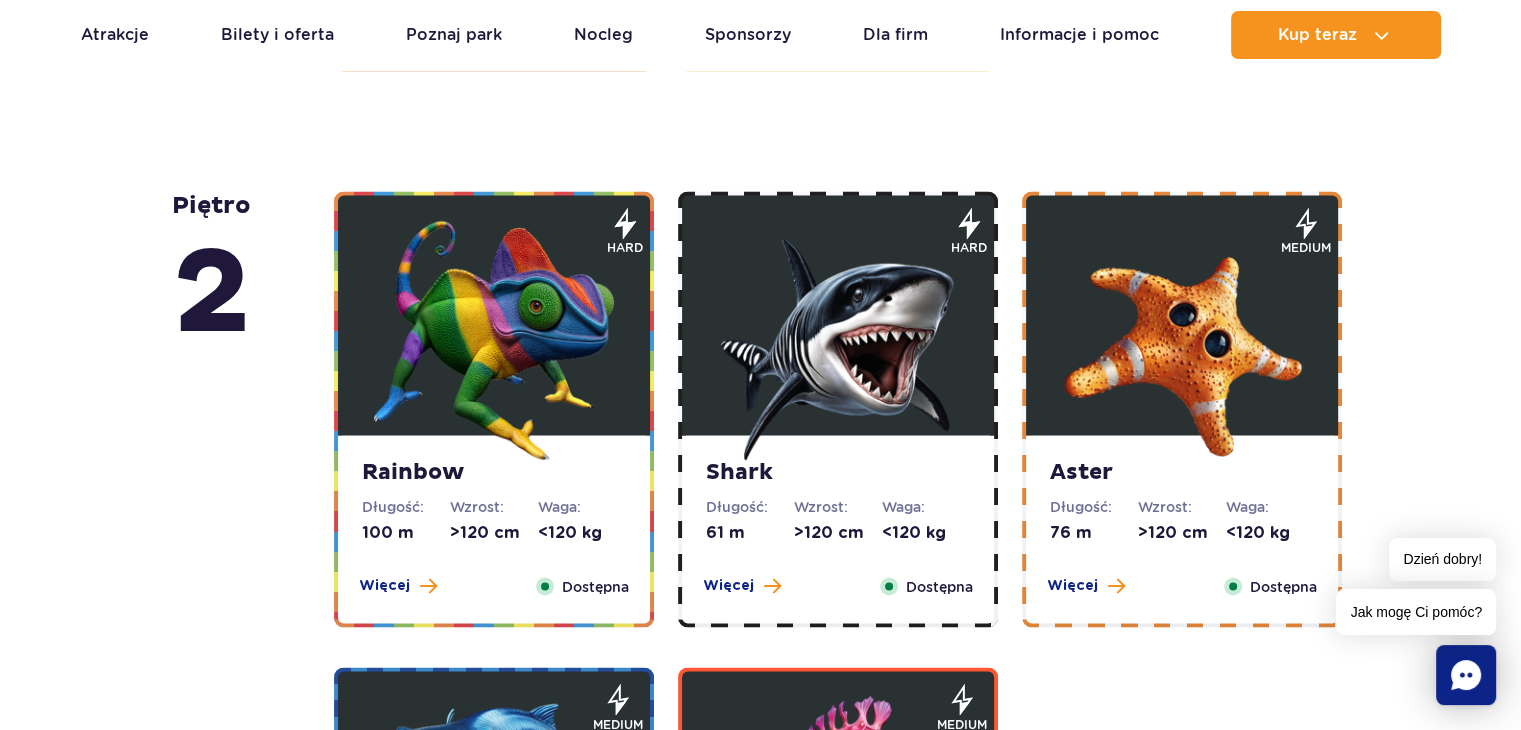 click at bounding box center [1182, 340] 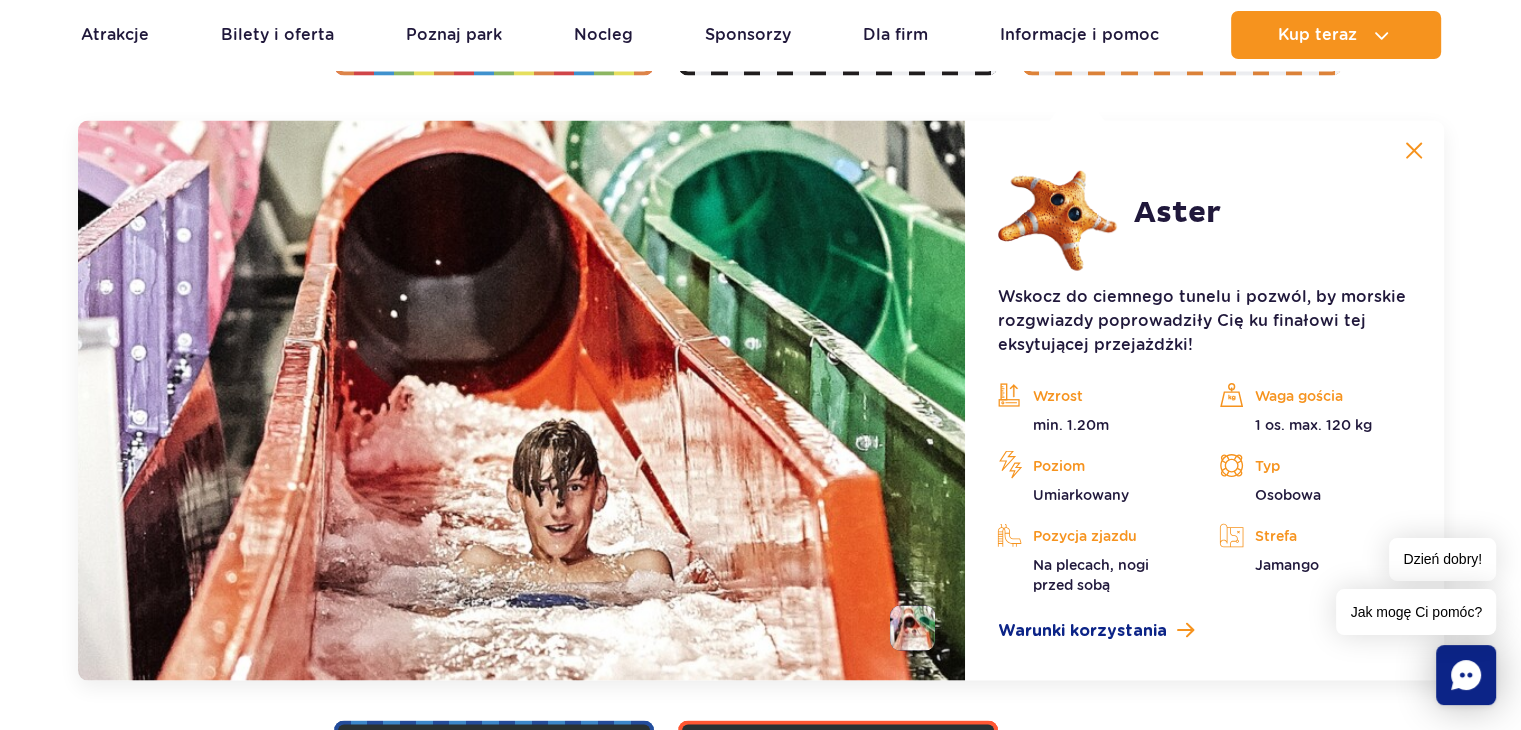 scroll, scrollTop: 3822, scrollLeft: 0, axis: vertical 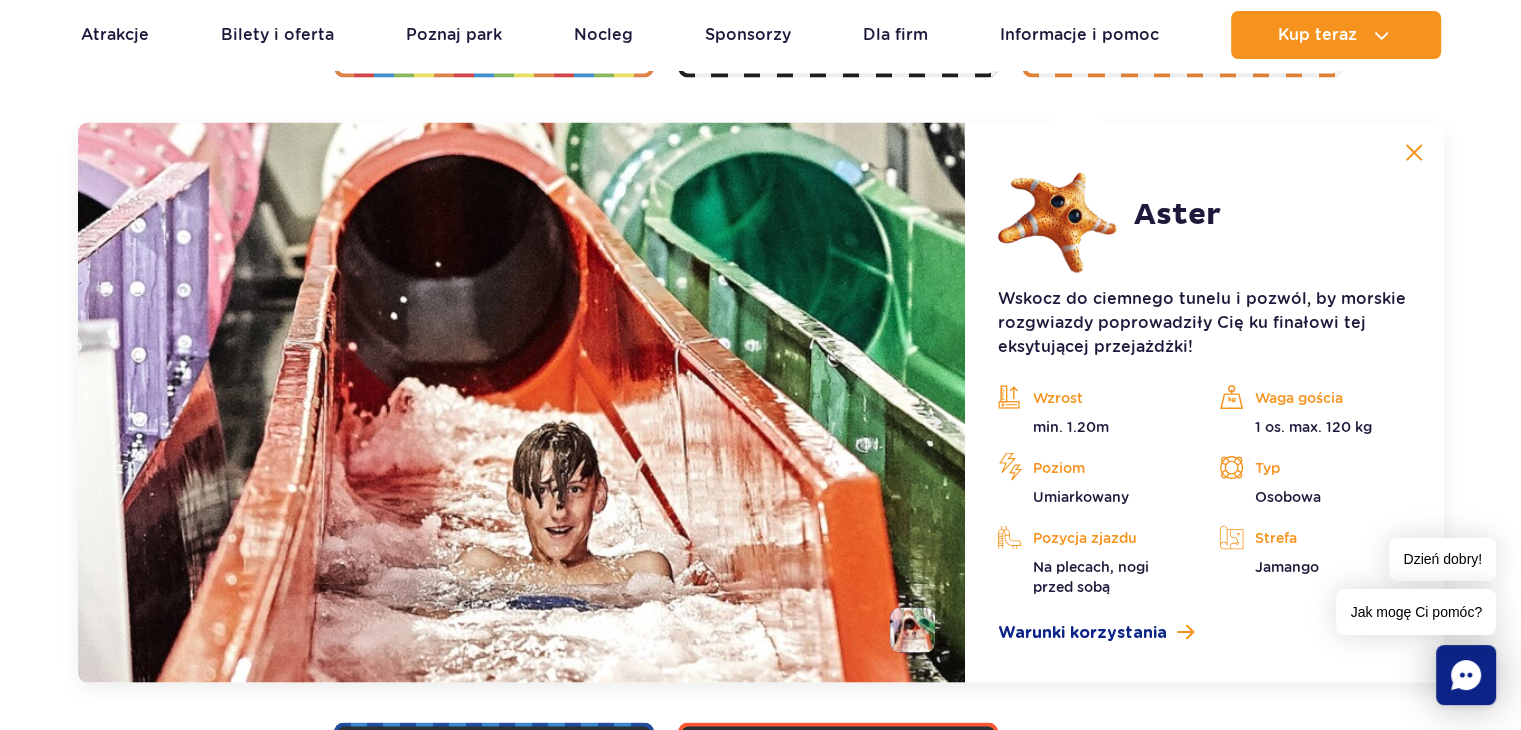 click at bounding box center [1414, 153] 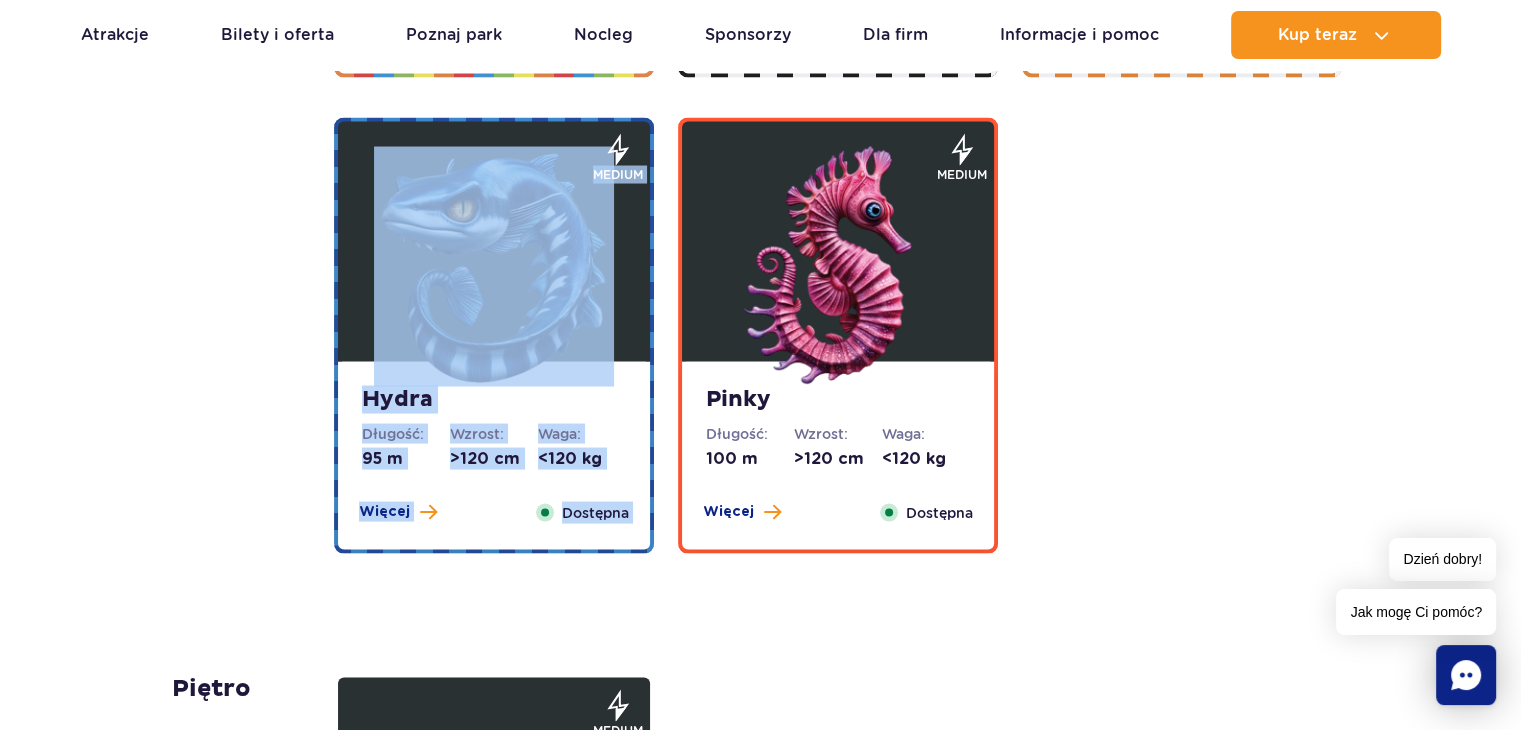 drag, startPoint x: 1009, startPoint y: 224, endPoint x: 1452, endPoint y: 378, distance: 469.00427 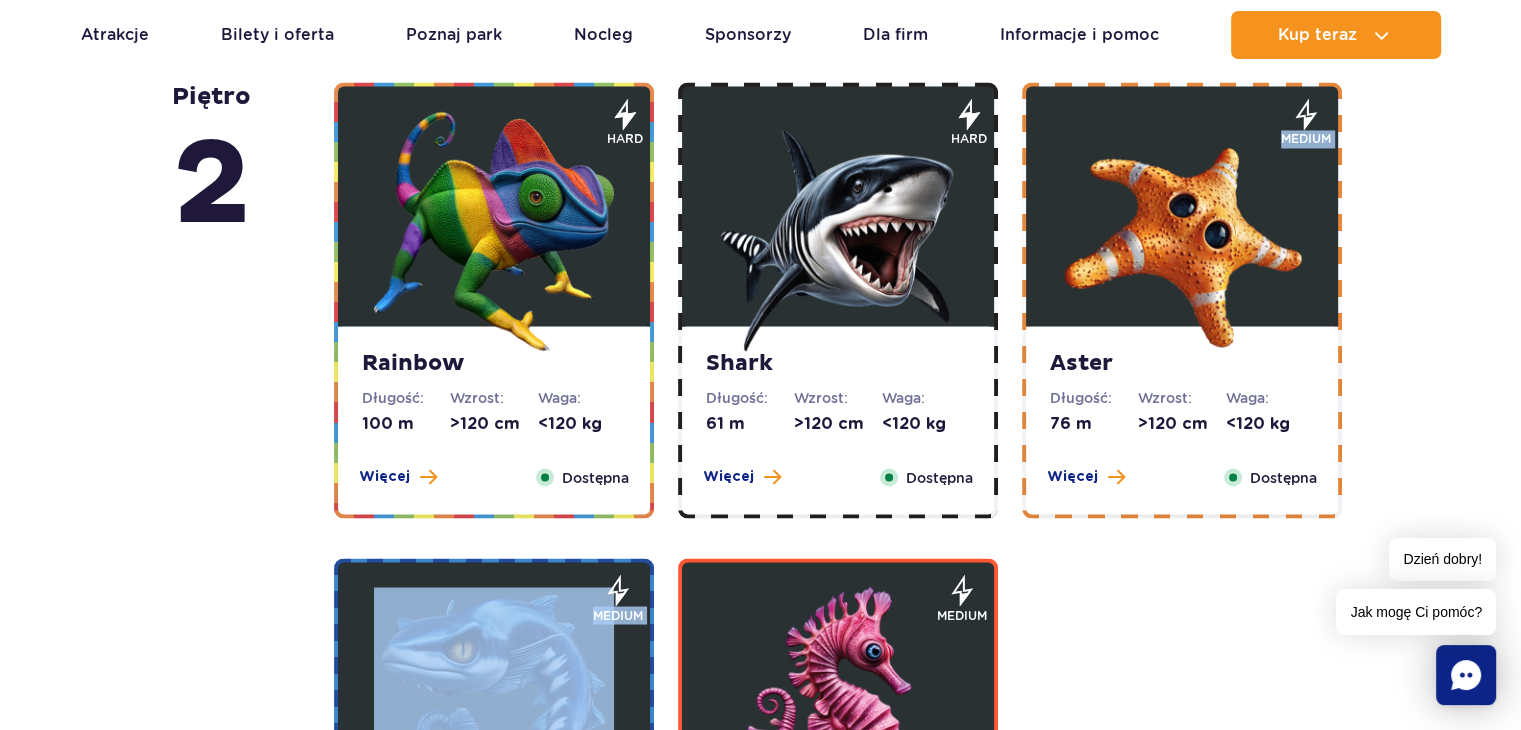 scroll, scrollTop: 3332, scrollLeft: 0, axis: vertical 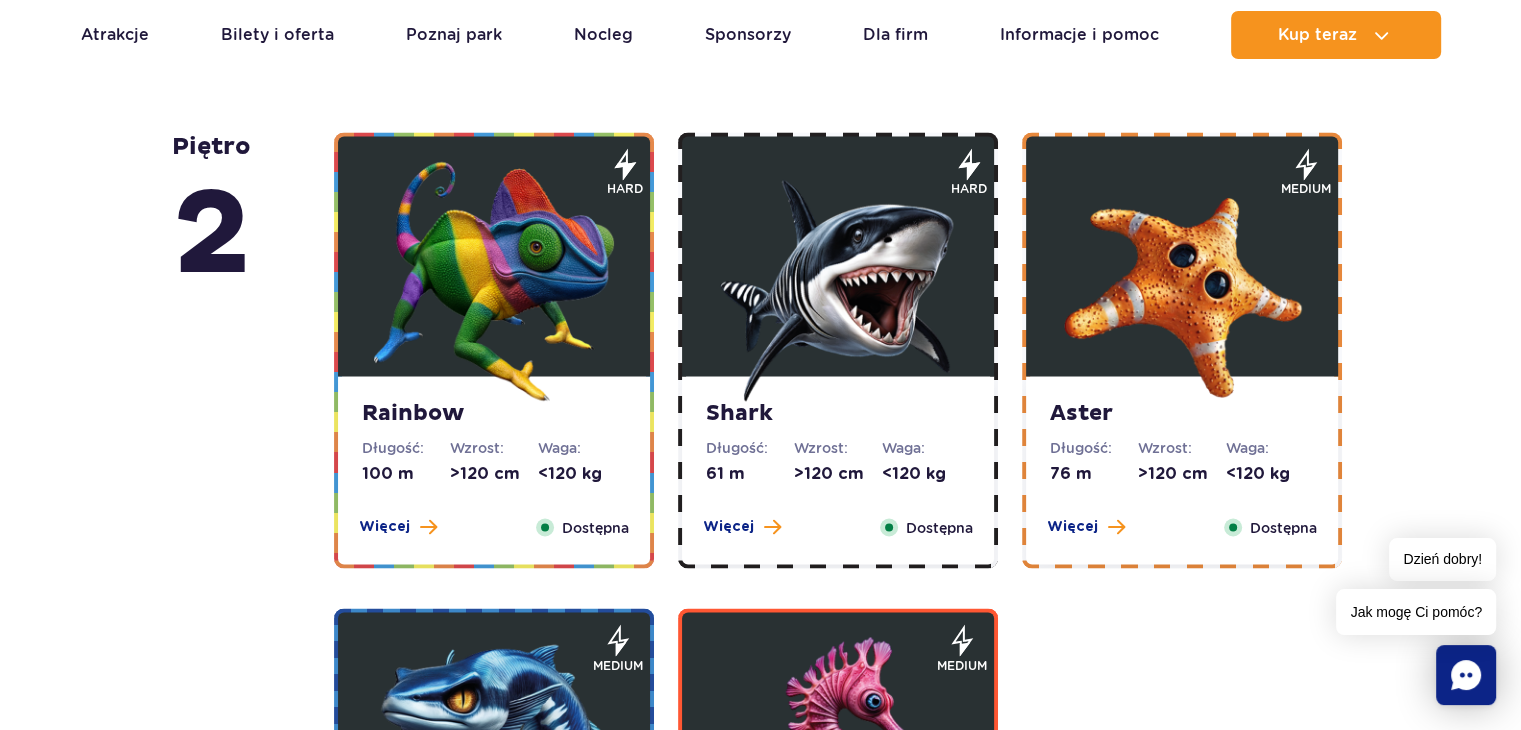 click on "Rainbow" at bounding box center (494, 414) 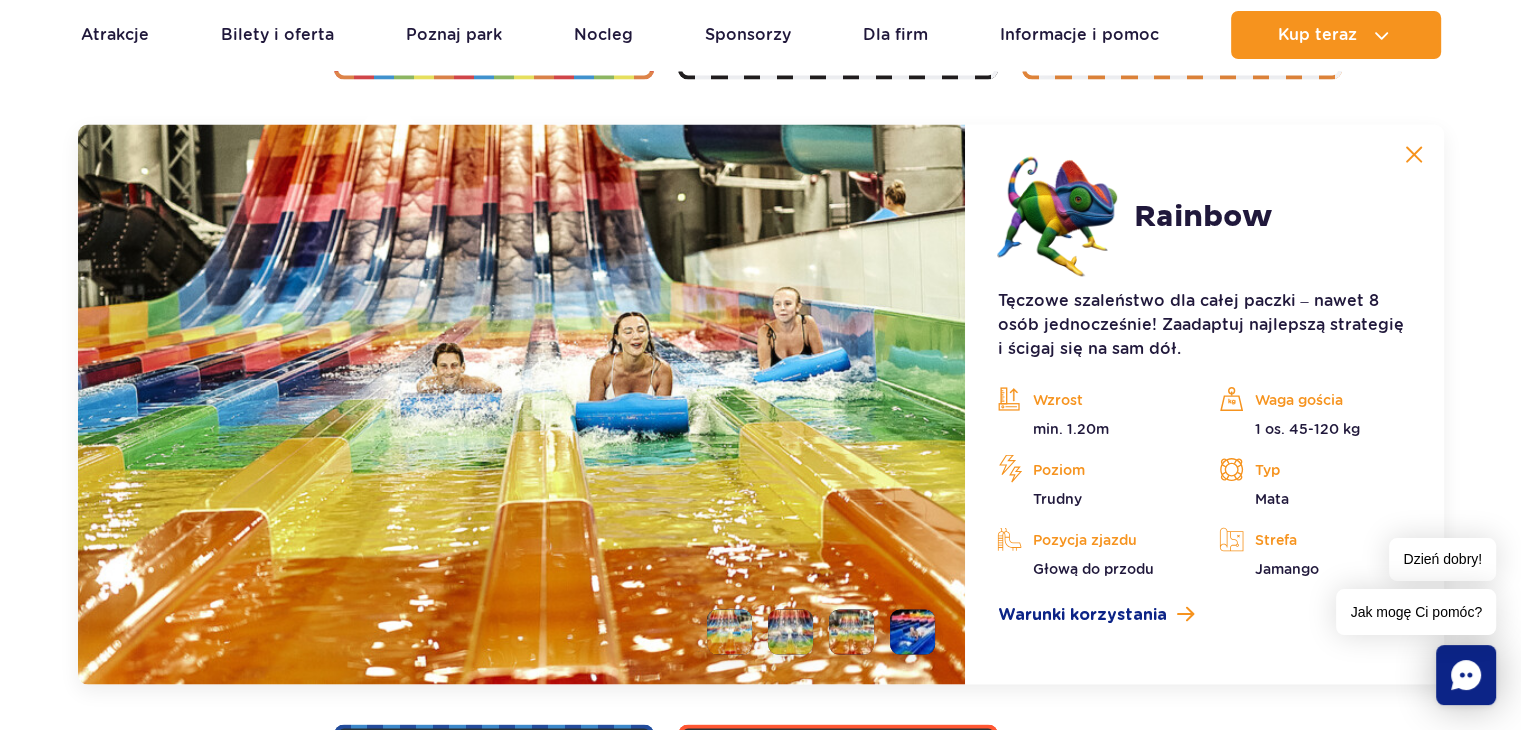 scroll, scrollTop: 3824, scrollLeft: 0, axis: vertical 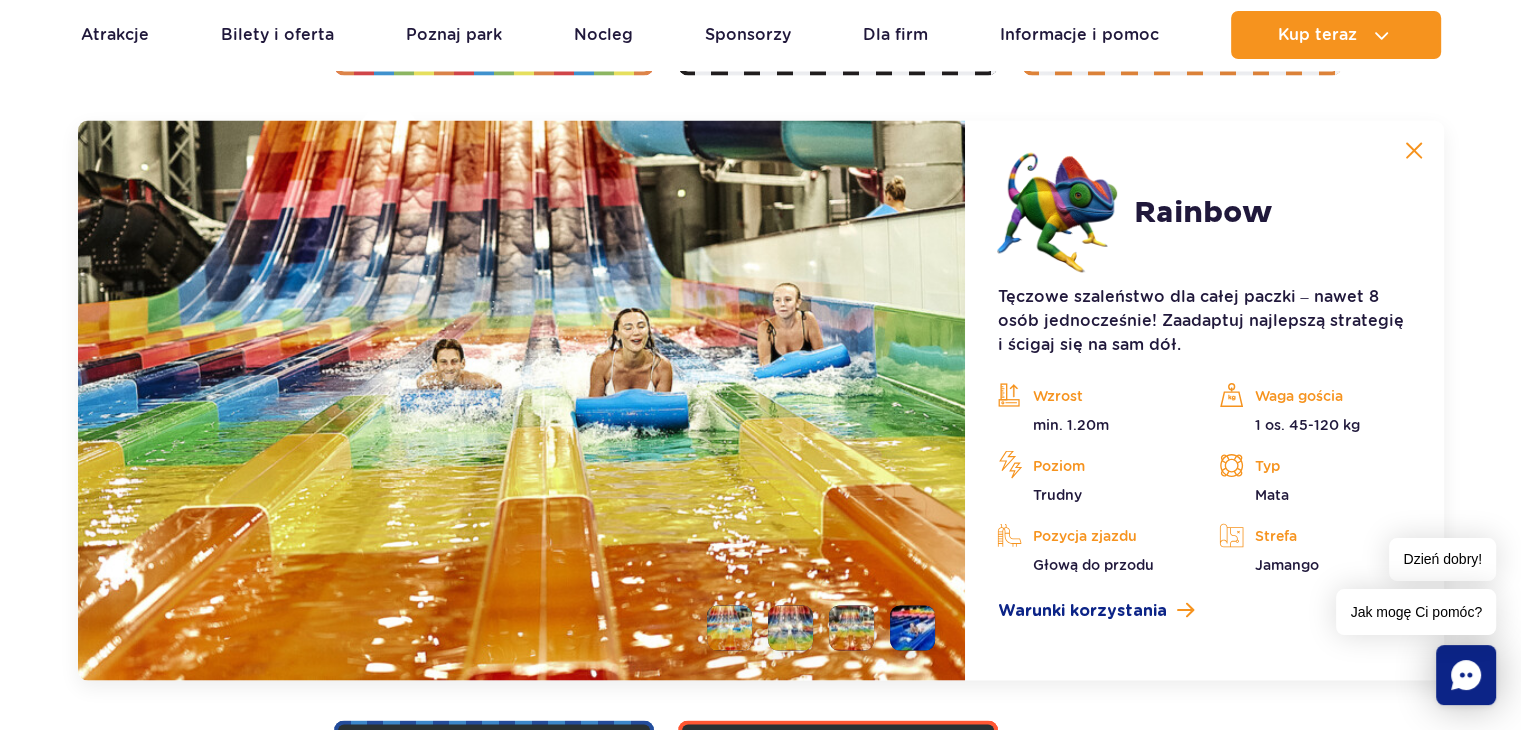 click at bounding box center (912, 628) 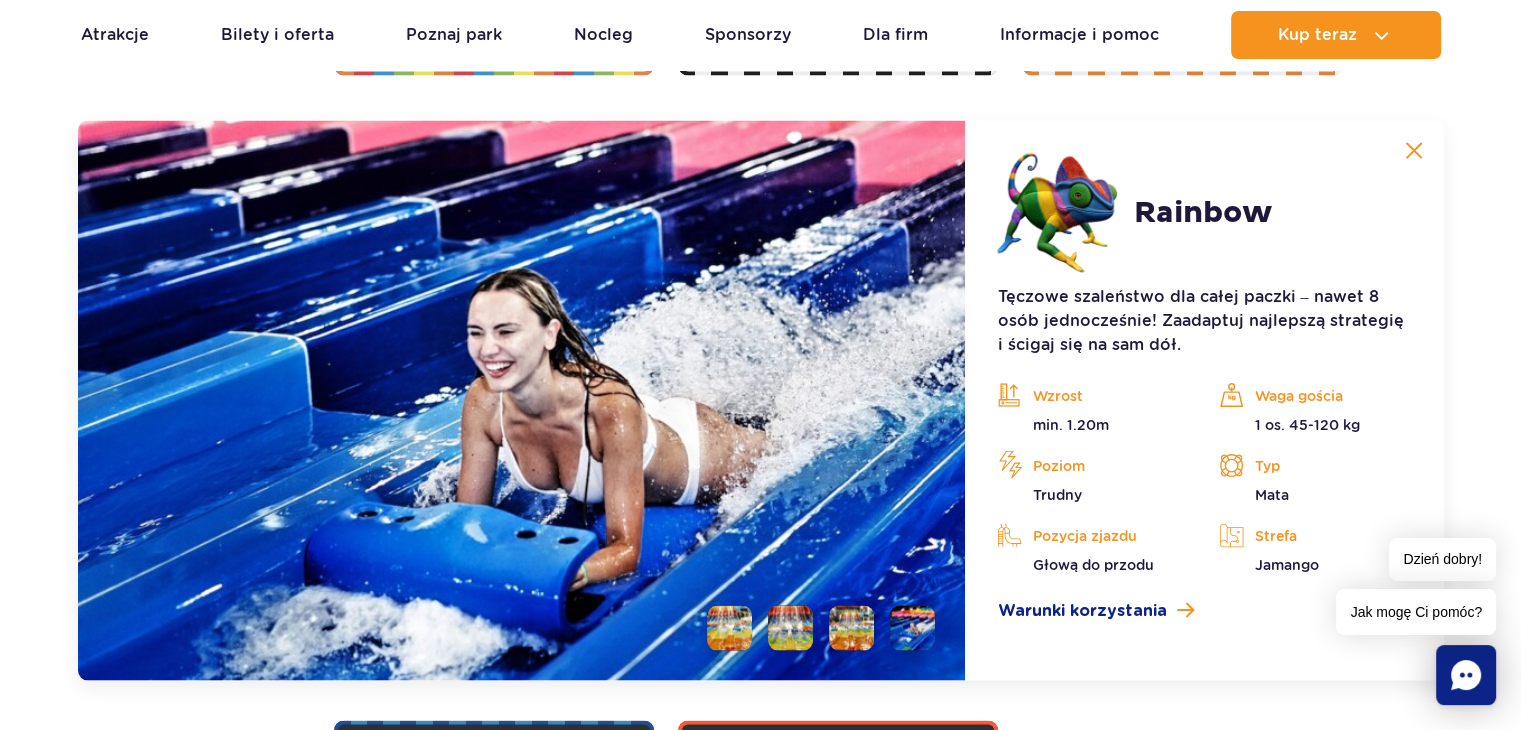 click at bounding box center (1414, 151) 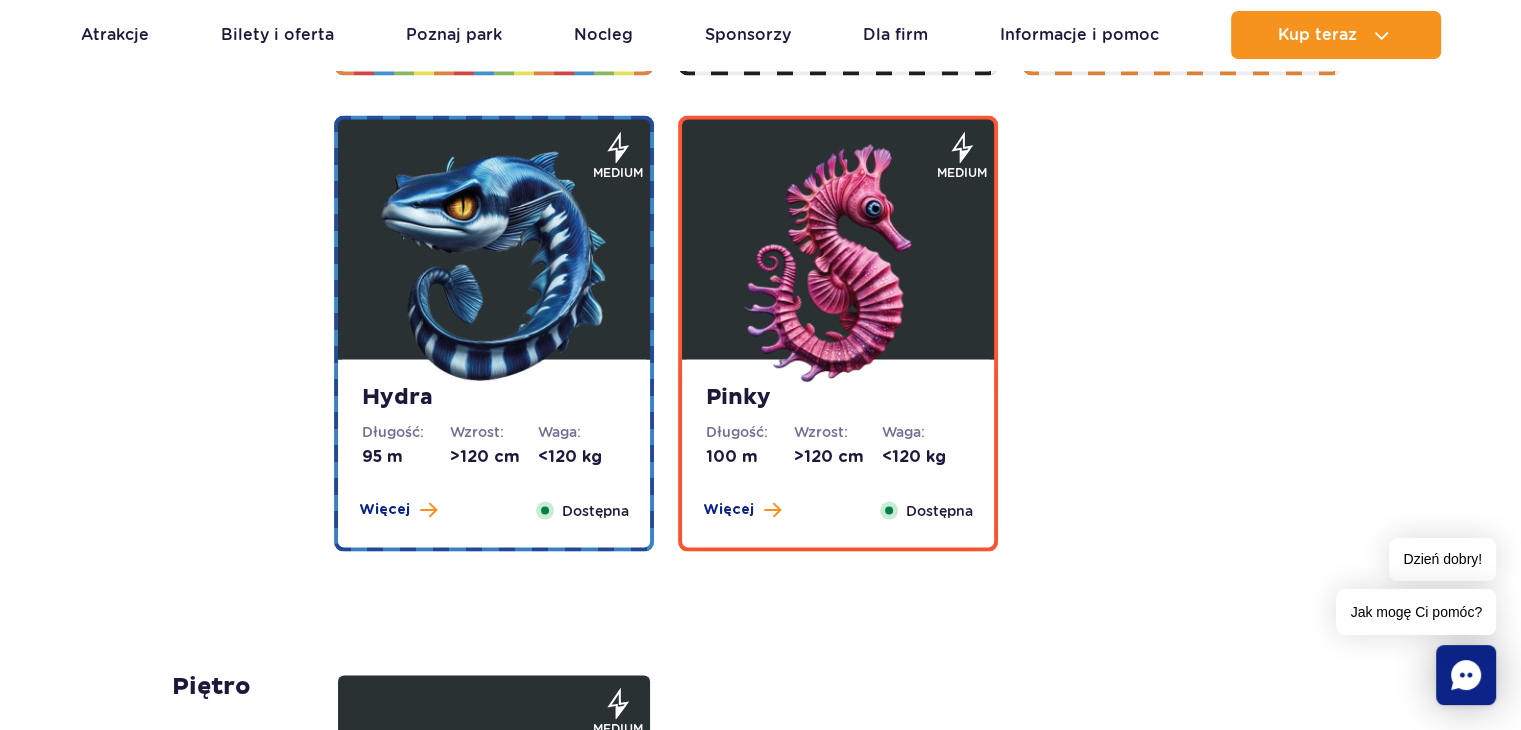 click on "piętro  5
Zig Zag
Długość:
236 m
Wzrost:
>140 cm
Waga:
<180 kg
Więcej
Zamknij
Dostępna
extreme
Zobacz galerię" at bounding box center (760, -460) 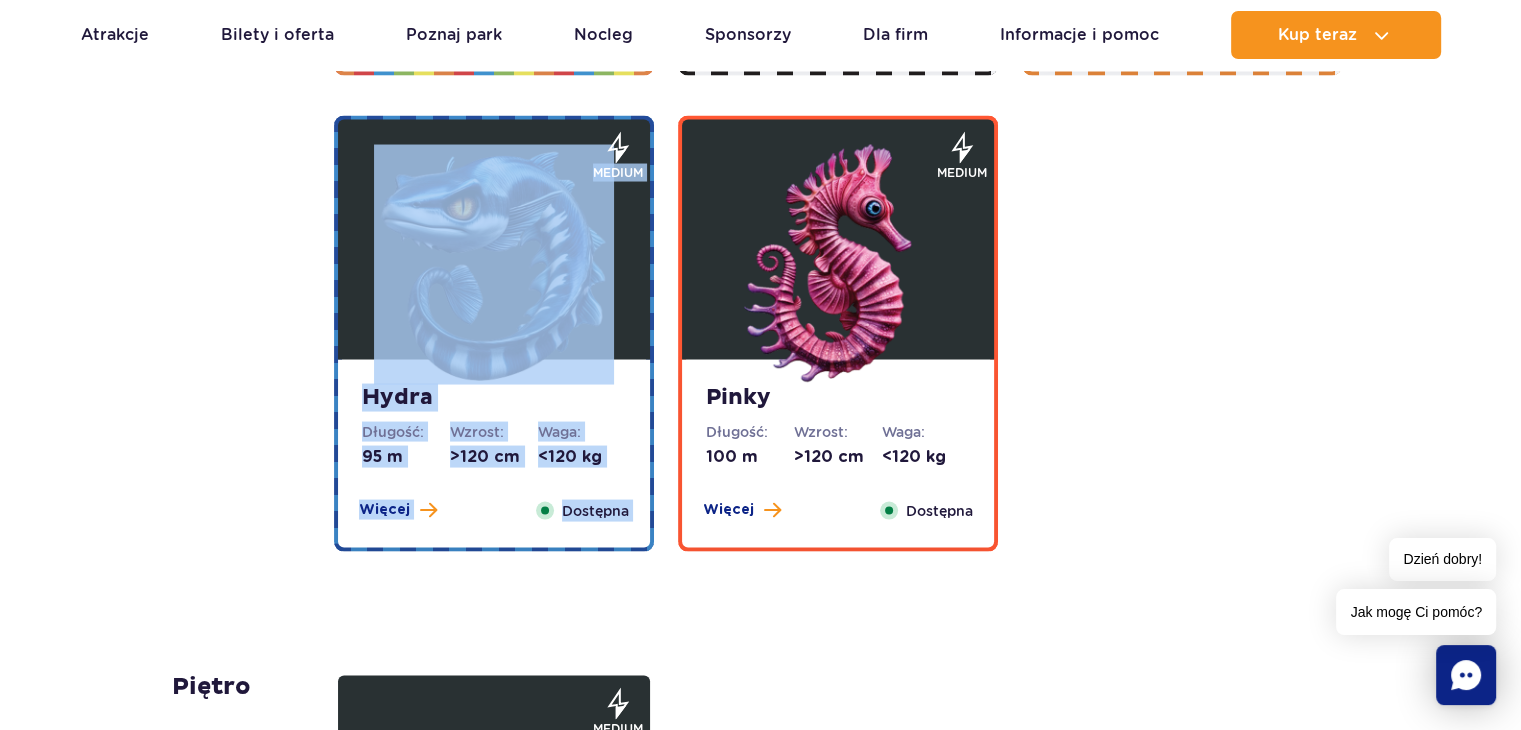 drag, startPoint x: 1007, startPoint y: 257, endPoint x: 1394, endPoint y: 321, distance: 392.2563 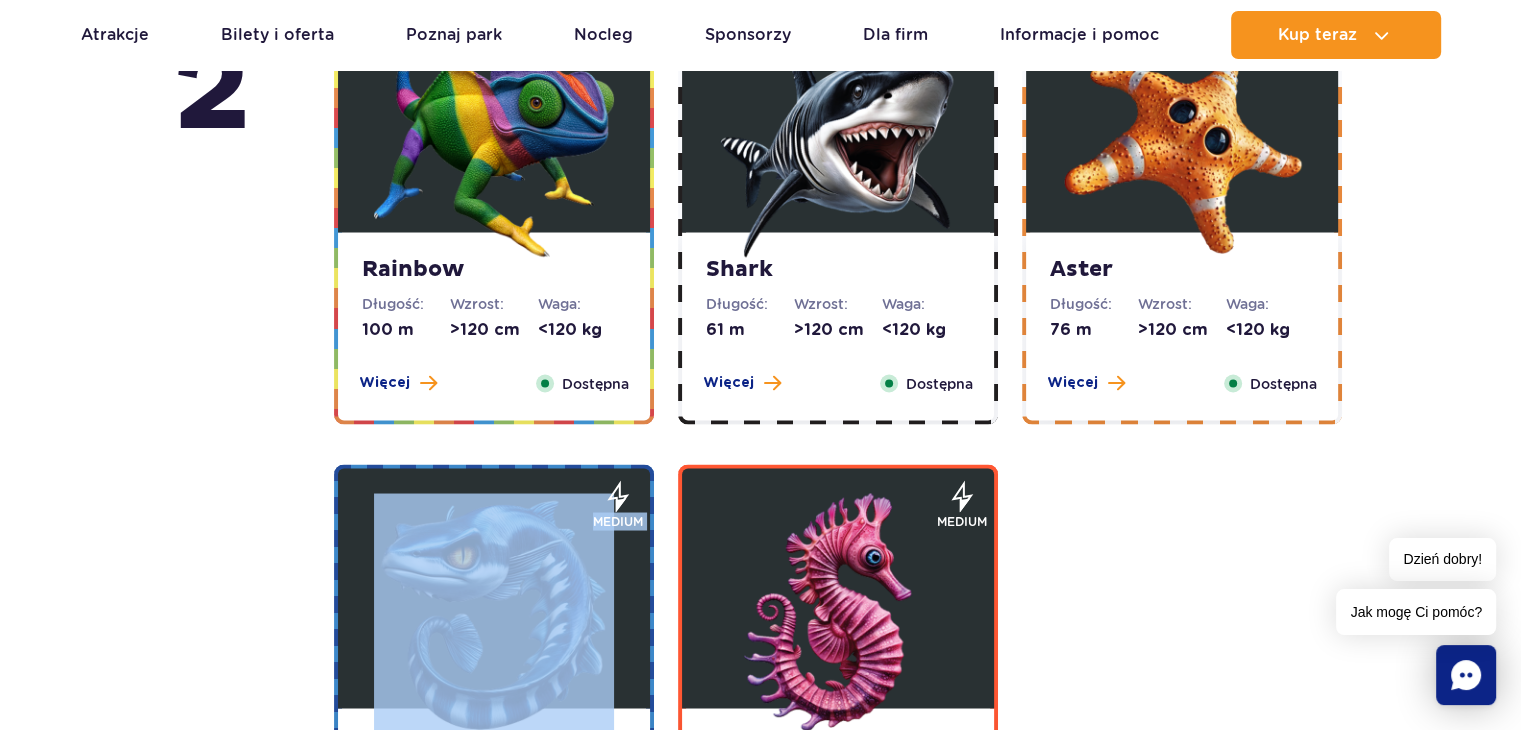 scroll, scrollTop: 3314, scrollLeft: 0, axis: vertical 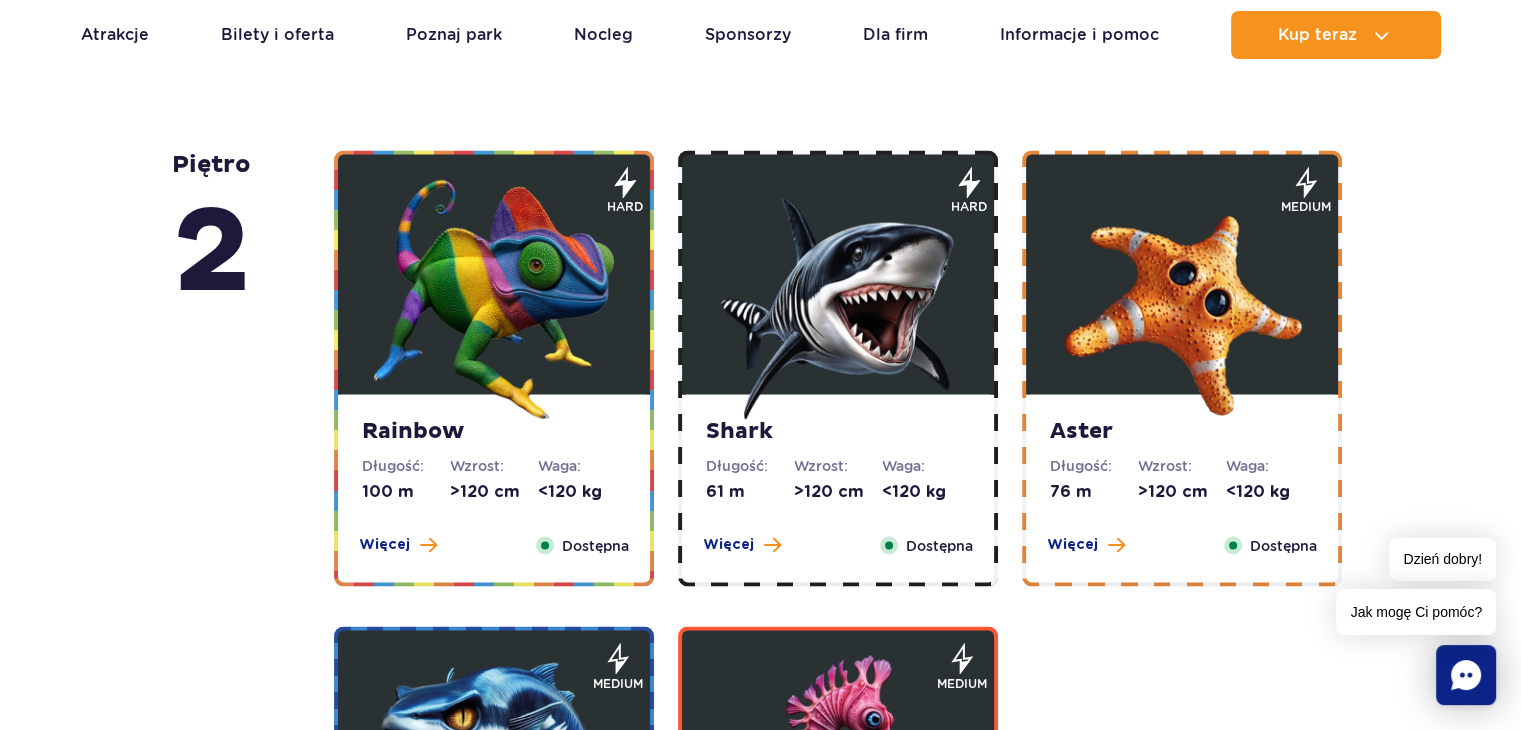 click at bounding box center [838, 274] 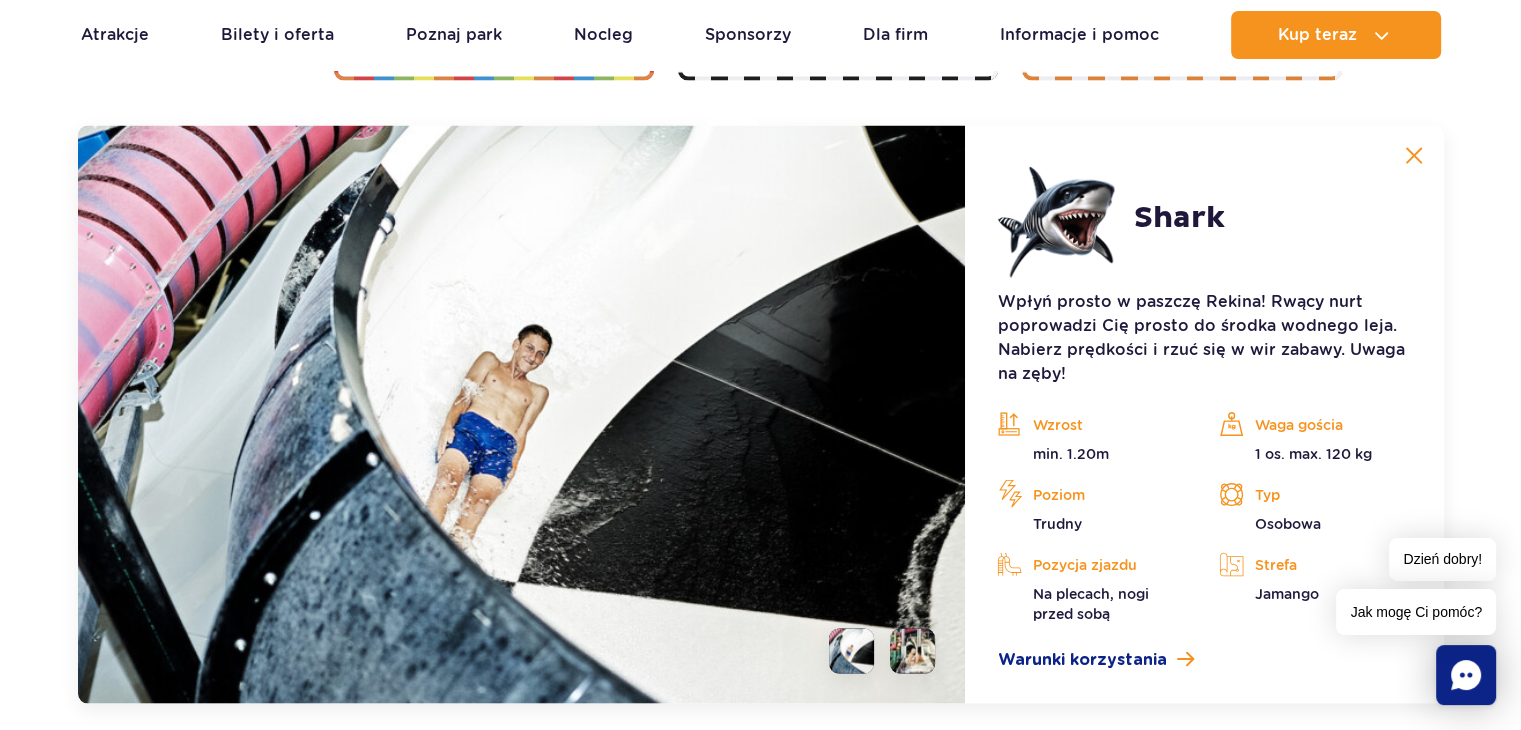 scroll, scrollTop: 3824, scrollLeft: 0, axis: vertical 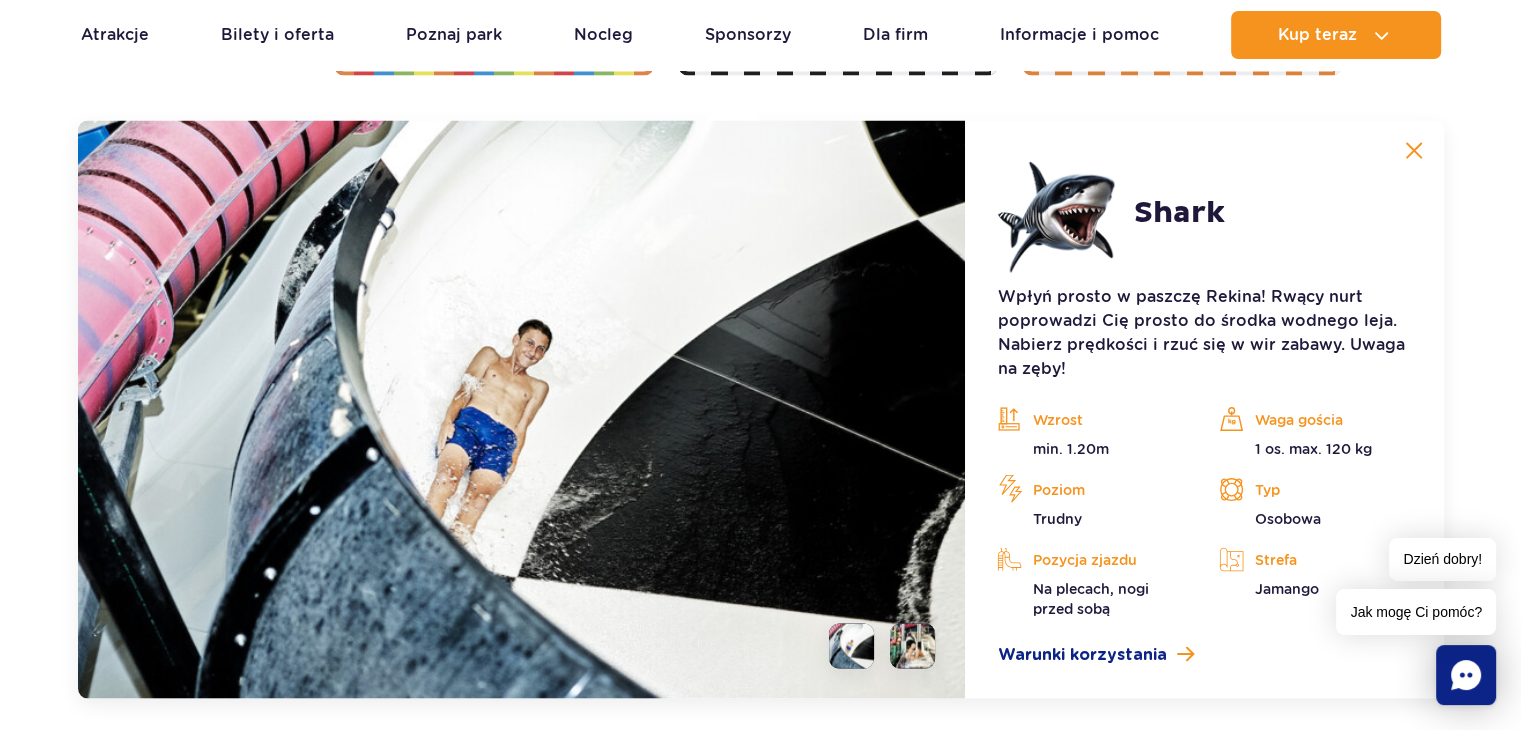 click at bounding box center [912, 646] 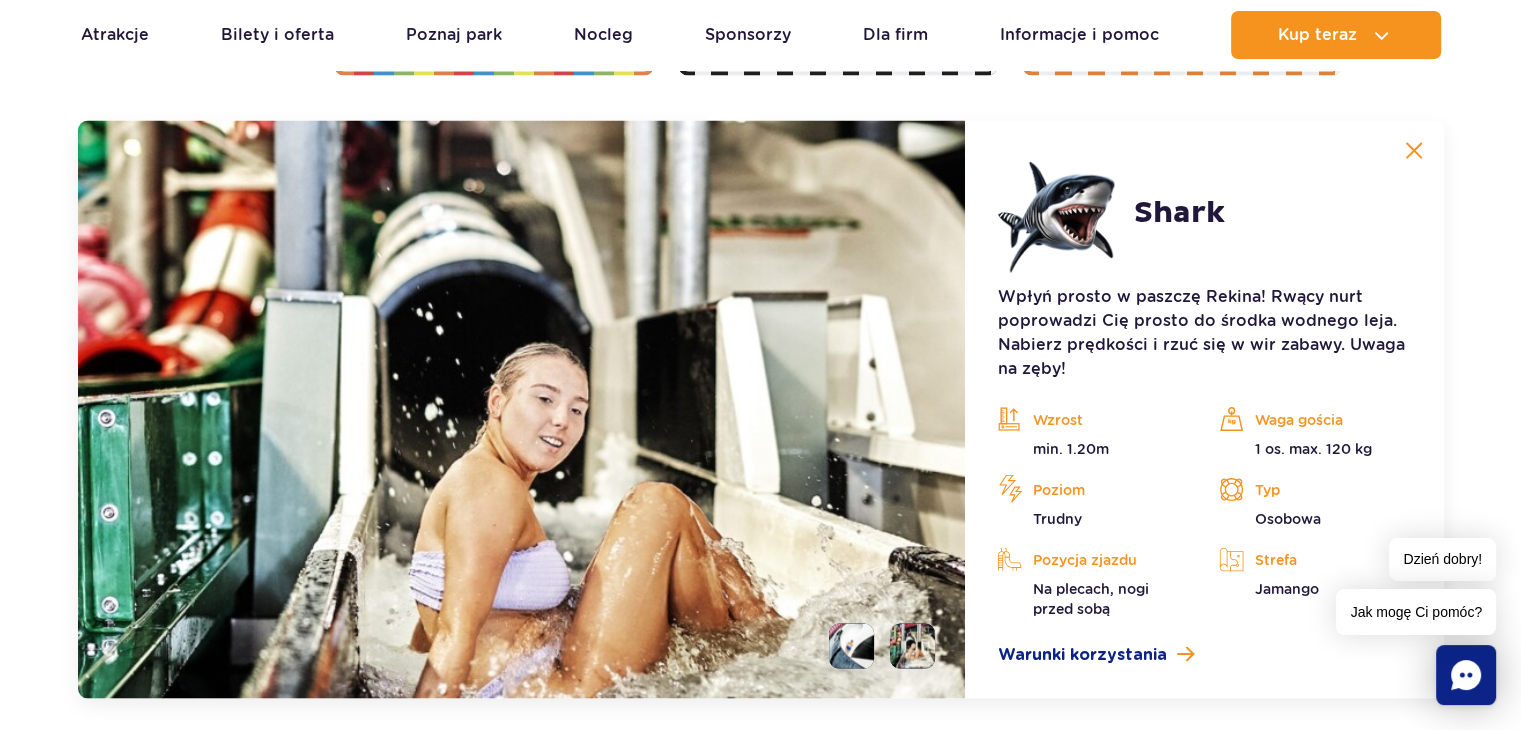 click at bounding box center (1414, 151) 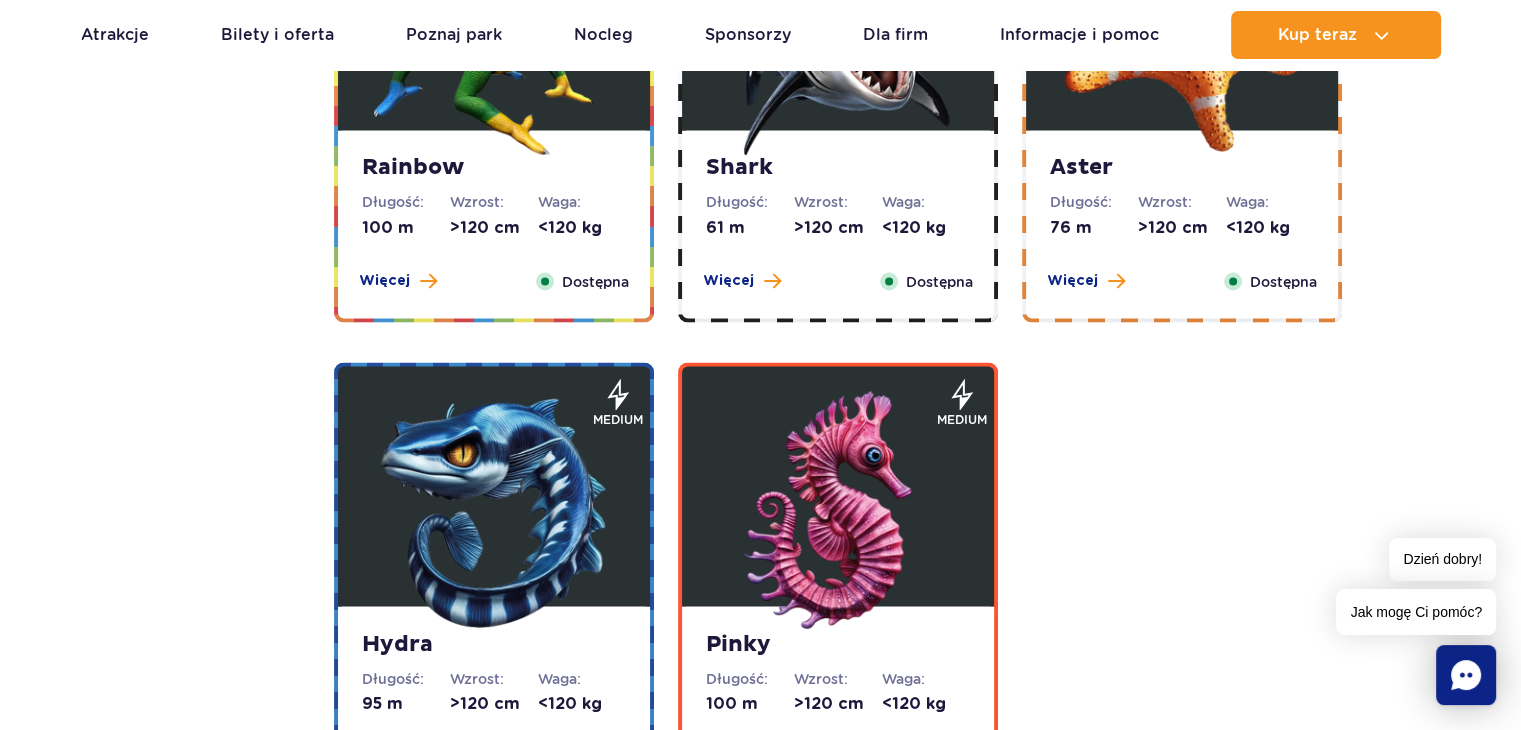scroll, scrollTop: 3598, scrollLeft: 0, axis: vertical 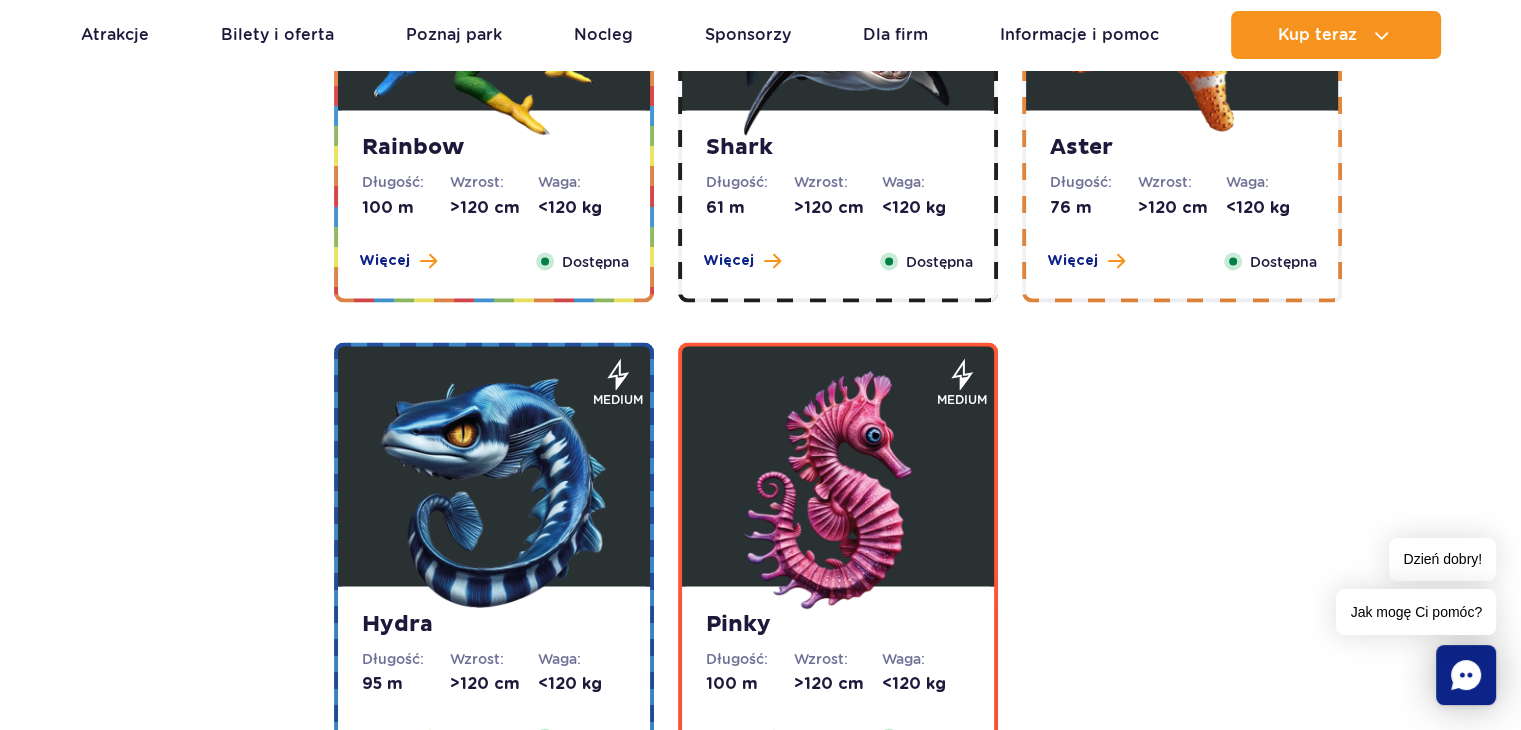 click at bounding box center [494, 491] 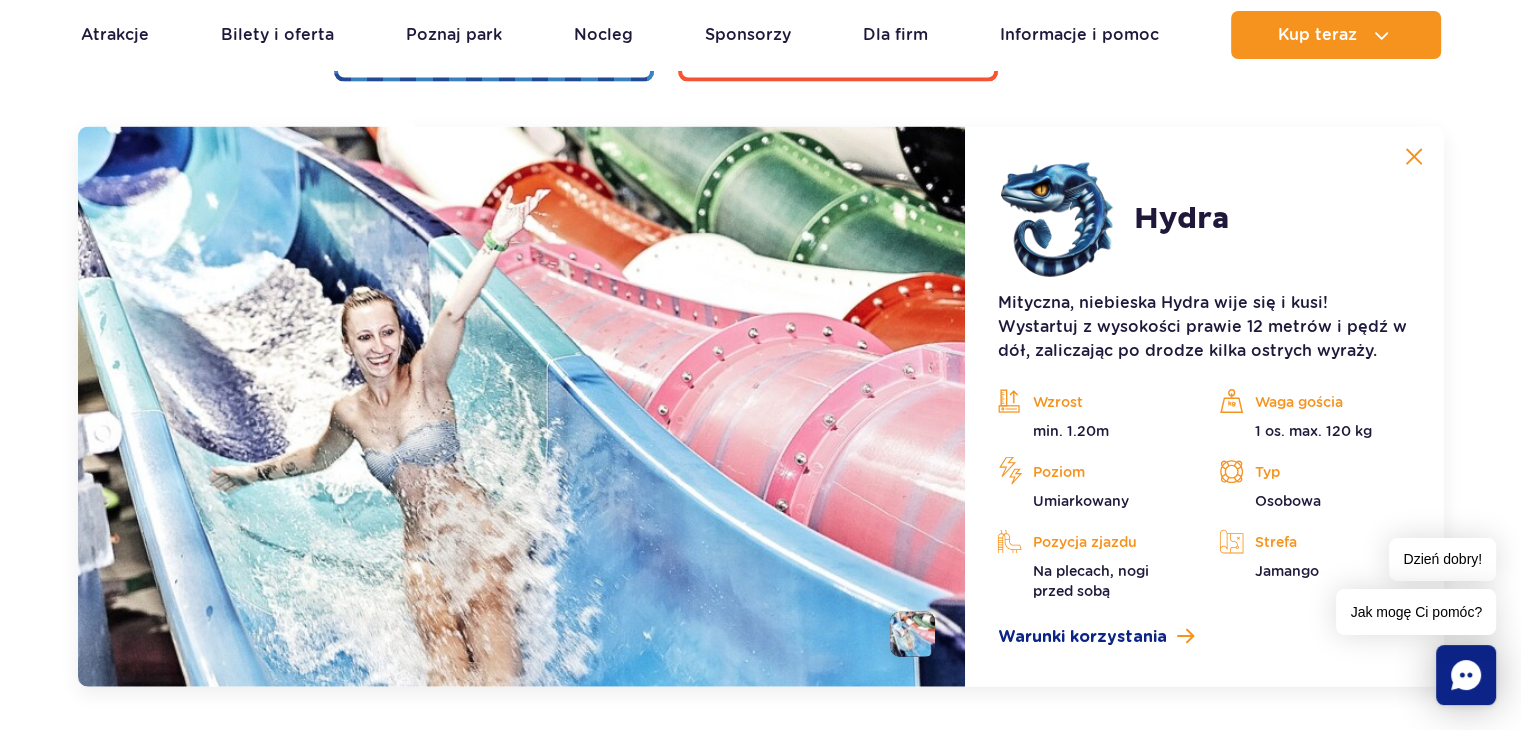 scroll, scrollTop: 4300, scrollLeft: 0, axis: vertical 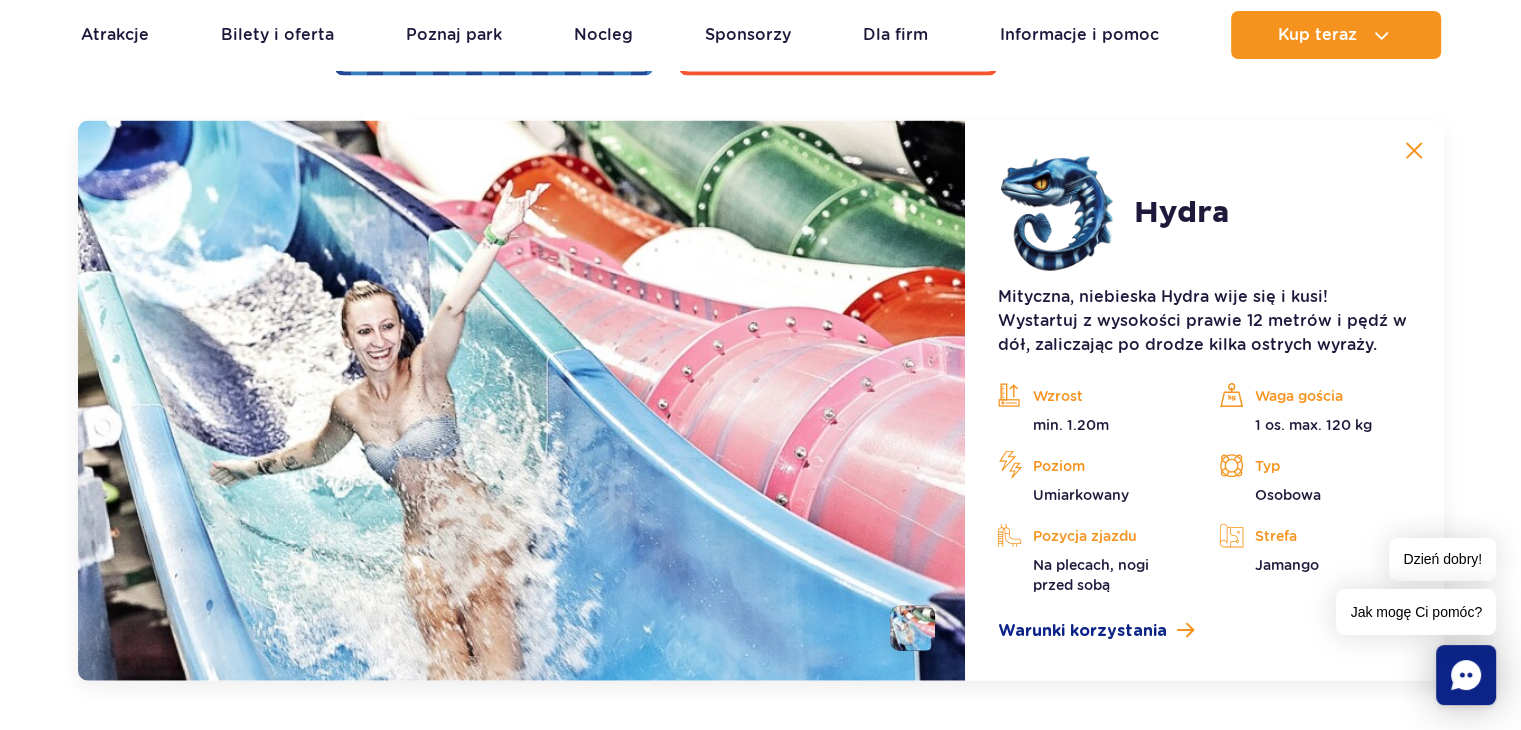 click at bounding box center (1414, 151) 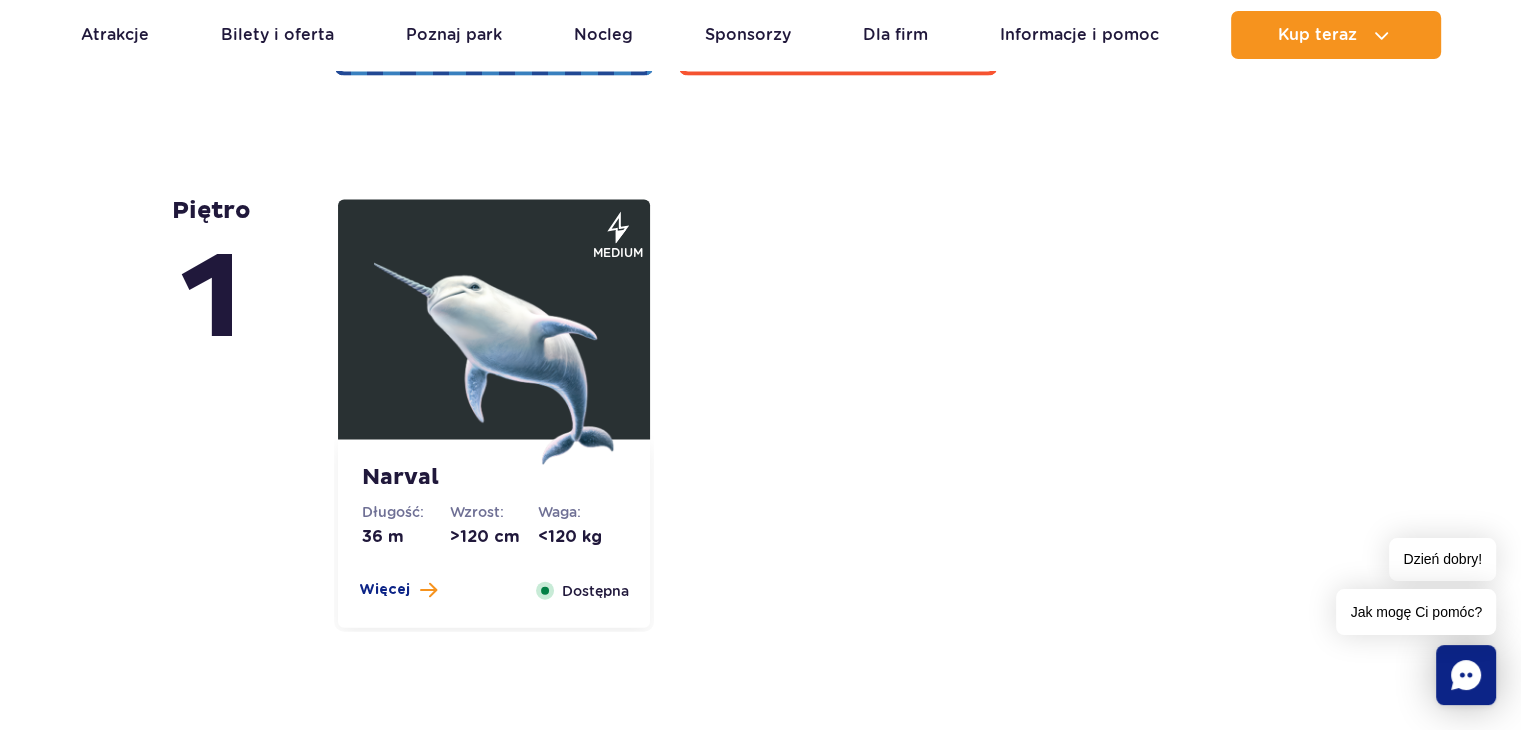 scroll, scrollTop: 3597, scrollLeft: 0, axis: vertical 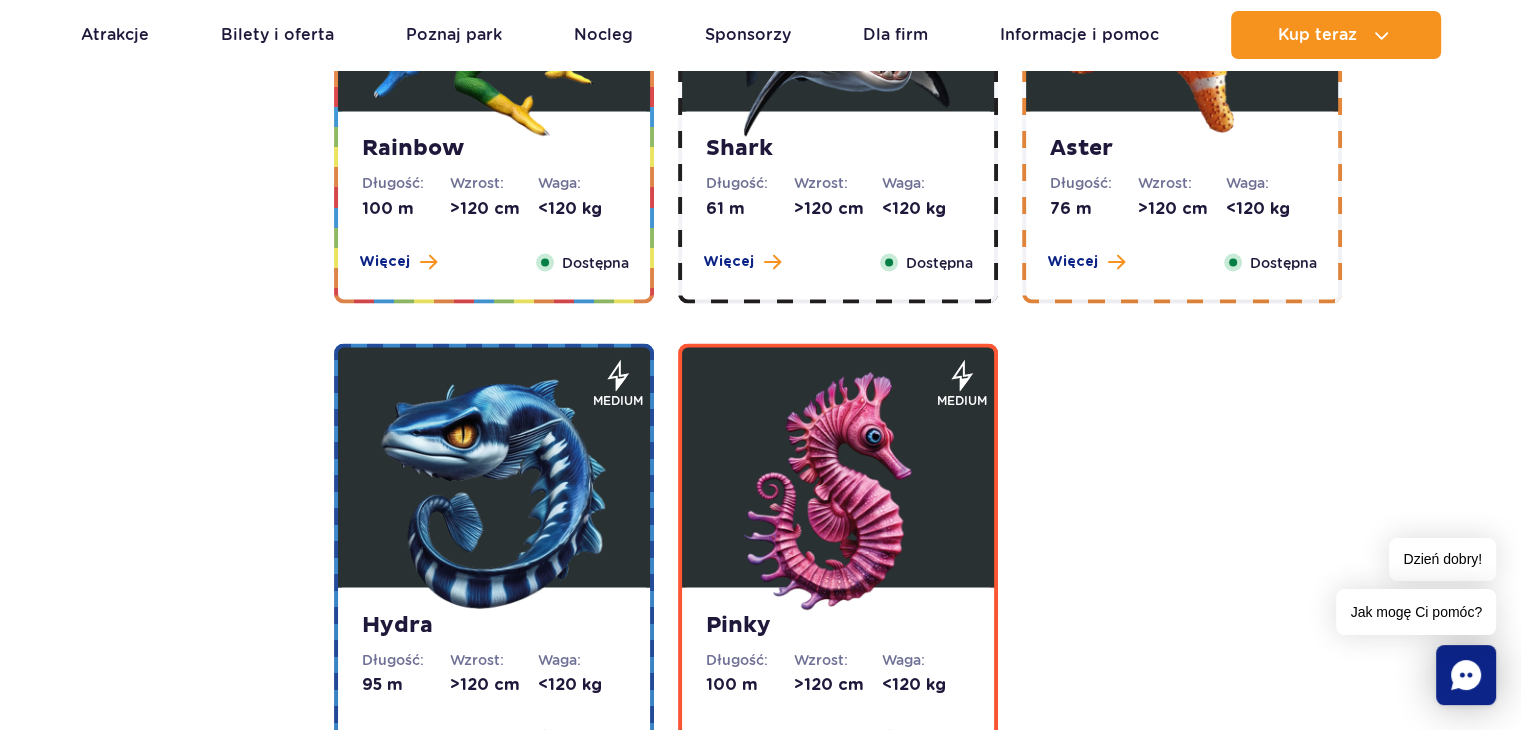 click at bounding box center [838, 492] 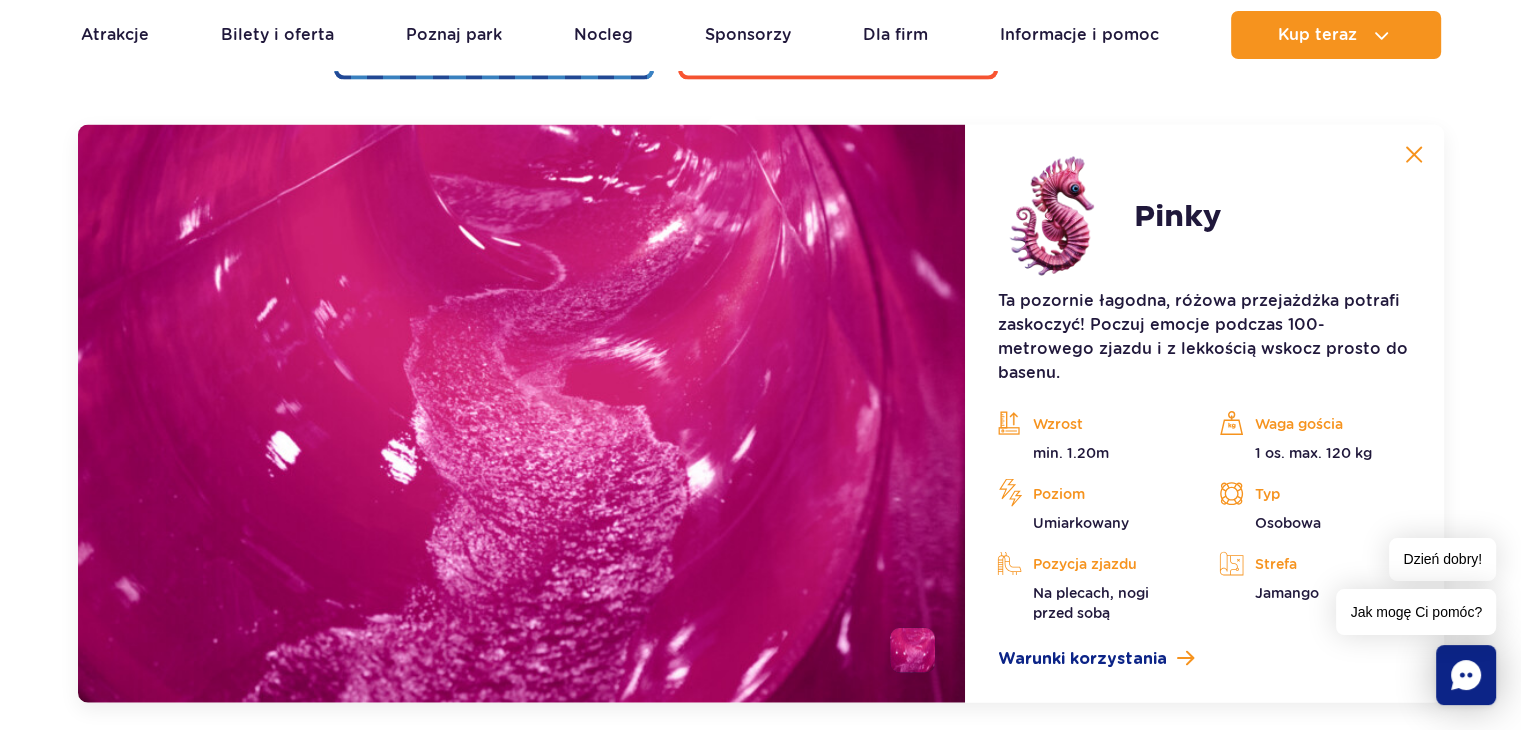 scroll, scrollTop: 4300, scrollLeft: 0, axis: vertical 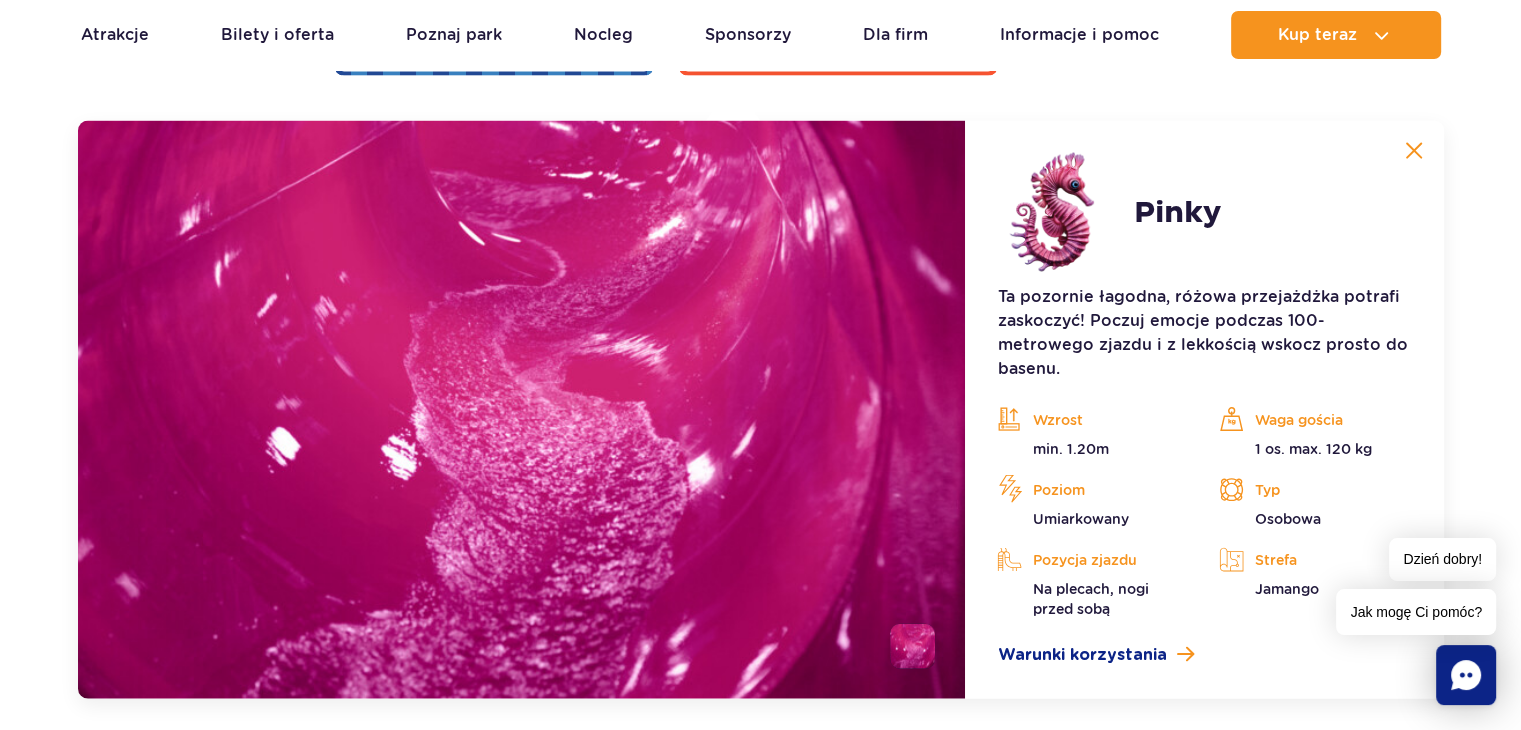 click at bounding box center (1414, 151) 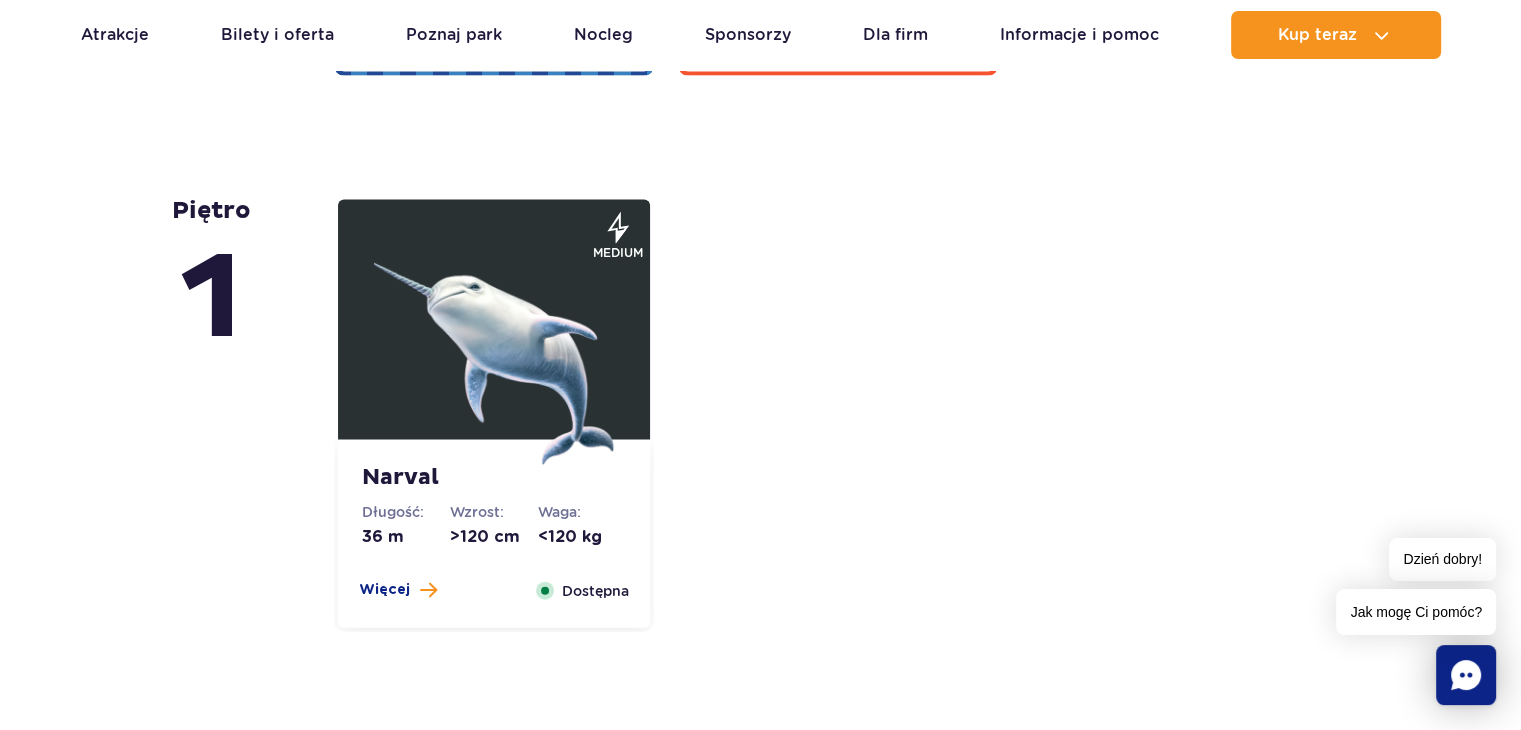 click at bounding box center [494, 345] 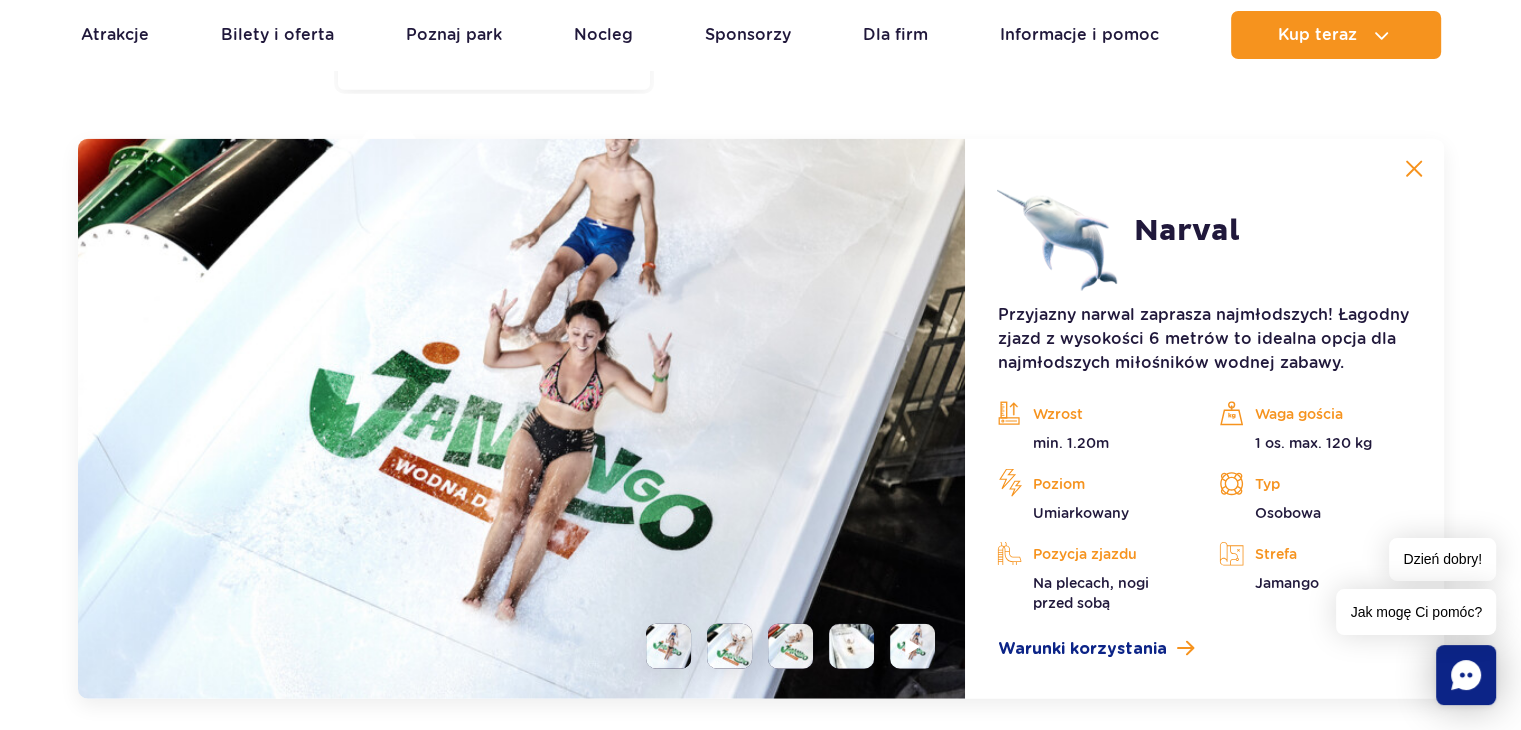 scroll, scrollTop: 4856, scrollLeft: 0, axis: vertical 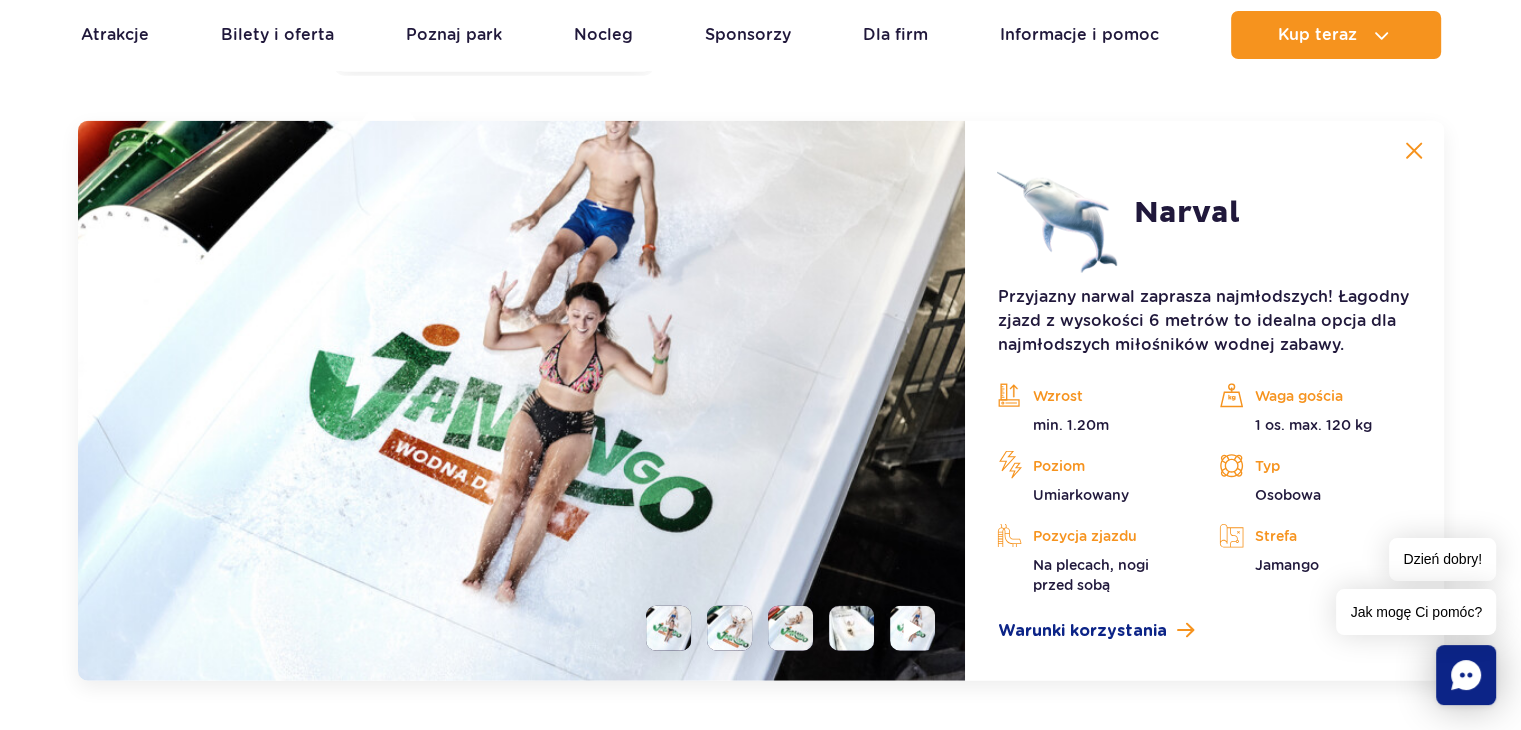 click at bounding box center (912, 628) 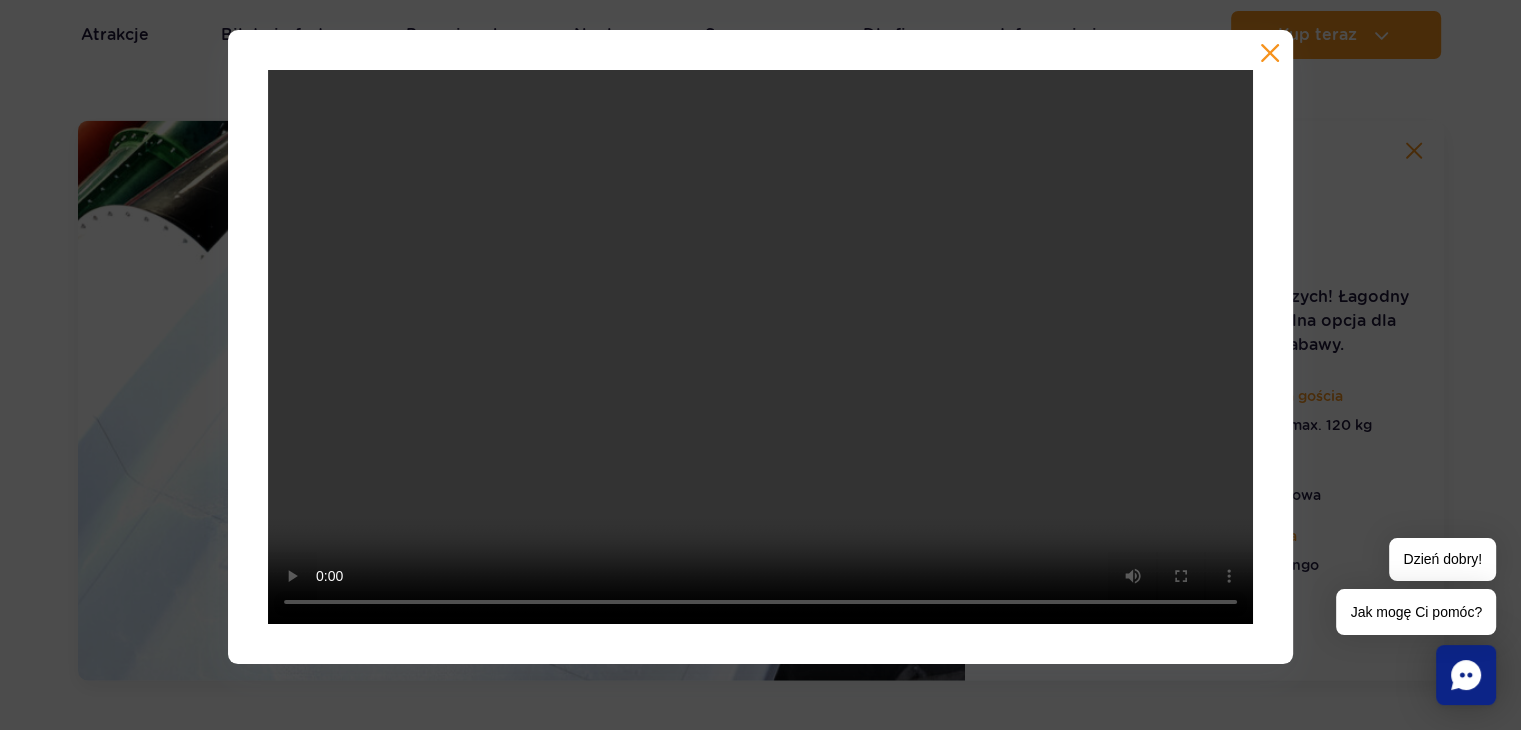 click at bounding box center (1270, 53) 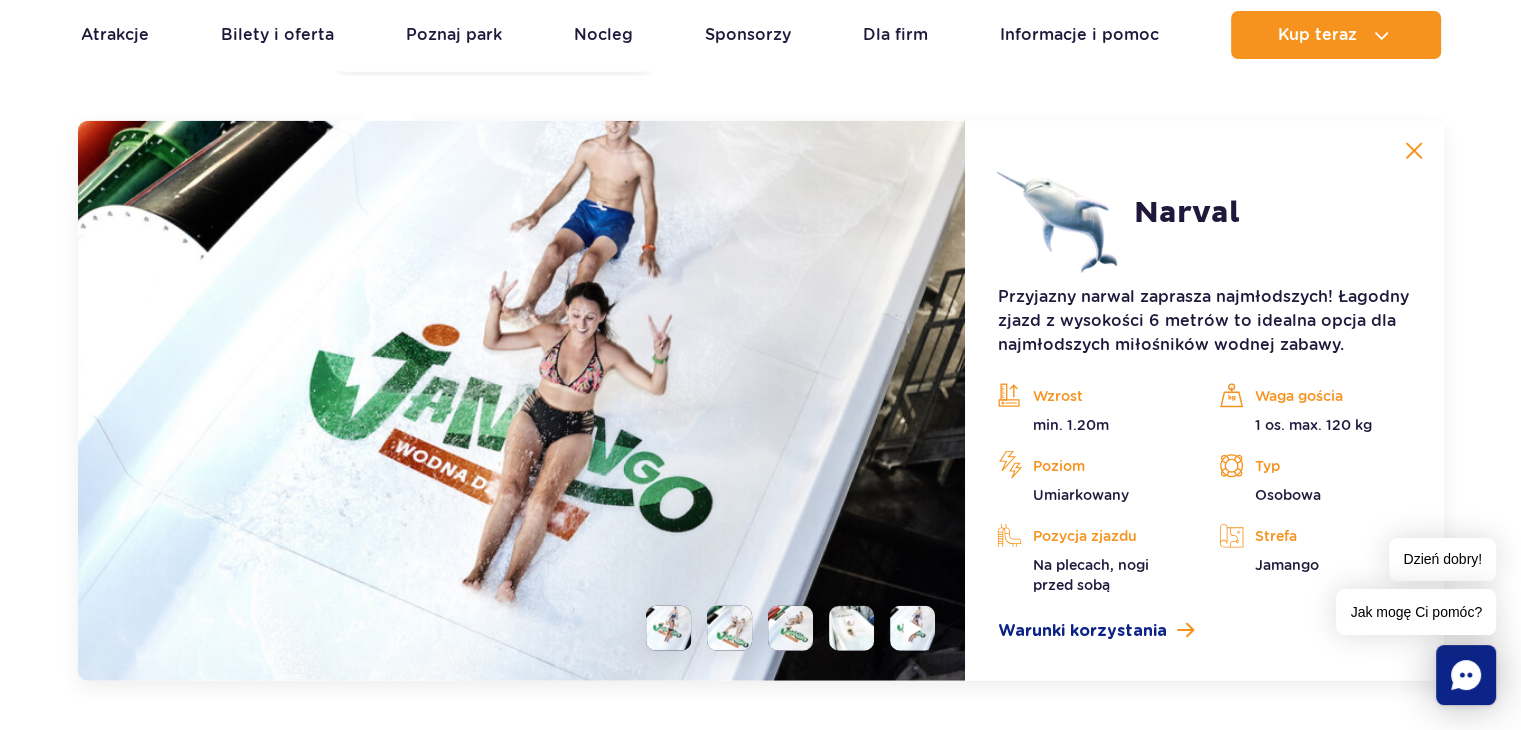 click at bounding box center [912, 628] 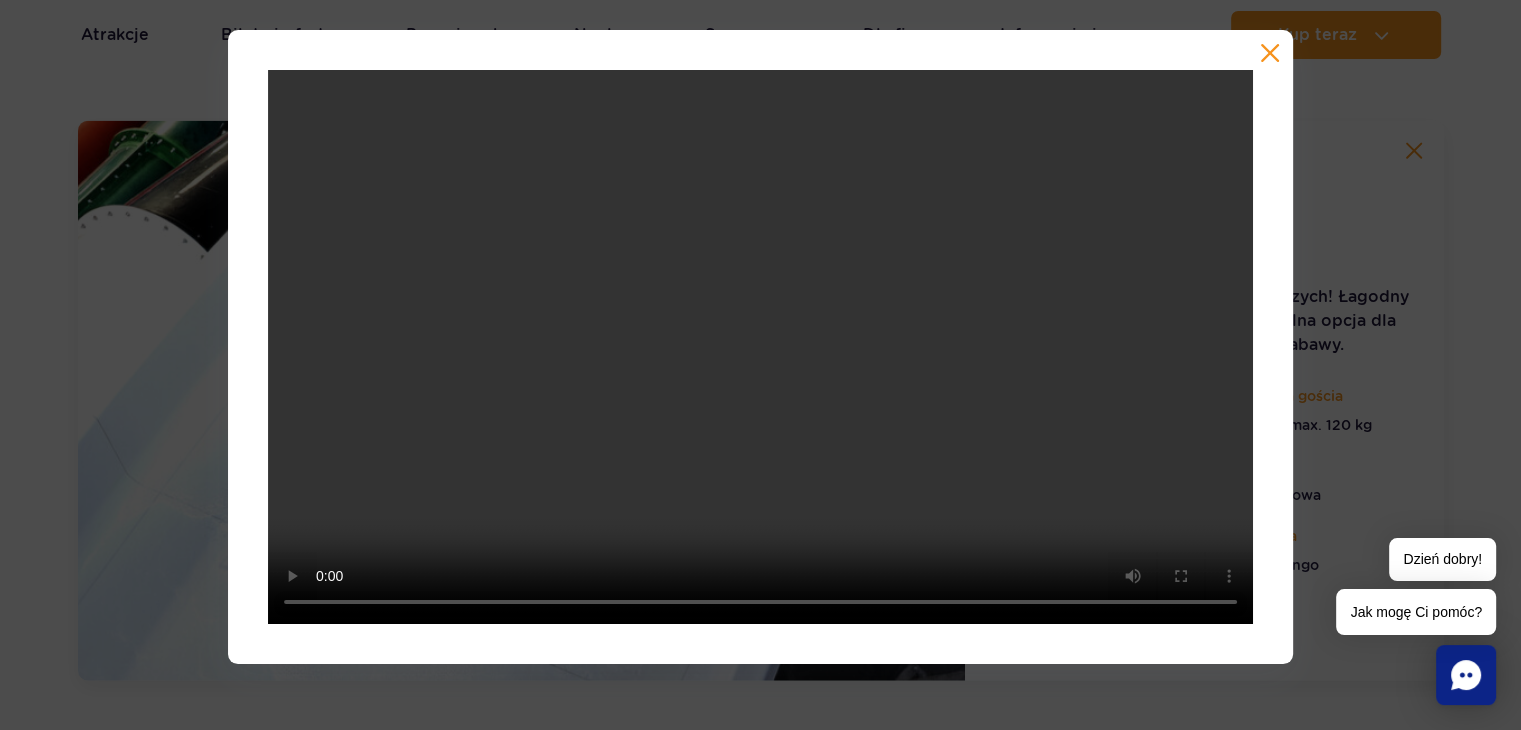 click at bounding box center [1270, 53] 